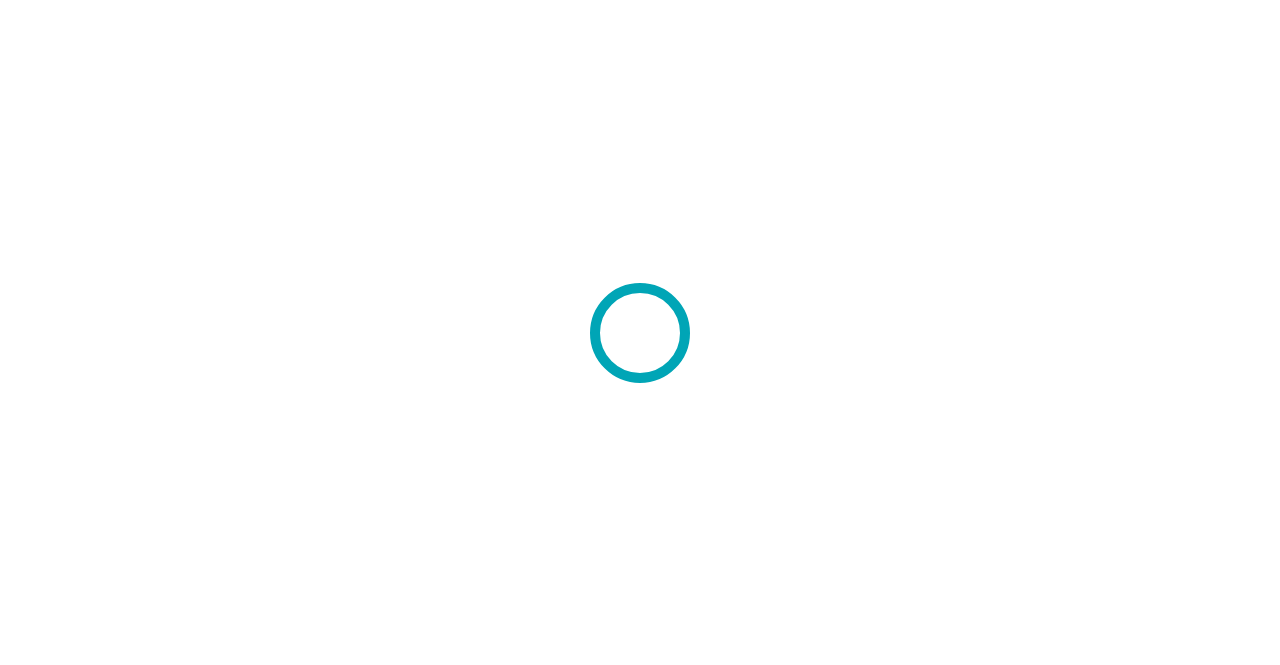 scroll, scrollTop: 0, scrollLeft: 0, axis: both 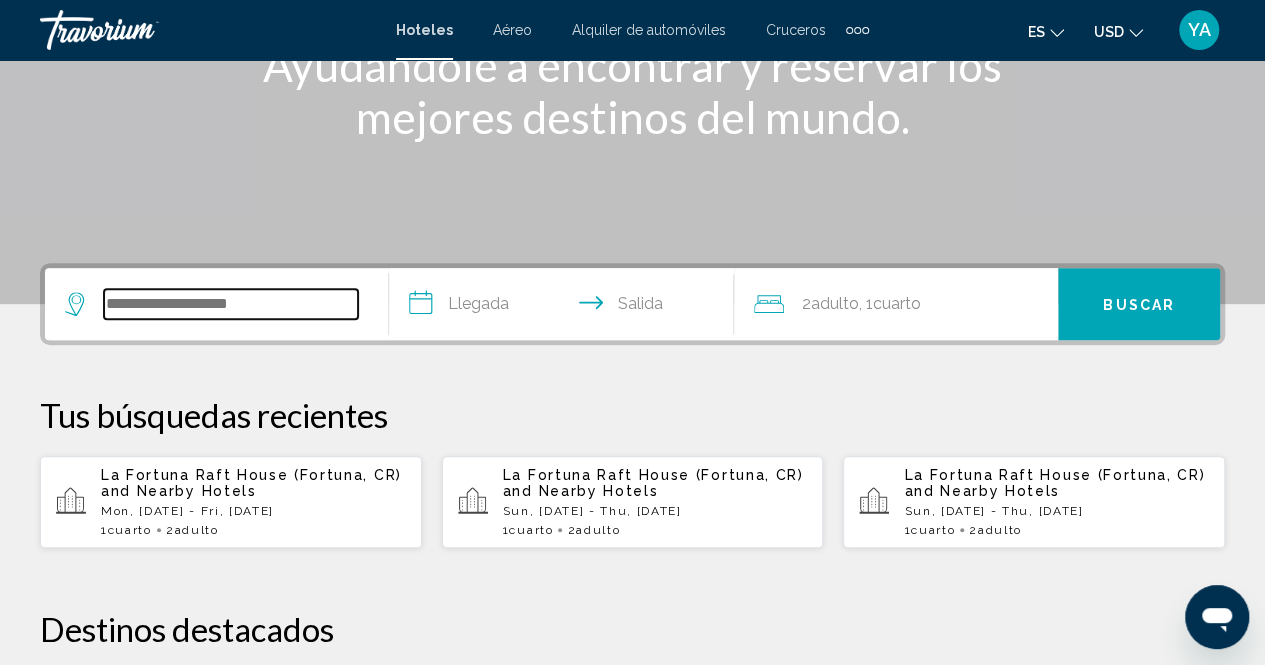 click at bounding box center (231, 304) 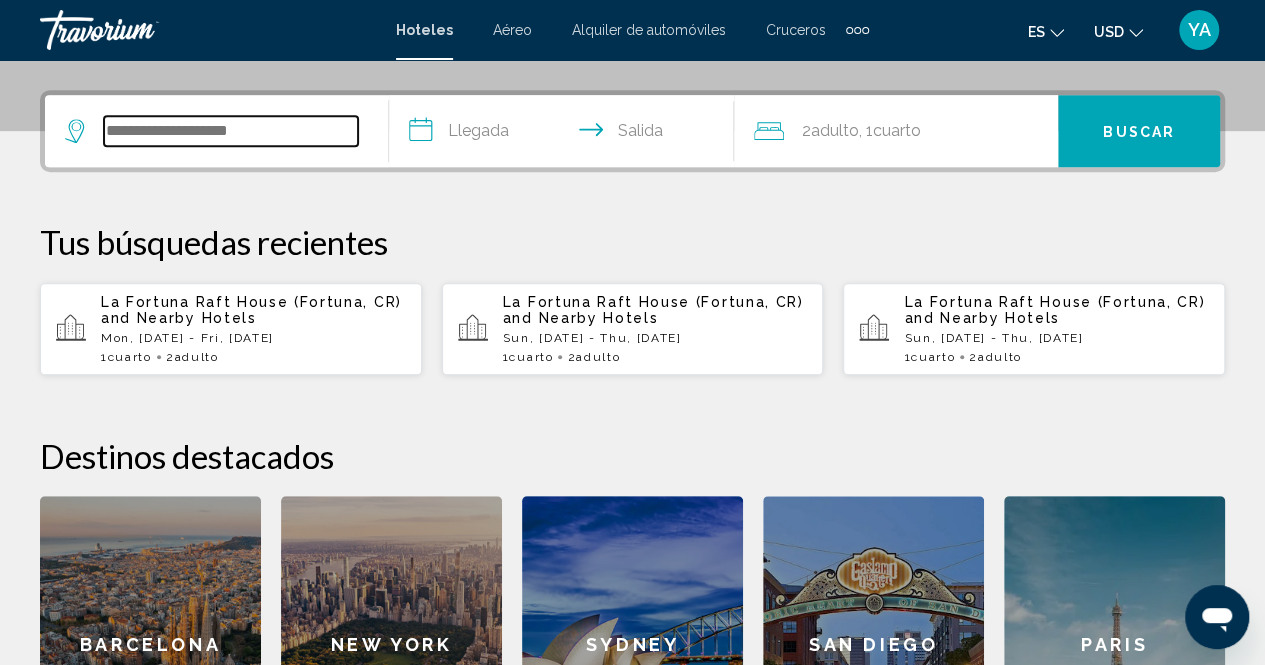 scroll, scrollTop: 494, scrollLeft: 0, axis: vertical 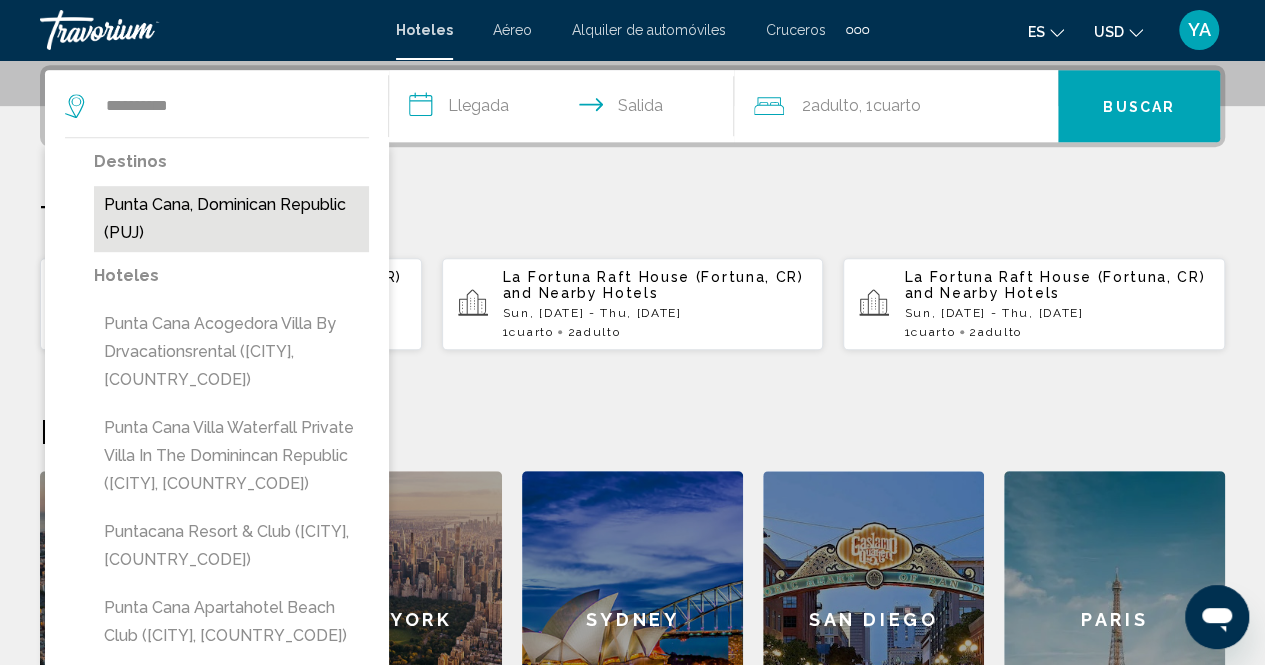 click on "Punta Cana, Dominican Republic (PUJ)" at bounding box center (231, 219) 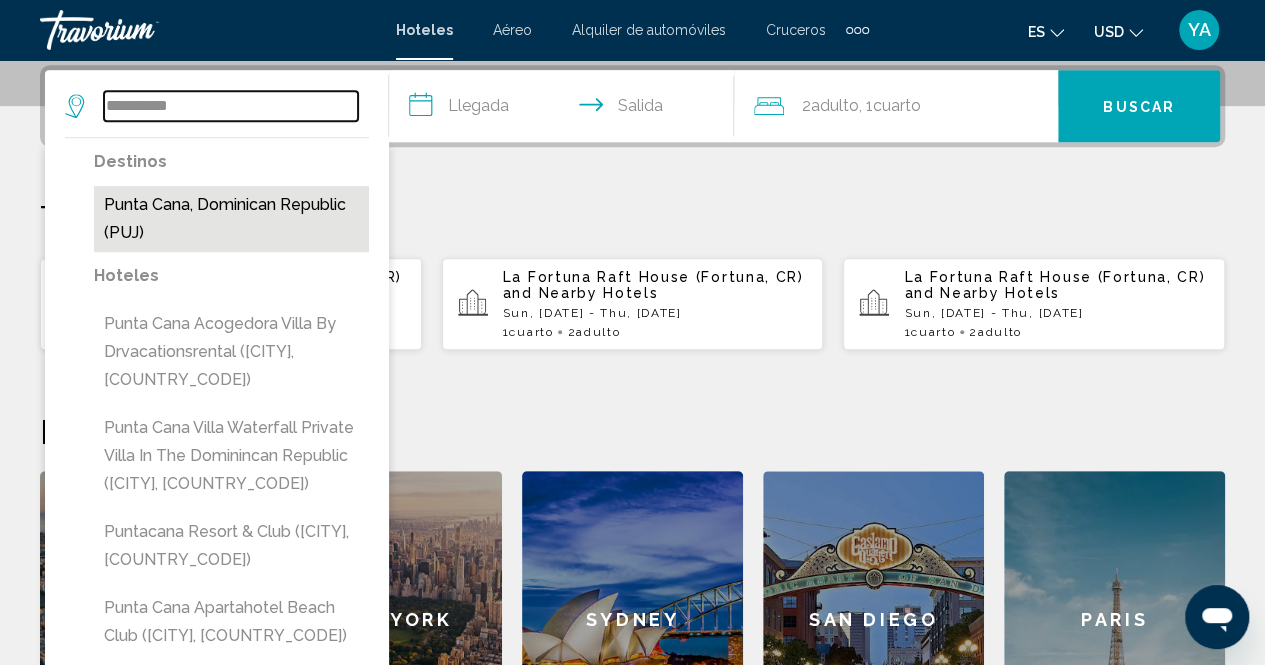 type on "**********" 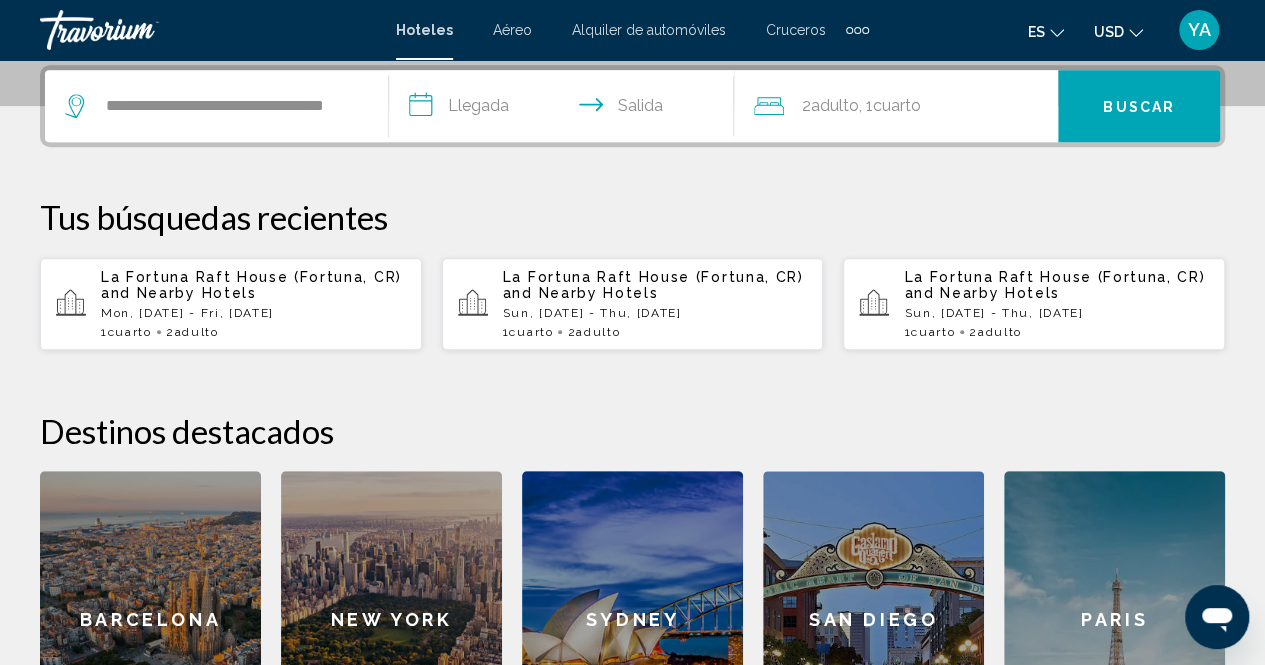 click on "**********" at bounding box center [565, 109] 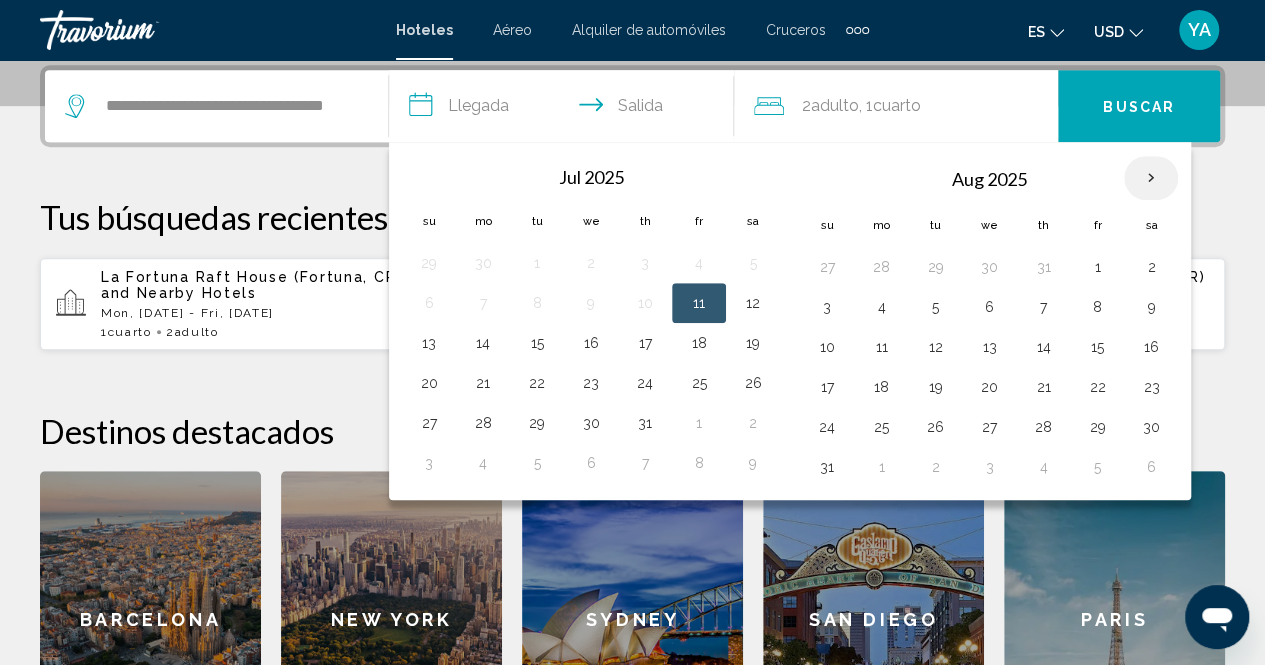 click at bounding box center (1151, 178) 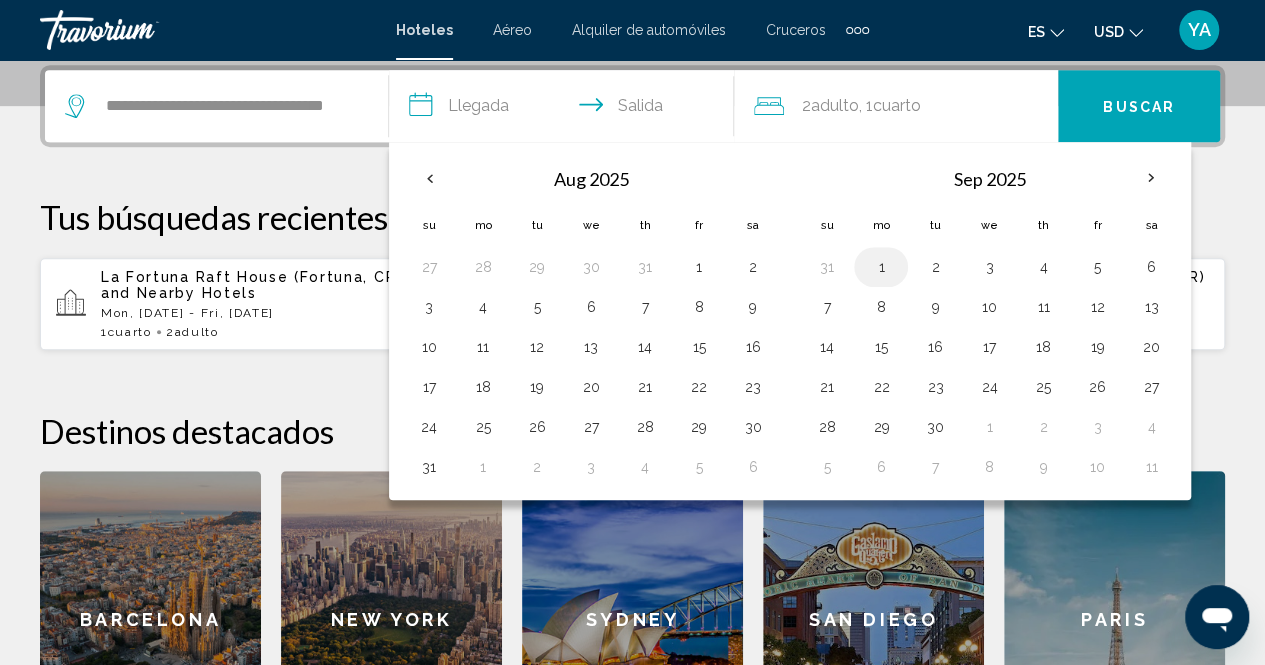 click on "1" at bounding box center [881, 267] 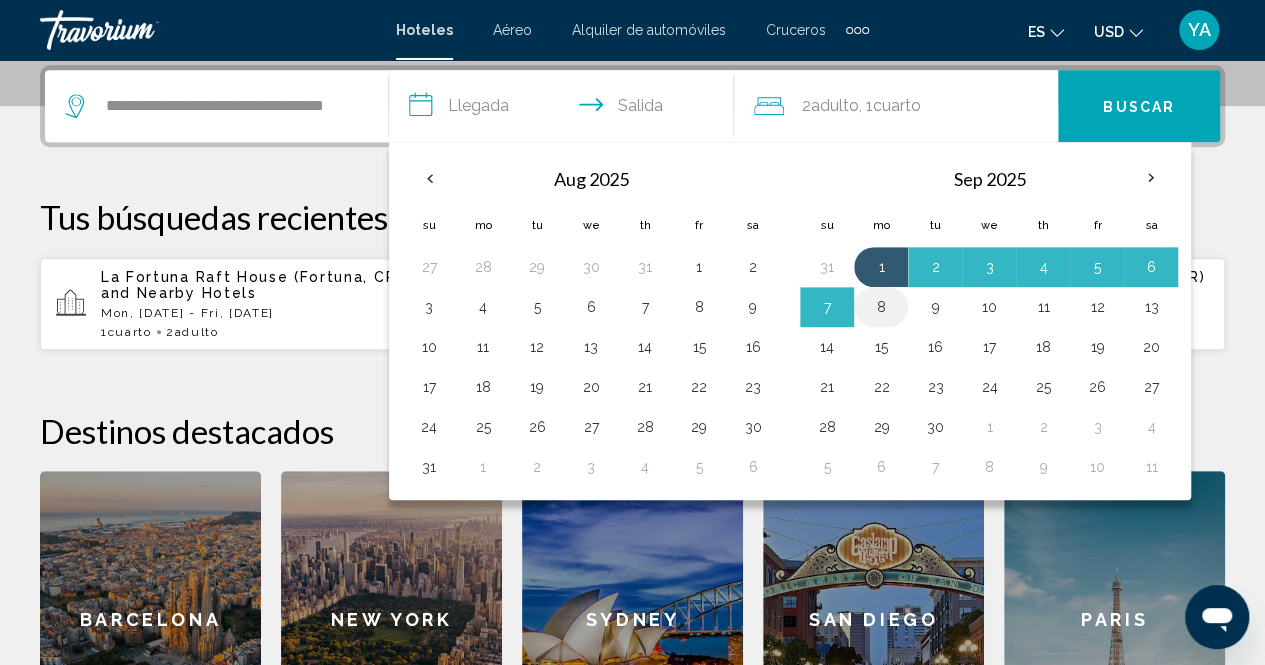 click on "8" at bounding box center (881, 307) 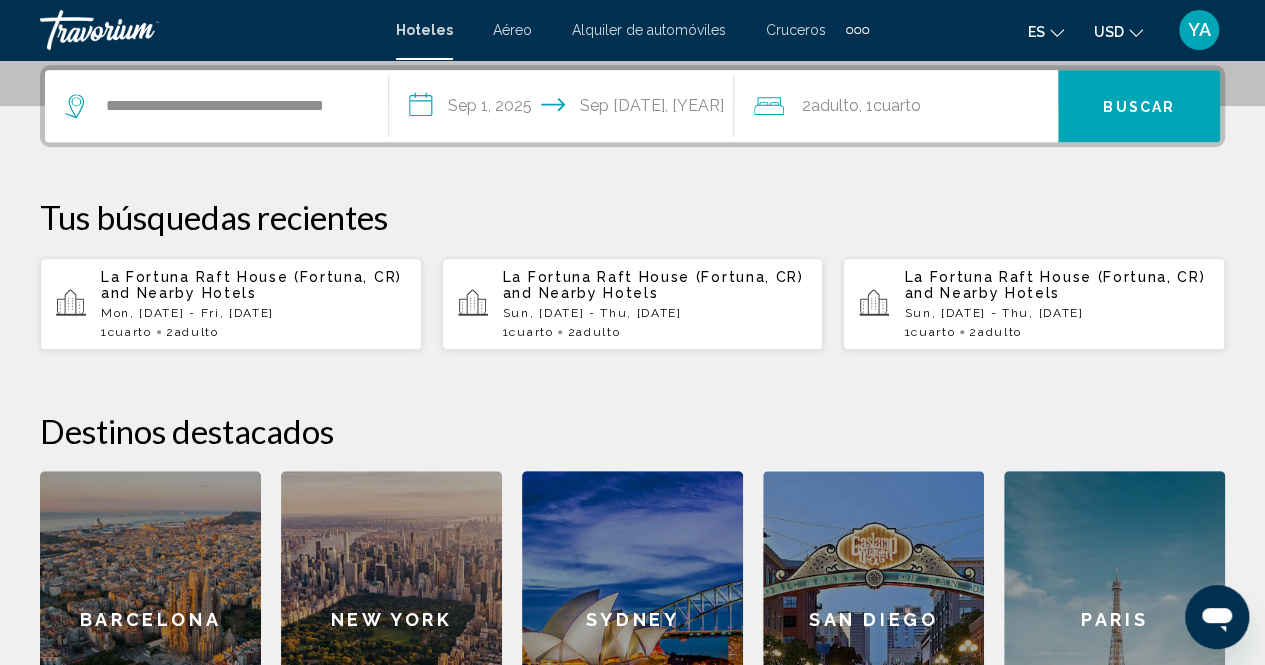 click 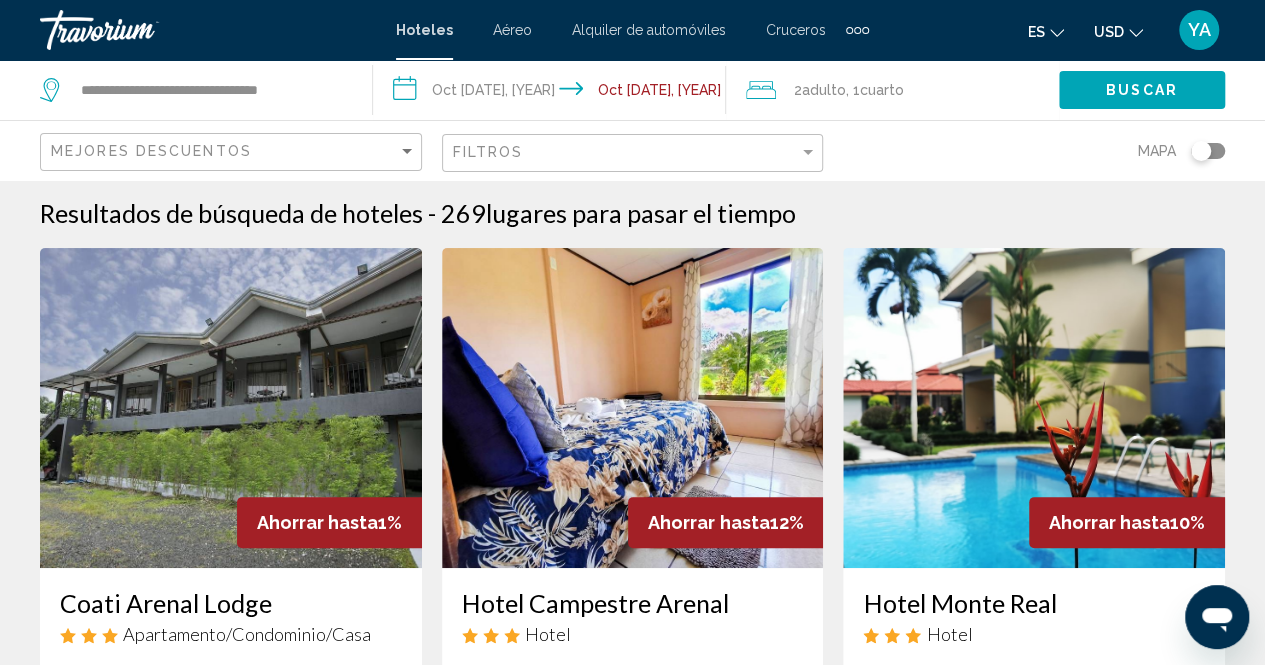 scroll, scrollTop: 0, scrollLeft: 0, axis: both 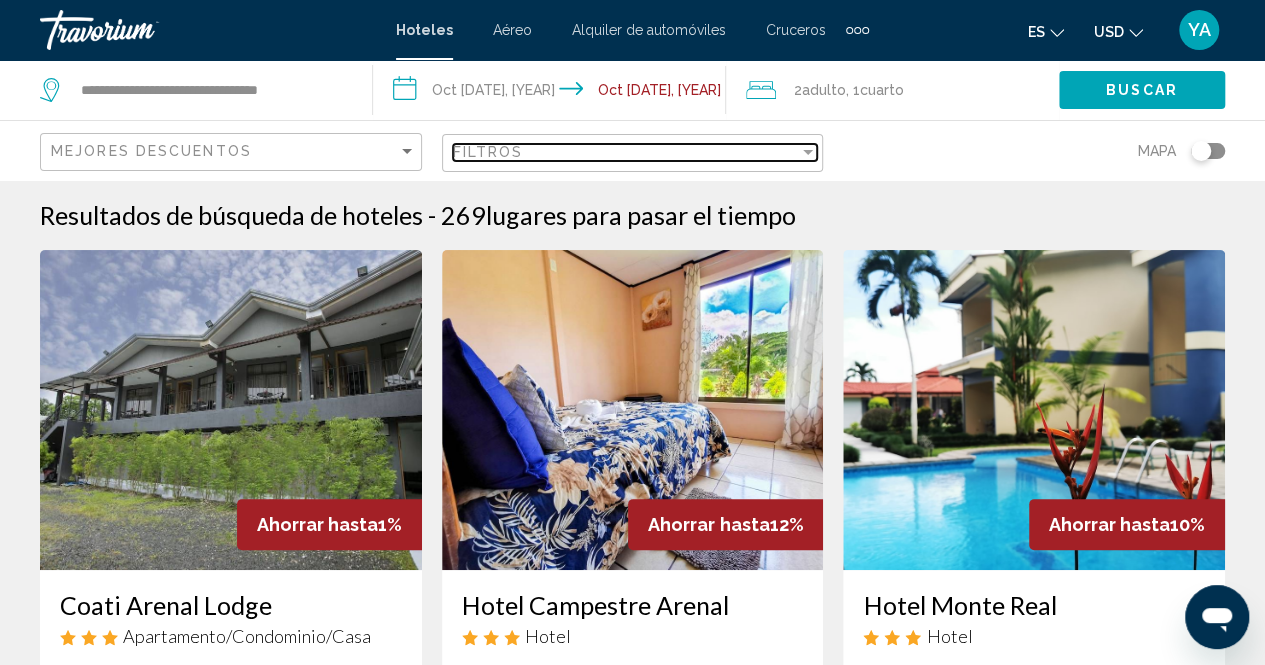 click on "Filtros" at bounding box center [626, 152] 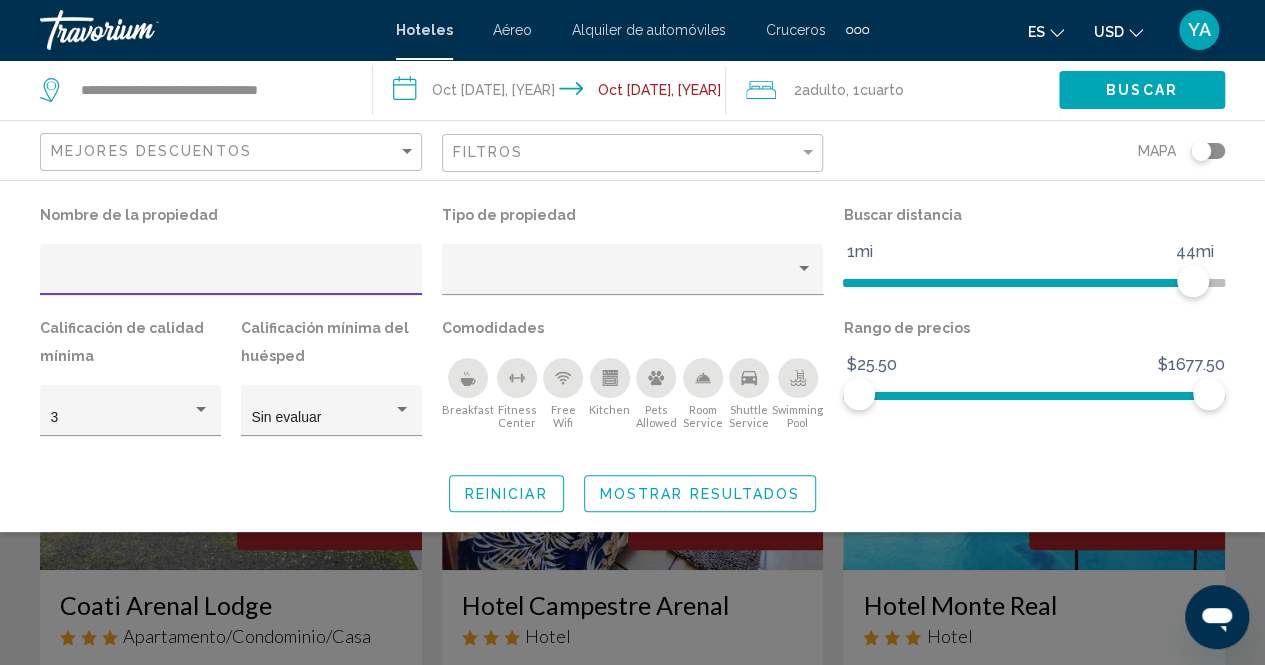 click at bounding box center [231, 277] 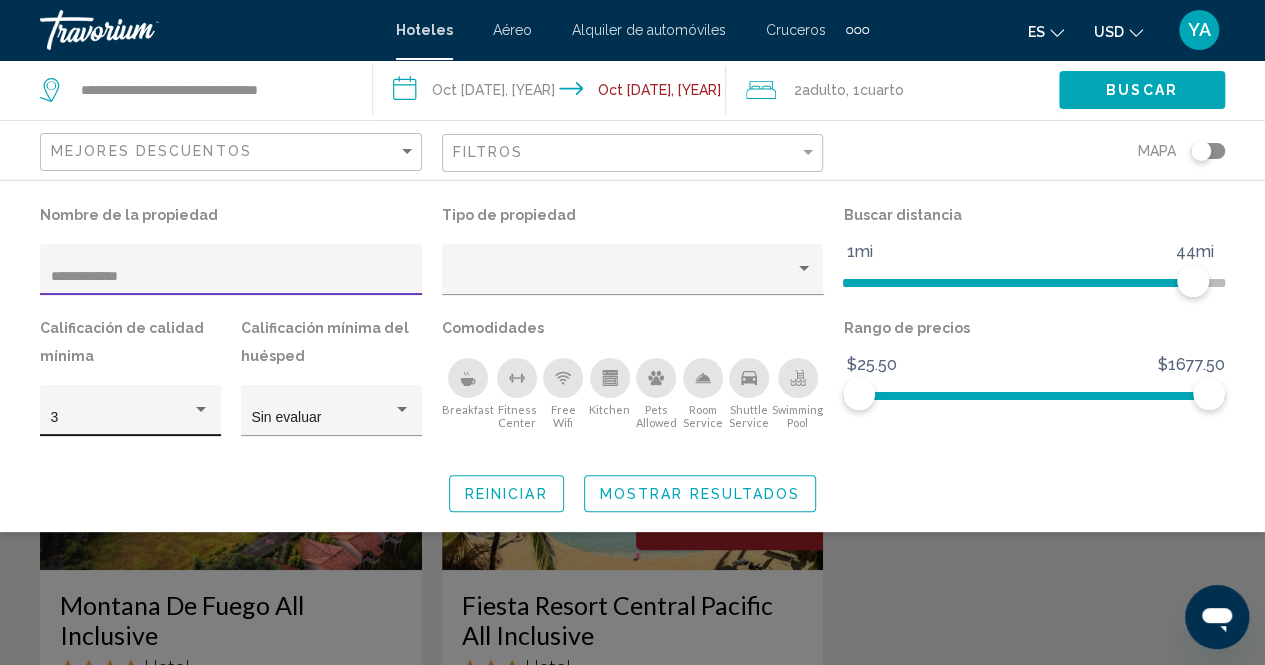 type on "**********" 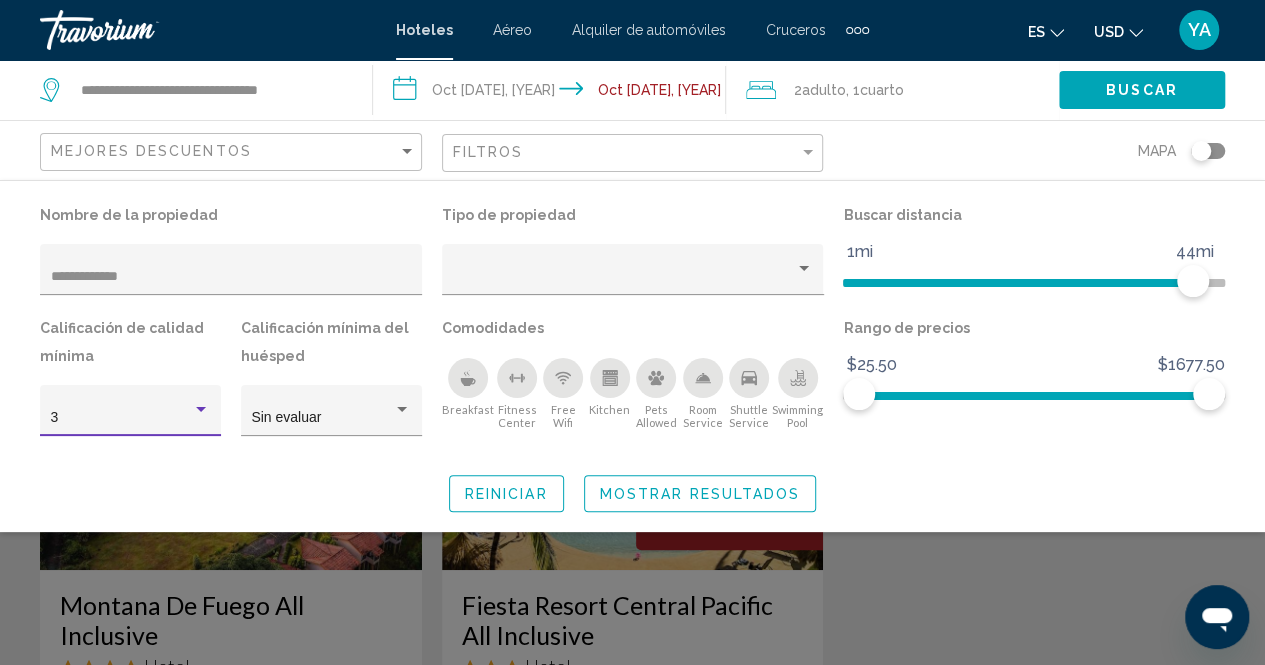 click on "3" at bounding box center (122, 418) 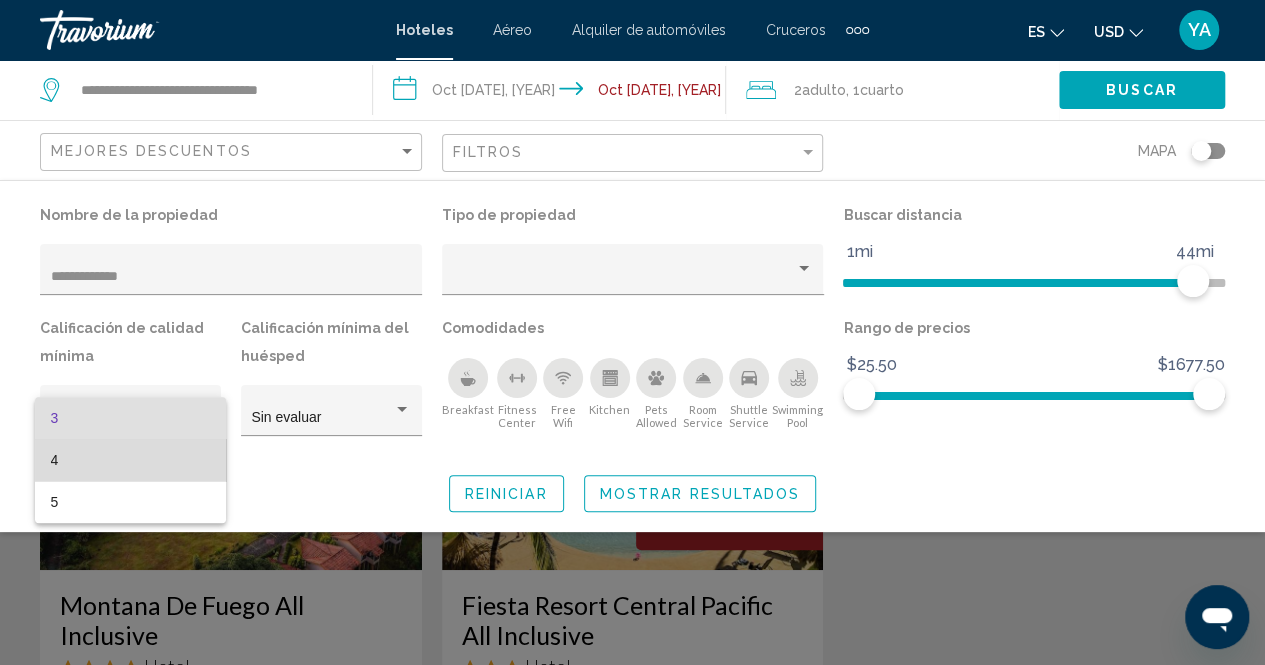 click on "4" at bounding box center (131, 460) 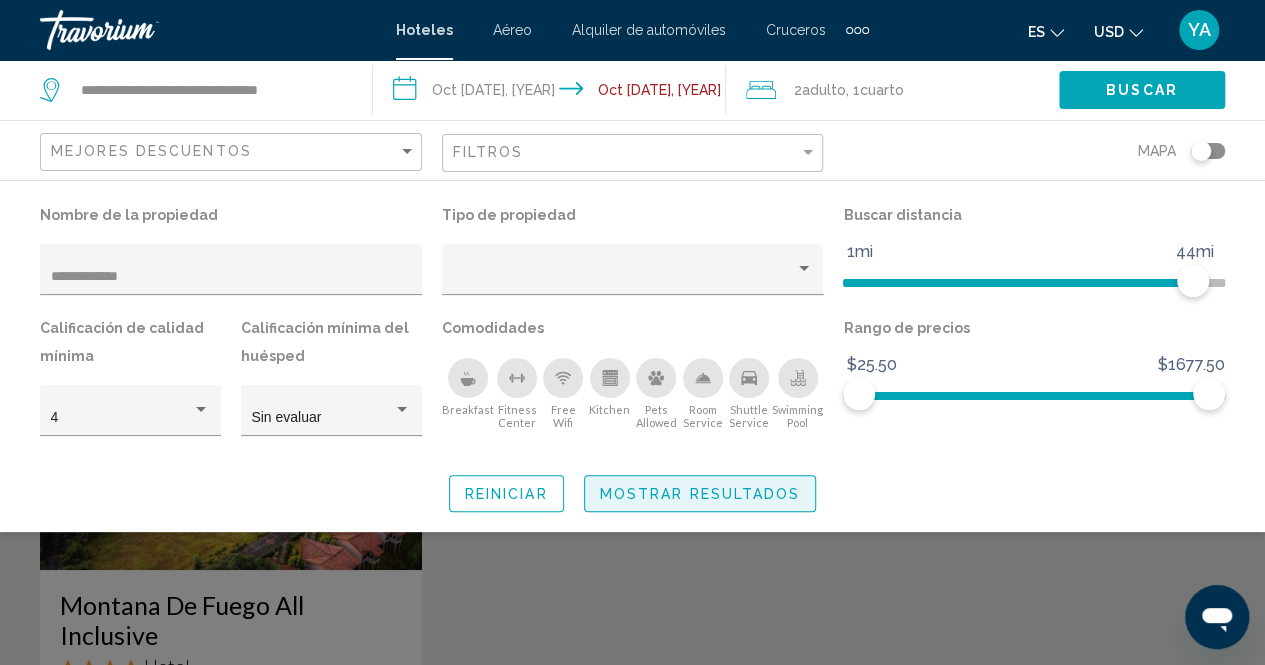 click on "Mostrar resultados" 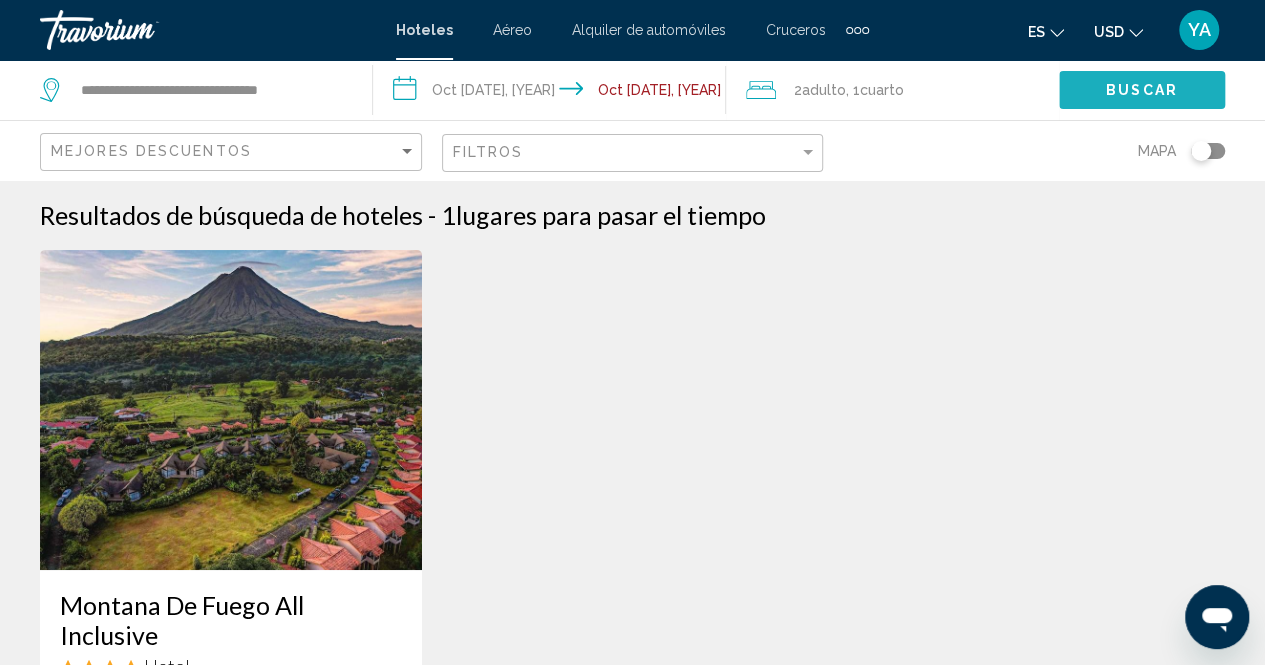 click on "Buscar" 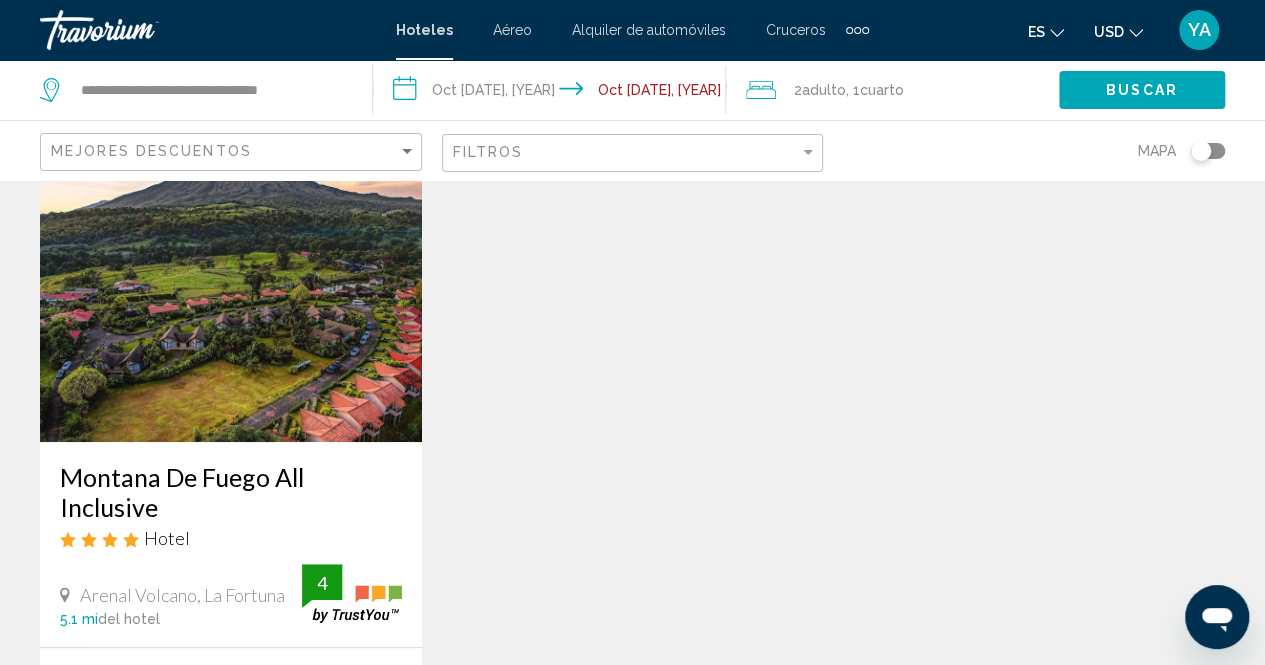scroll, scrollTop: 0, scrollLeft: 0, axis: both 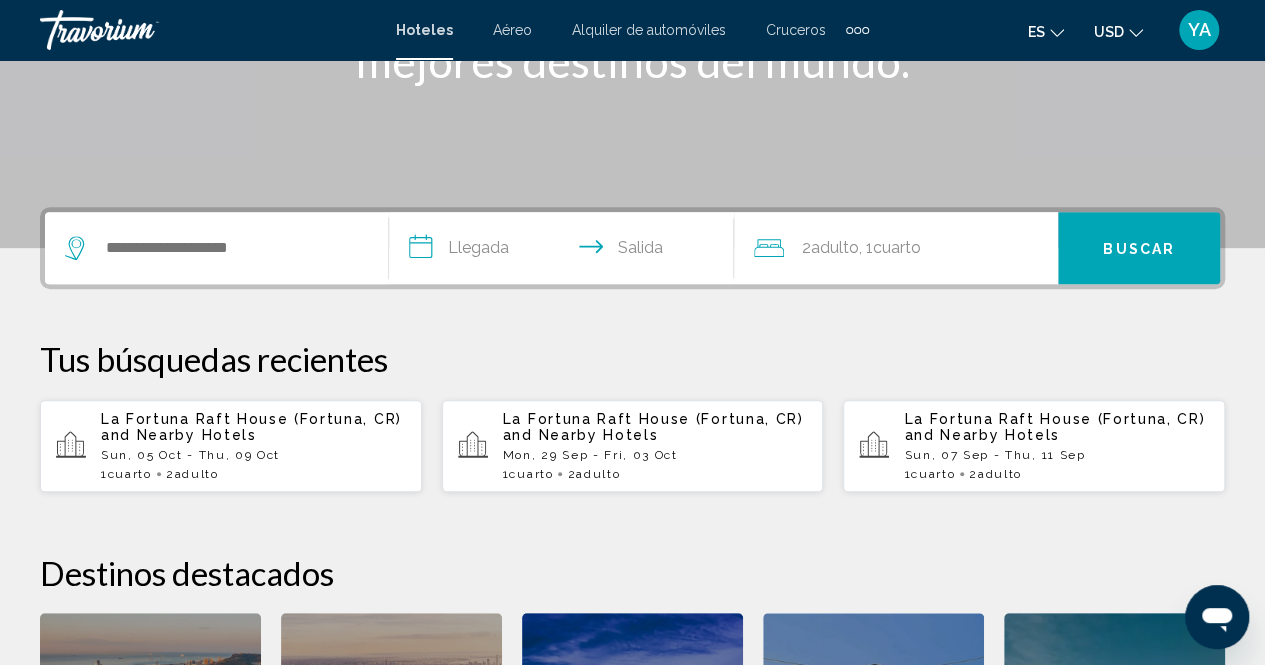 click at bounding box center [216, 248] 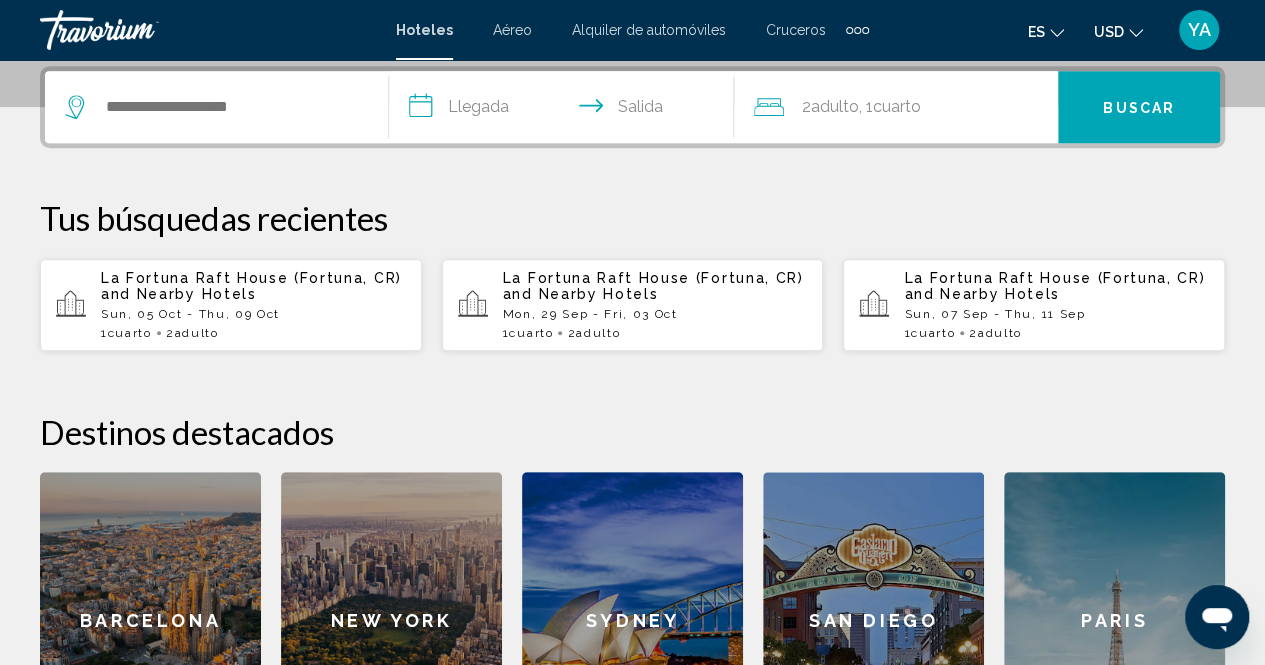 scroll, scrollTop: 494, scrollLeft: 0, axis: vertical 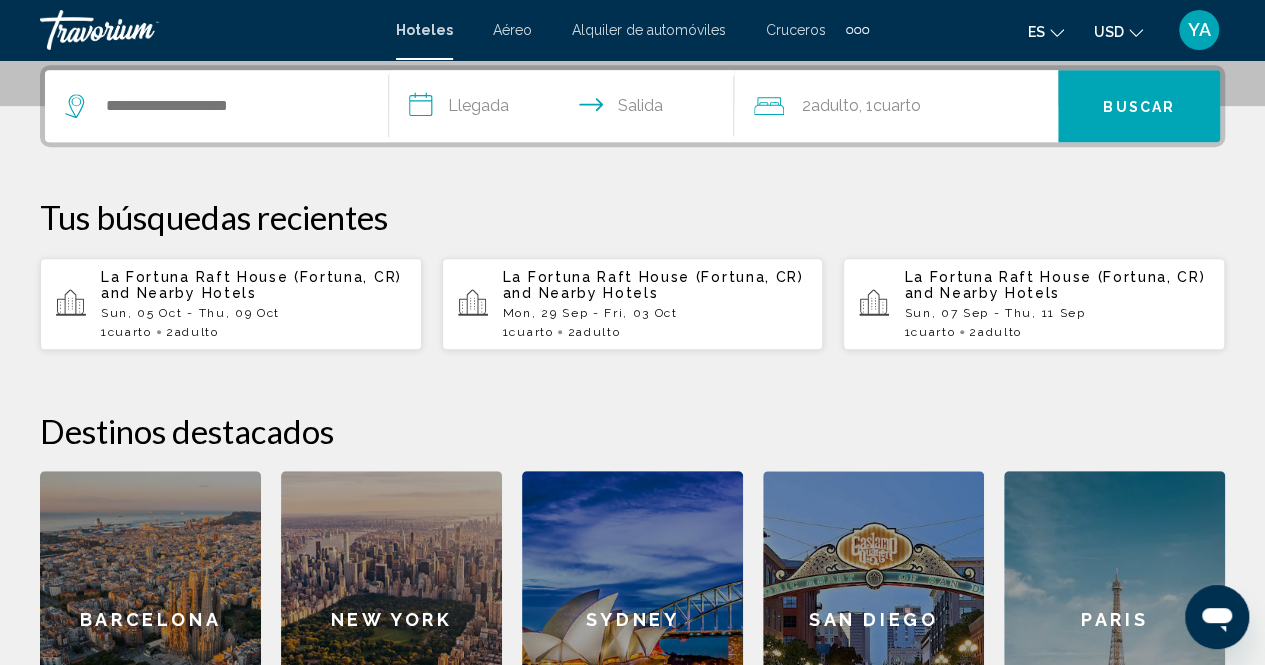 click at bounding box center [216, 106] 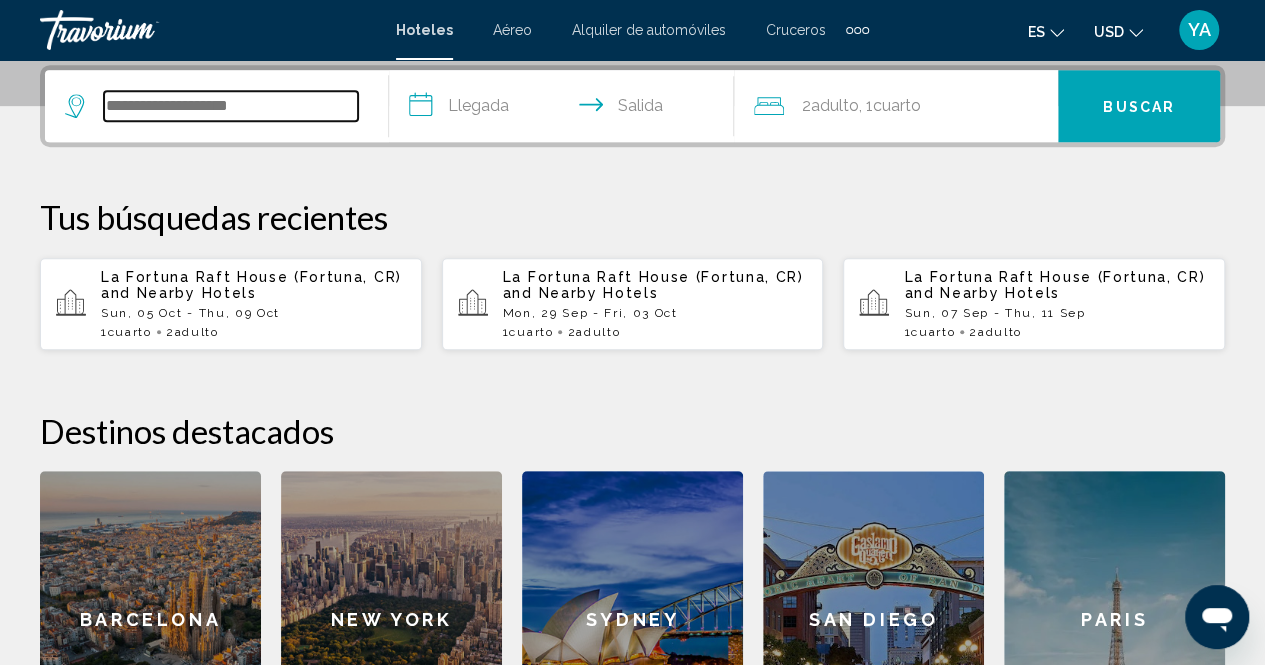 click at bounding box center (231, 106) 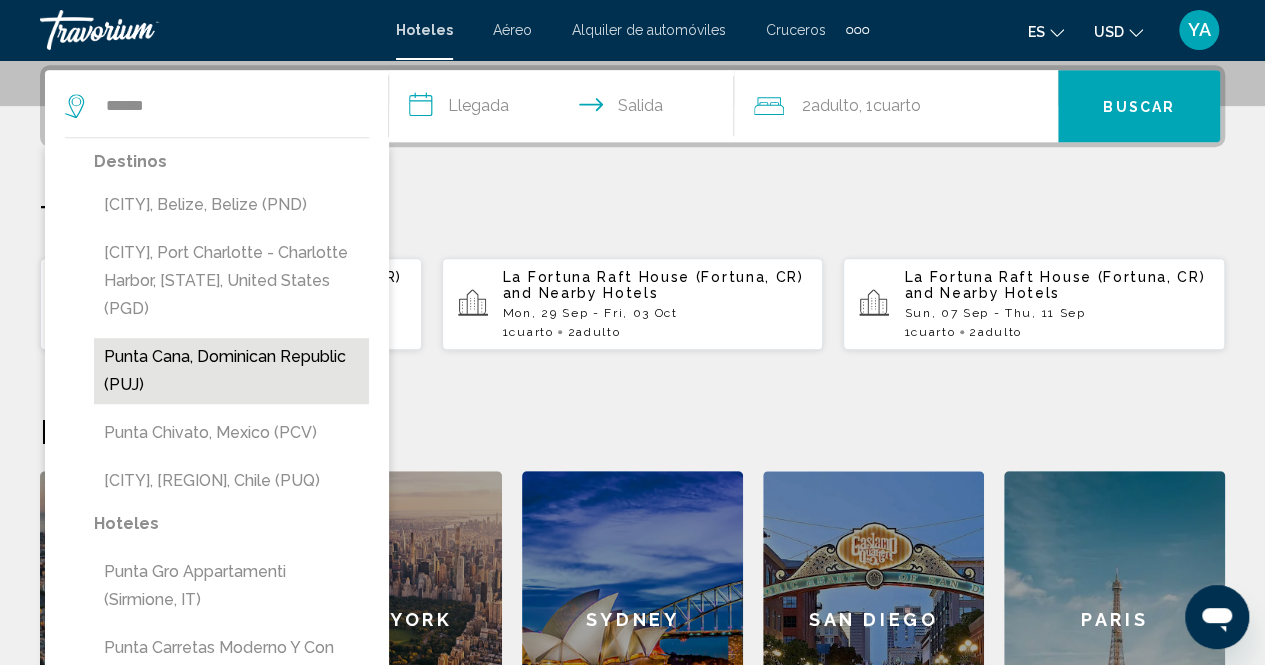 click on "Punta Cana, Dominican Republic (PUJ)" at bounding box center (231, 371) 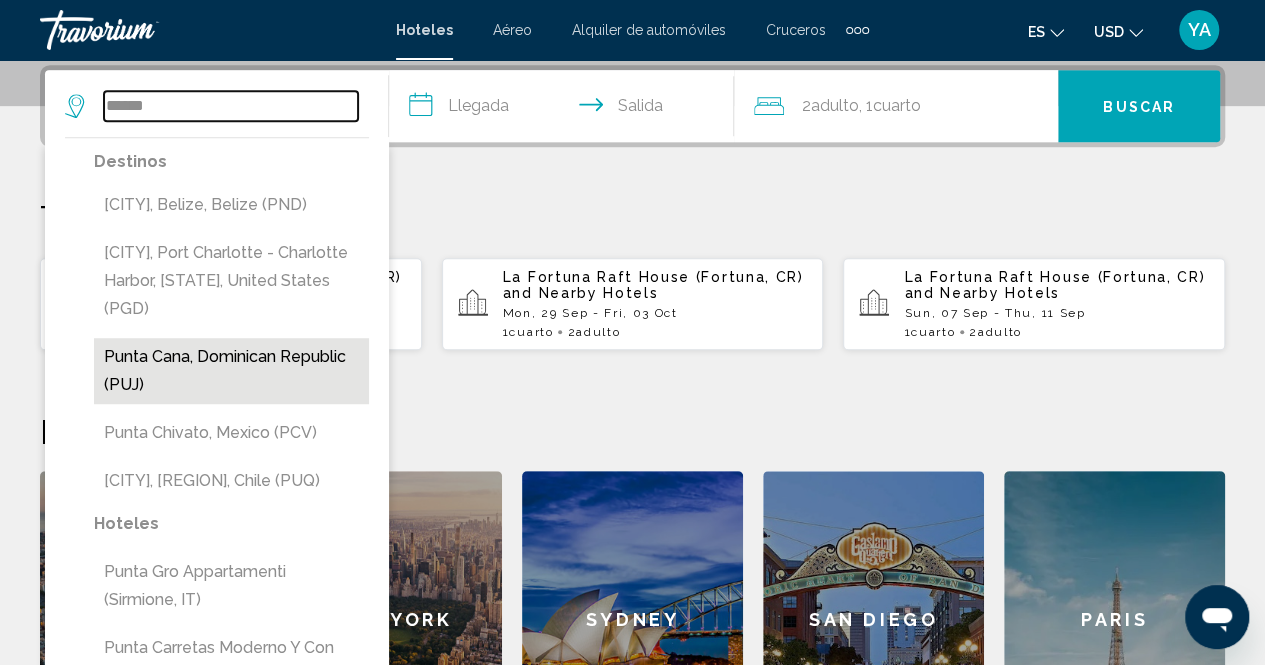 type on "**********" 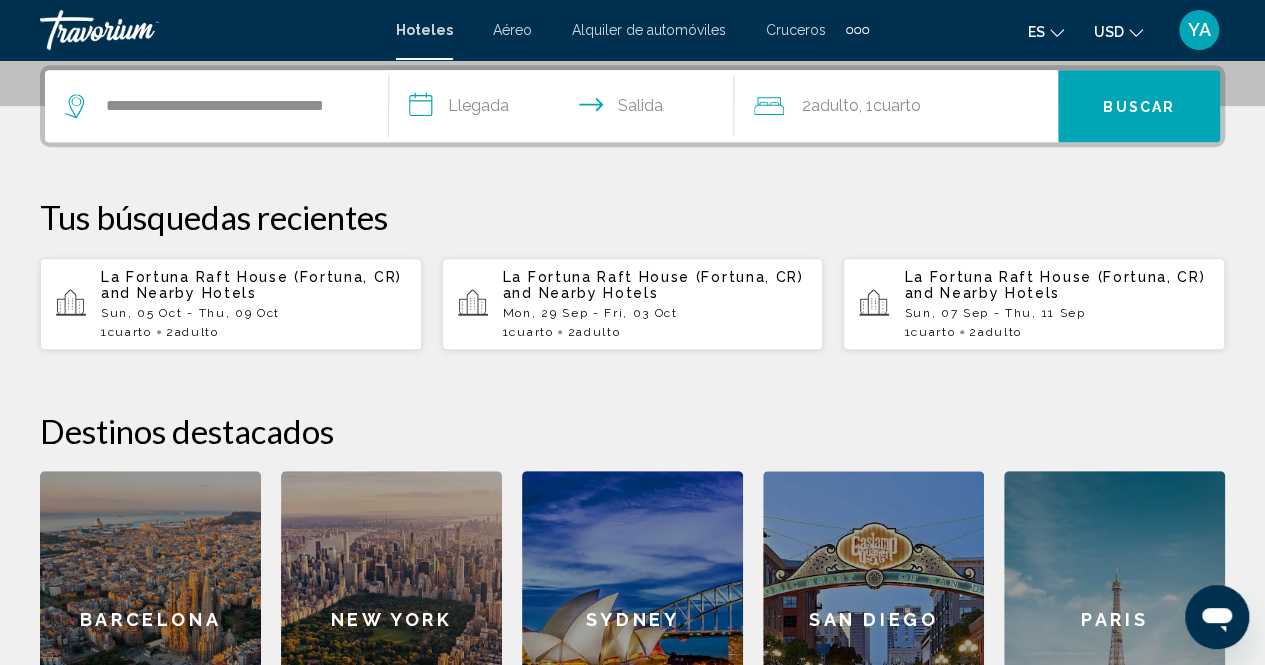 click on "**********" at bounding box center [565, 109] 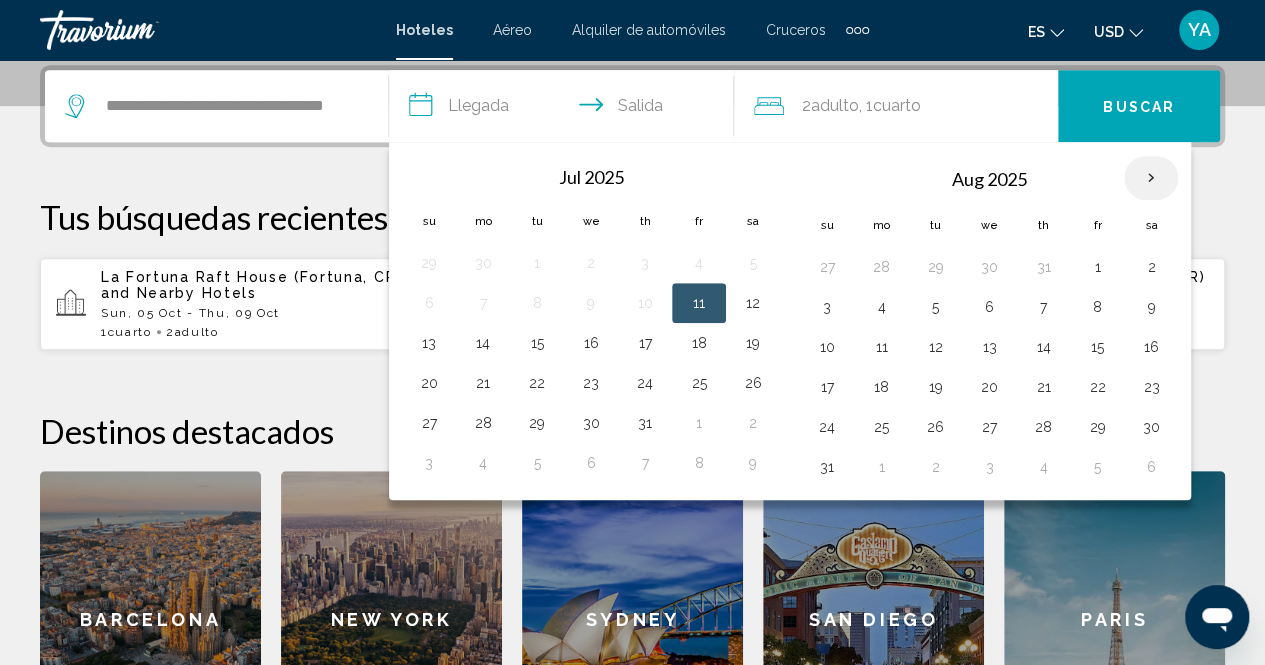 click at bounding box center [1151, 178] 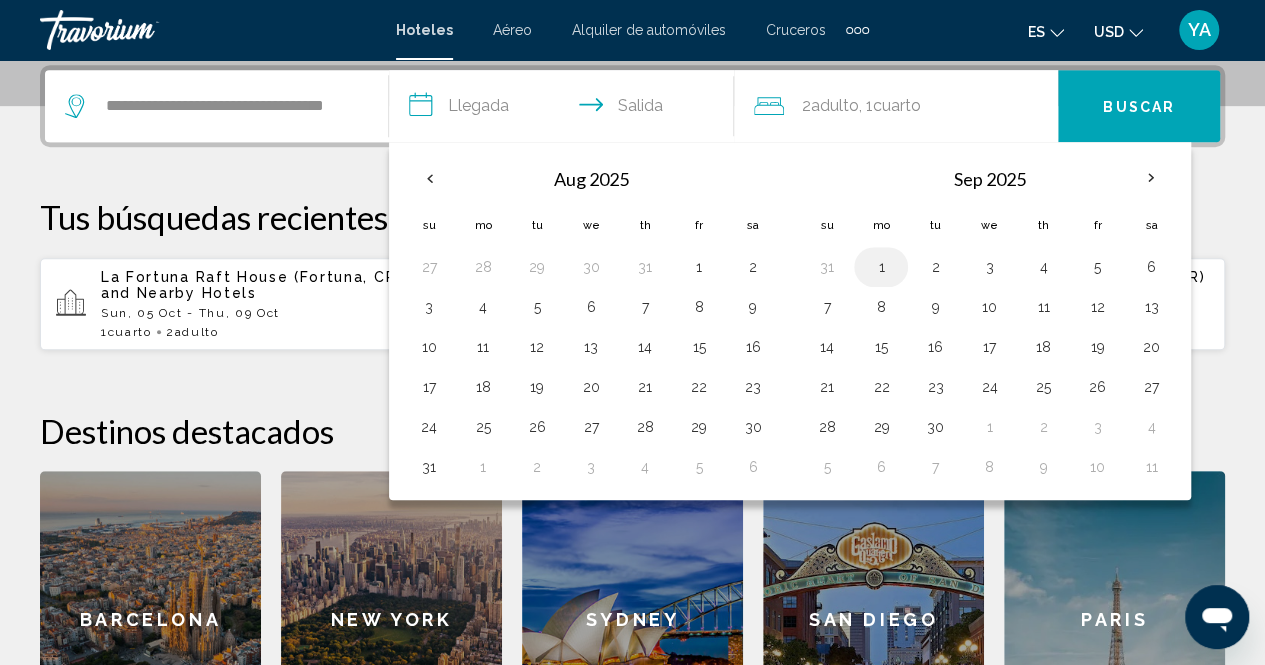 click on "1" at bounding box center (881, 267) 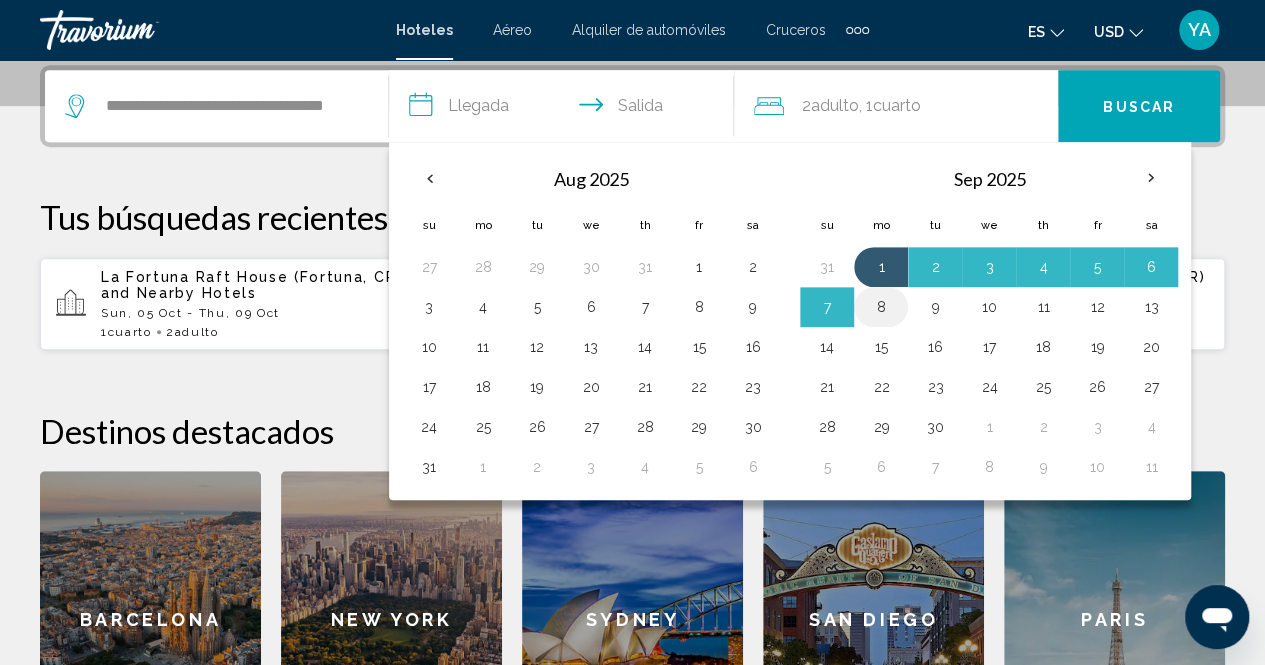 click on "8" at bounding box center (881, 307) 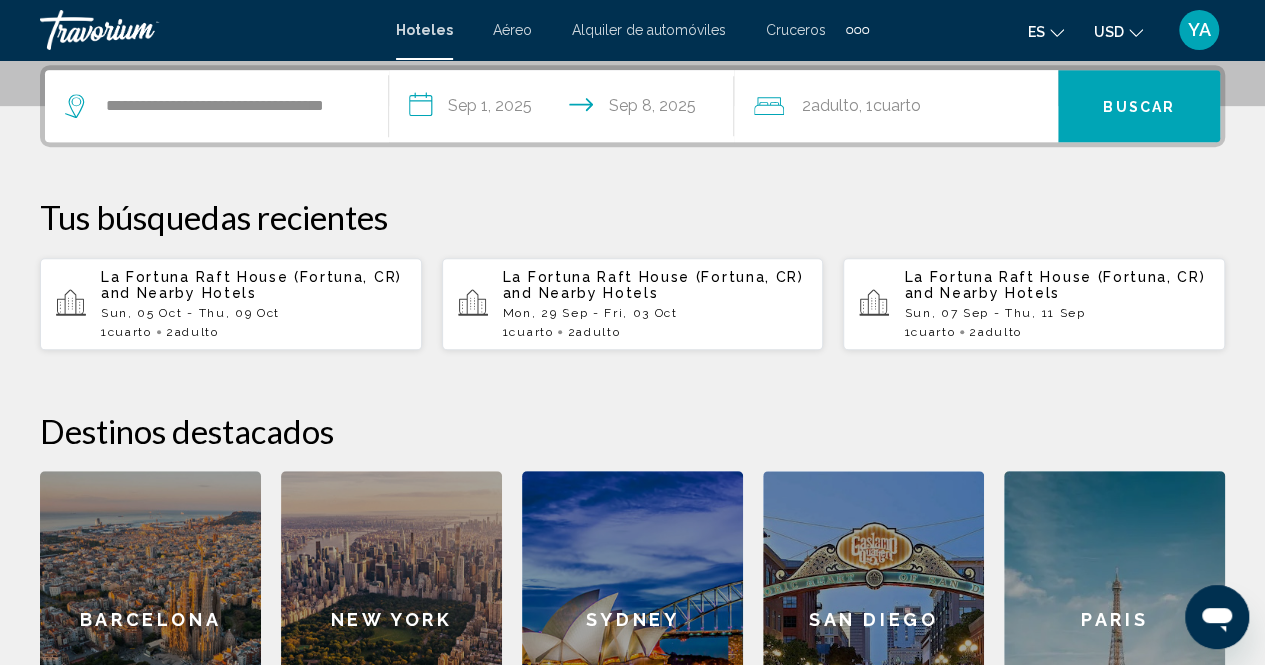 click on "Adulto" 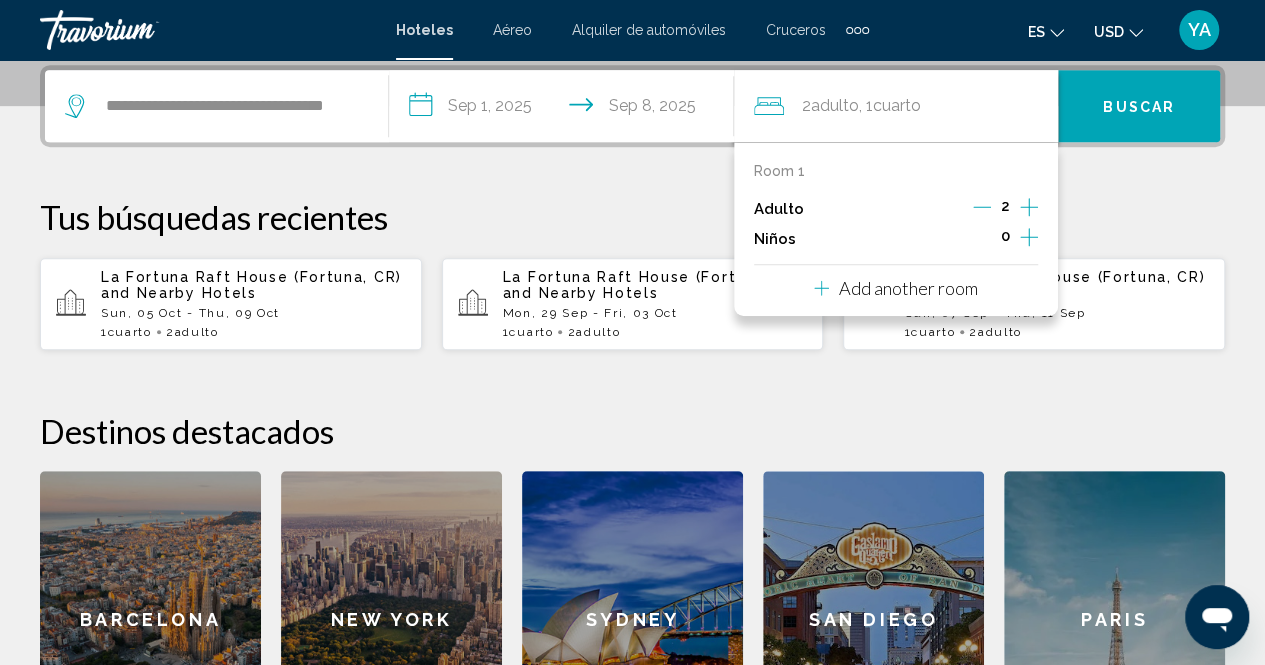 click 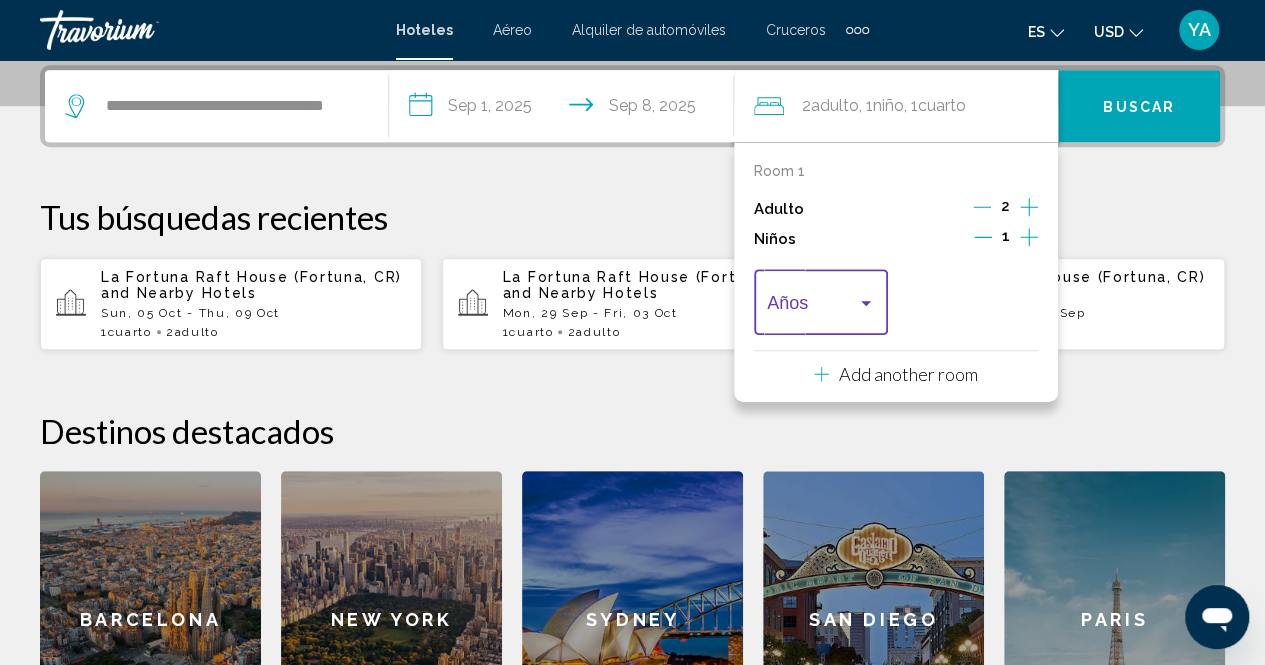 click at bounding box center (812, 307) 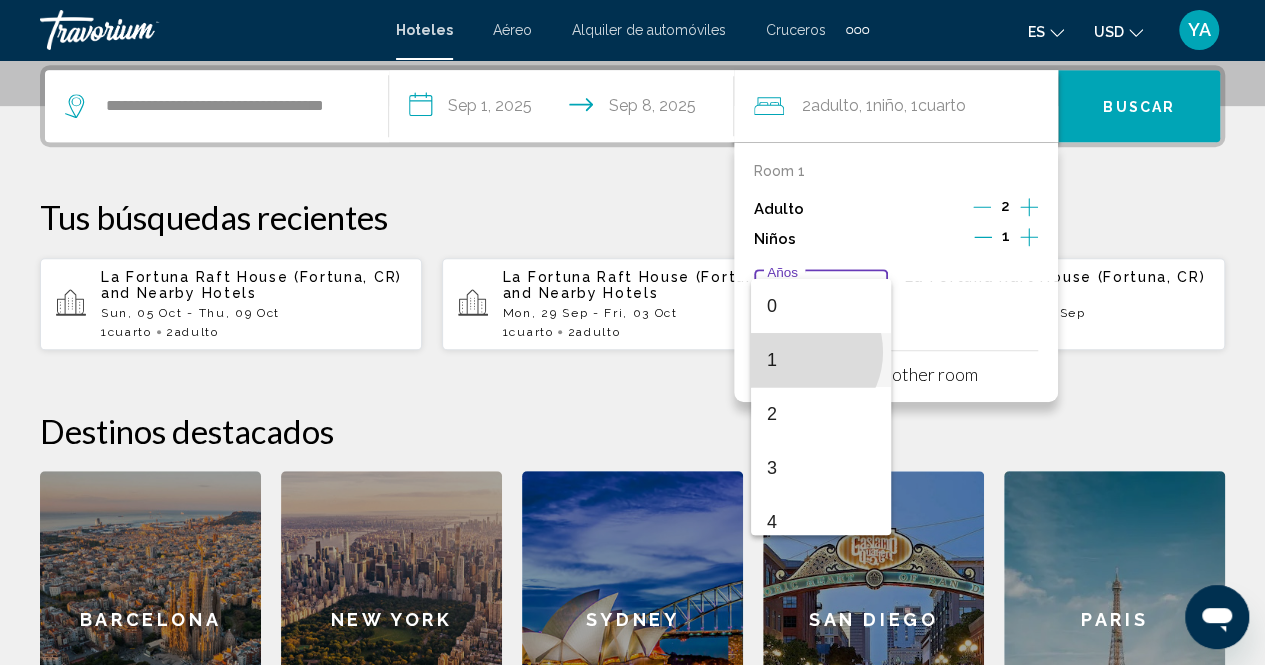 click on "1" at bounding box center (821, 360) 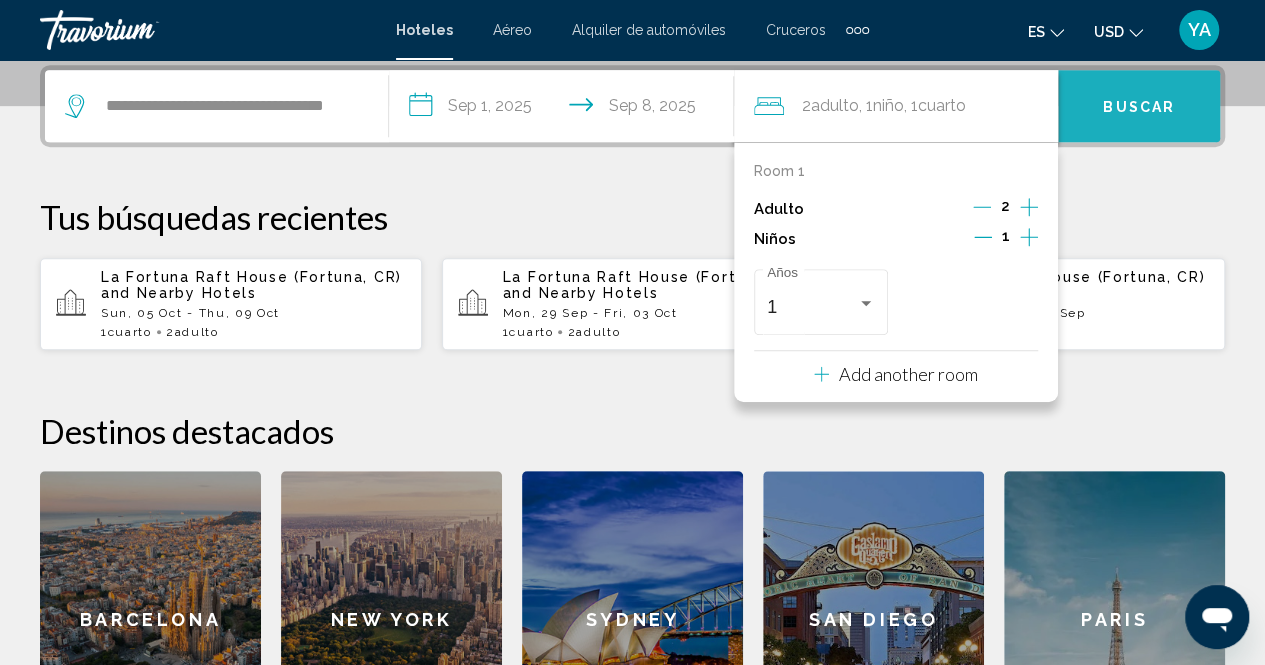 click on "Buscar" at bounding box center (1139, 107) 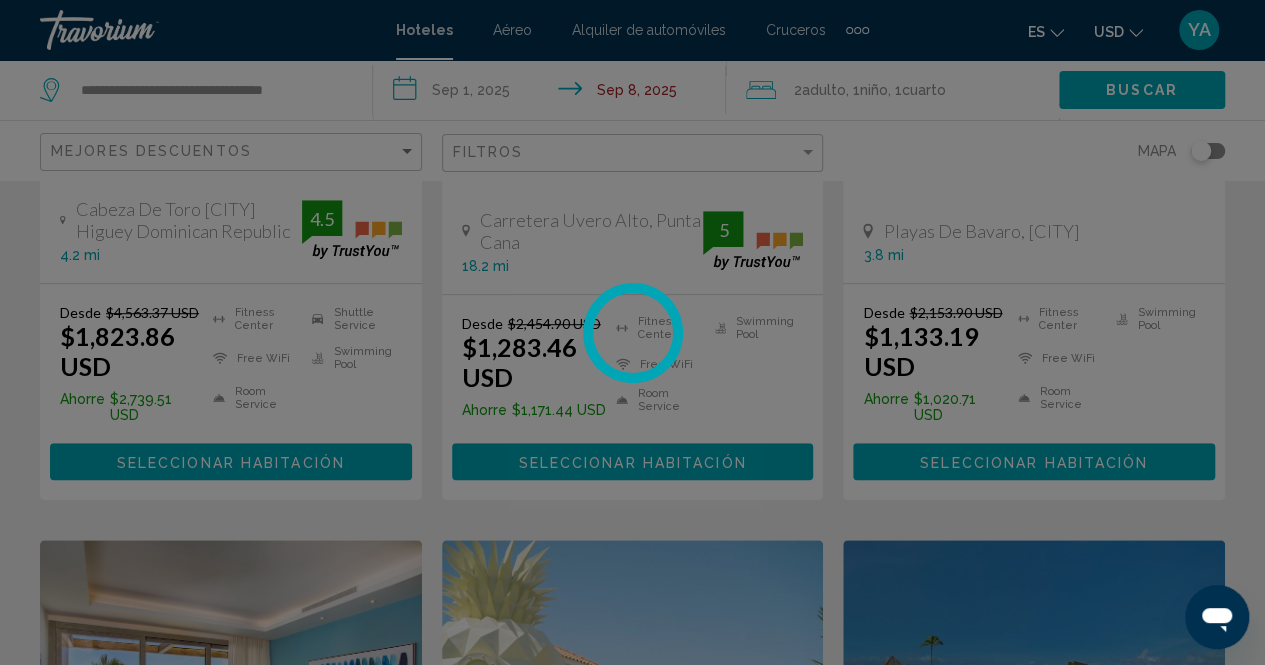 scroll, scrollTop: 0, scrollLeft: 0, axis: both 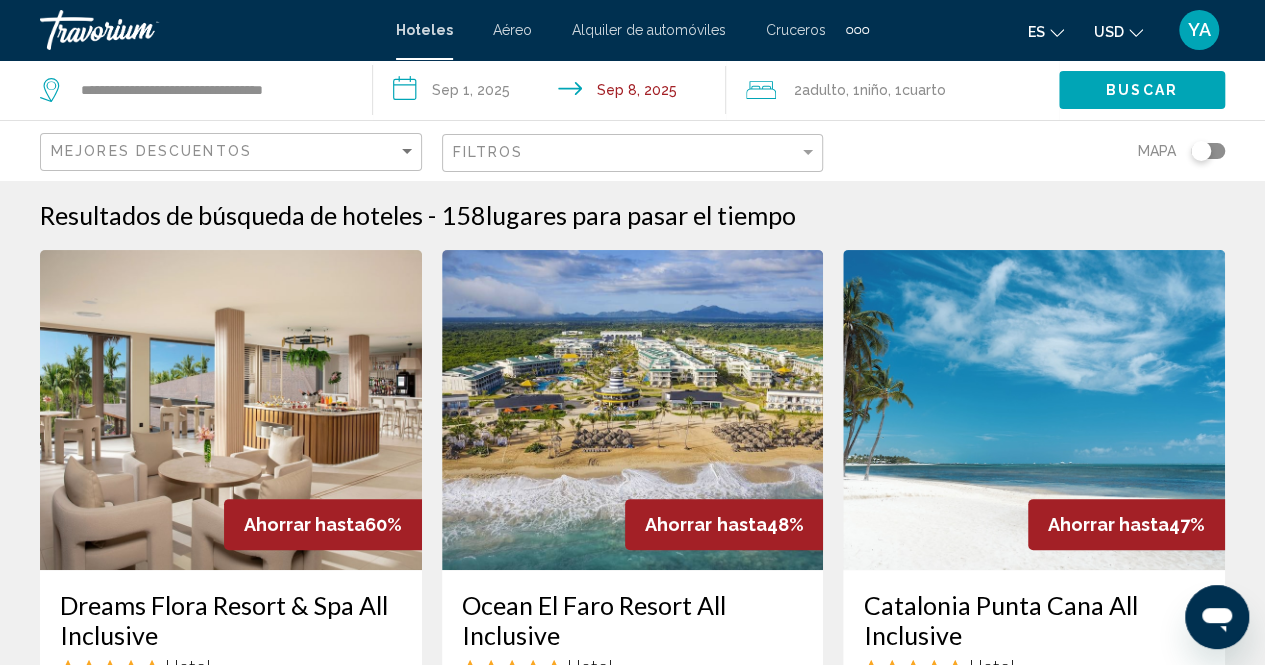 click on "Filtros" 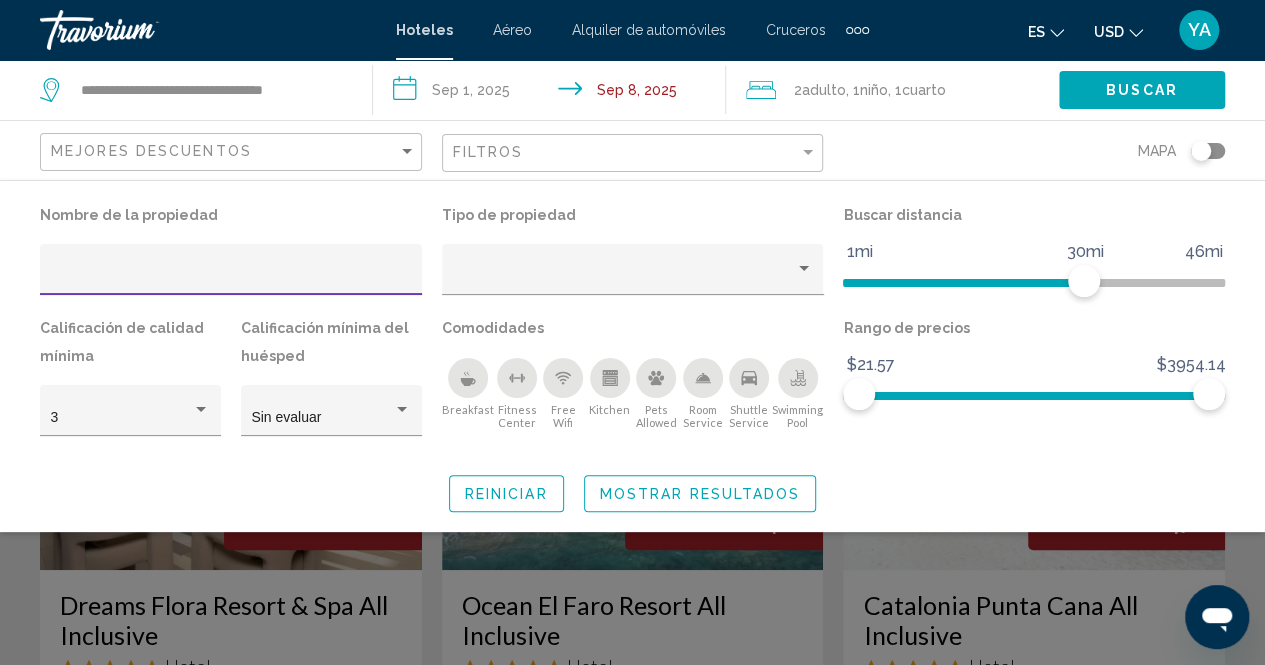 click at bounding box center [231, 277] 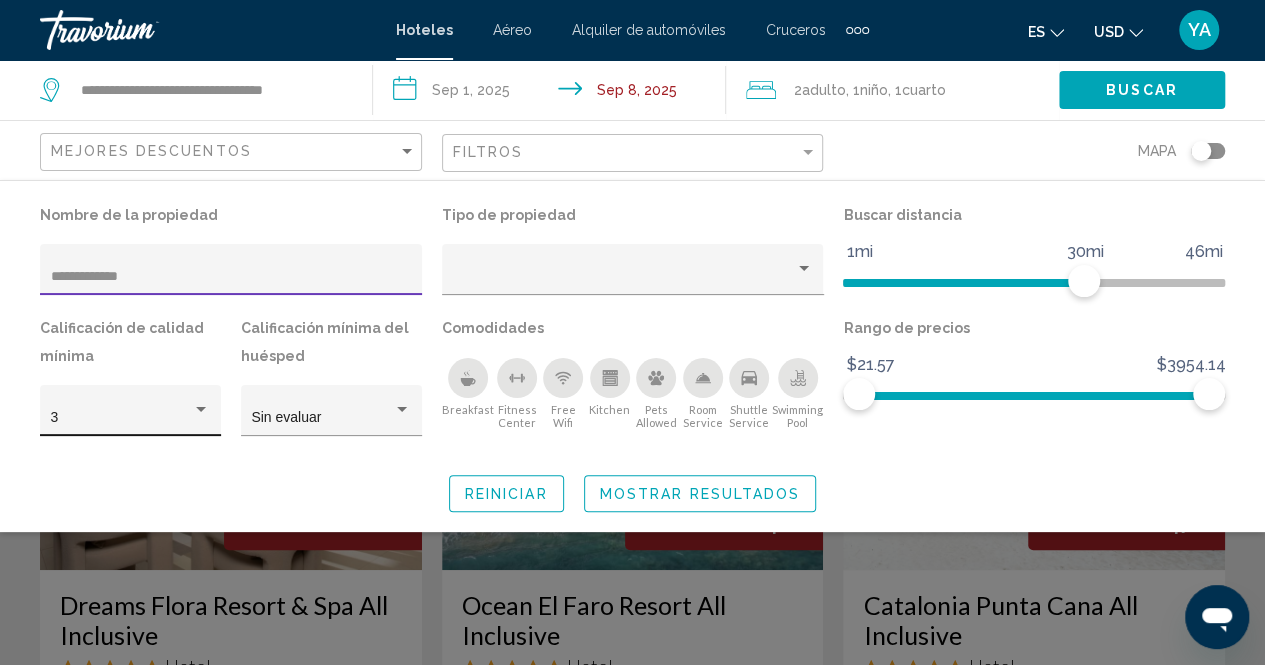 type on "**********" 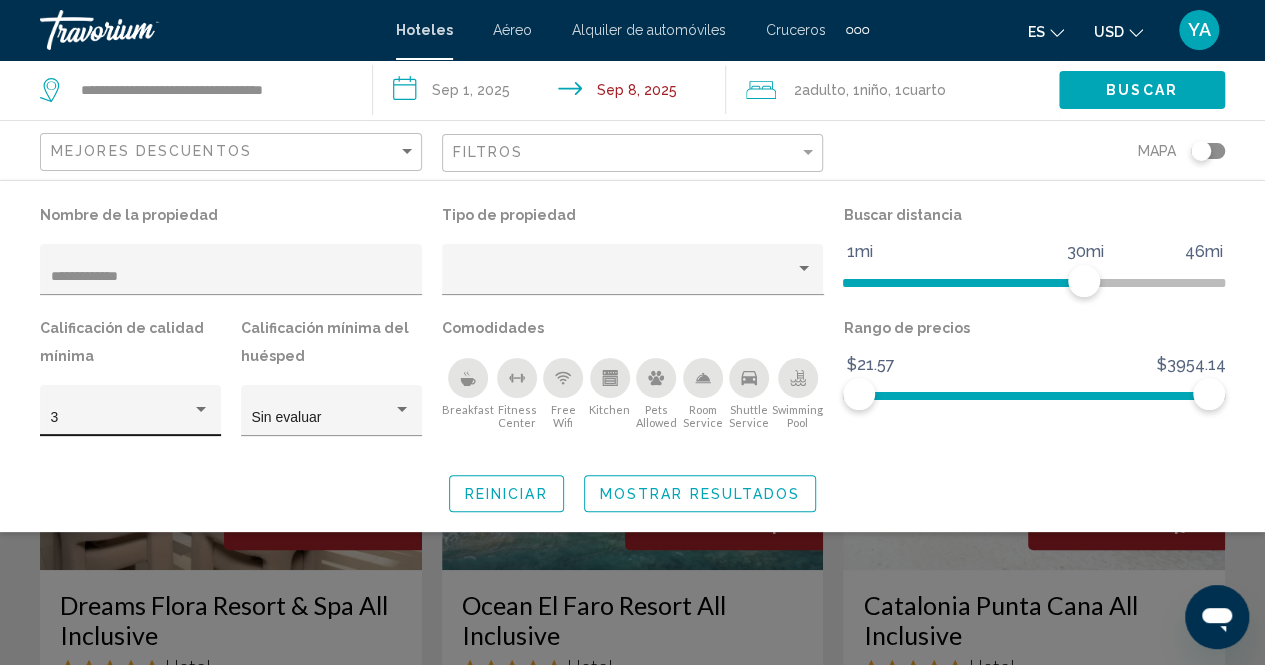 click on "3" 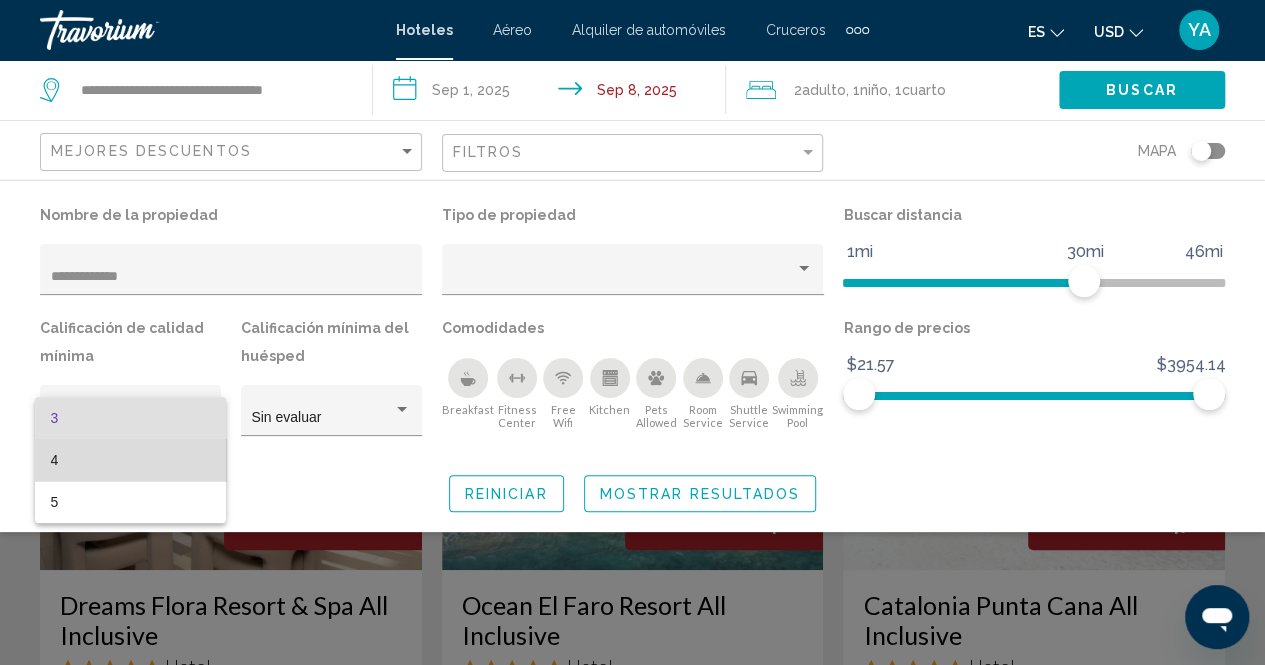 click on "4" at bounding box center [131, 460] 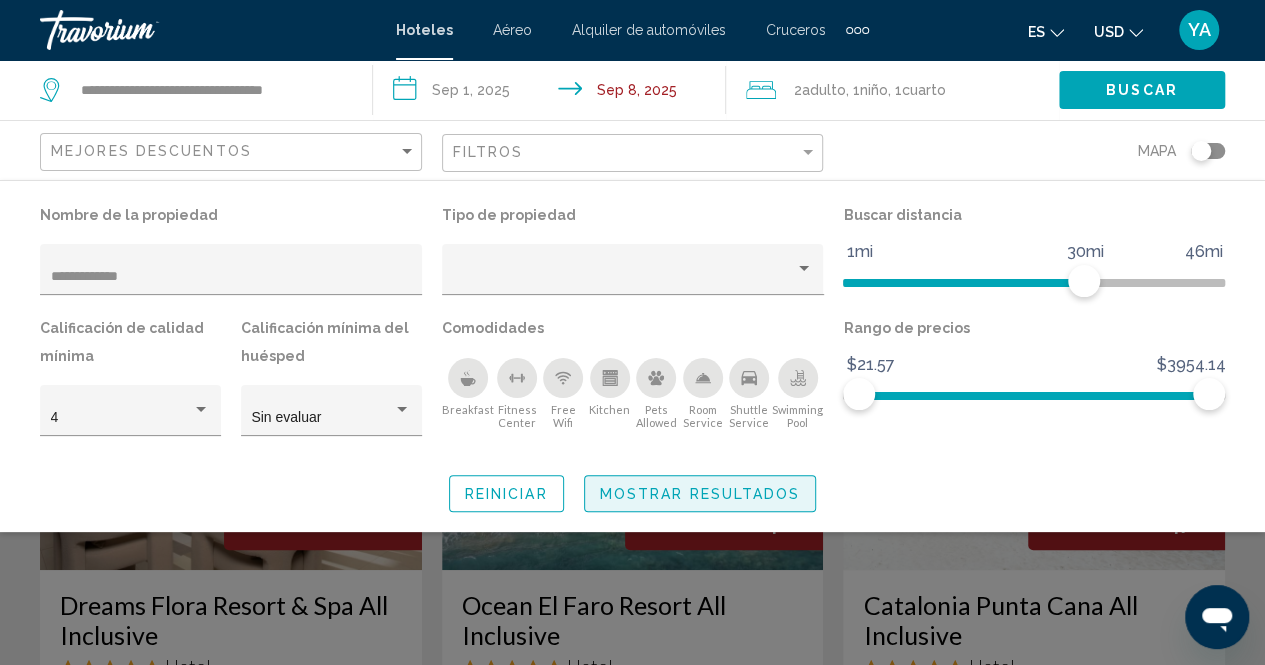click on "Mostrar resultados" 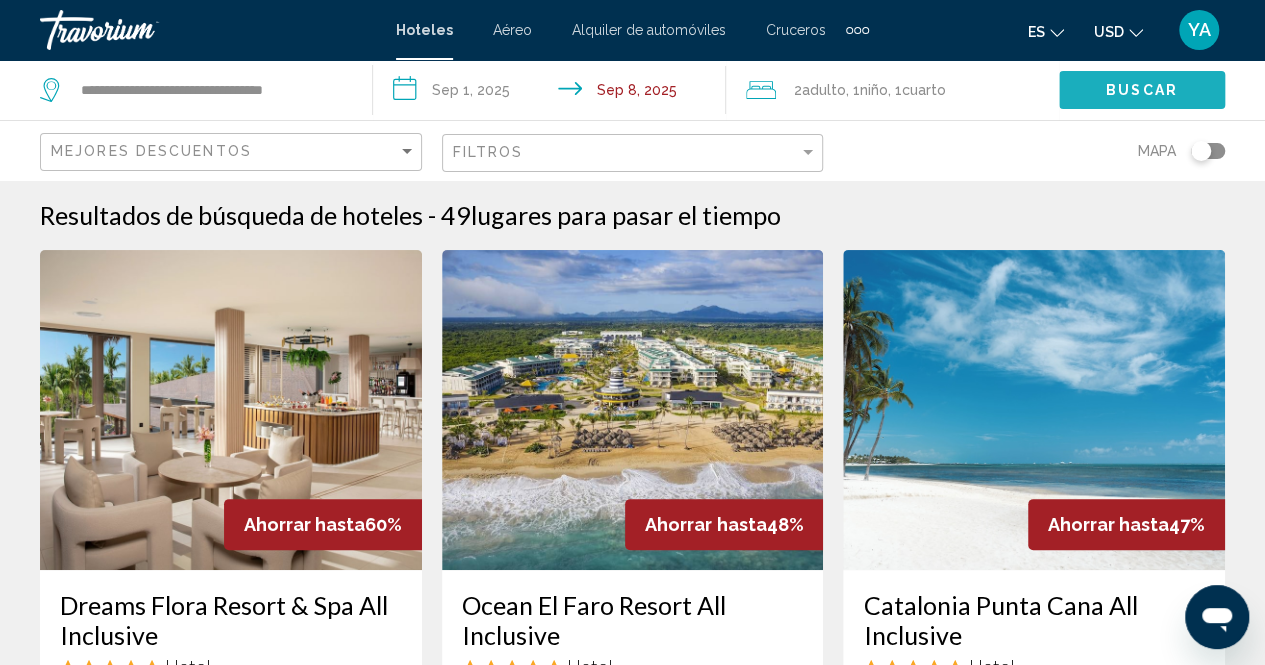 click on "Buscar" 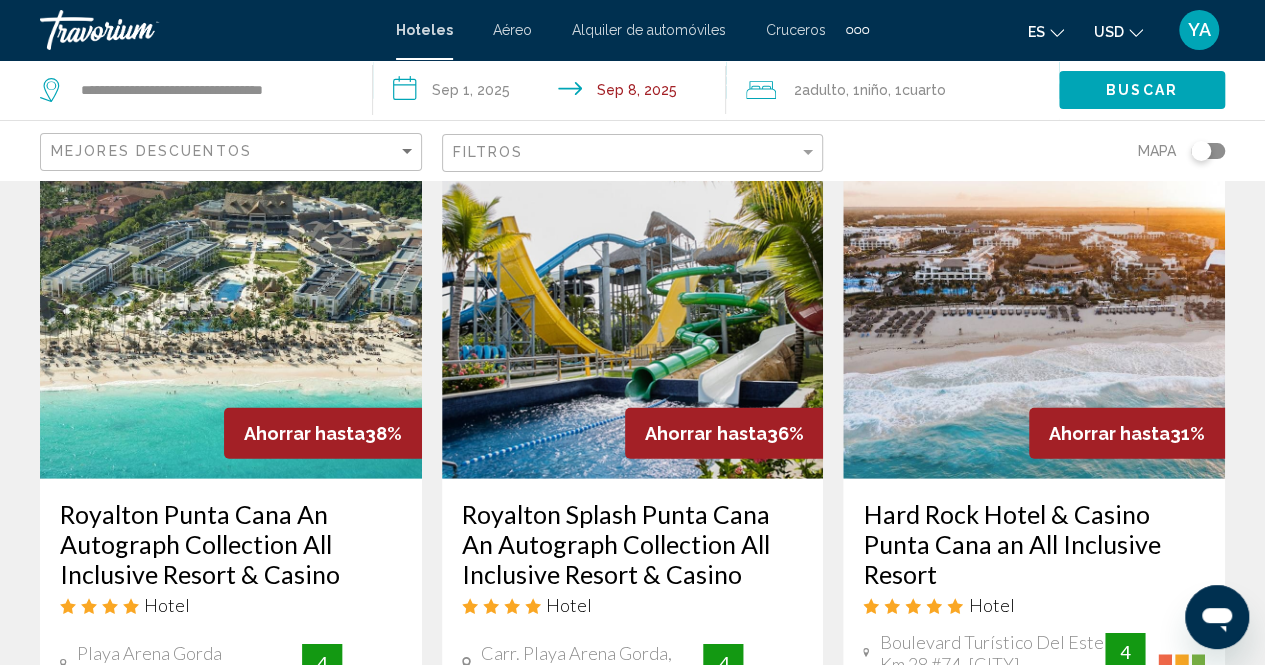 scroll, scrollTop: 2467, scrollLeft: 0, axis: vertical 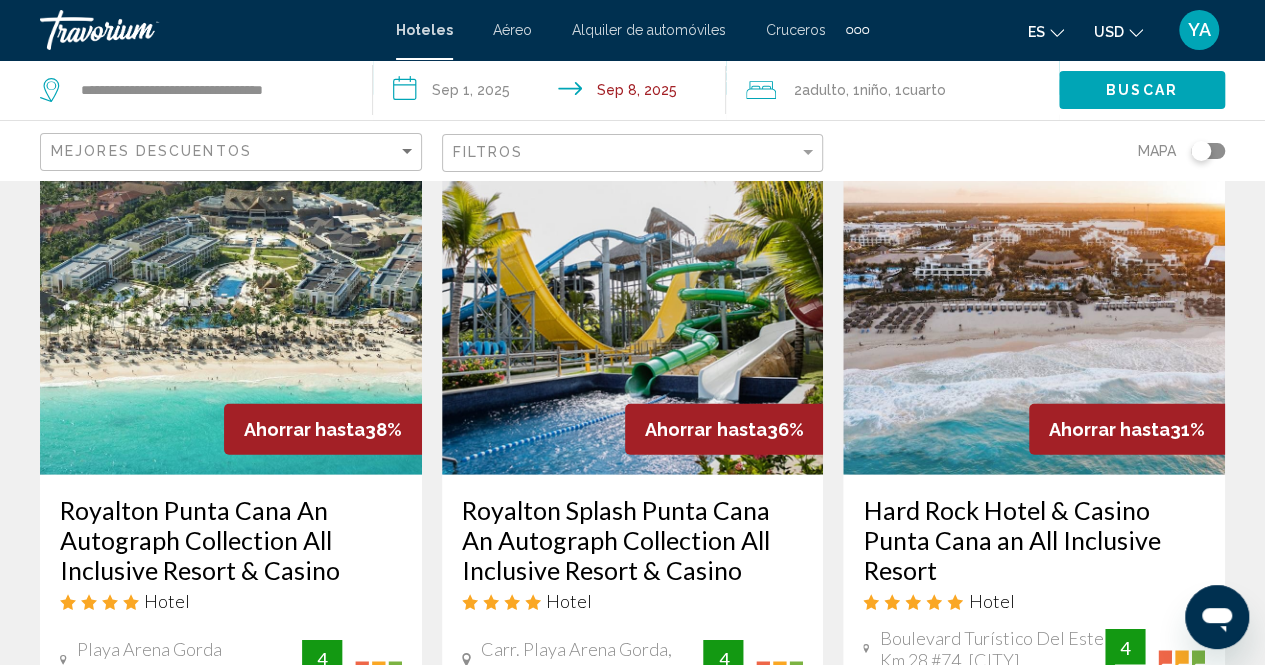 click at bounding box center [633, 315] 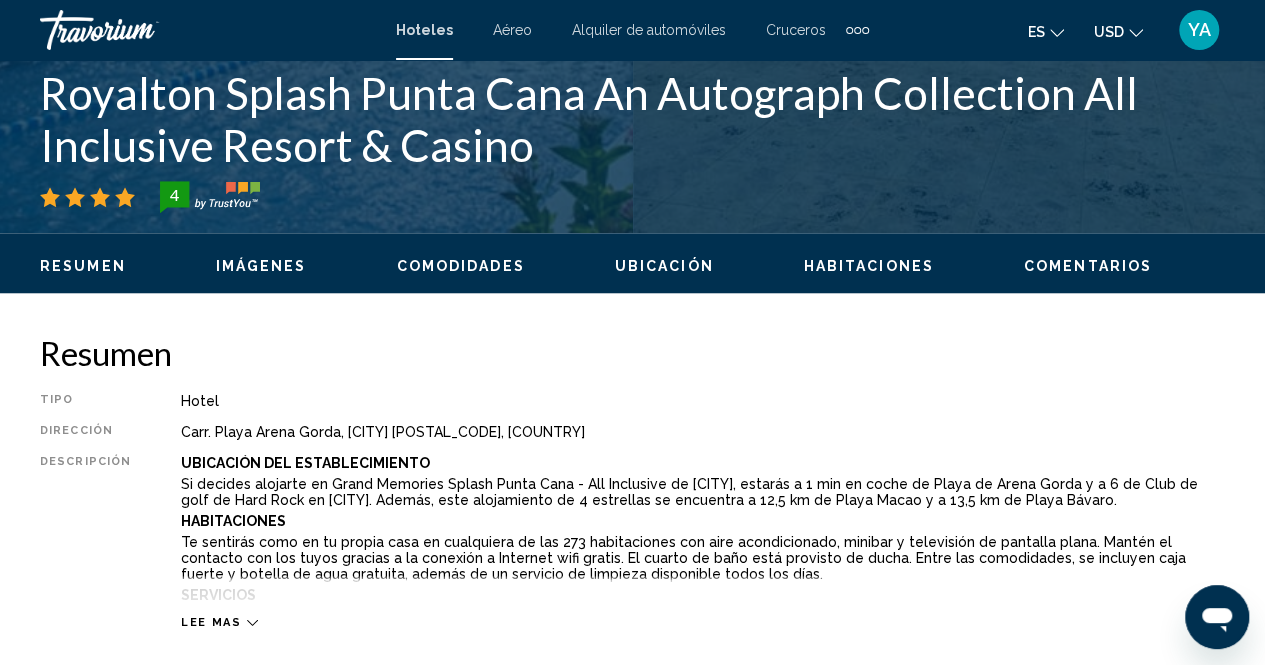 scroll, scrollTop: 778, scrollLeft: 0, axis: vertical 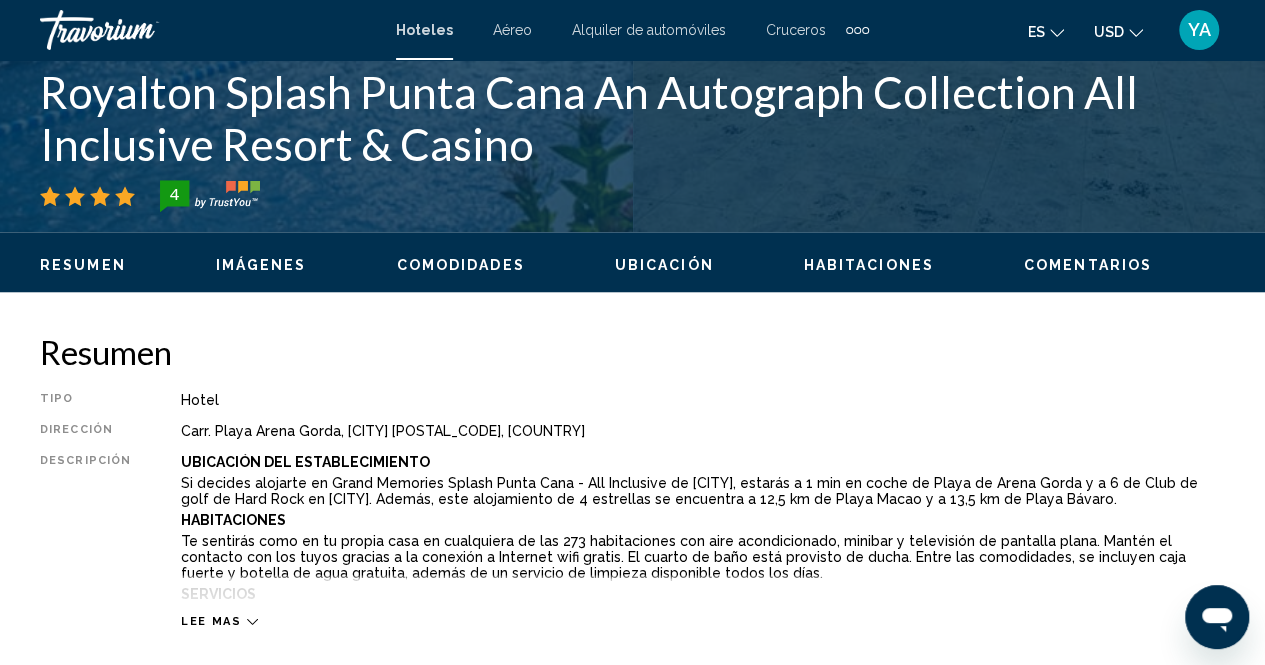 click on "Imágenes" at bounding box center [261, 265] 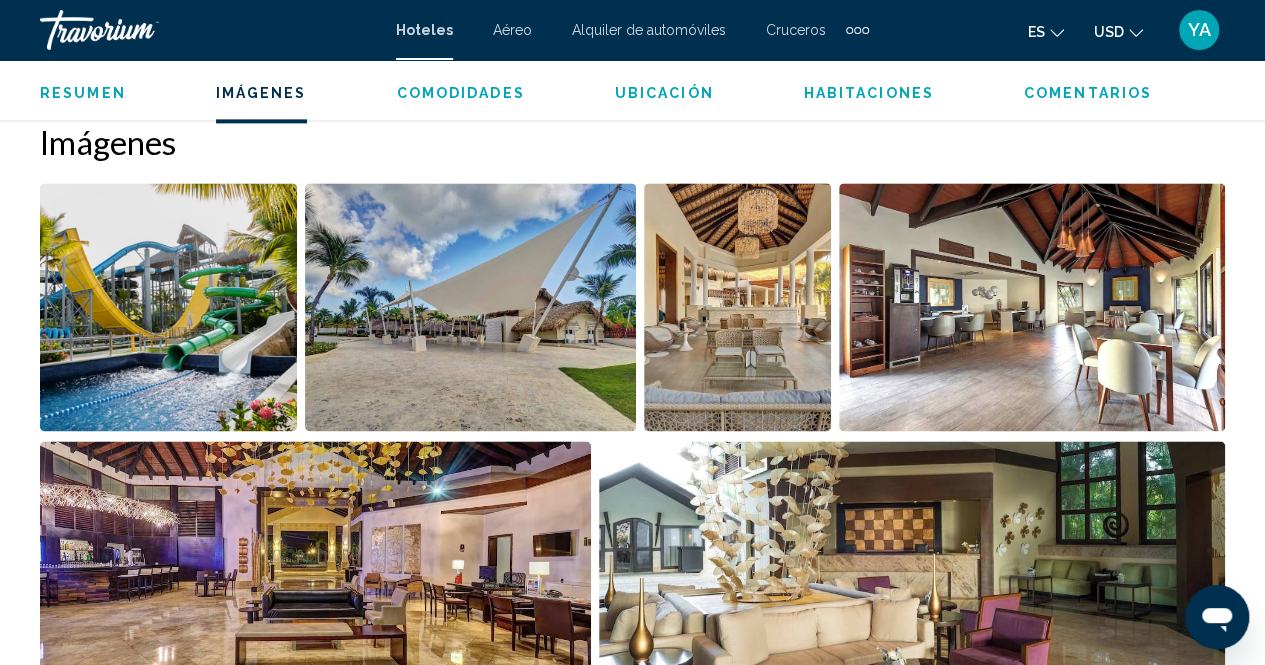 scroll, scrollTop: 1327, scrollLeft: 0, axis: vertical 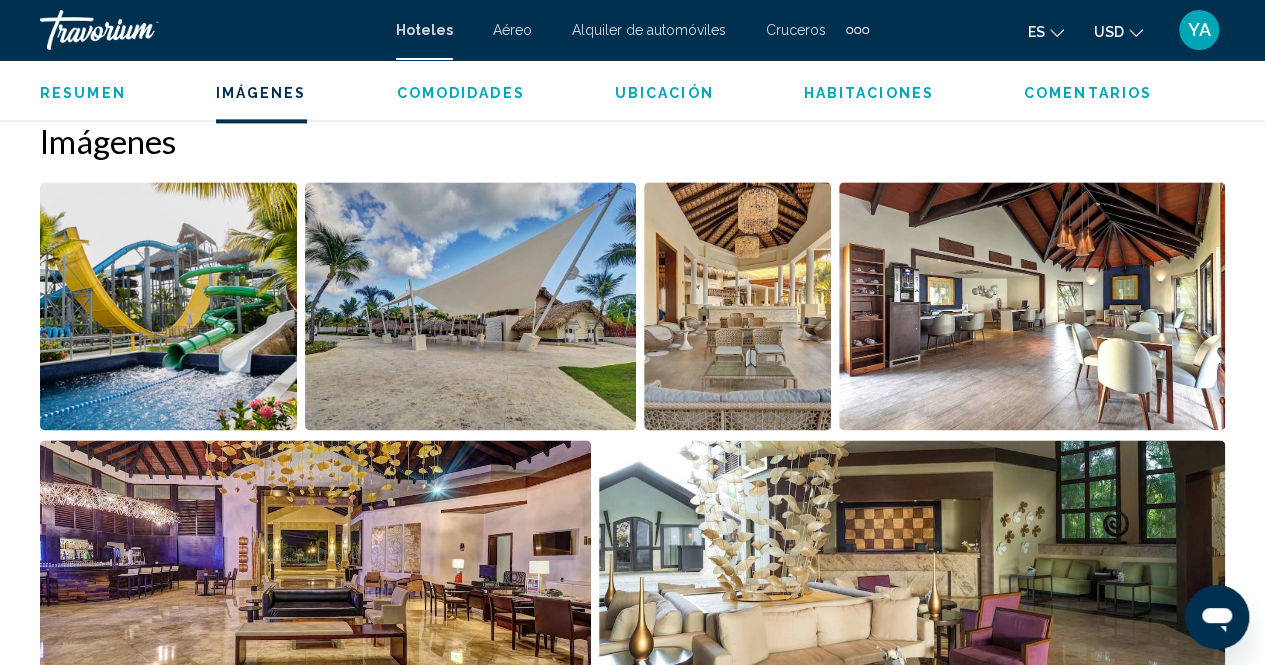 click at bounding box center [168, 306] 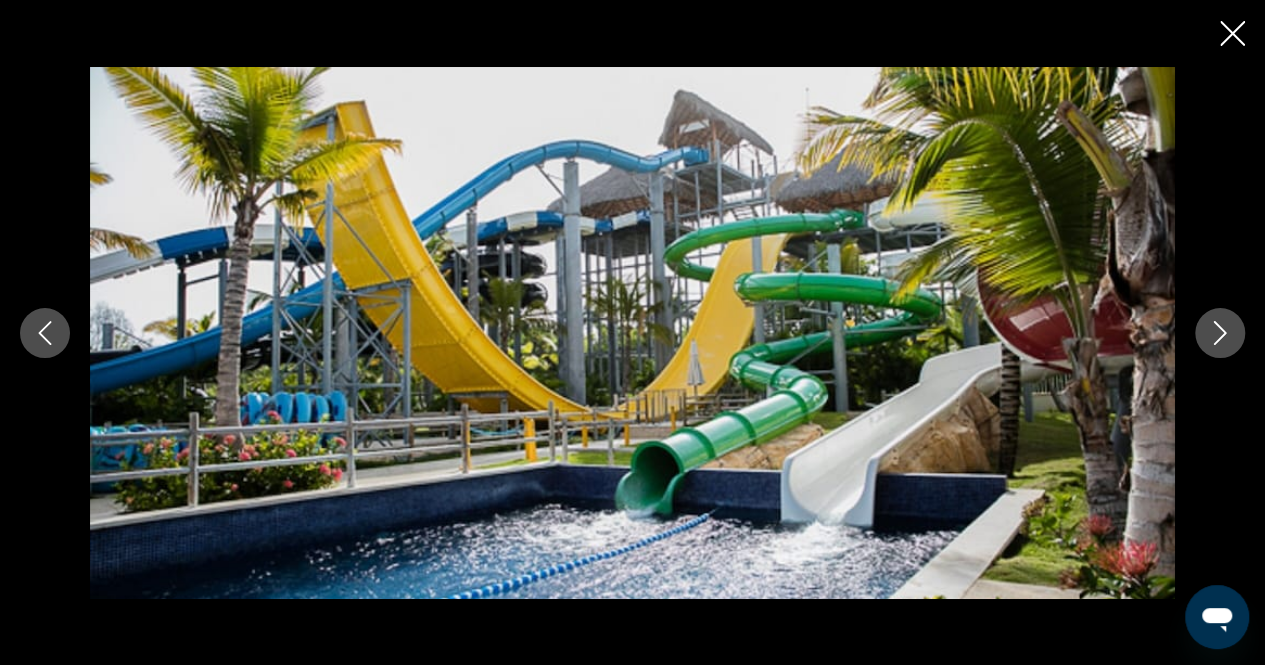 type 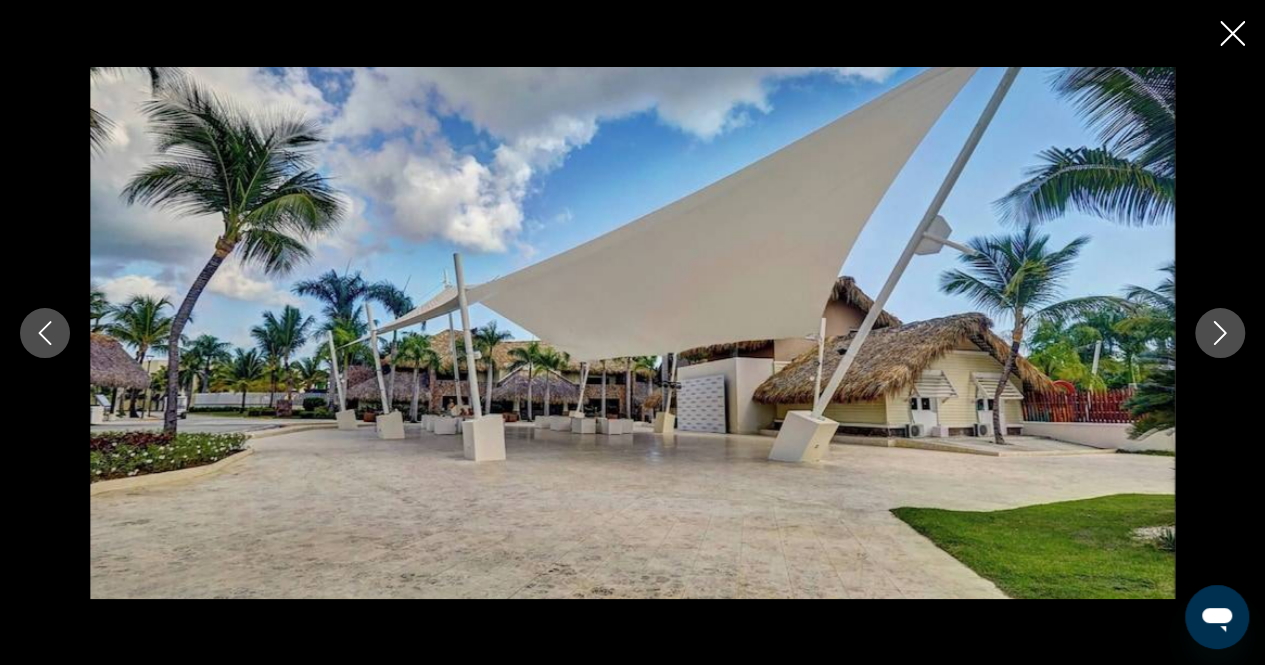 click 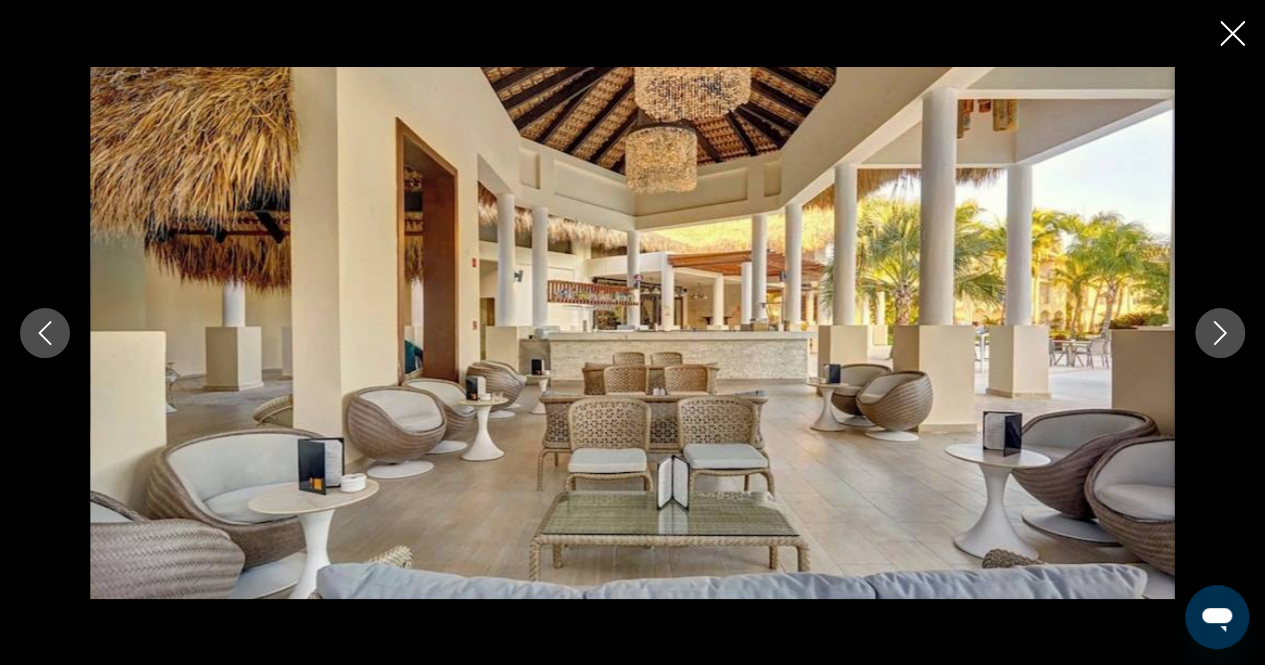 click 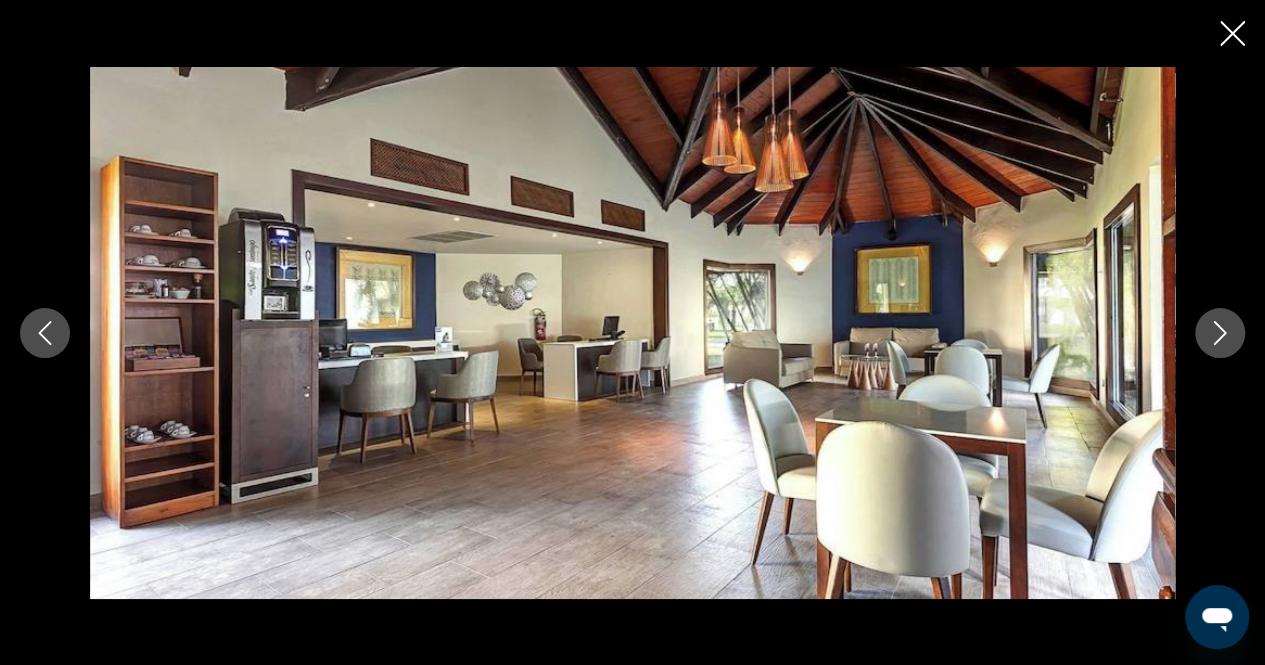 click 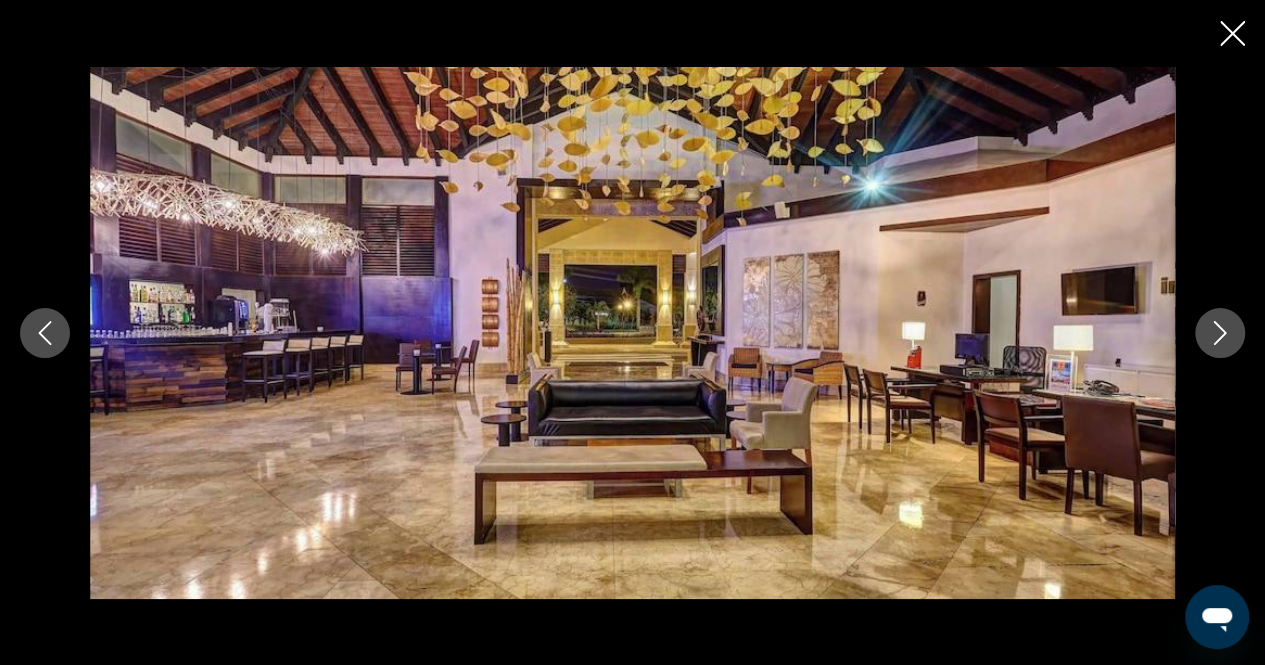 click 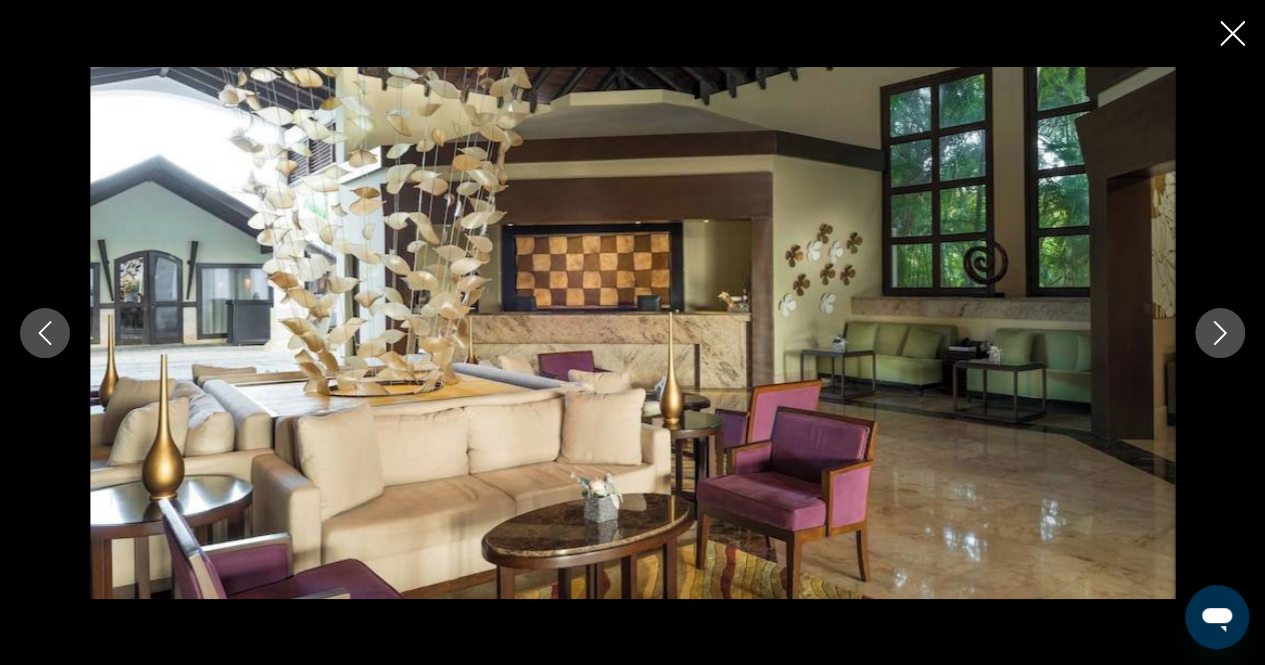 click 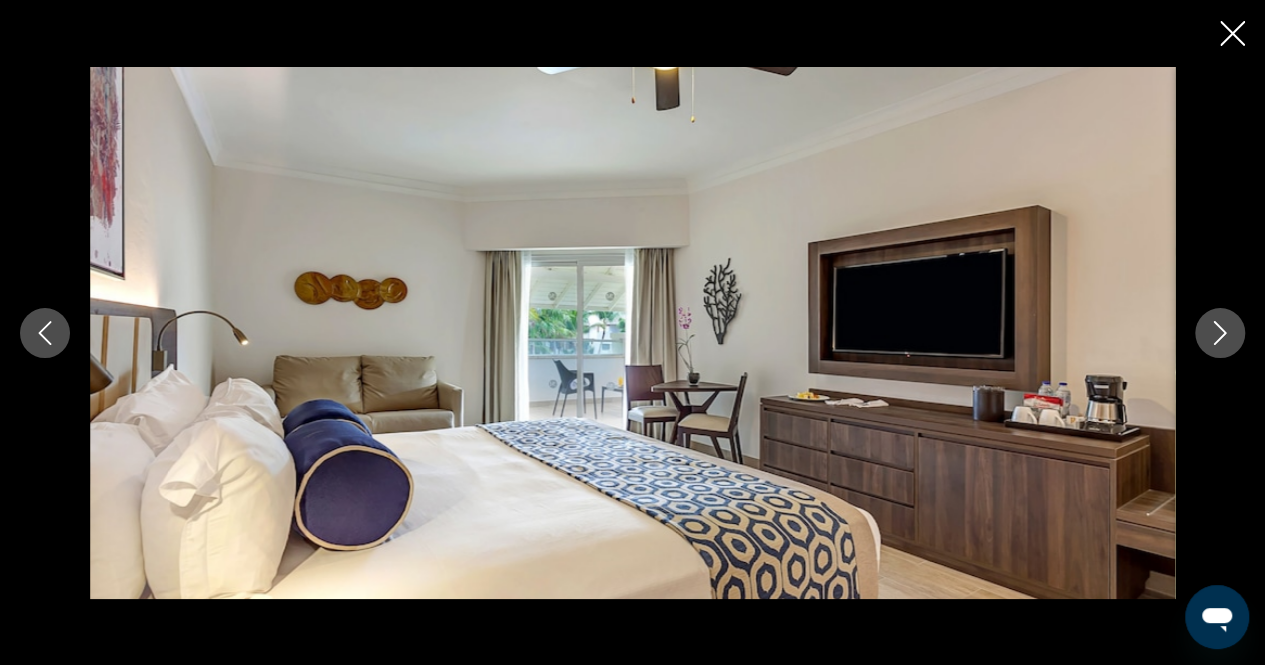 click 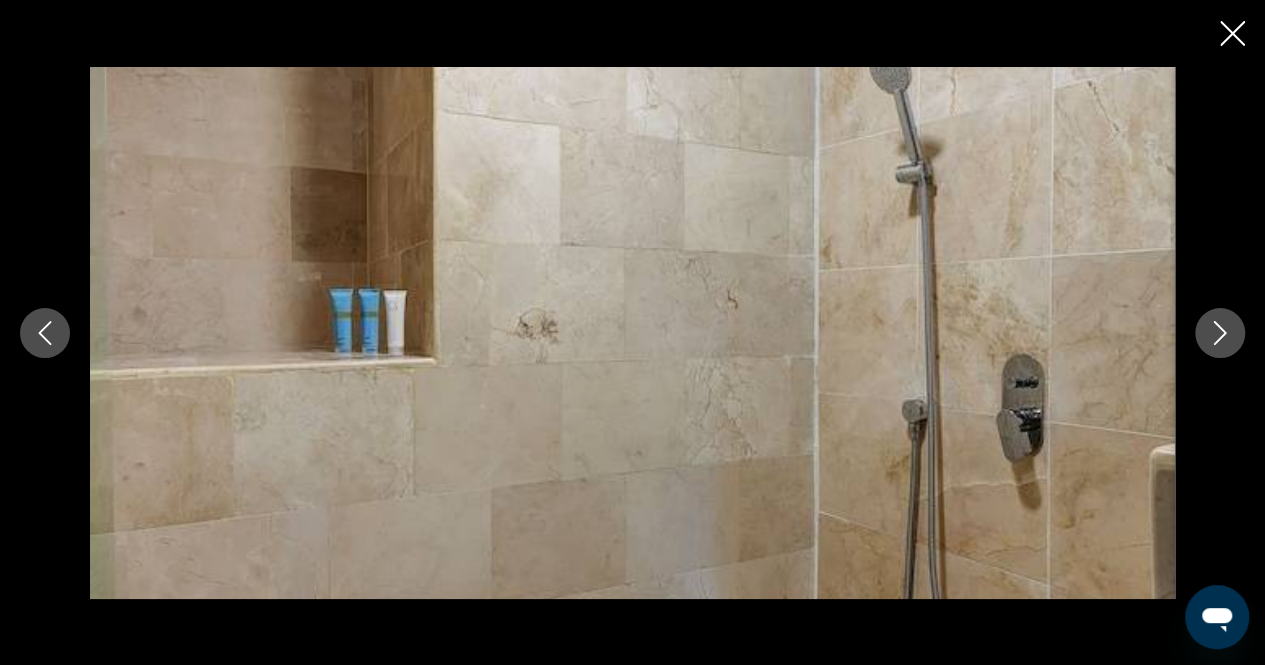 click 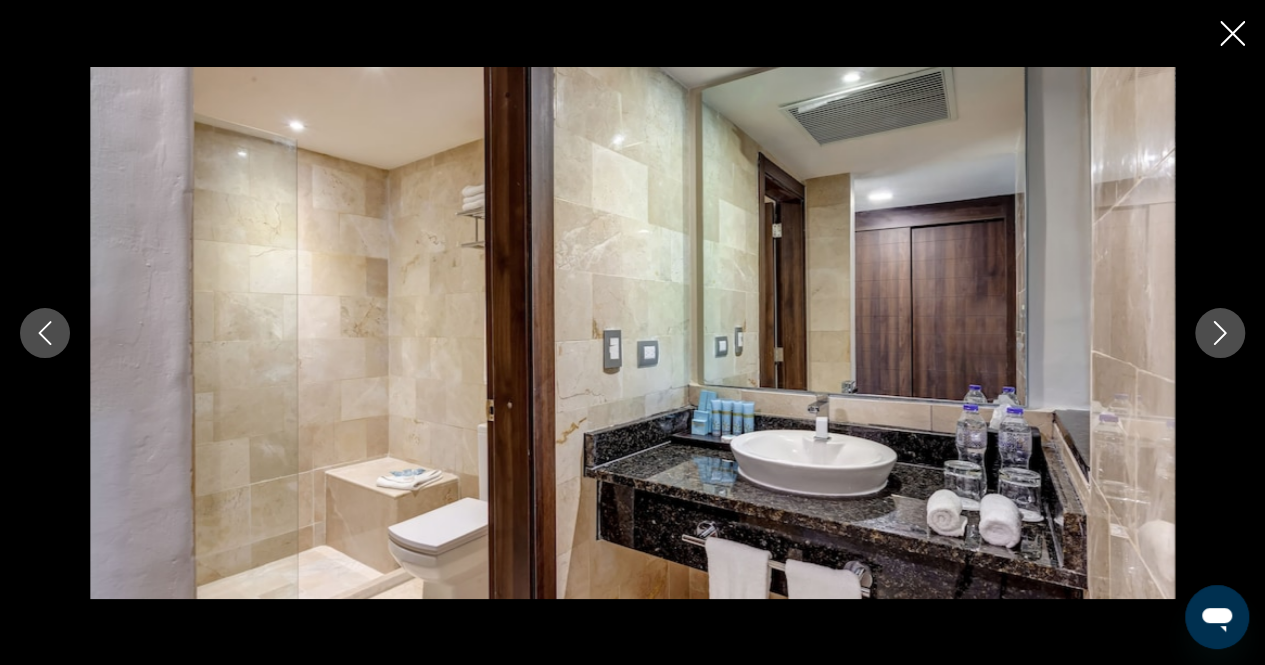 click 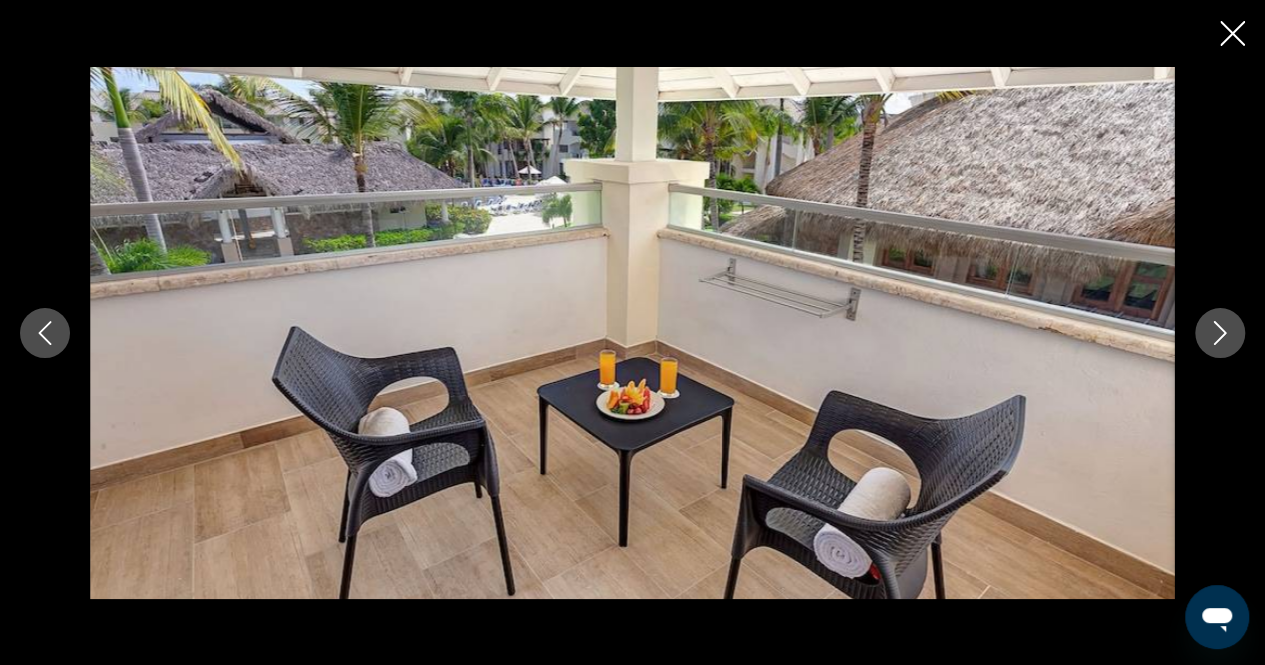 click 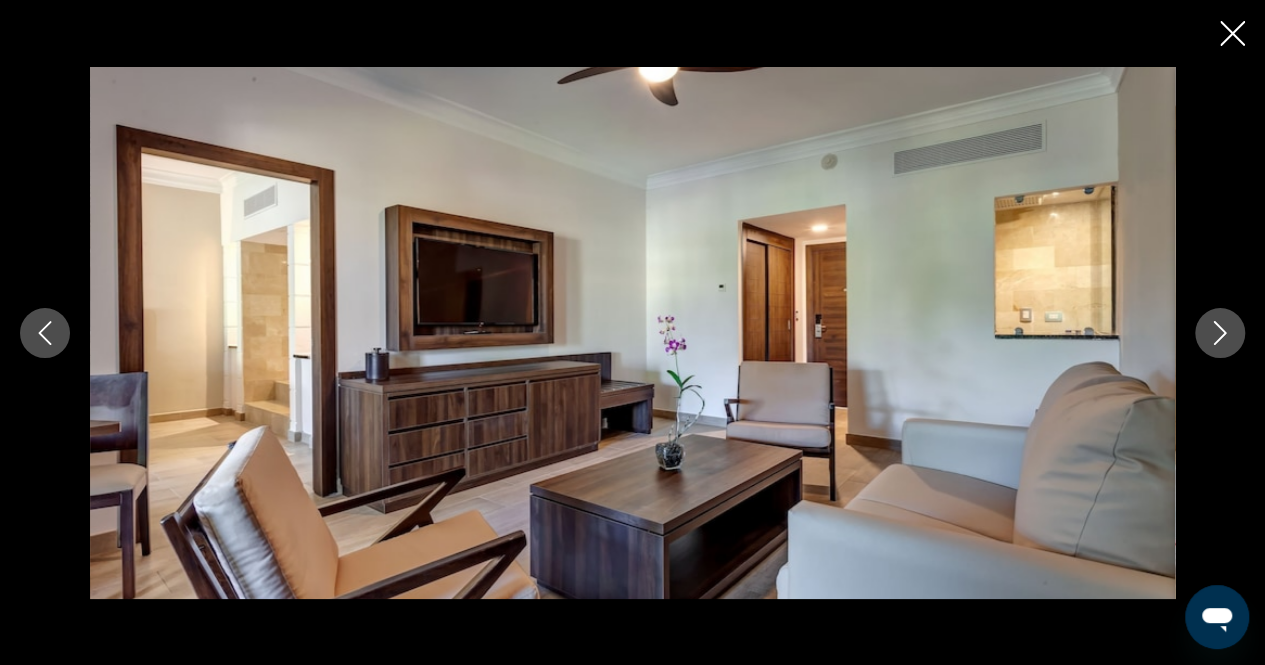 click 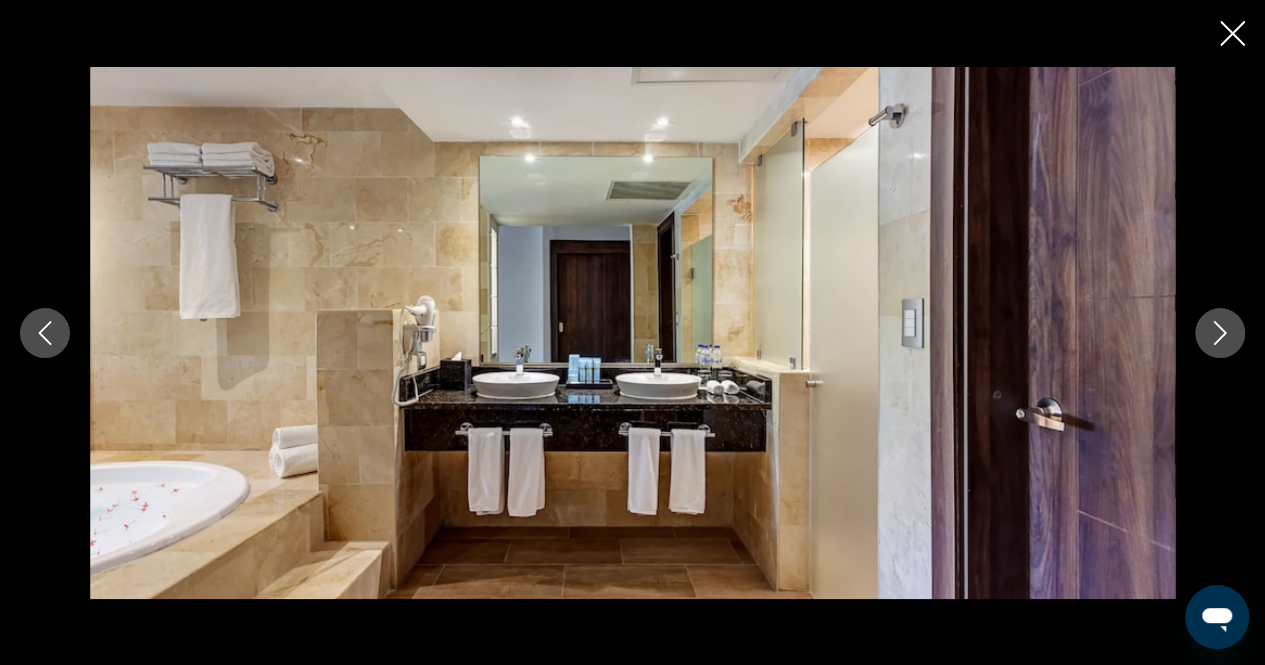 click 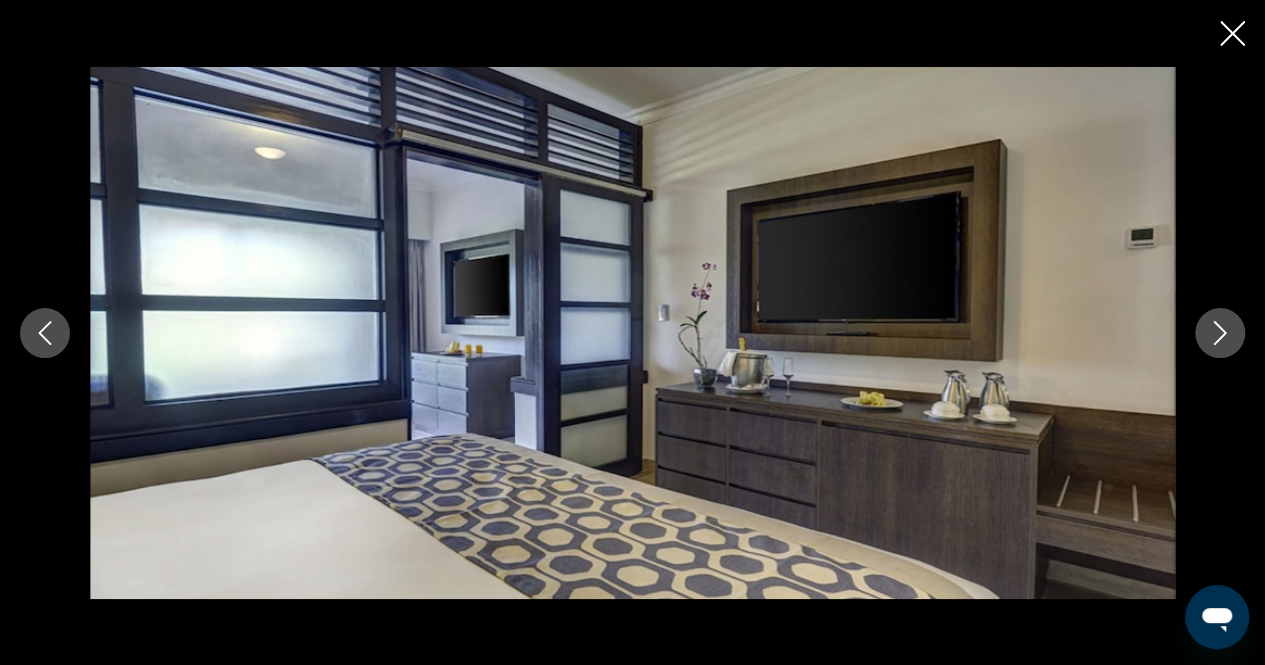 click 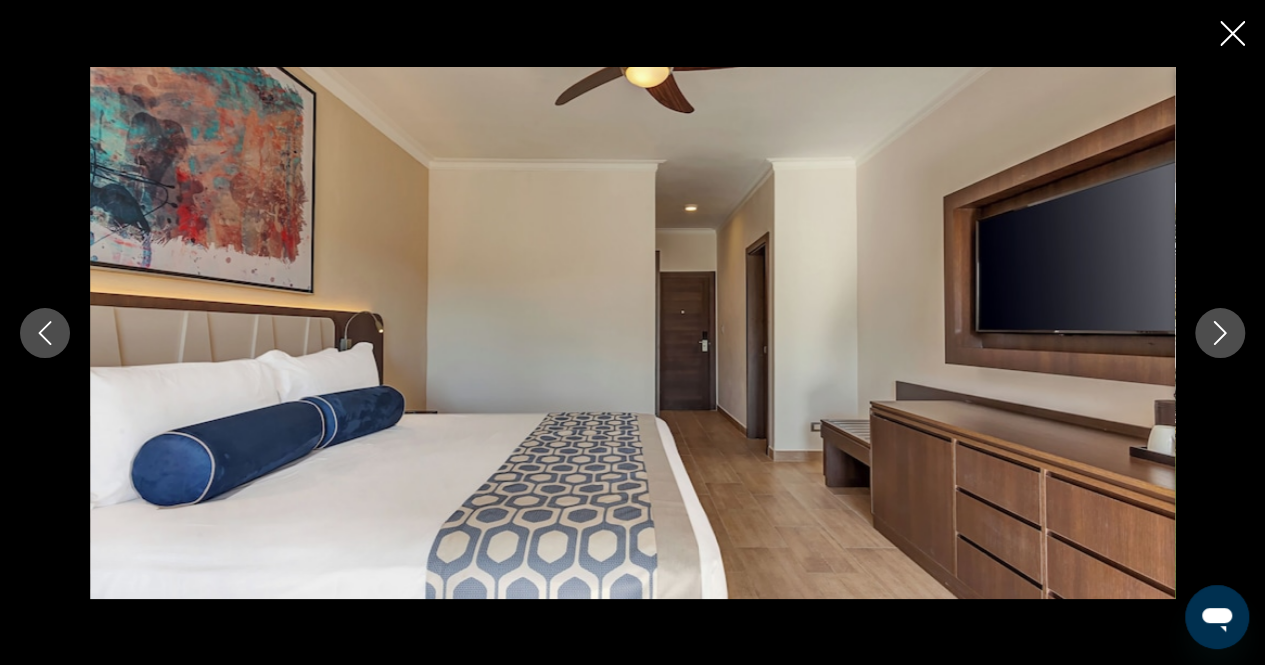 click 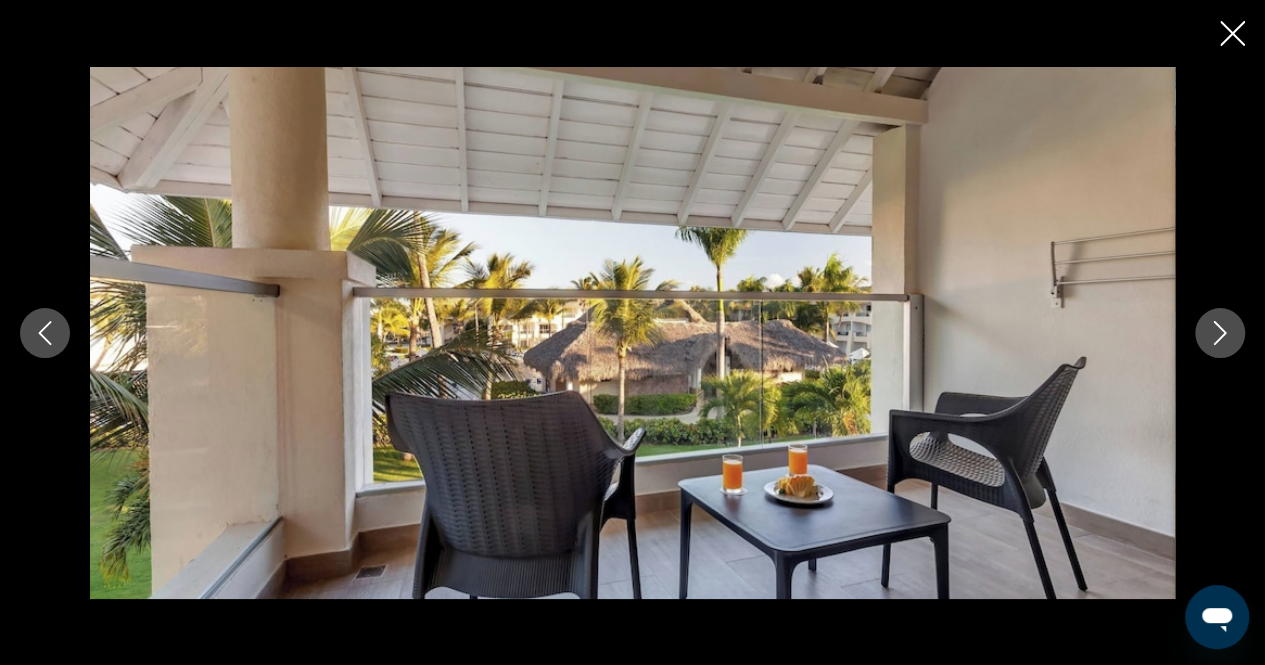 click 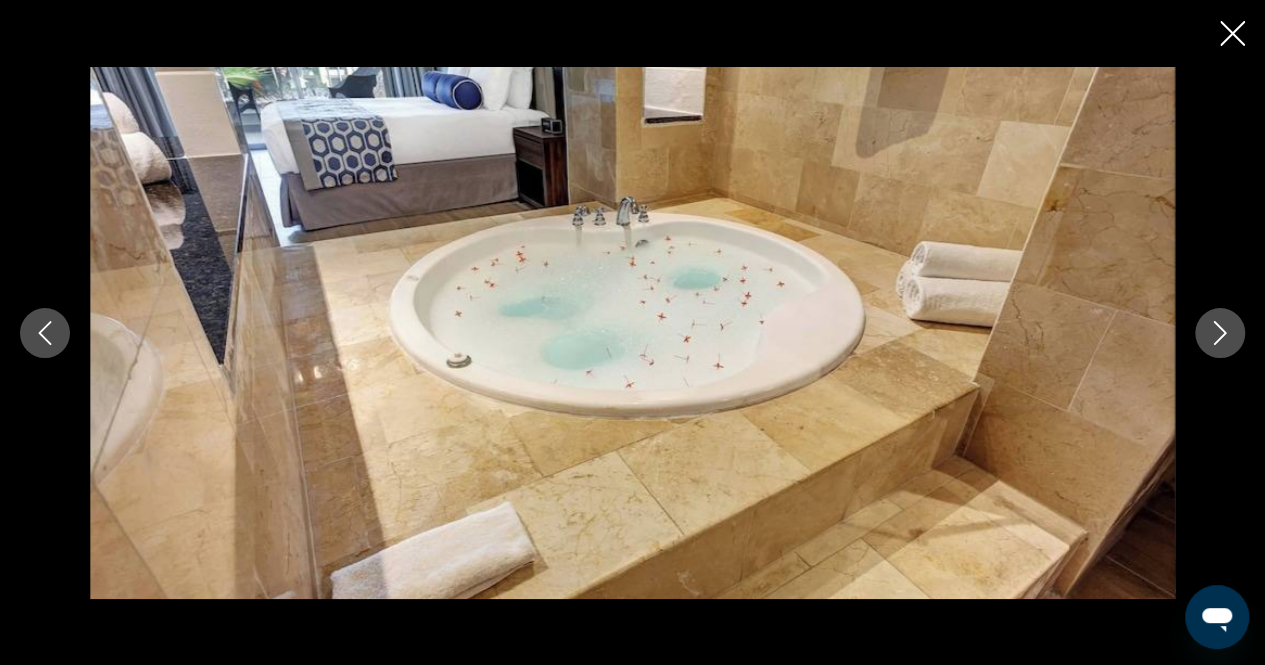 click 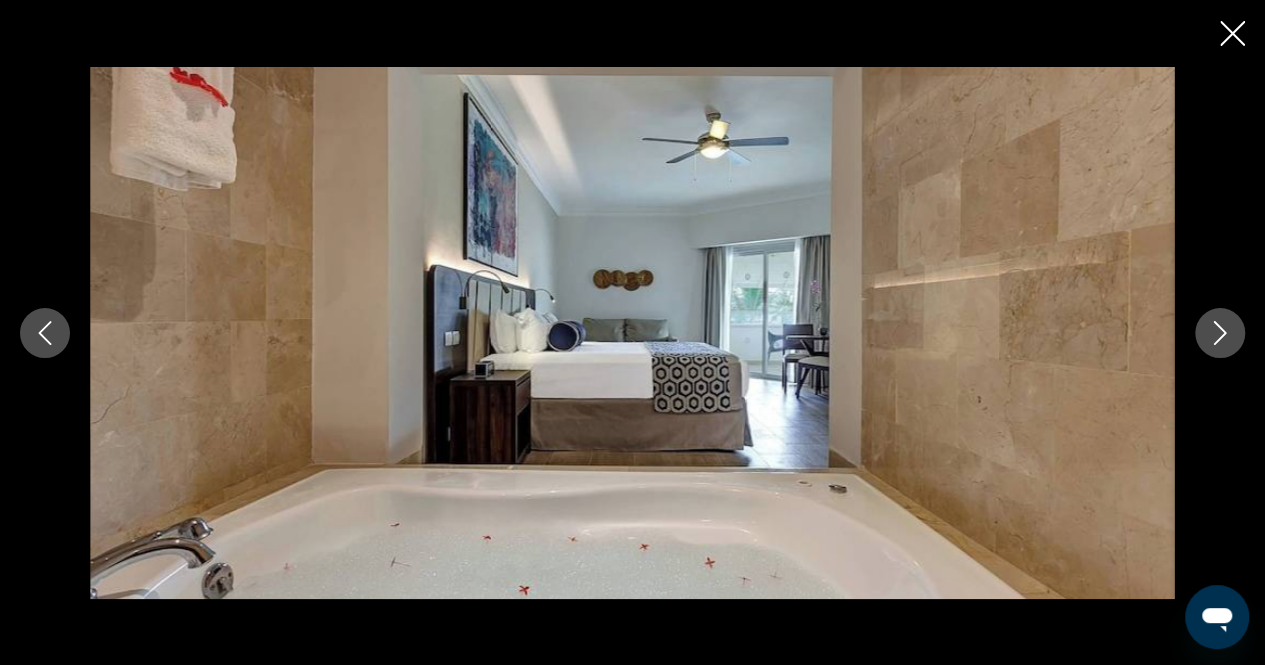 click 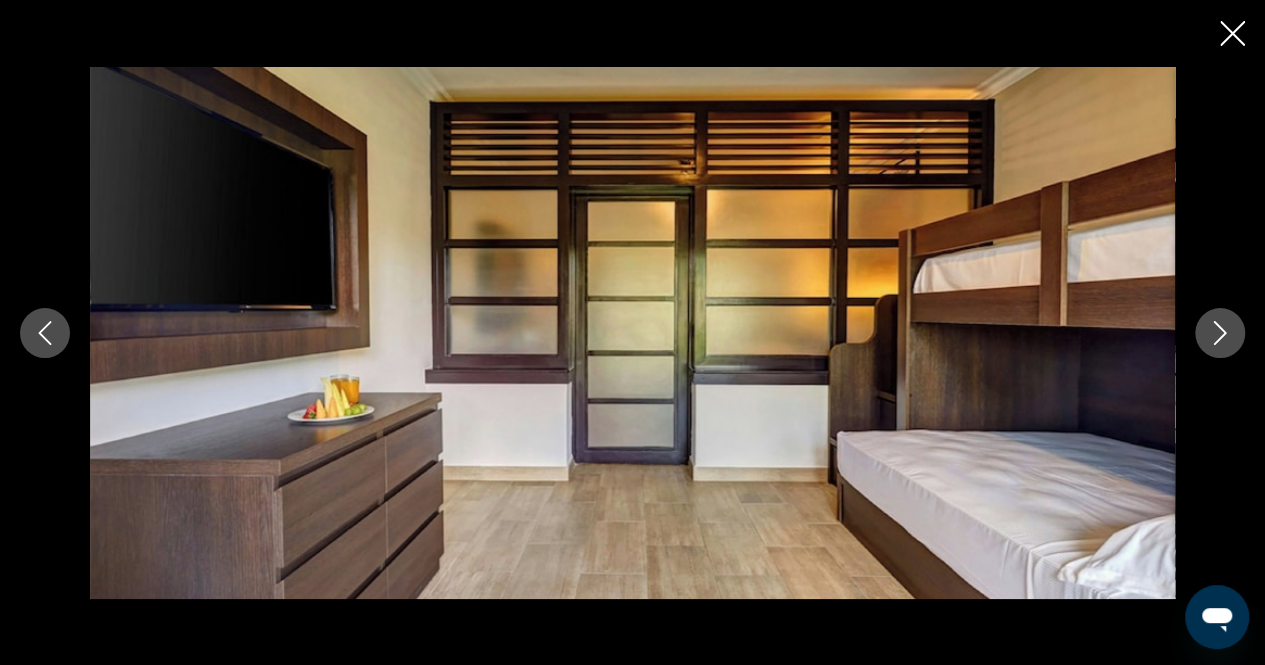 click 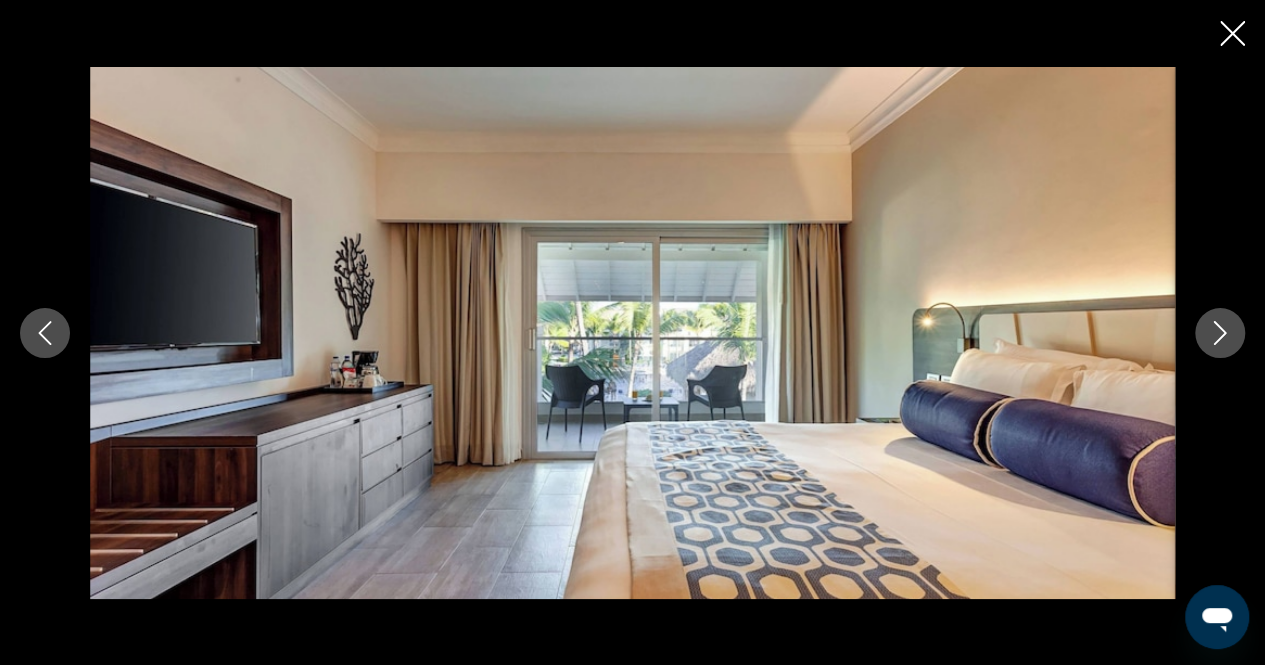 click 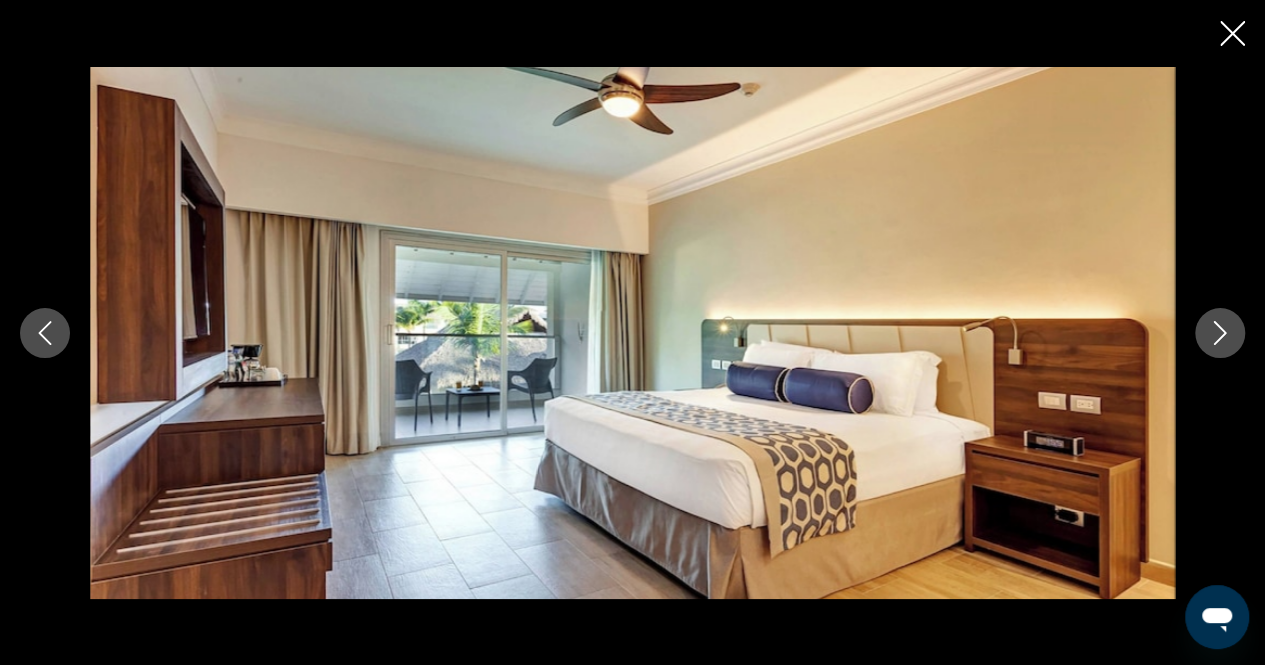 click 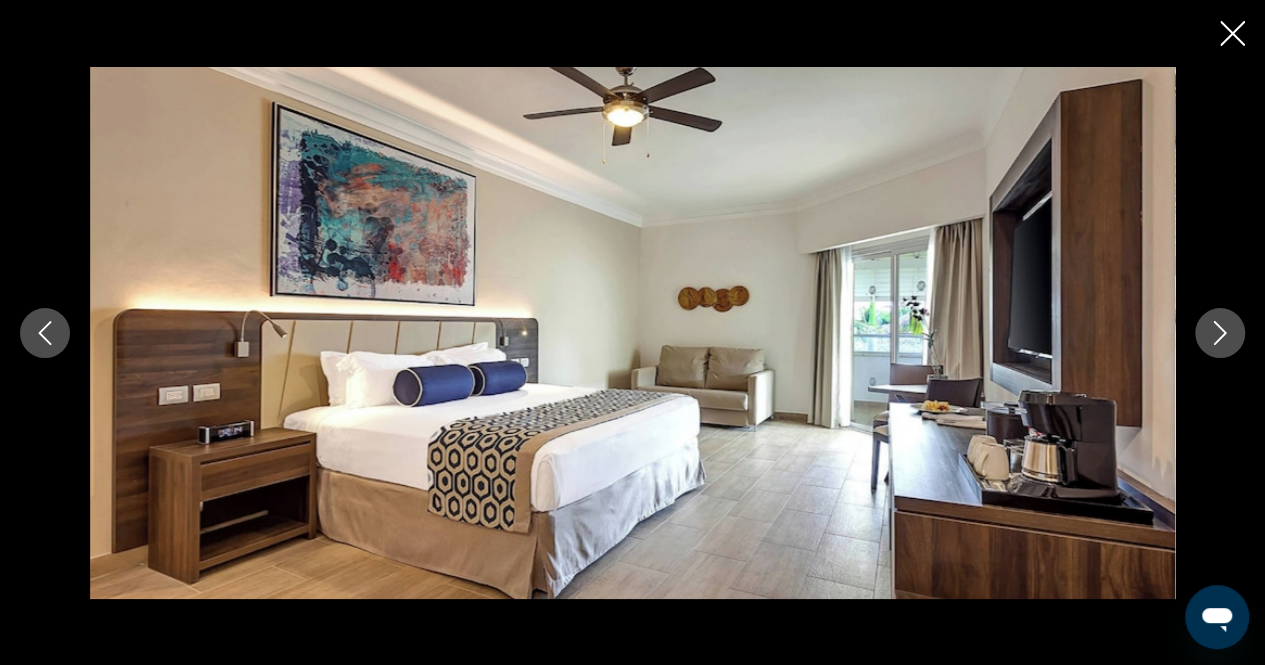 click 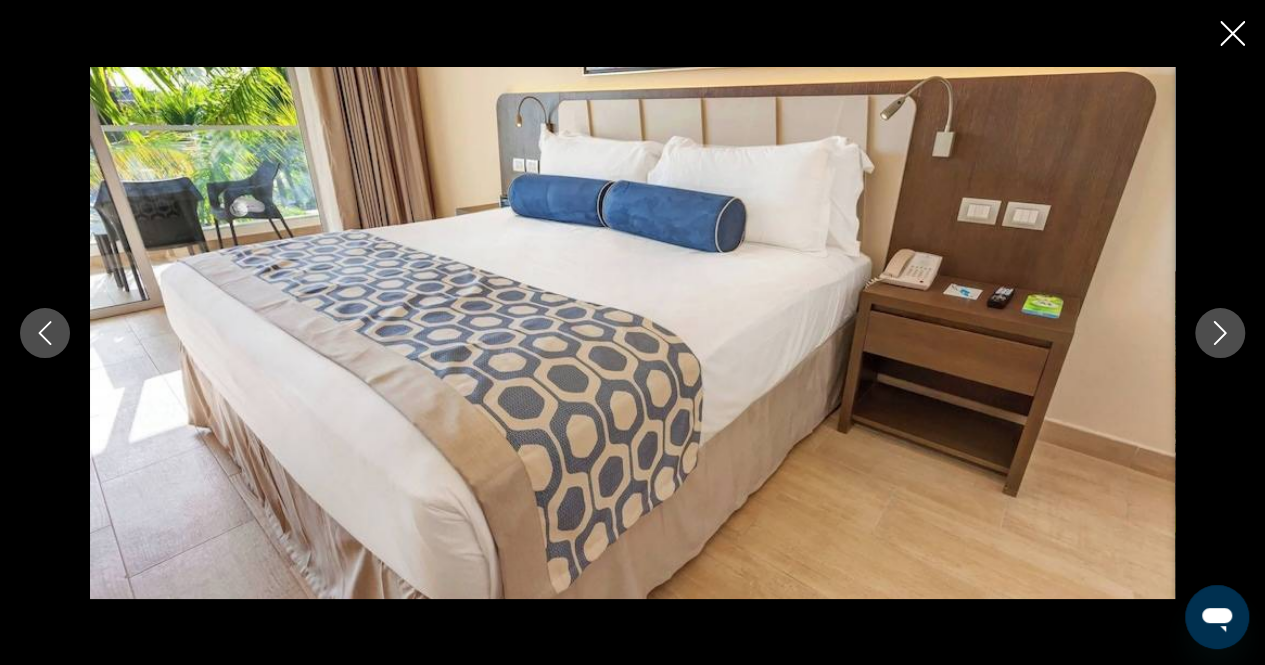 click 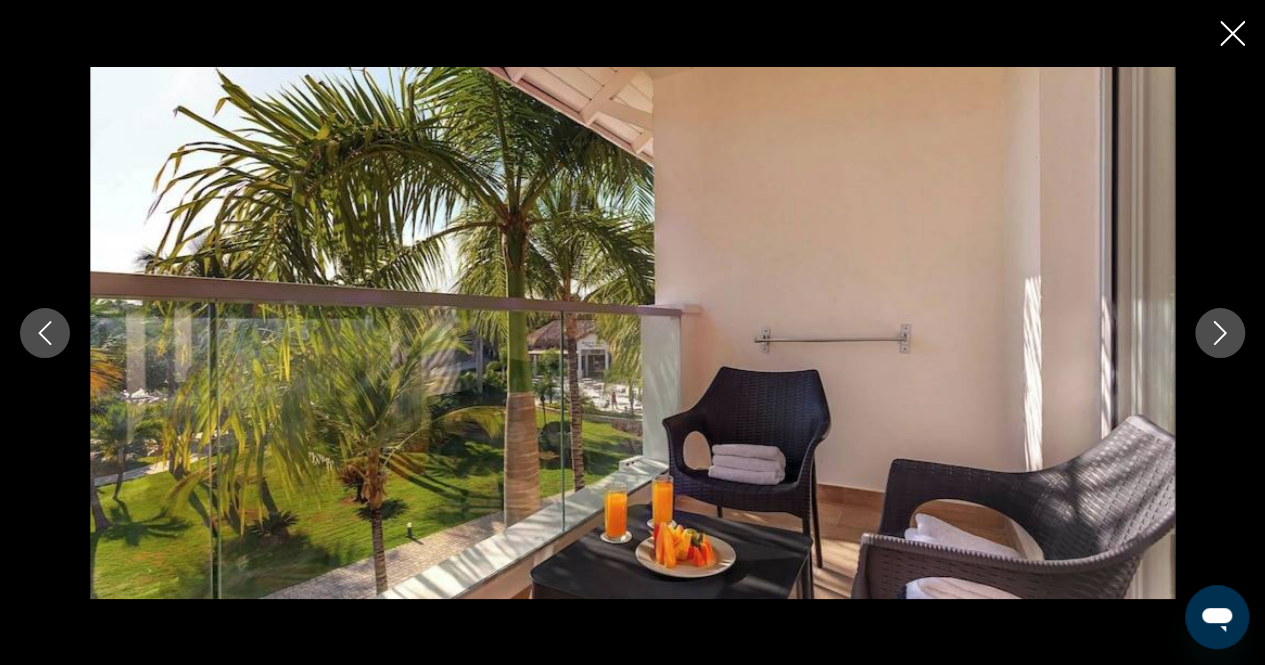 click 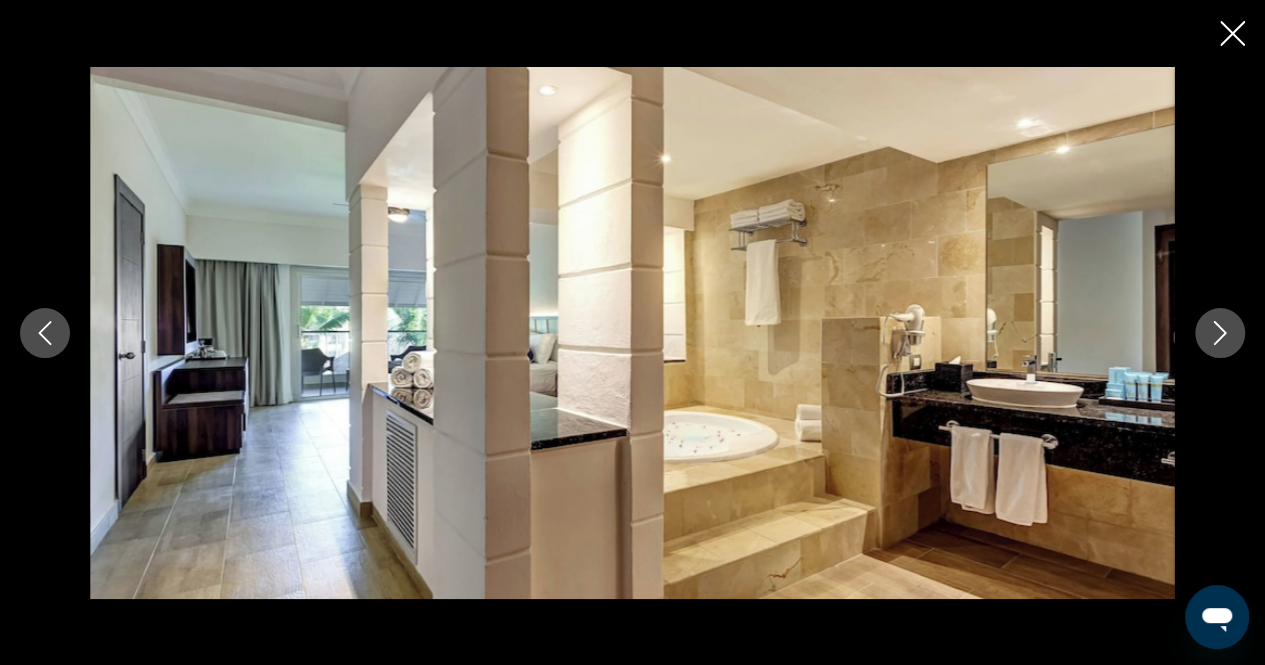 click 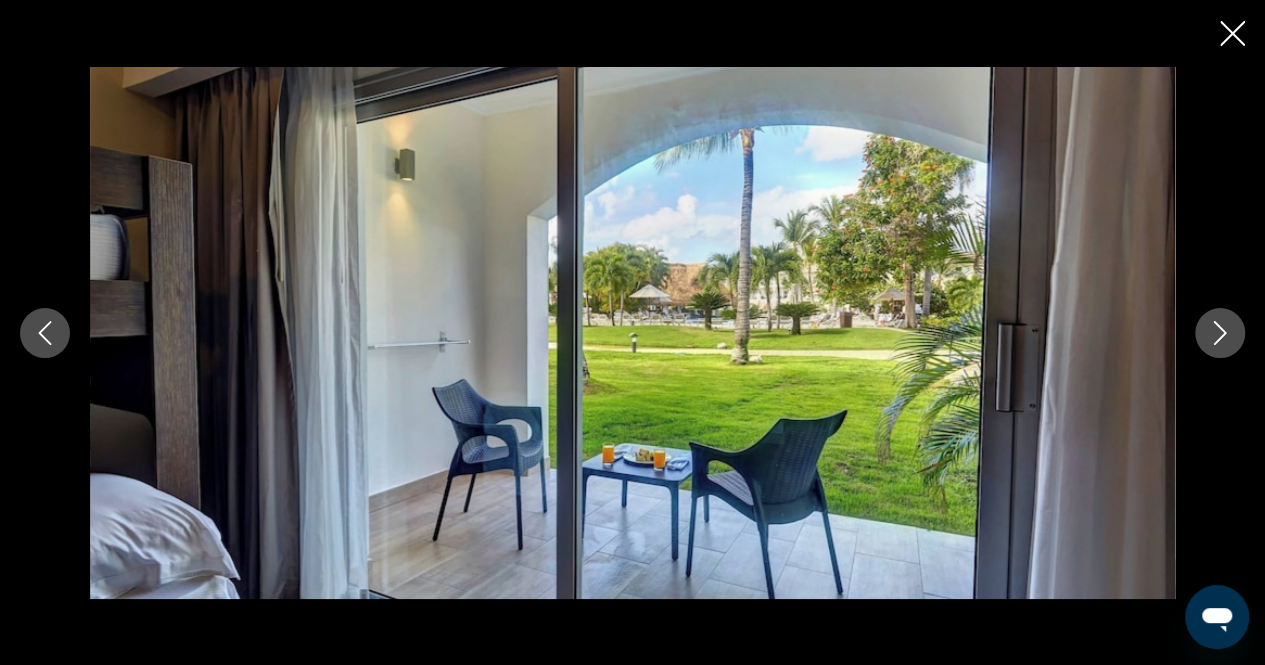 click 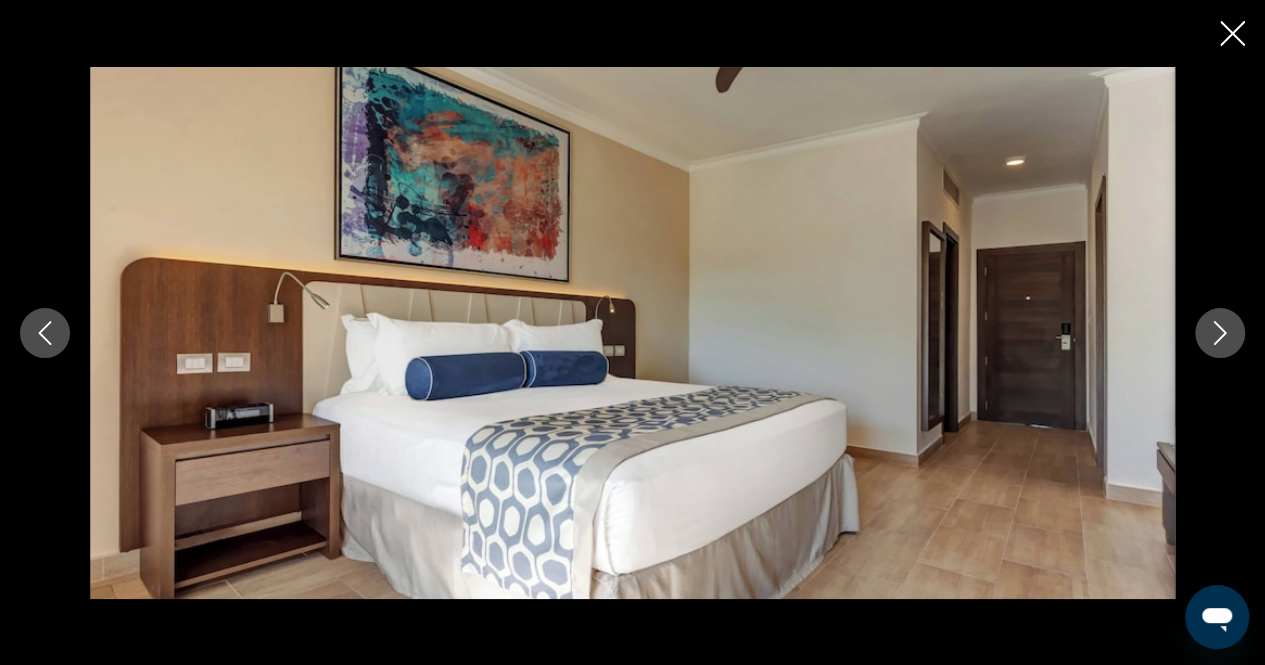click 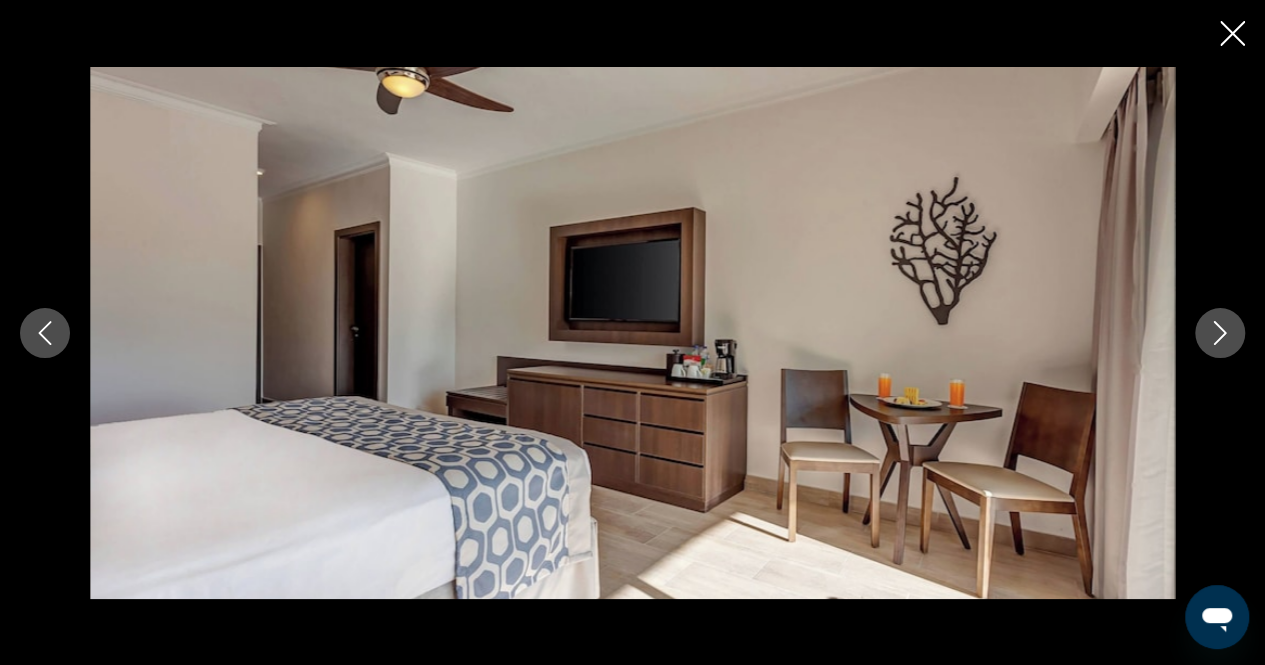 click 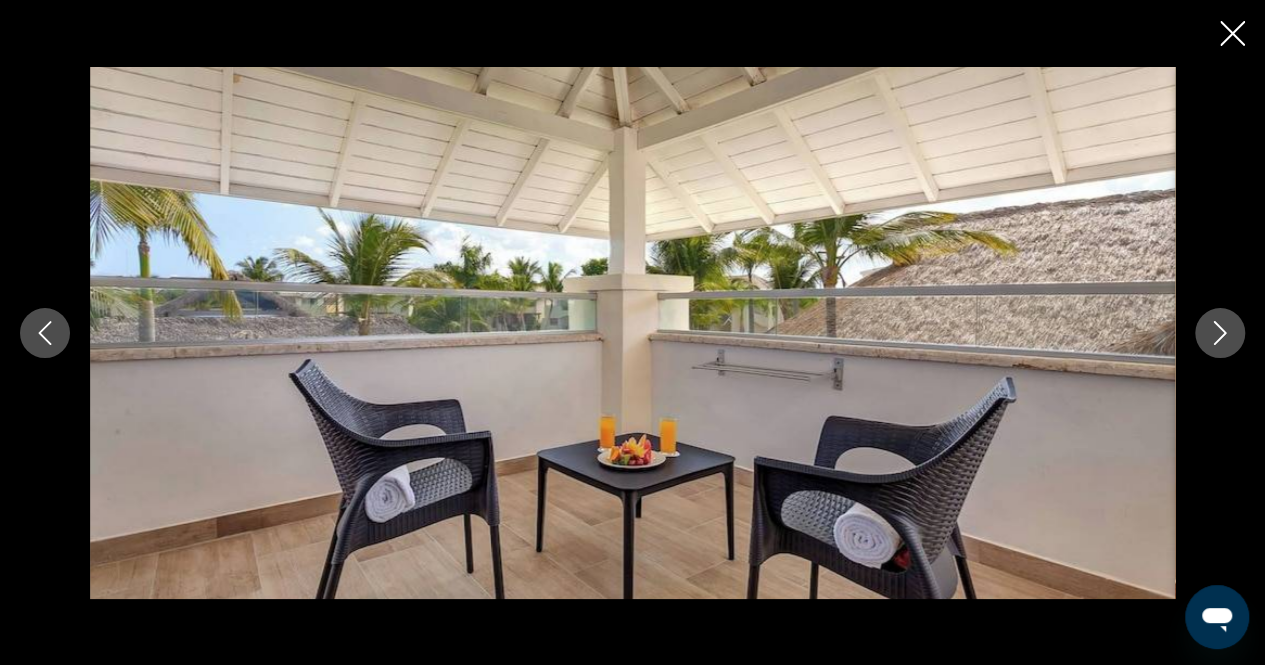 click 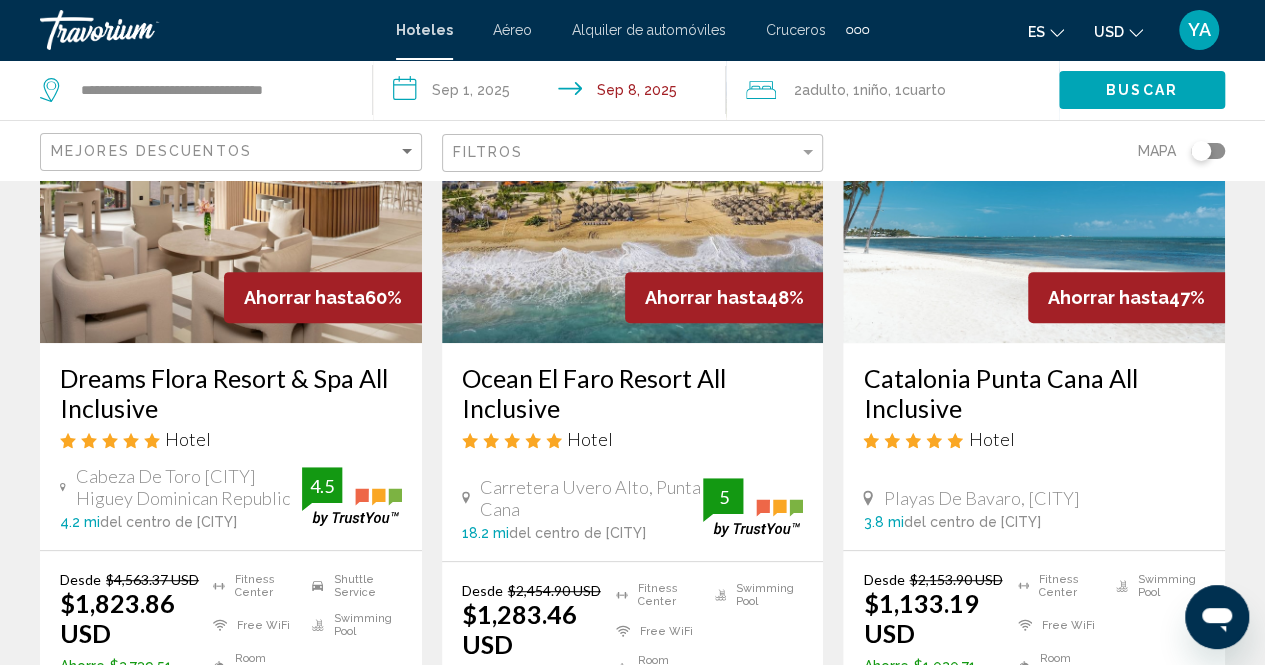 scroll, scrollTop: 219, scrollLeft: 0, axis: vertical 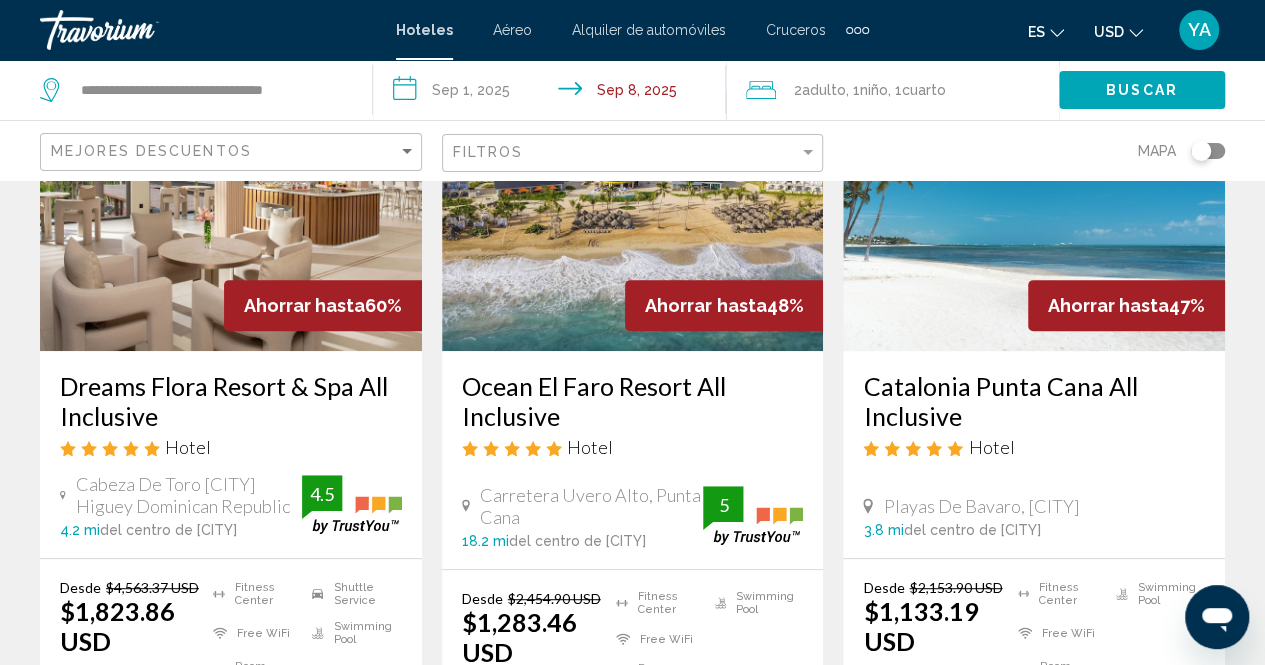 click at bounding box center (1034, 191) 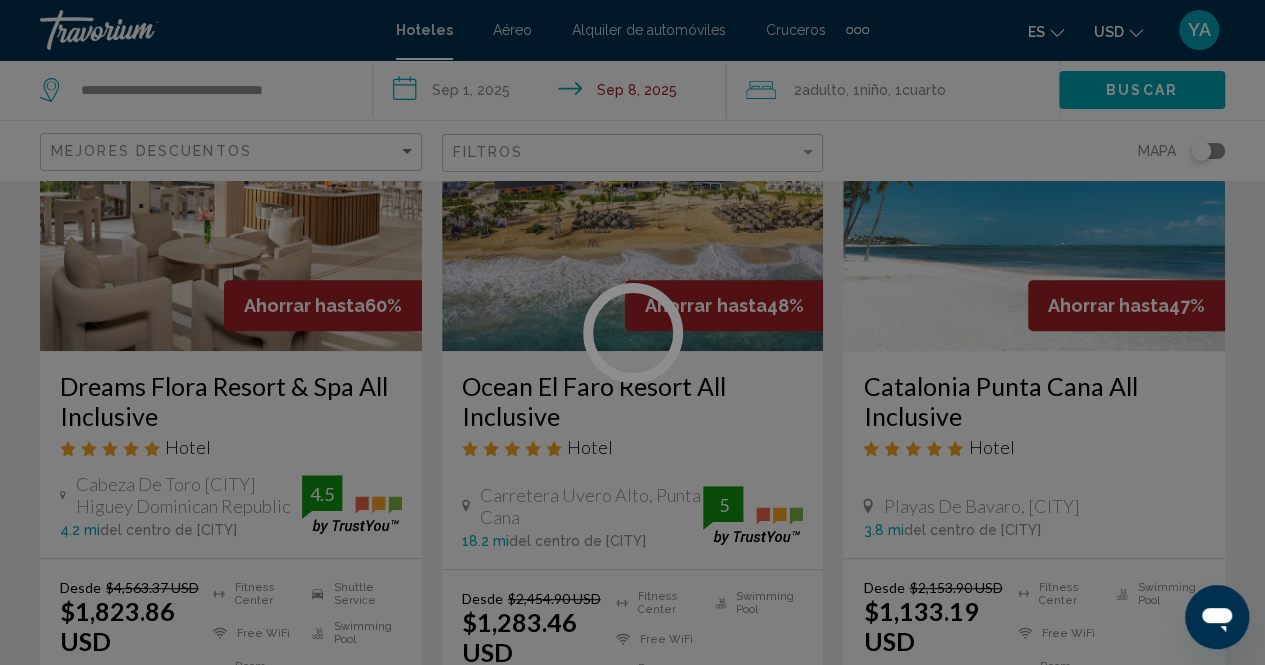scroll, scrollTop: 202, scrollLeft: 0, axis: vertical 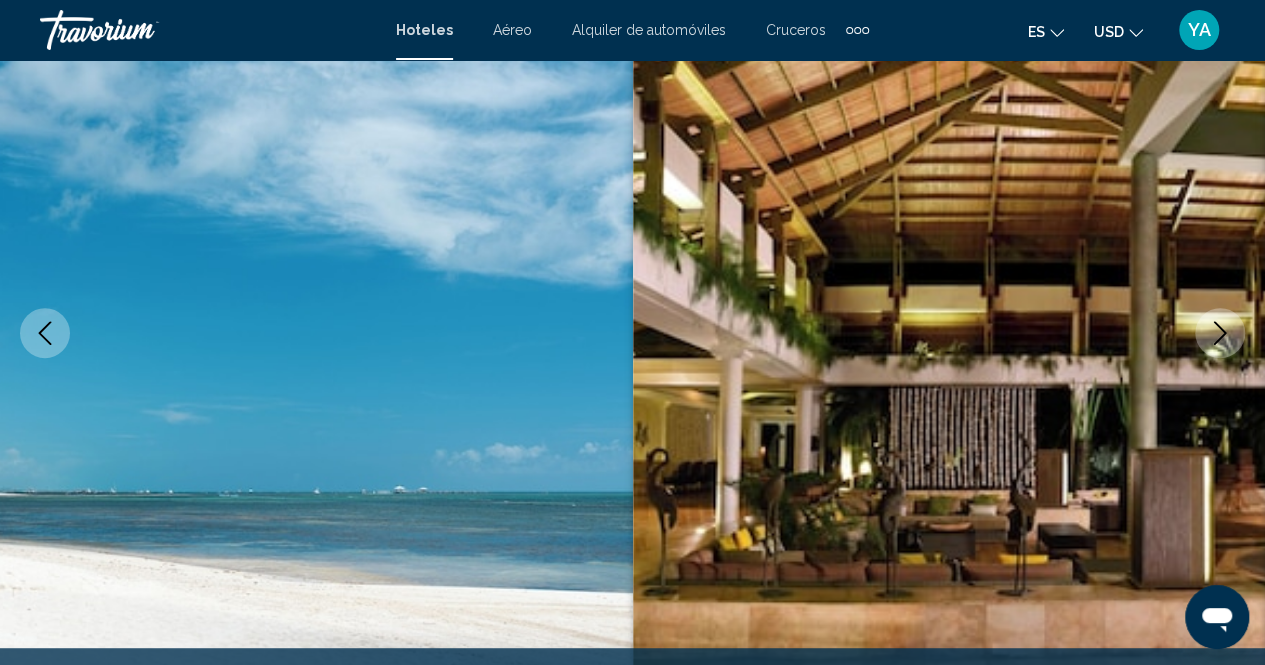 click 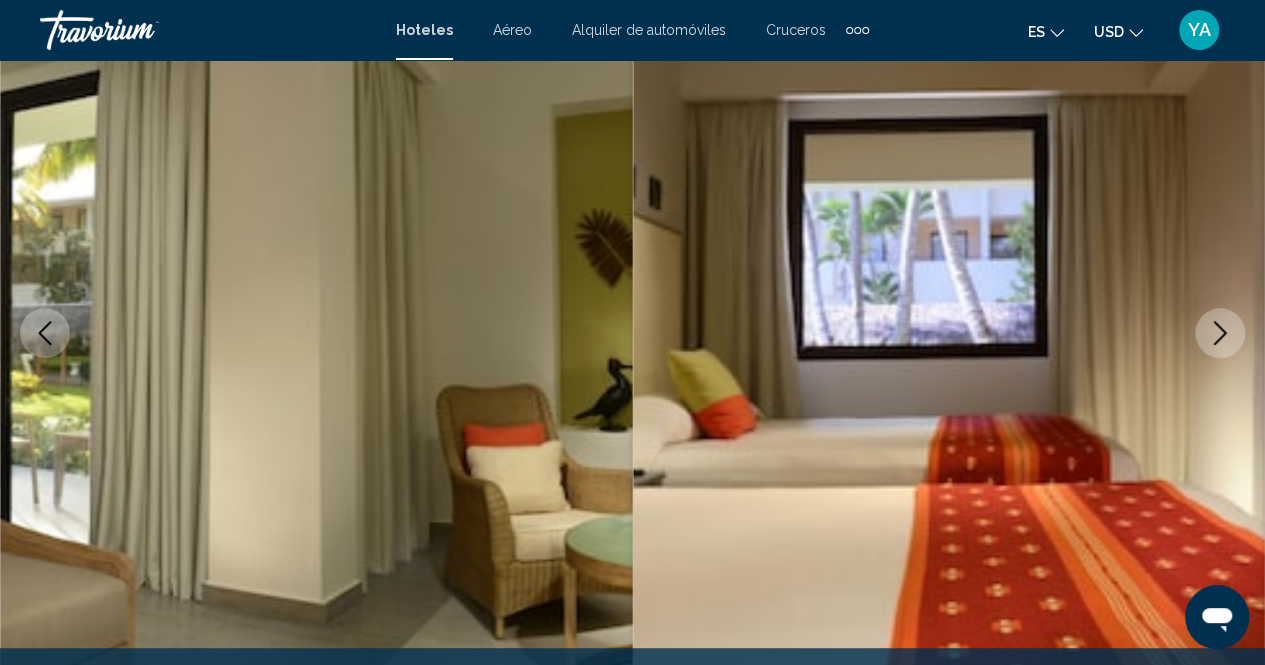 click 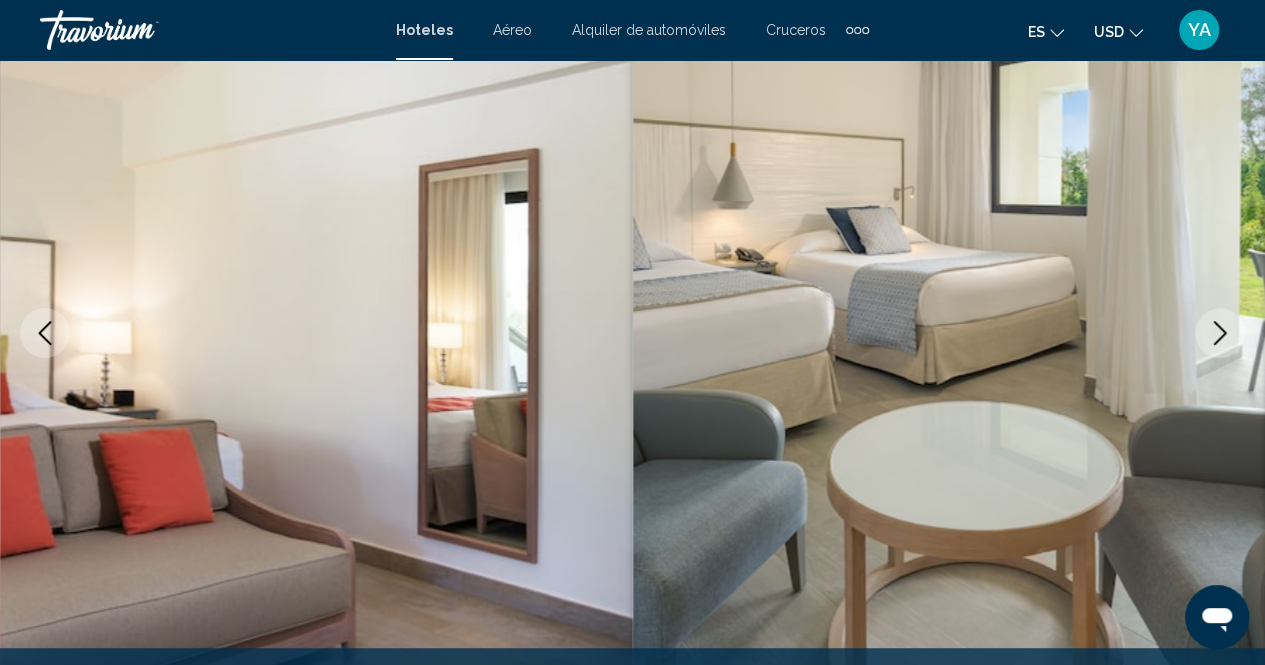 click 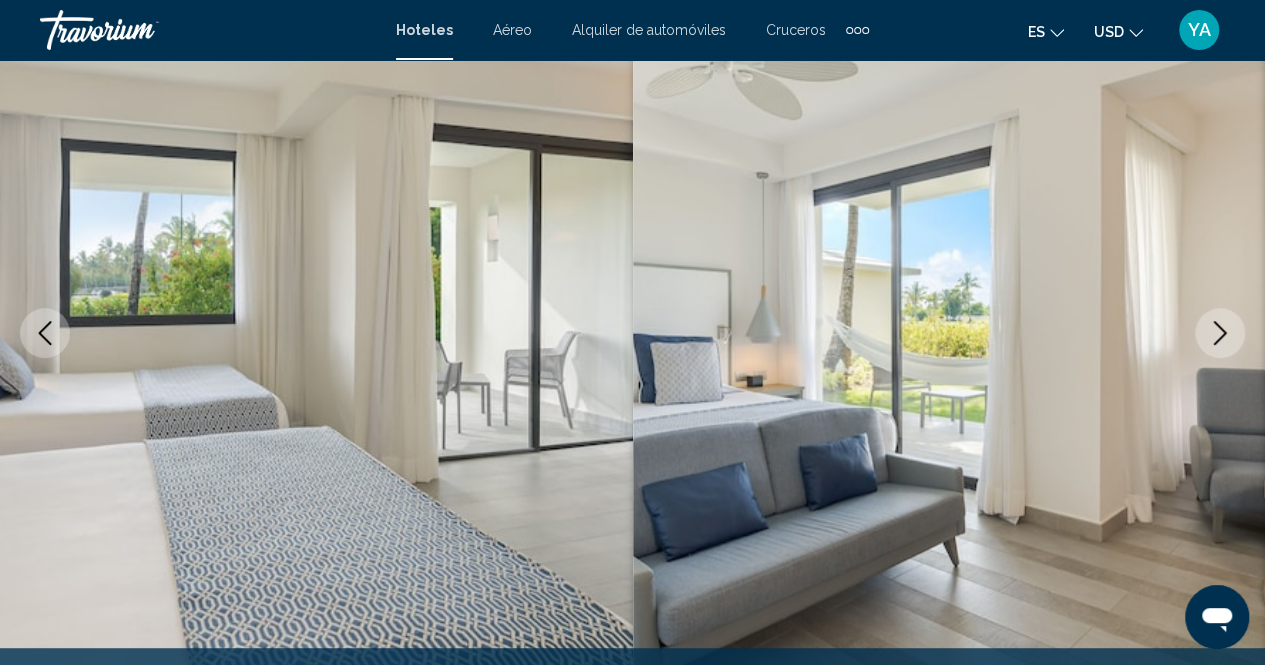 click 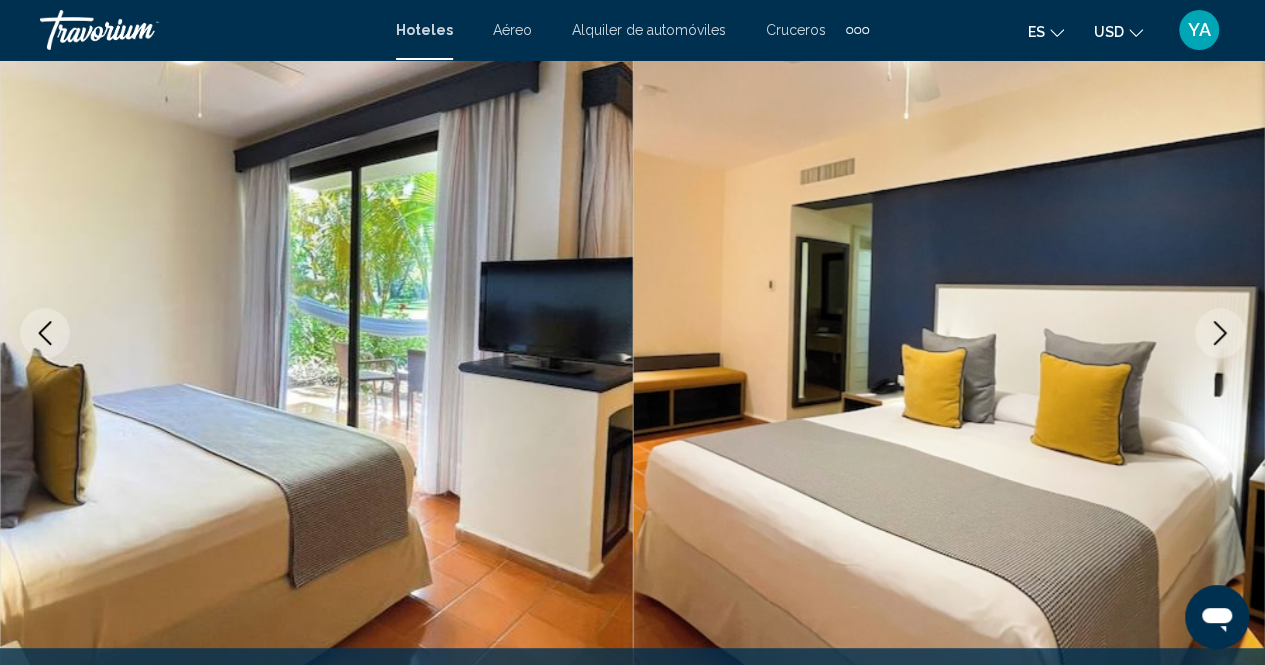 click 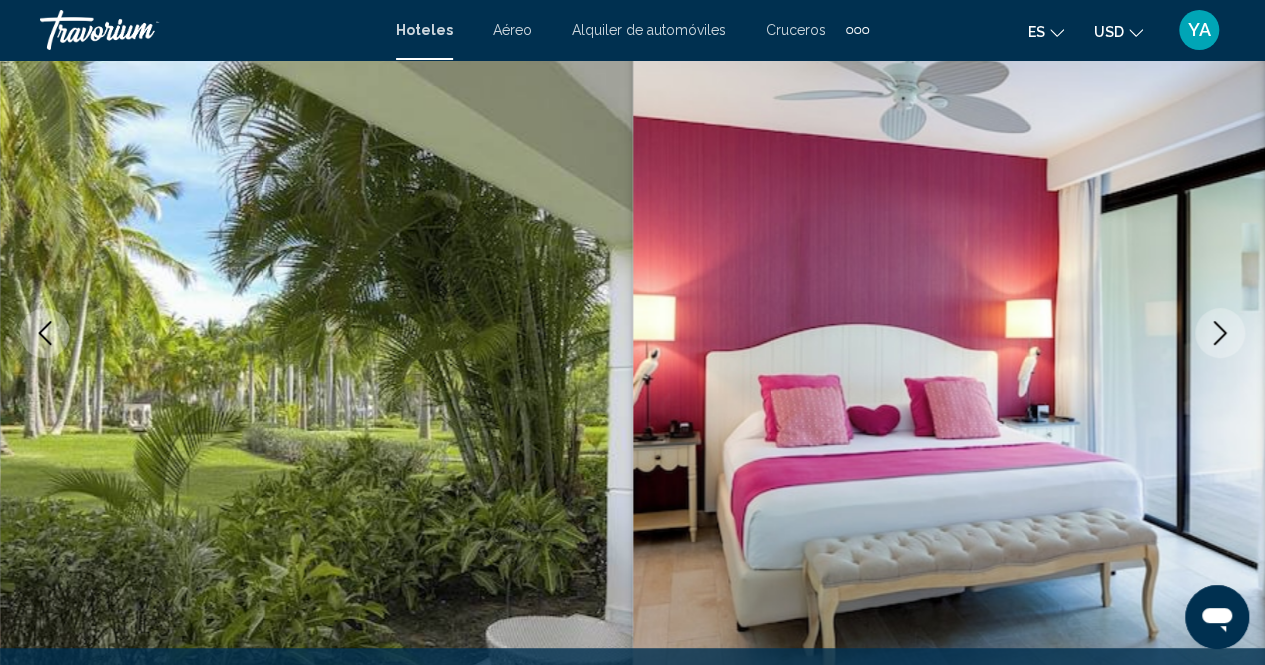 click 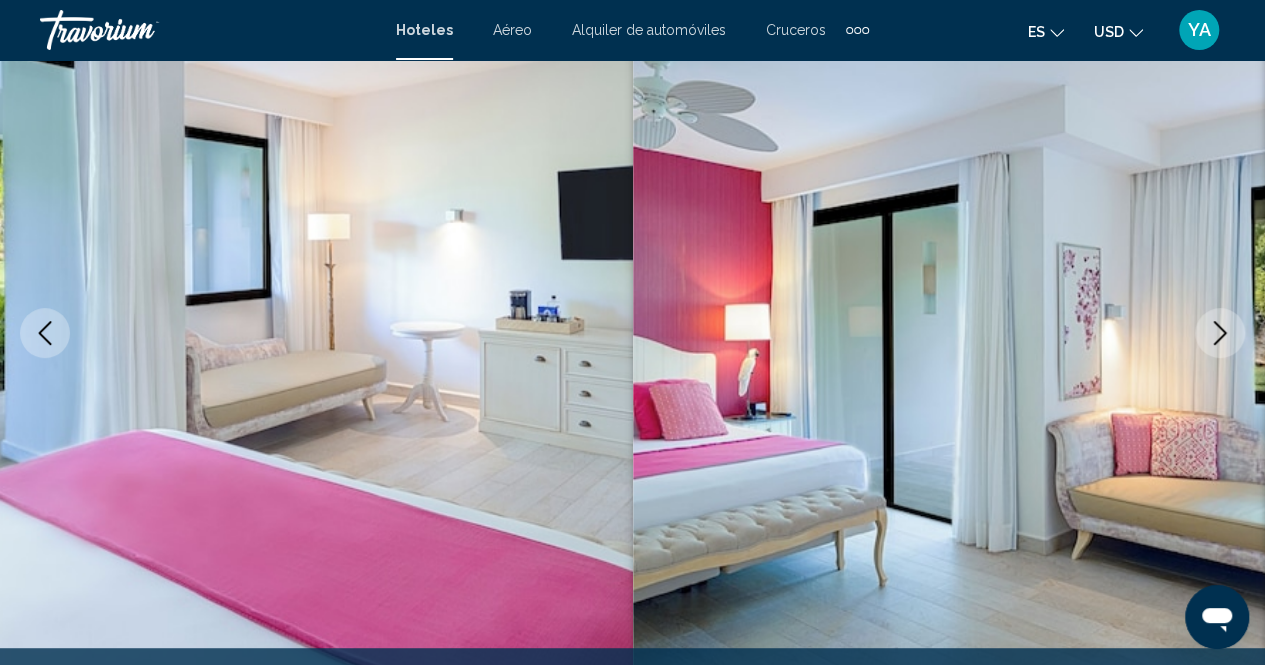 click 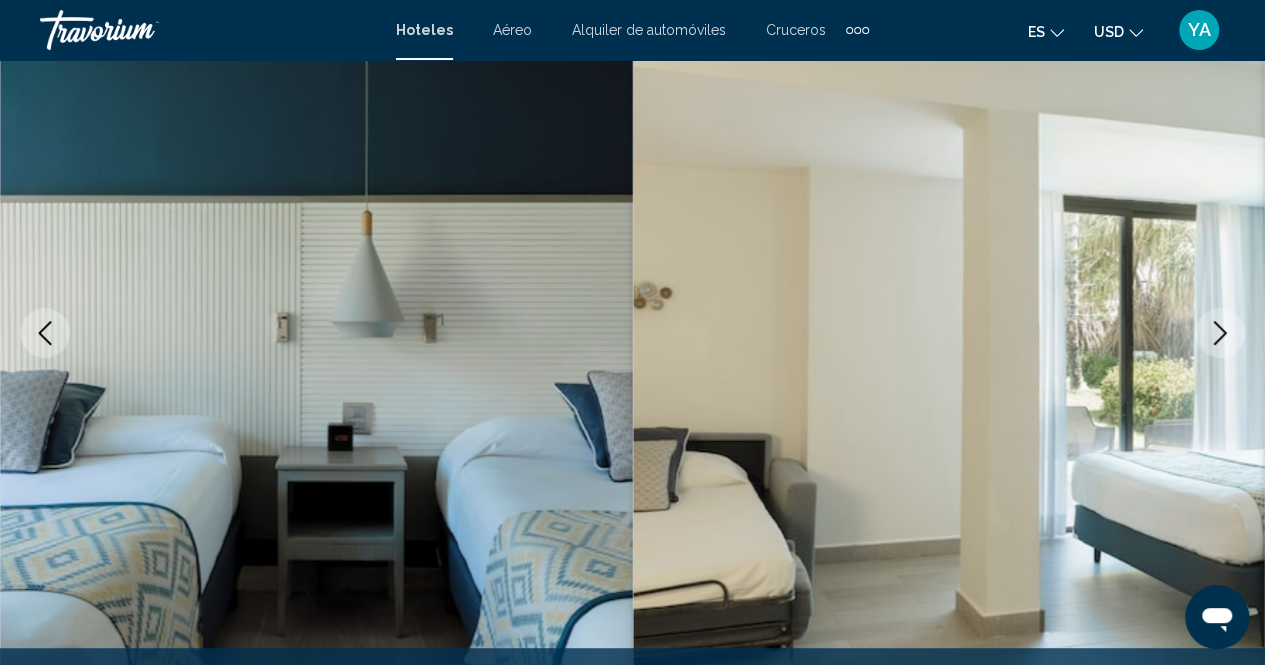 click 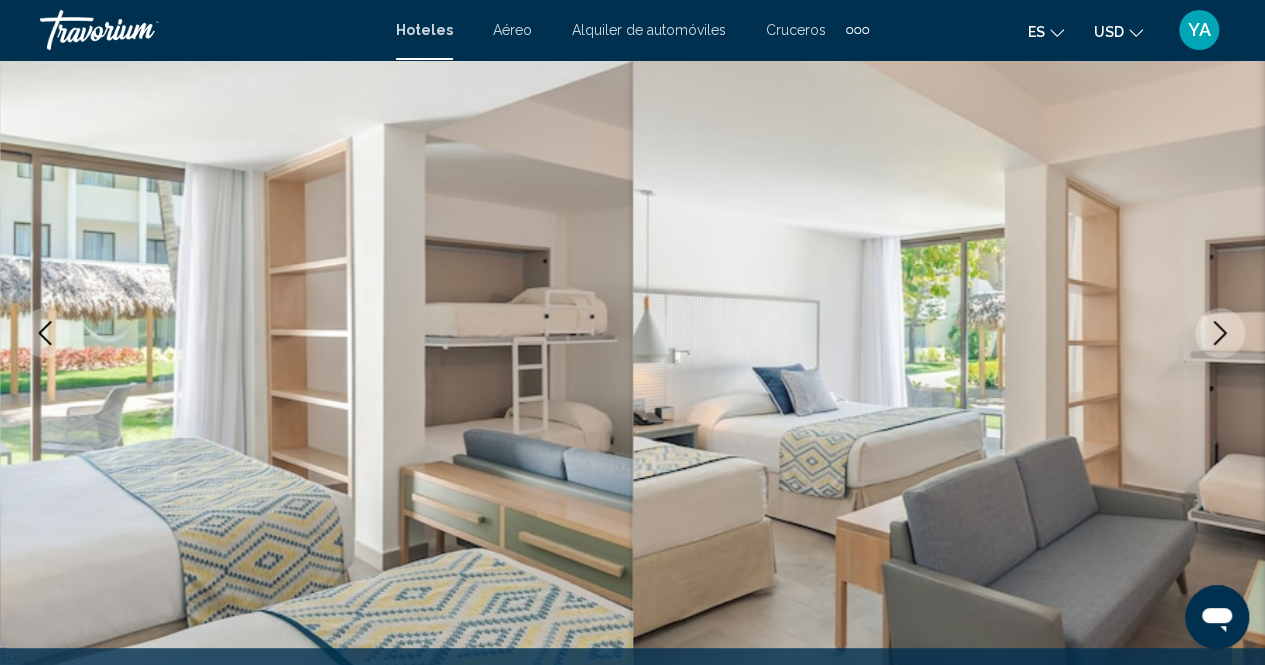 click 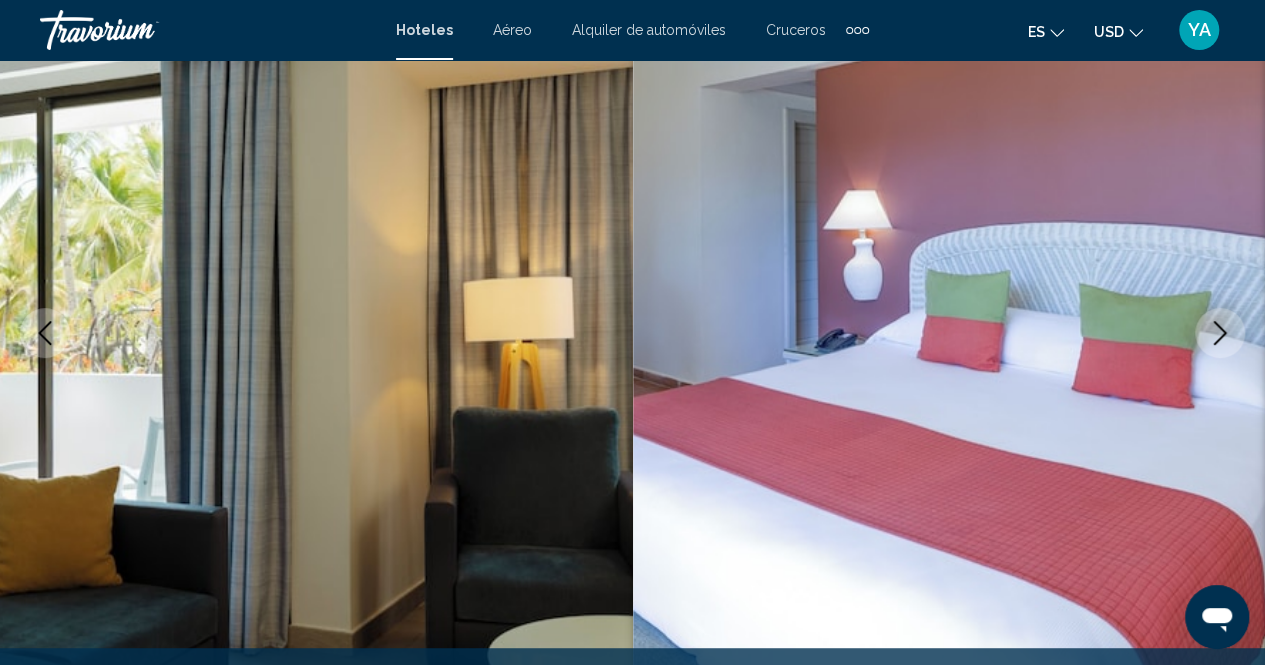 click 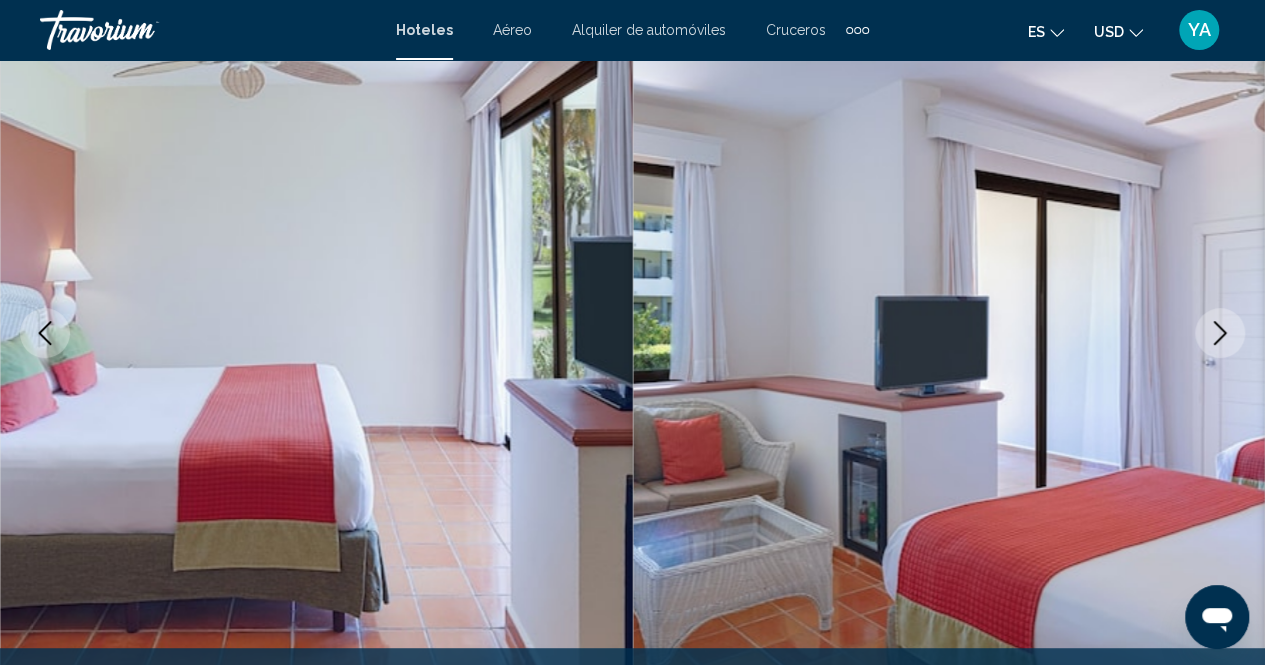 click 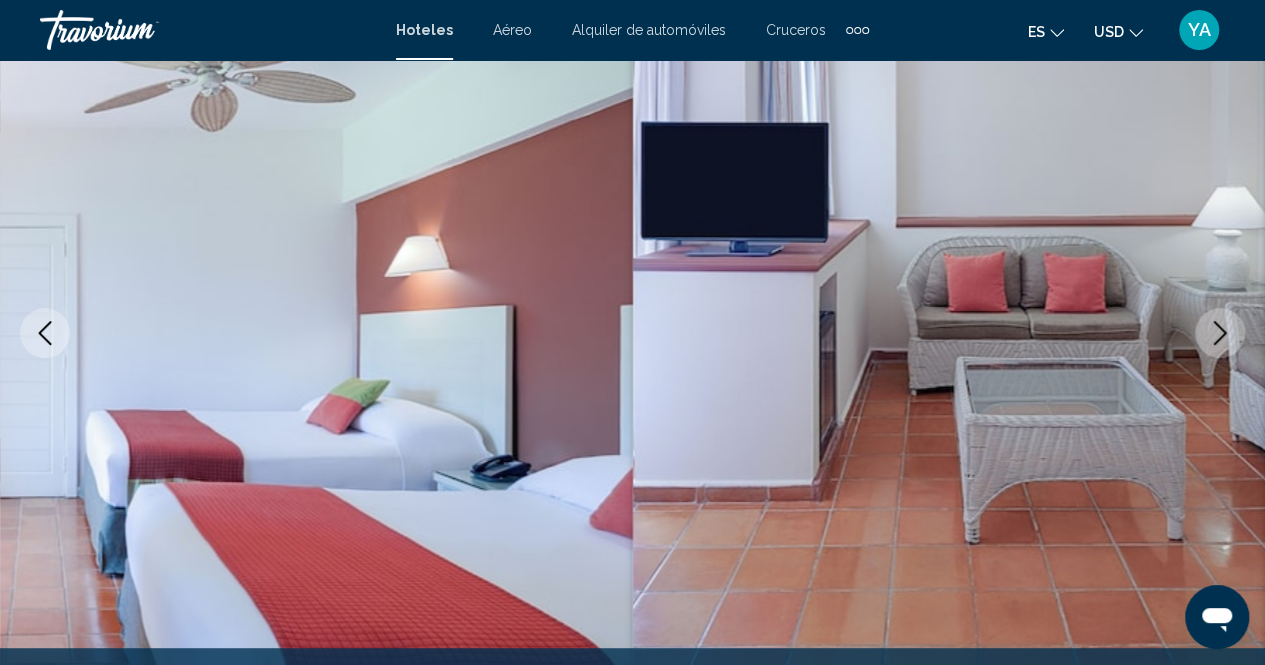 click 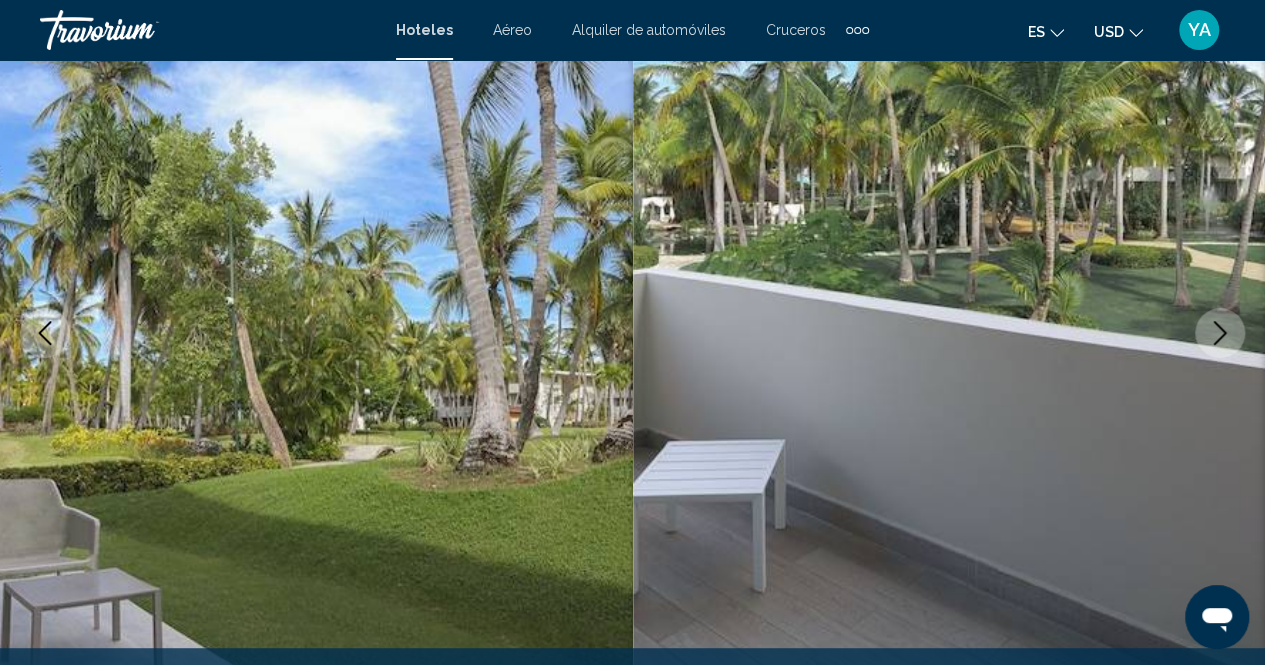 click 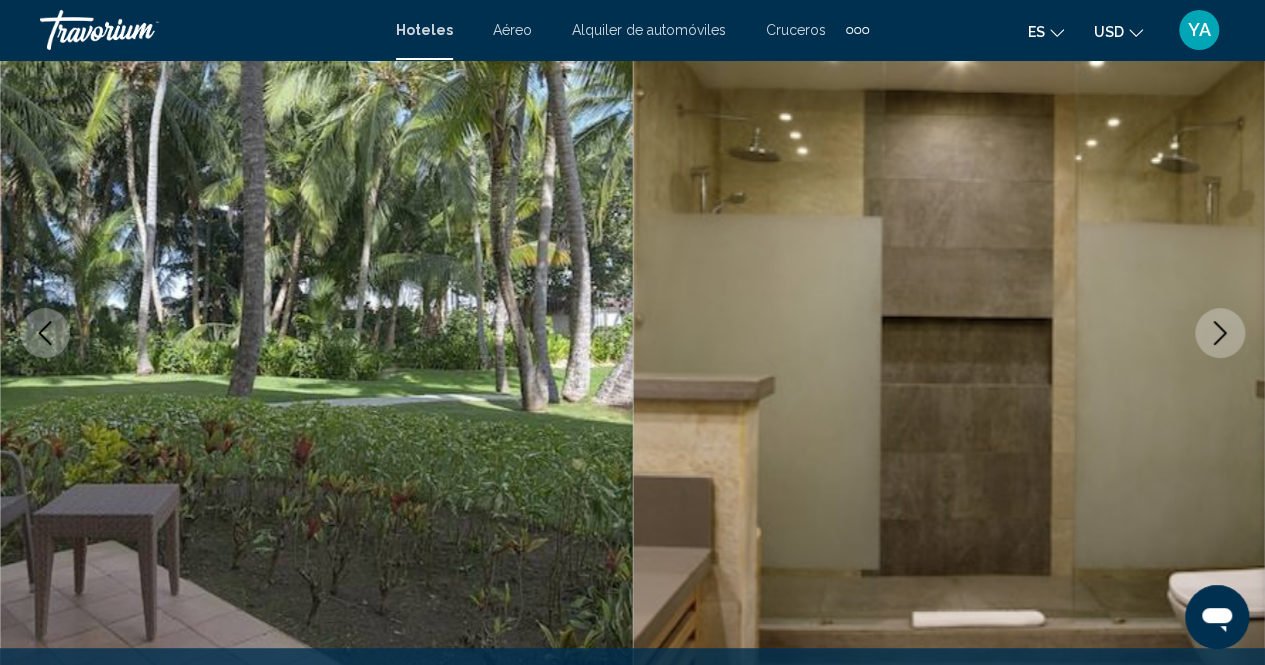 click 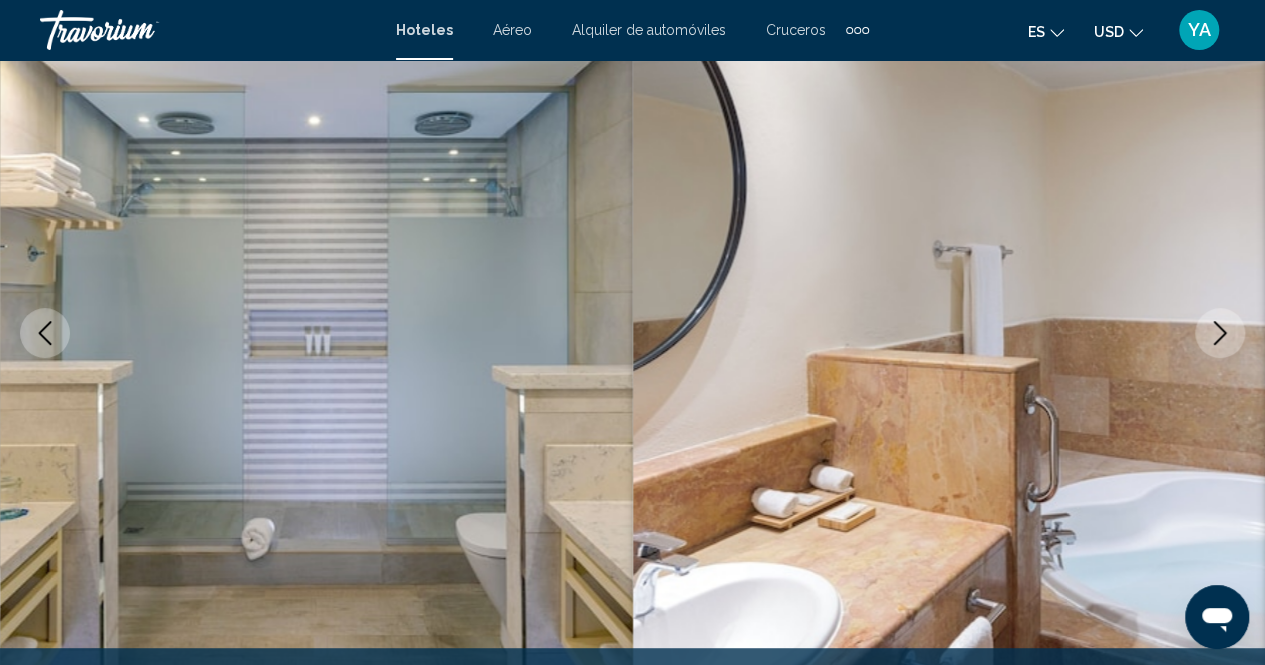 click 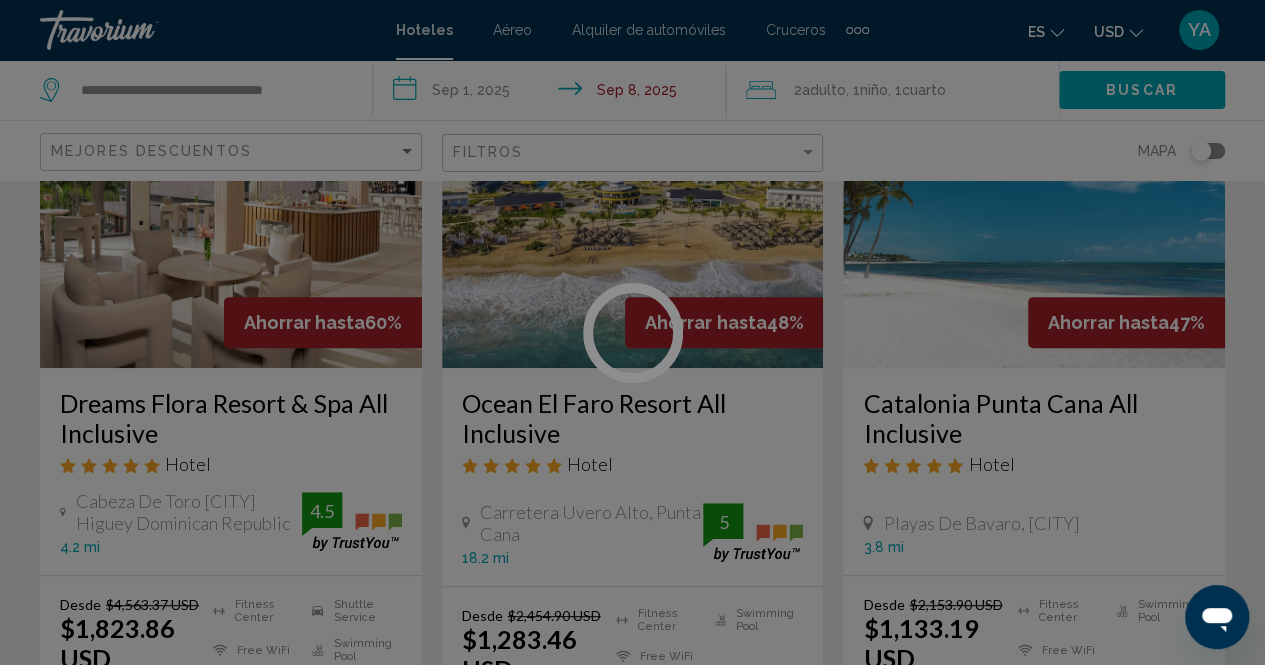 scroll, scrollTop: 0, scrollLeft: 0, axis: both 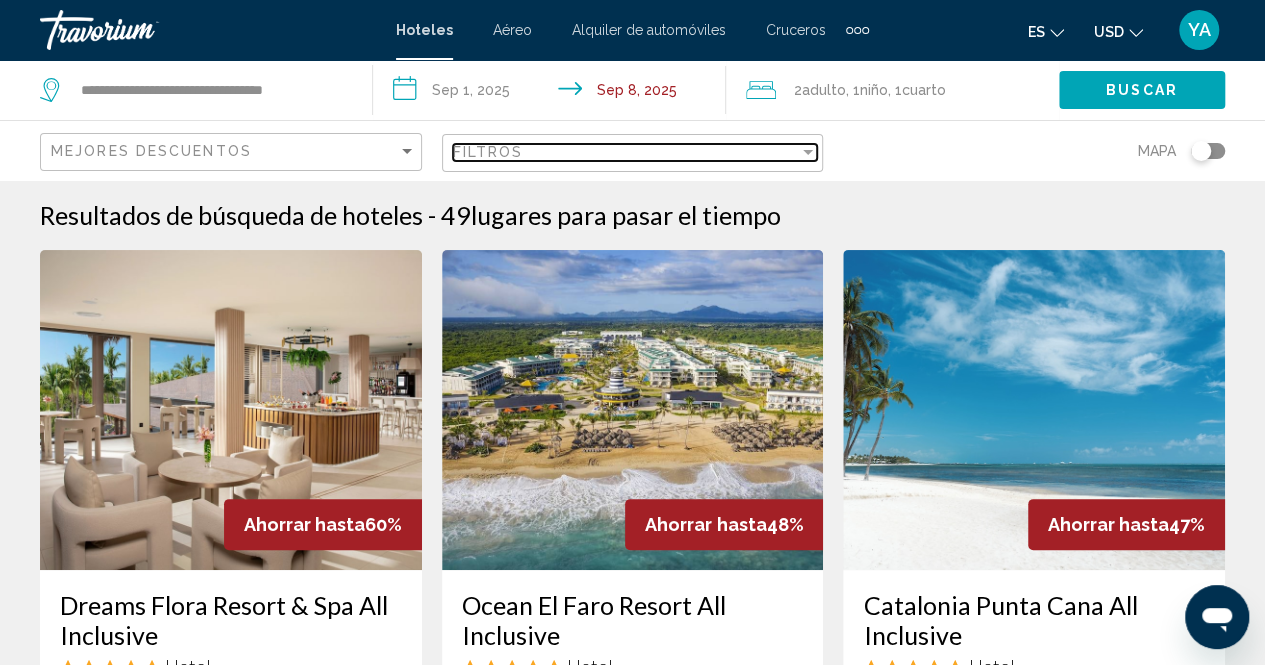 click on "Filtros" at bounding box center [626, 152] 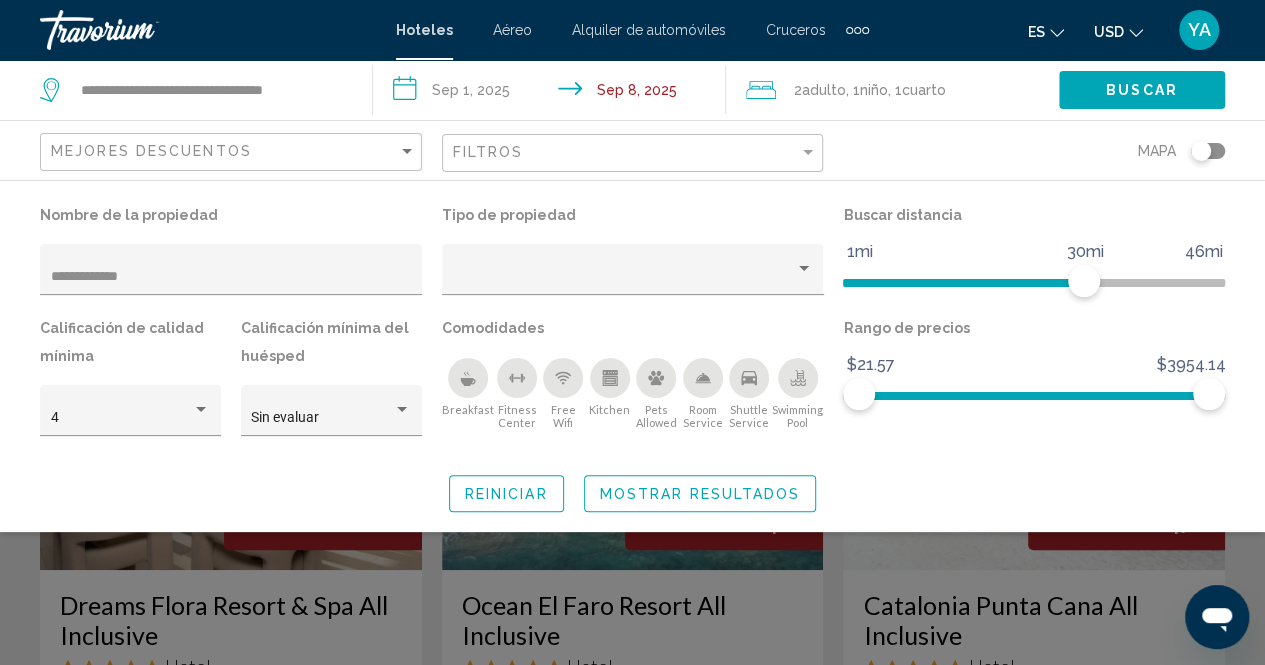 click 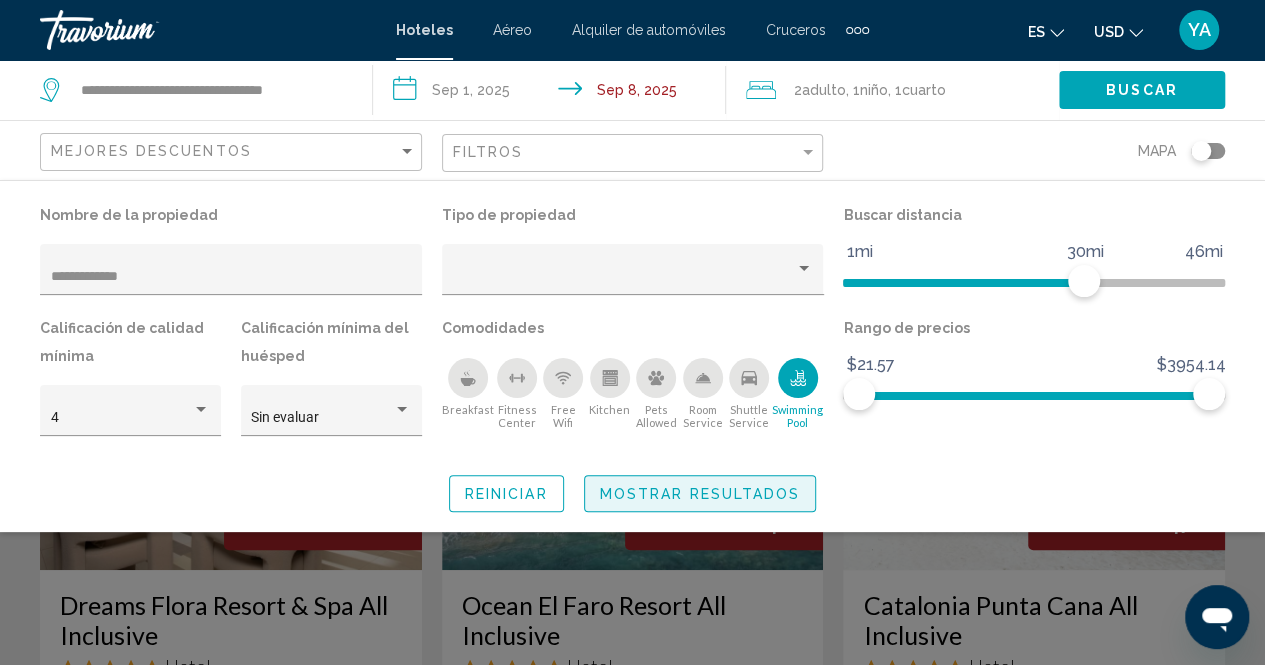 click on "Mostrar resultados" 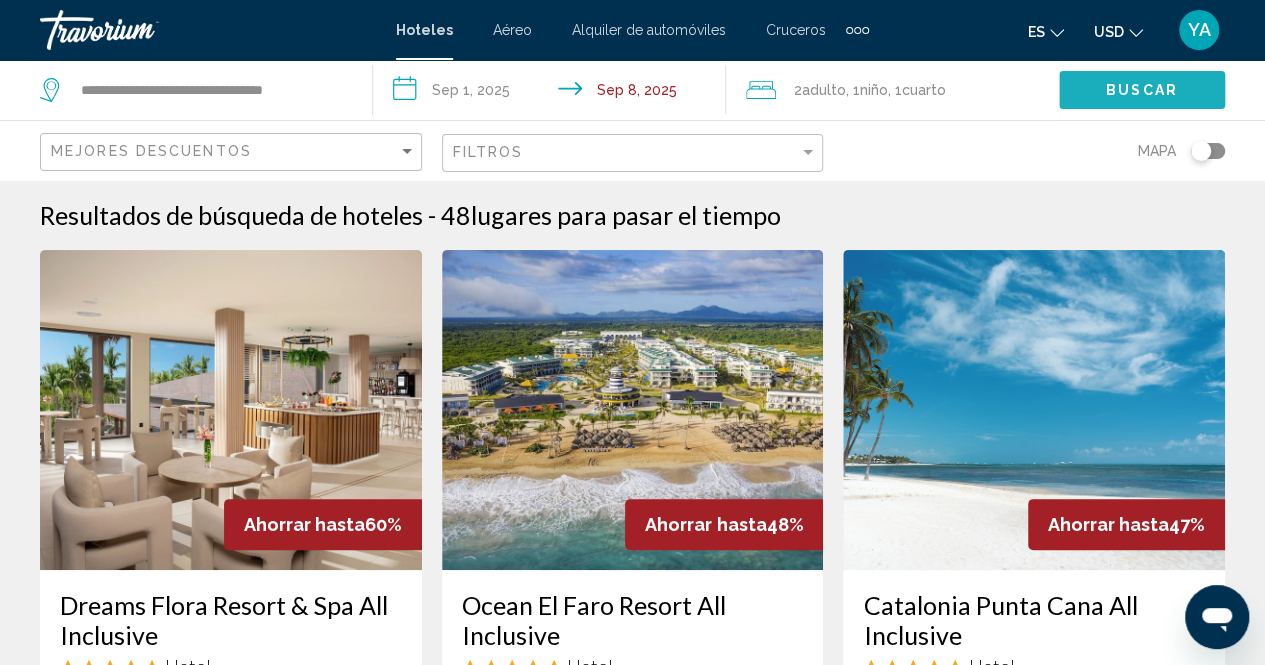 click on "Buscar" 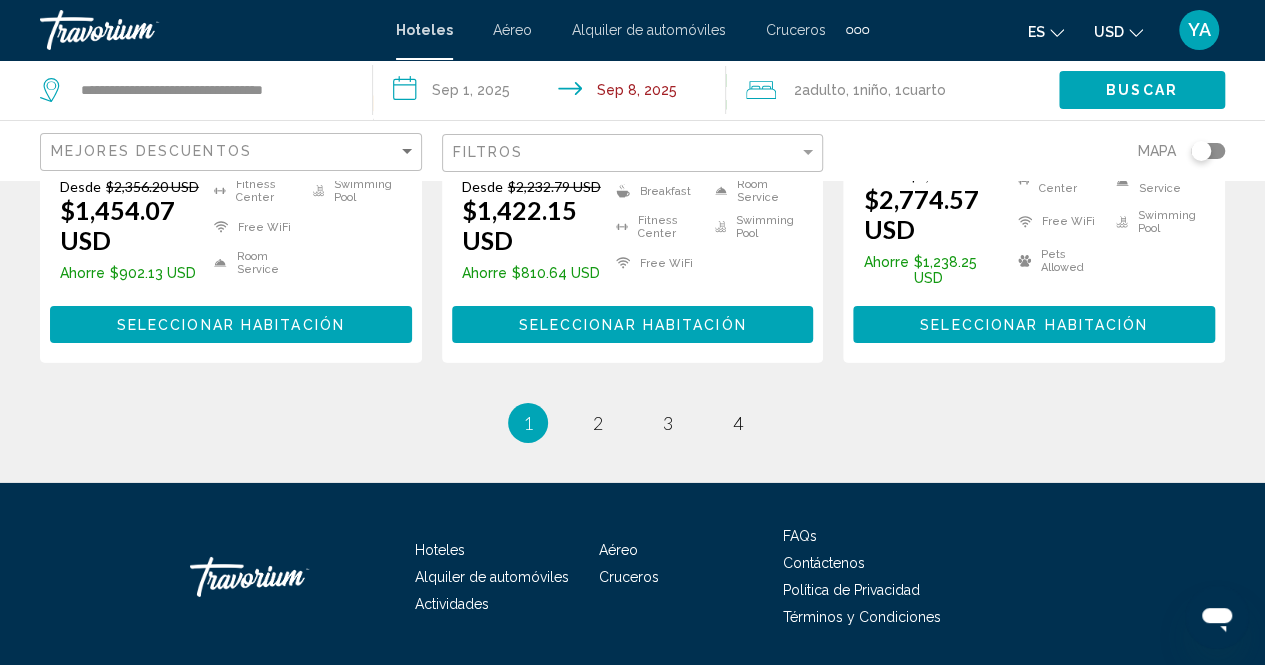 scroll, scrollTop: 3060, scrollLeft: 0, axis: vertical 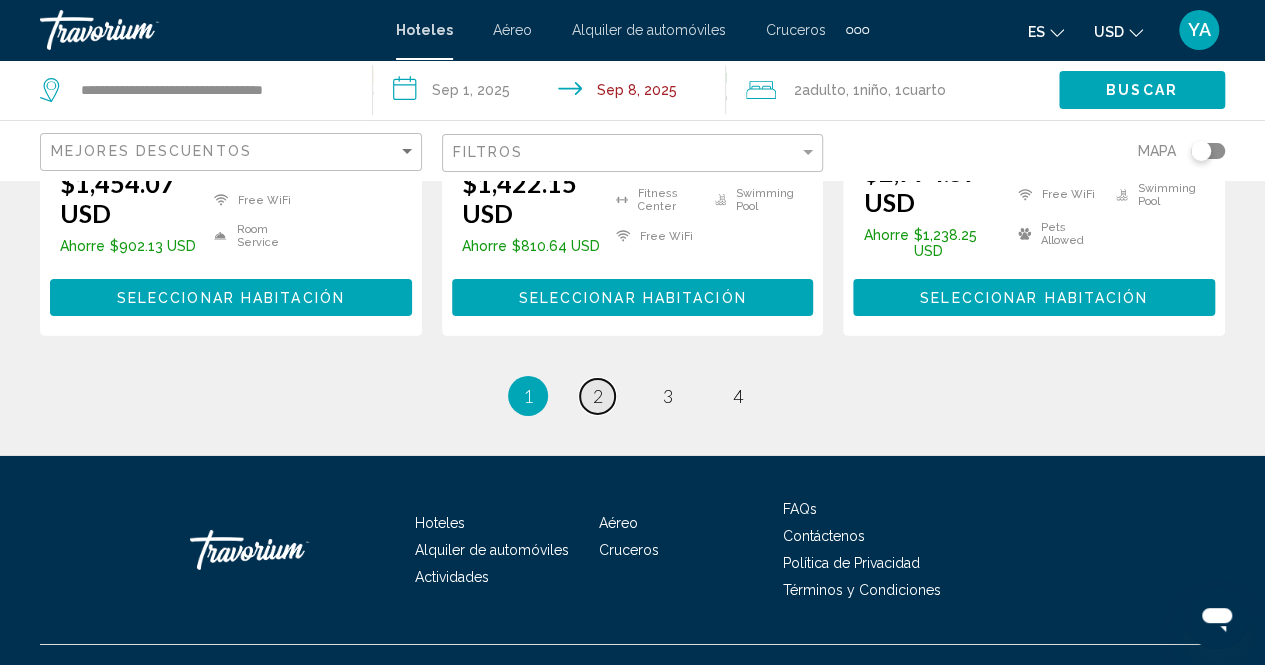 click on "page  2" at bounding box center [597, 396] 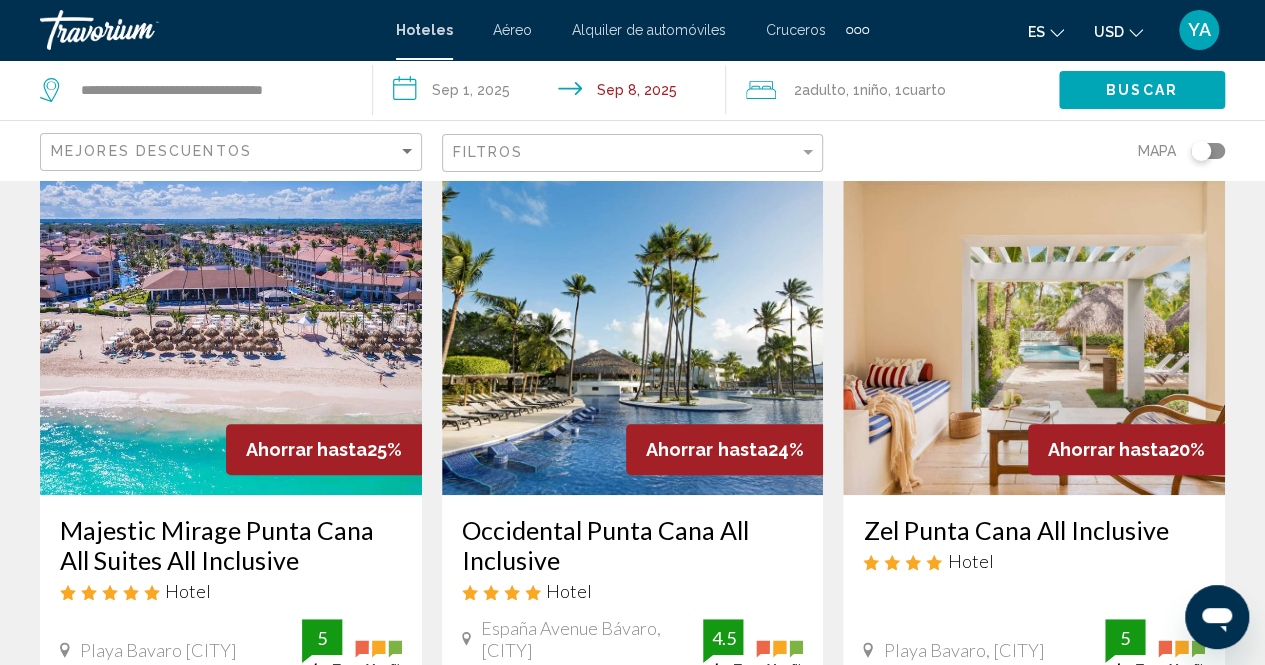scroll, scrollTop: 78, scrollLeft: 0, axis: vertical 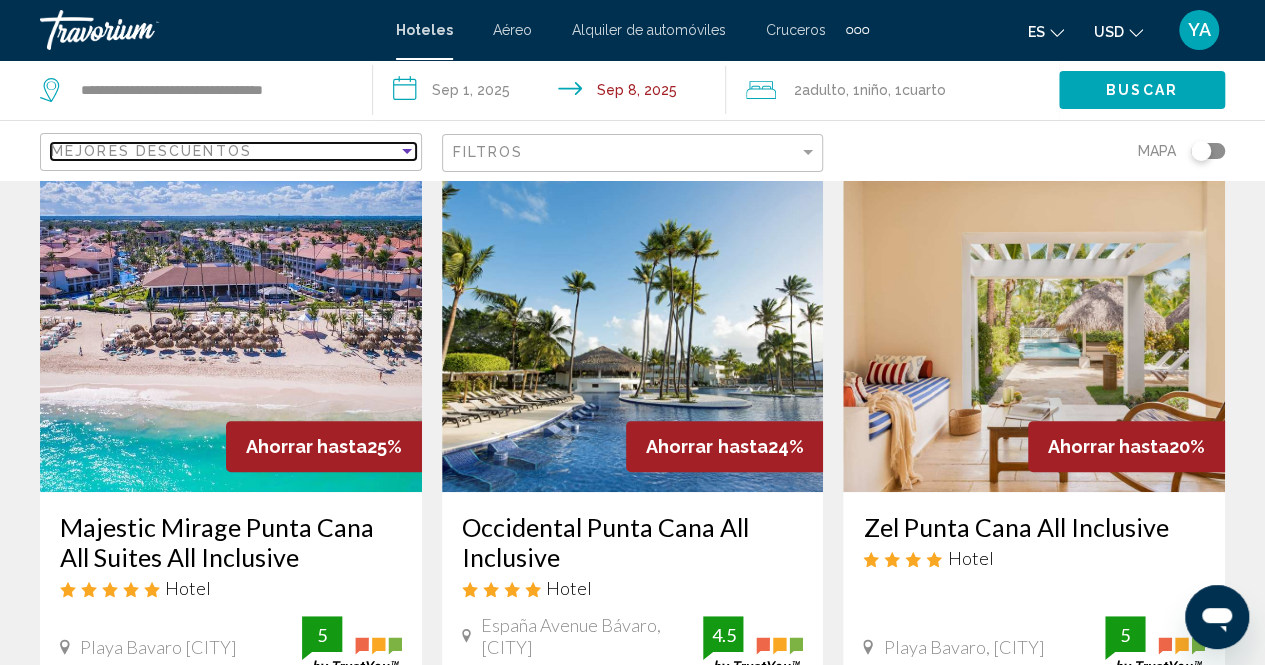 click on "Mejores descuentos" at bounding box center (224, 151) 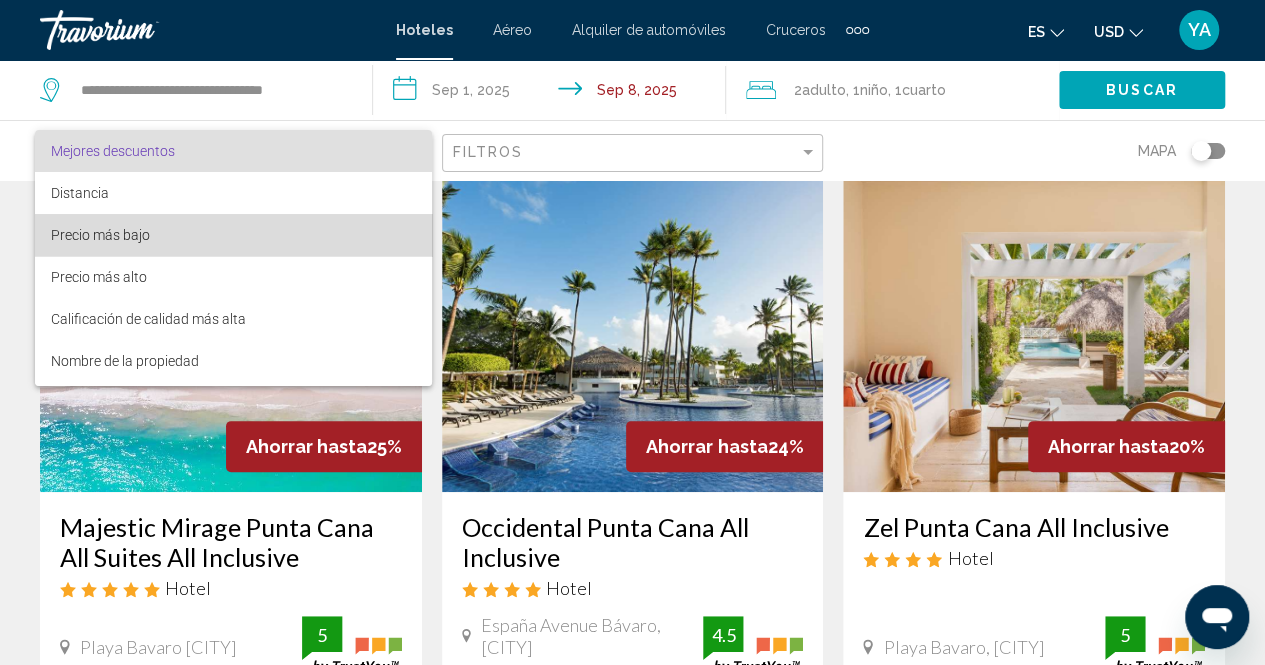 click on "Precio más bajo" at bounding box center (233, 235) 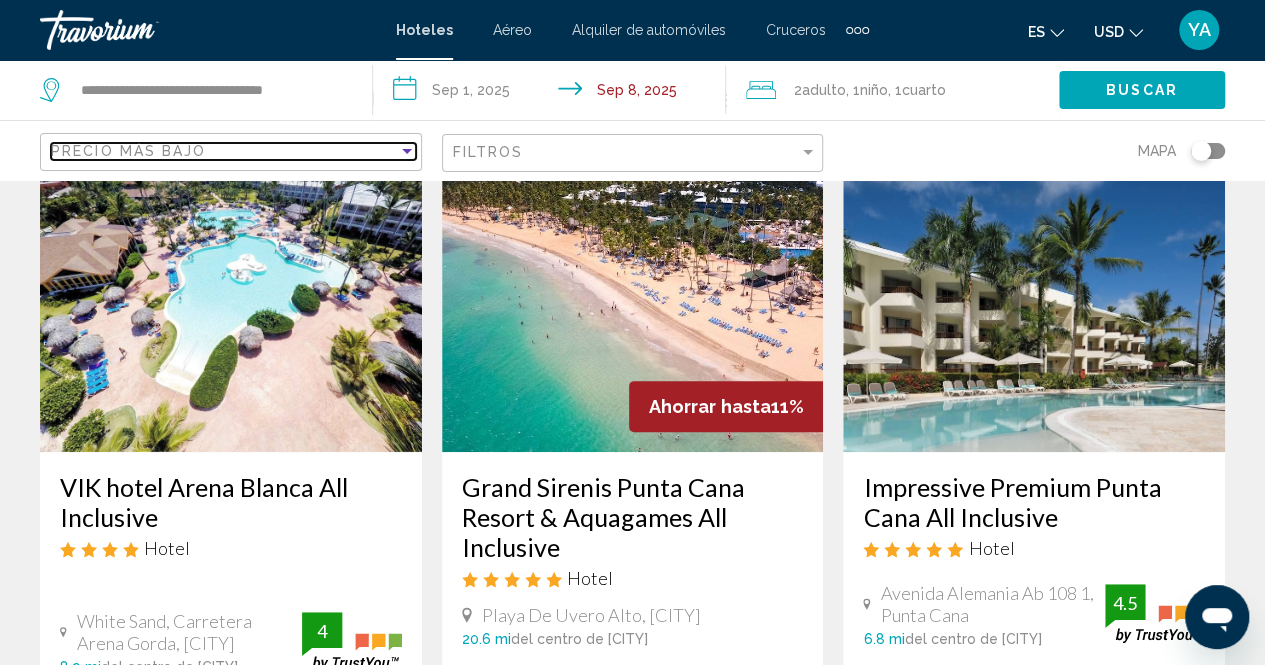 scroll, scrollTop: 115, scrollLeft: 0, axis: vertical 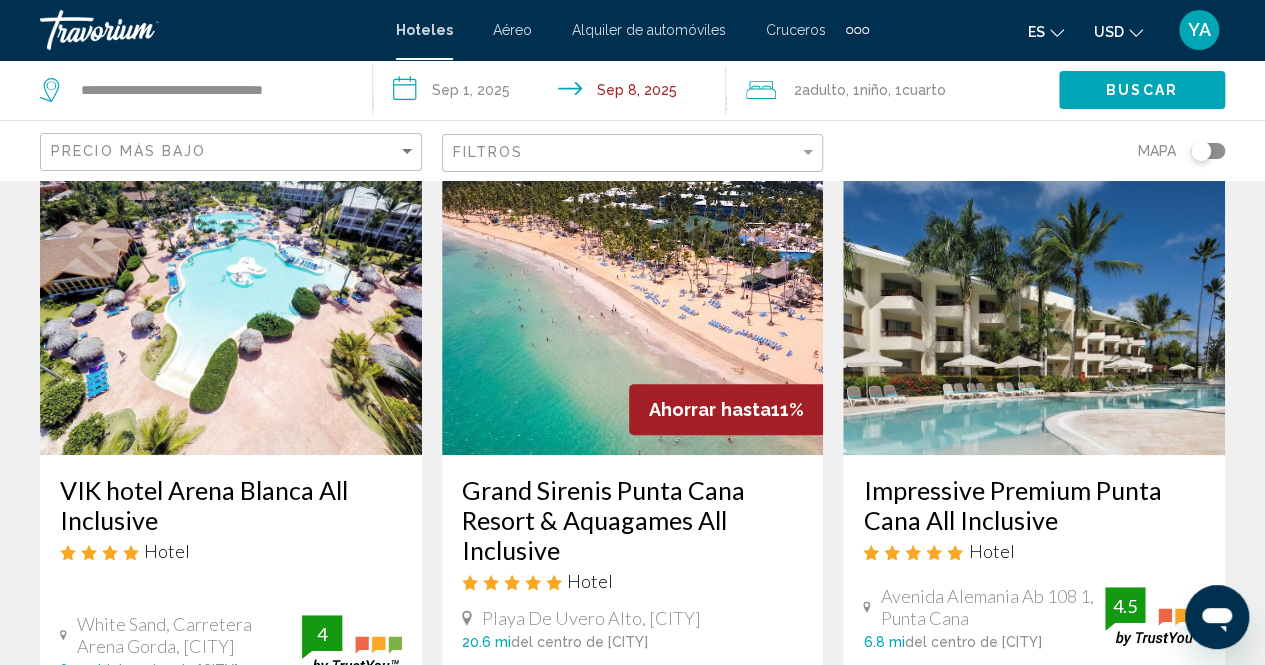 click at bounding box center [1034, 295] 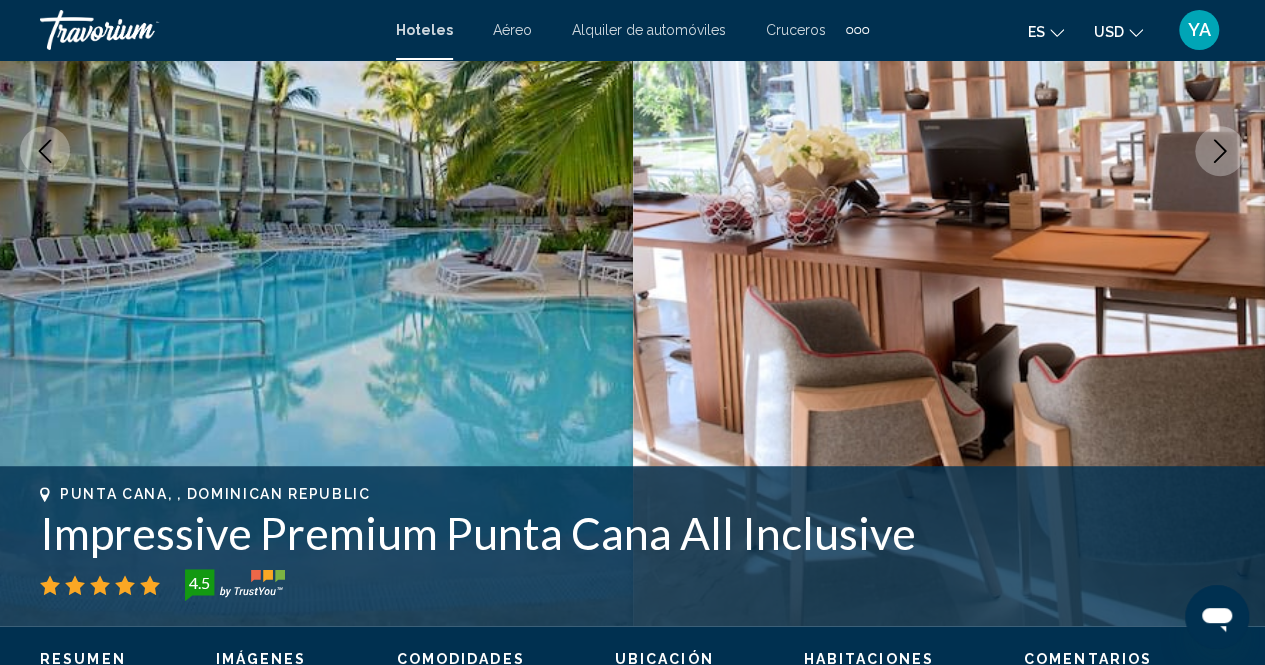 scroll, scrollTop: 386, scrollLeft: 0, axis: vertical 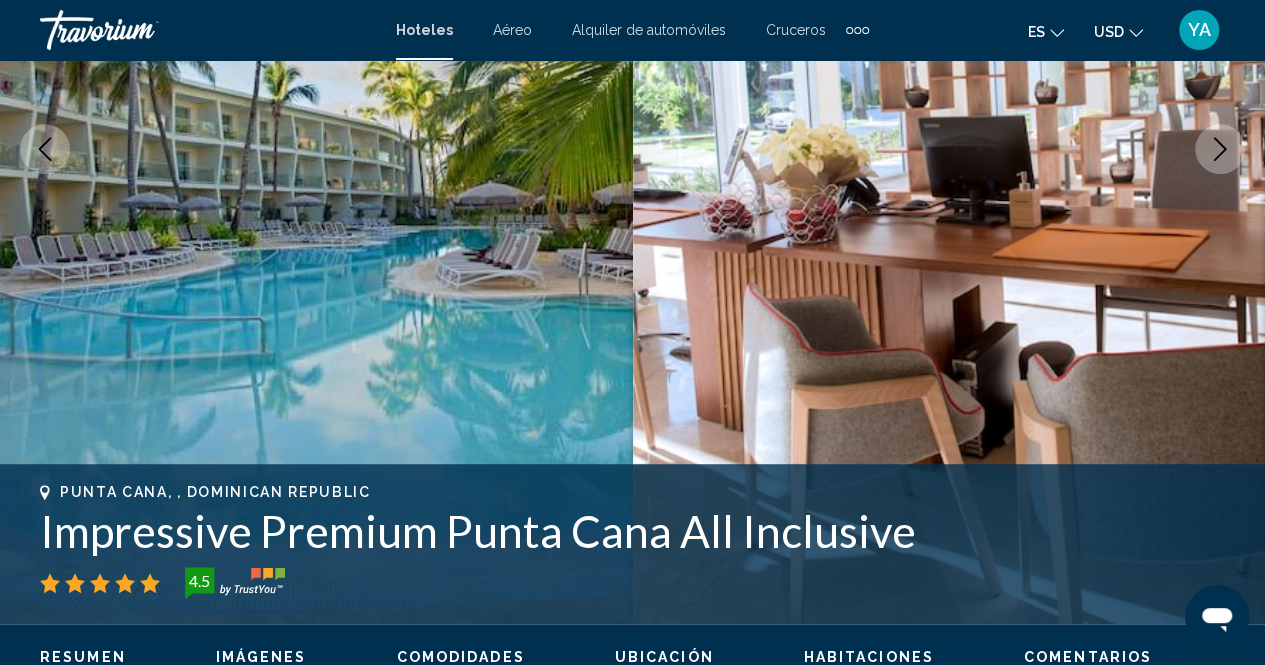 click 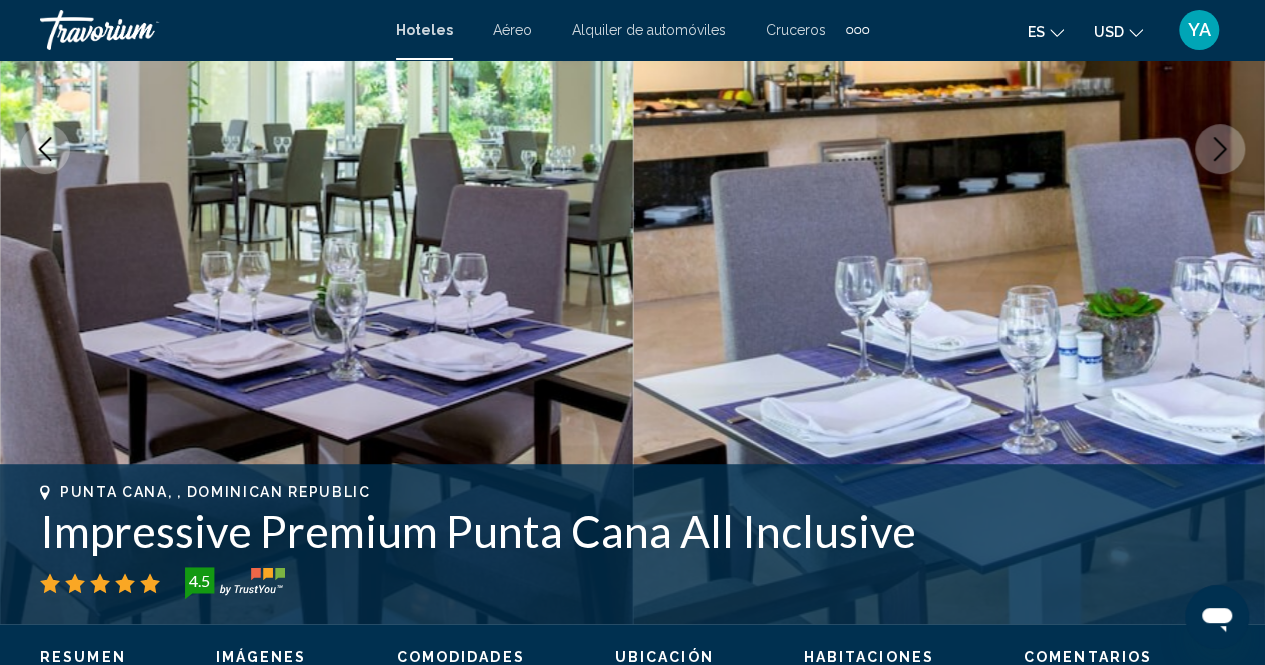 click 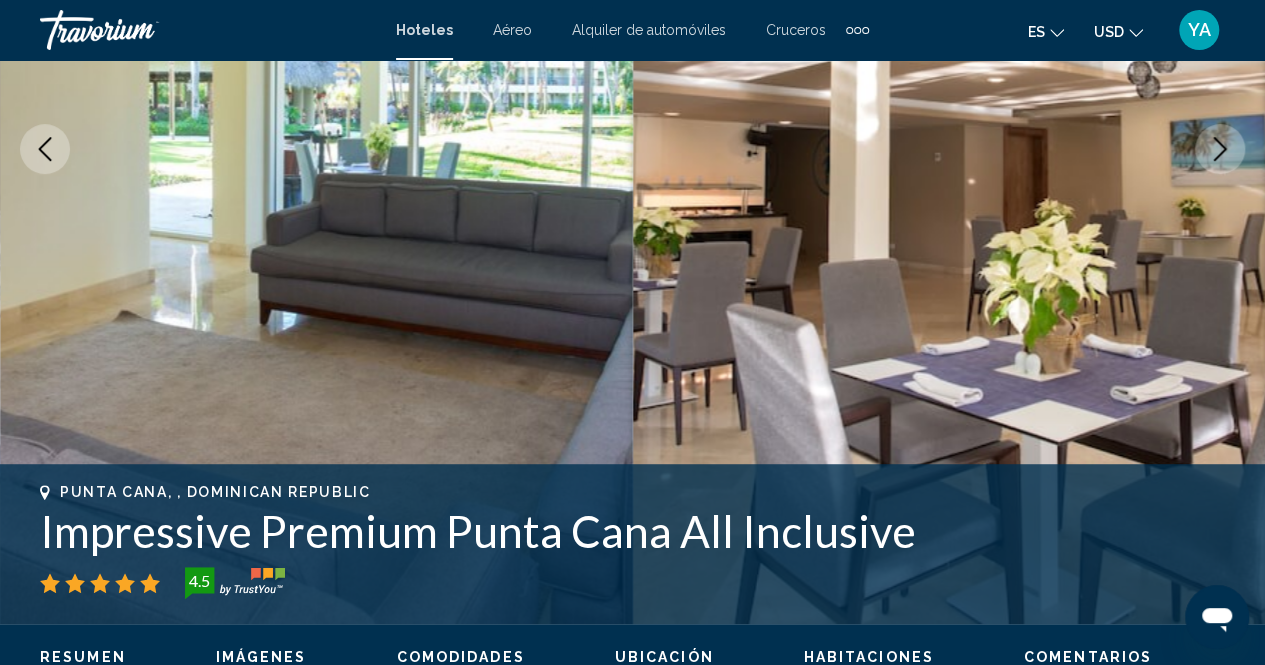 click 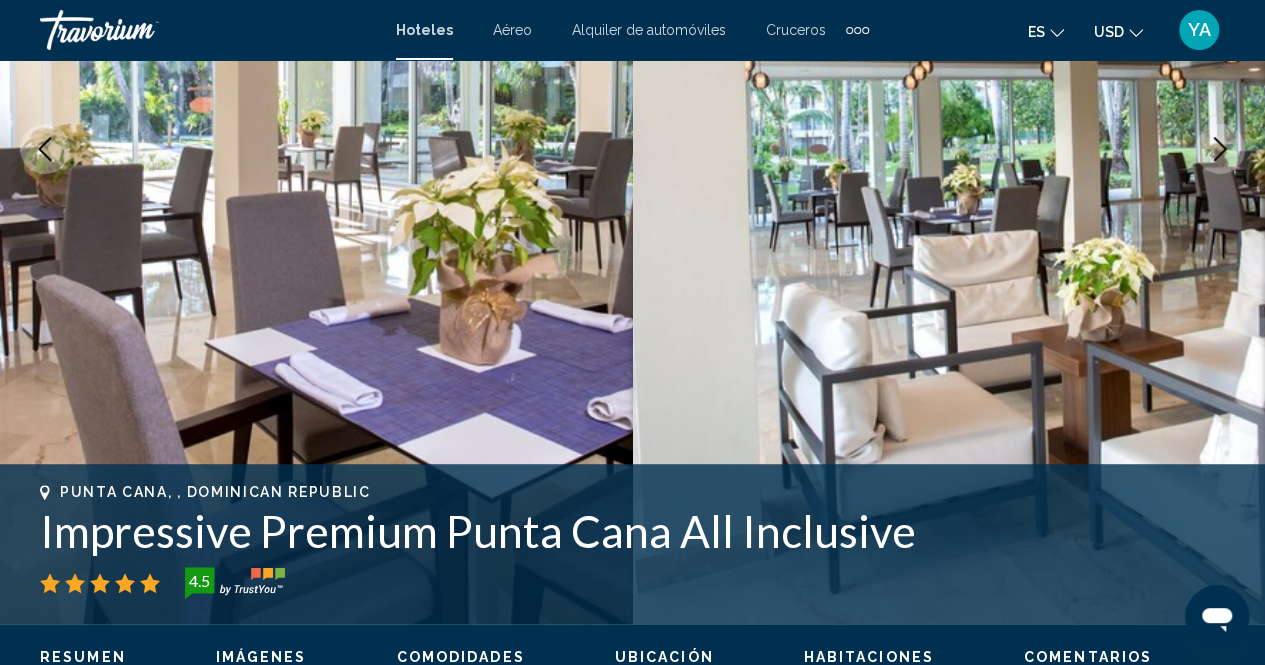 click 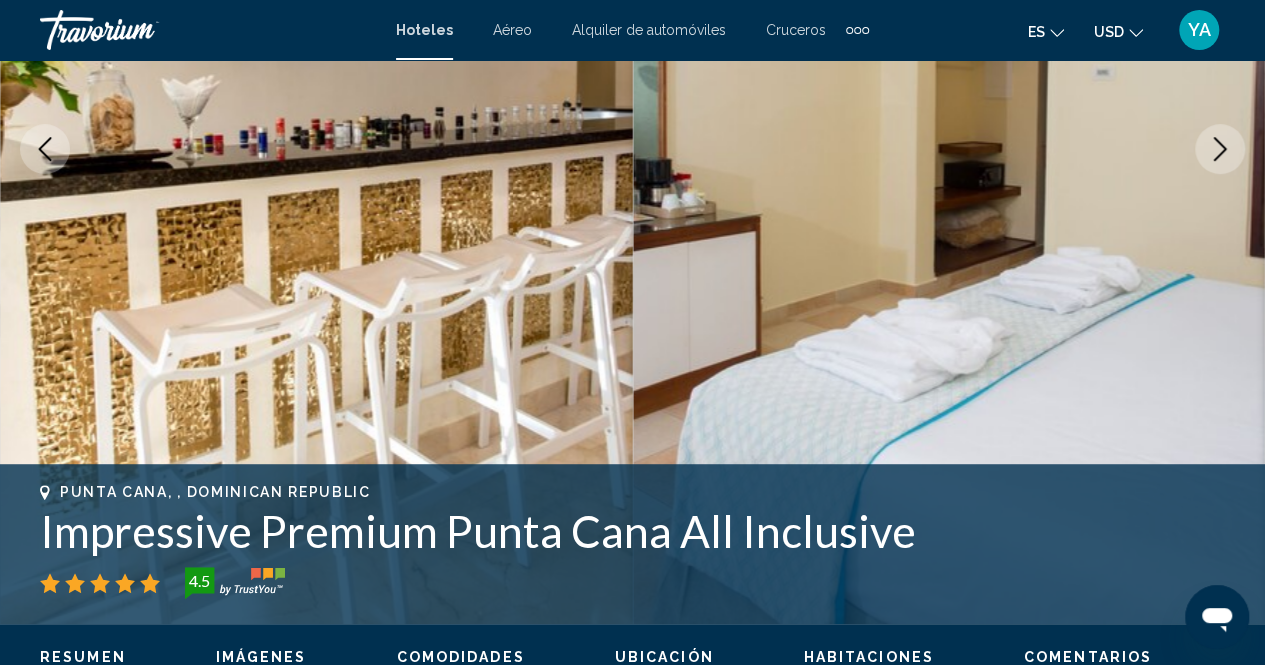click 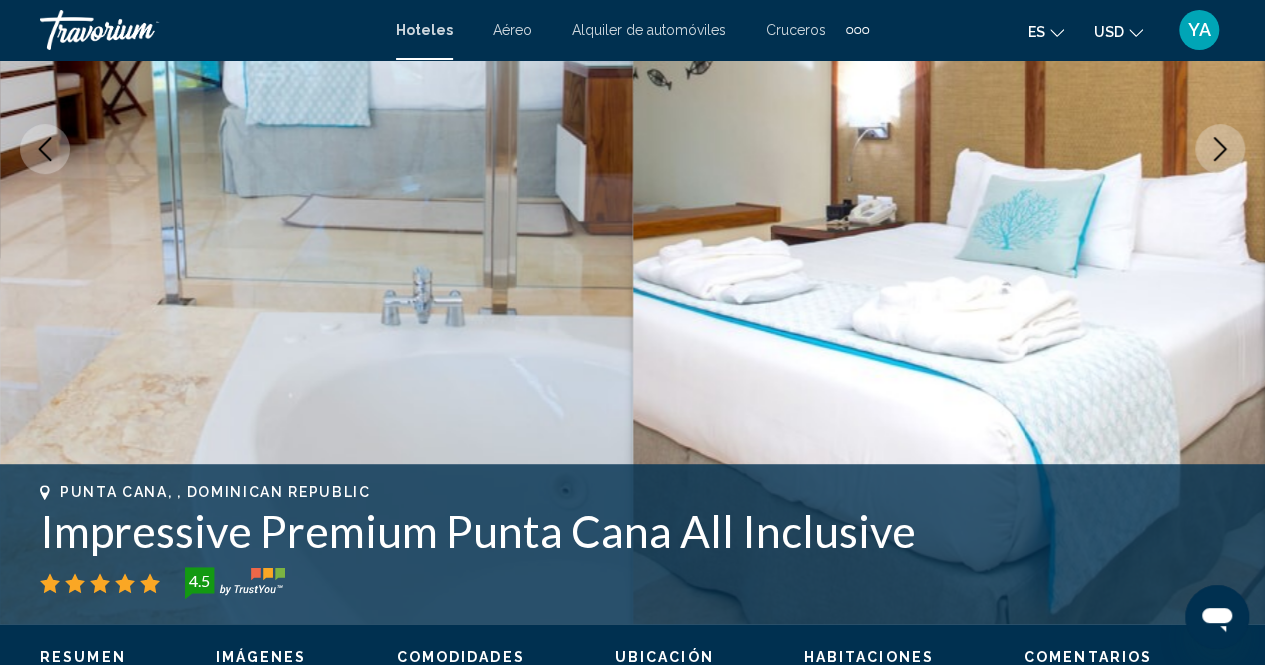 click 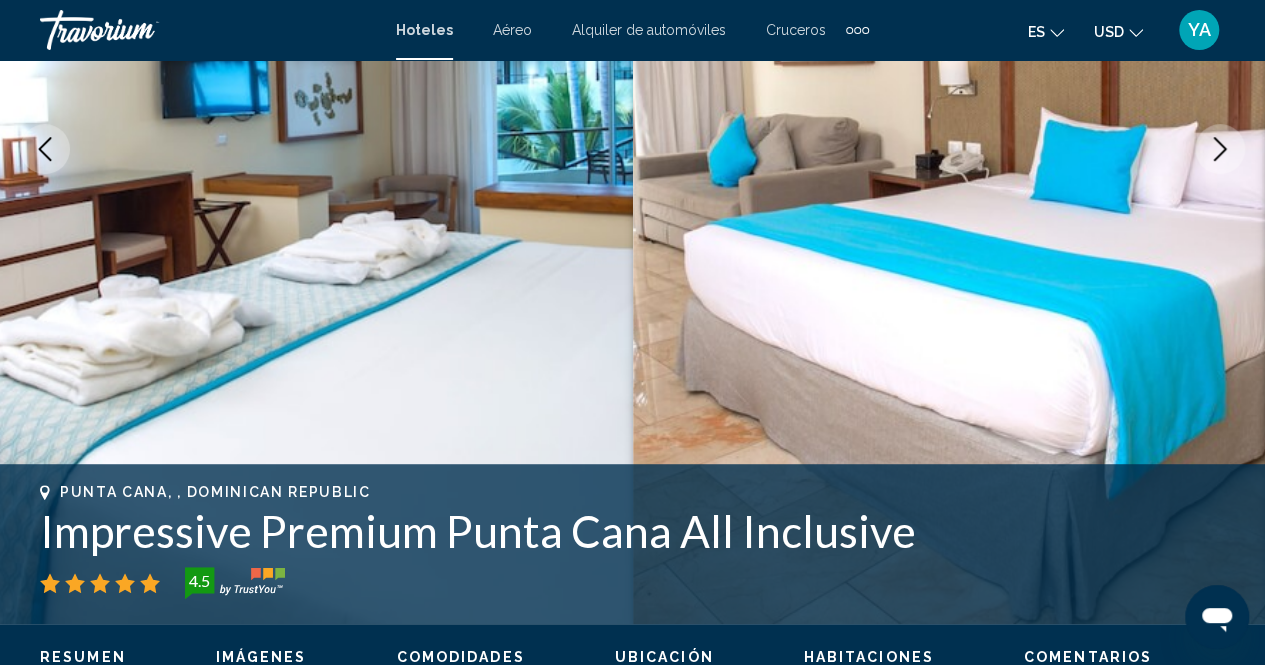 click at bounding box center (949, 149) 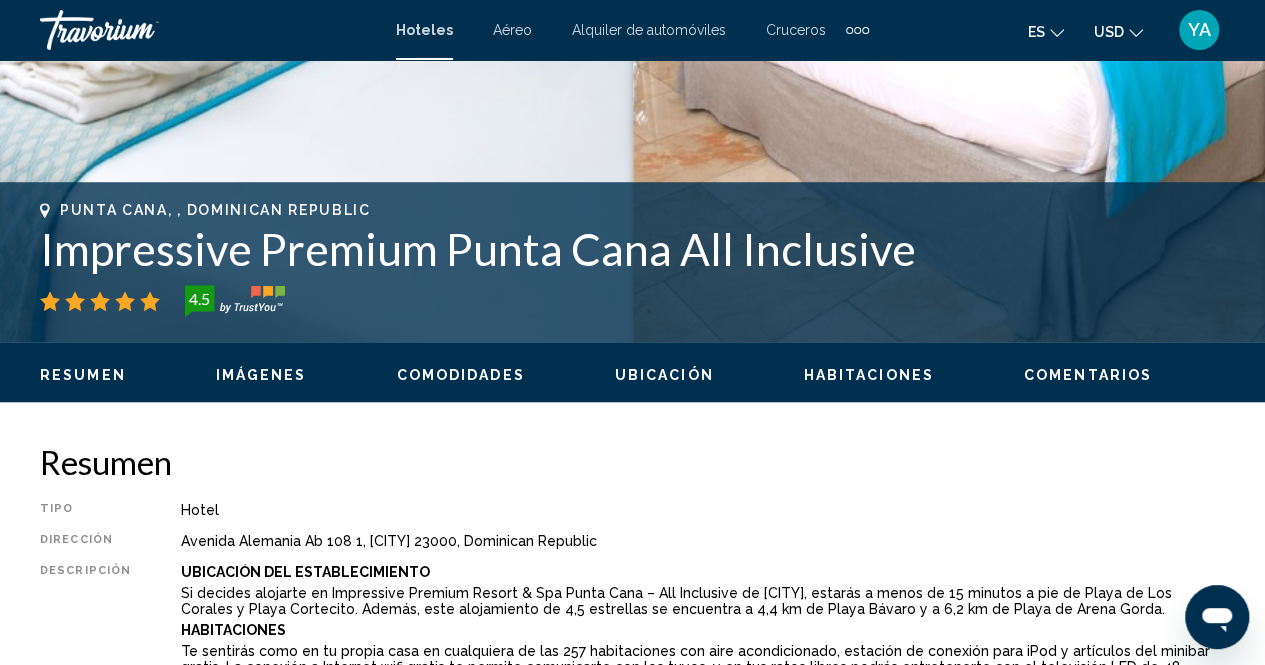 scroll, scrollTop: 670, scrollLeft: 0, axis: vertical 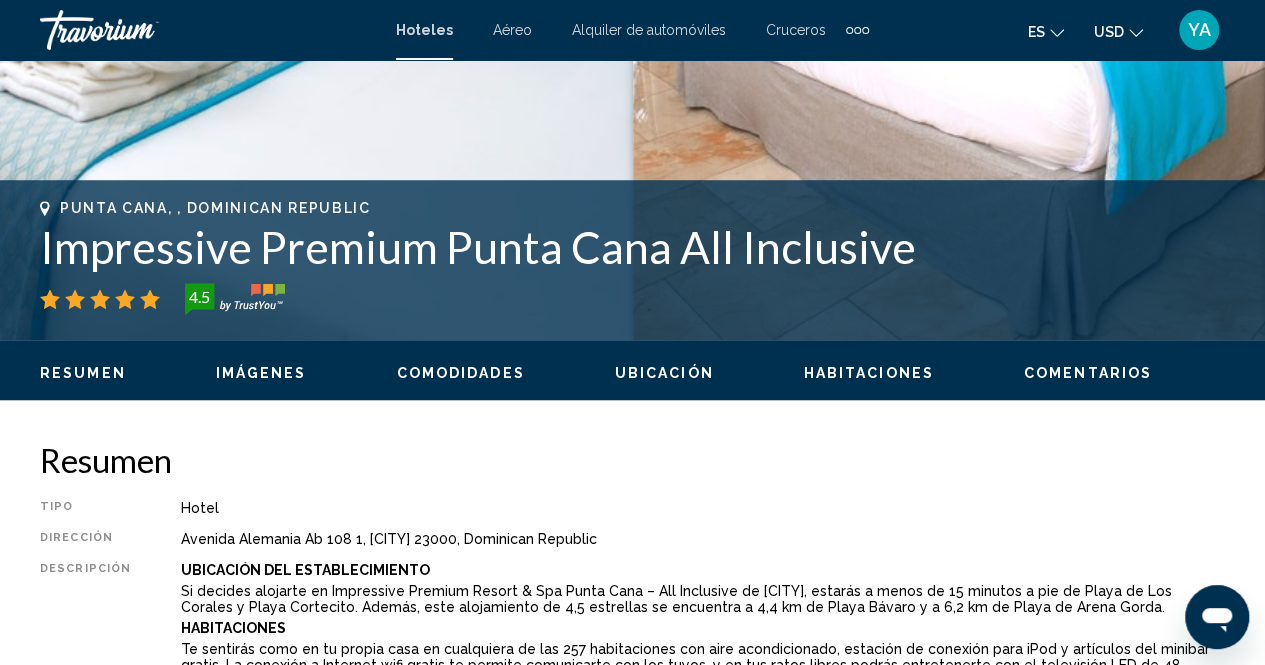 click on "Resumen
Imágenes
Comodidades
Ubicación
Habitaciones
Comentarios
Consultar disponibilidad" 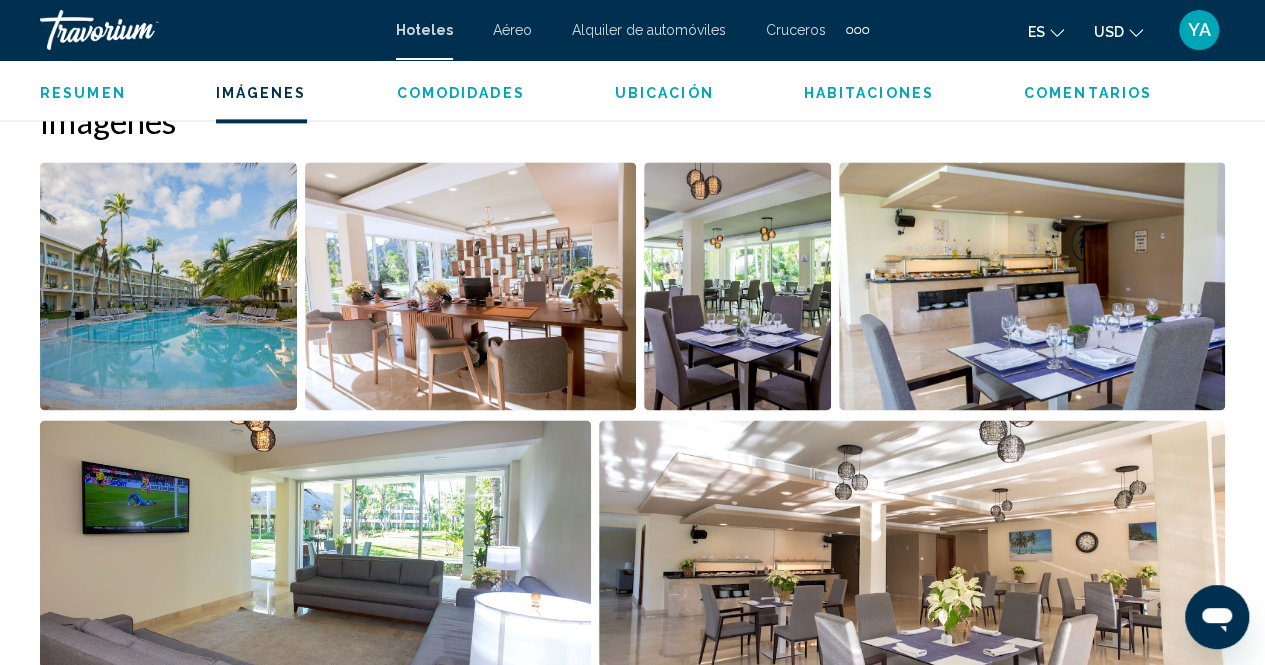 scroll, scrollTop: 1344, scrollLeft: 0, axis: vertical 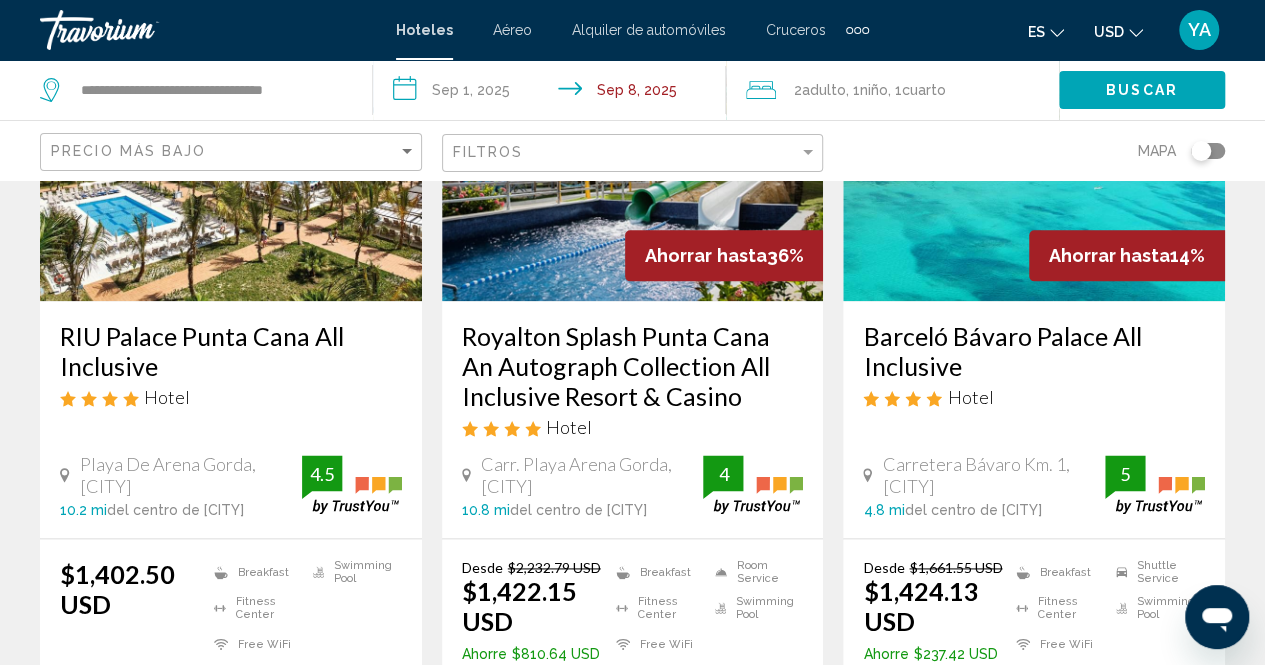 click on "RIU Palace Punta Cana All Inclusive" at bounding box center (231, 351) 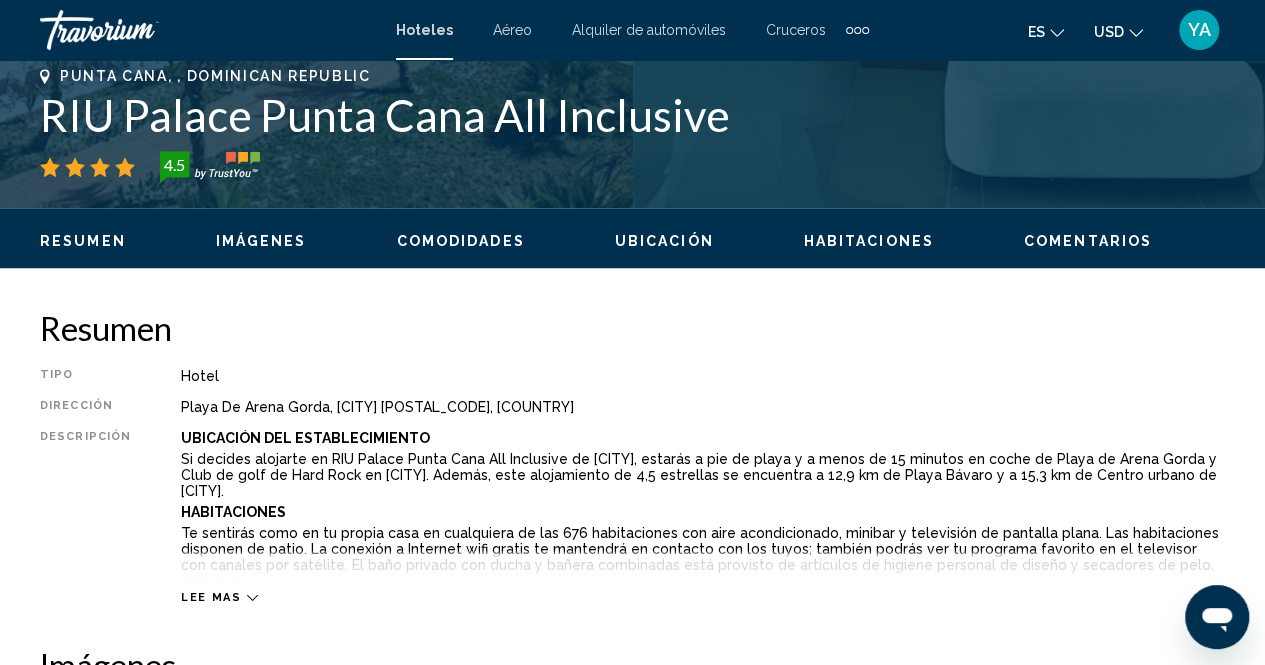 scroll, scrollTop: 804, scrollLeft: 0, axis: vertical 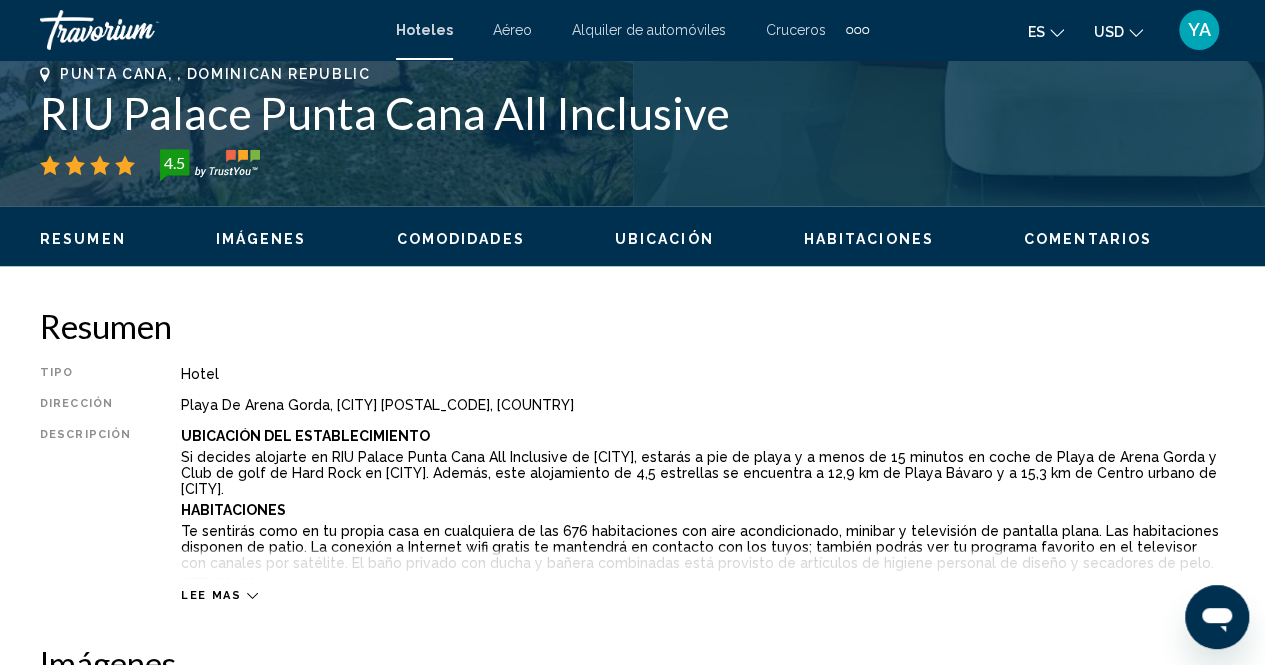 click on "Imágenes" at bounding box center (261, 239) 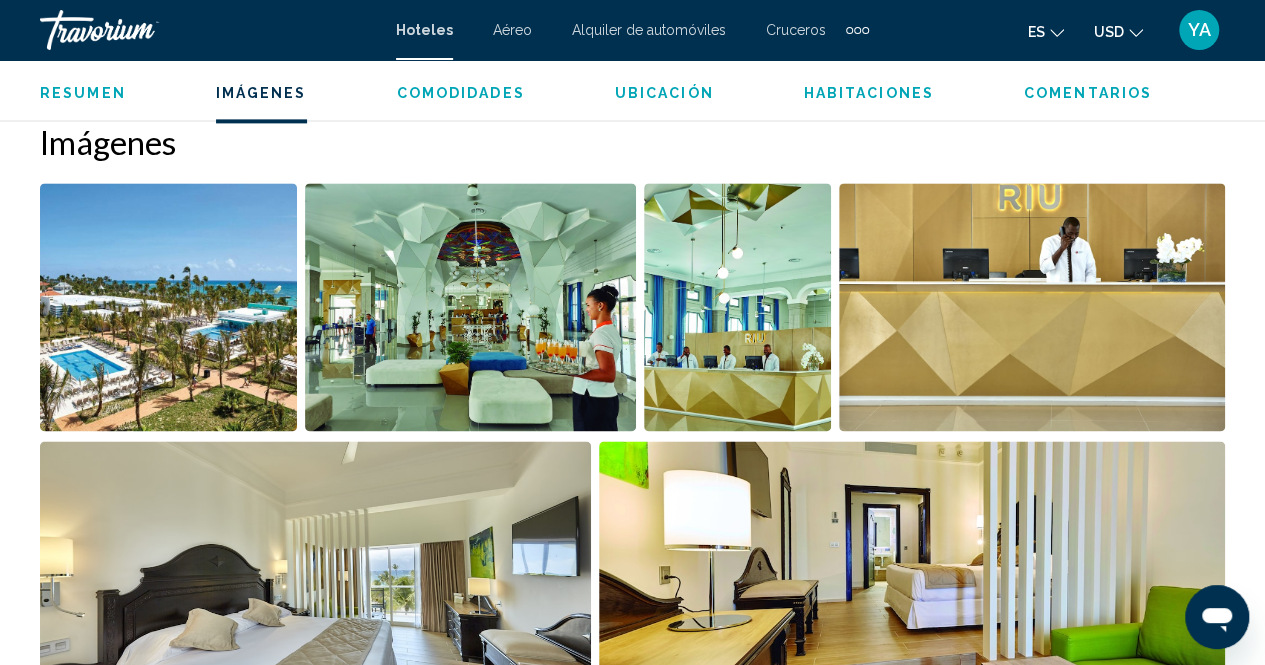 scroll, scrollTop: 1327, scrollLeft: 0, axis: vertical 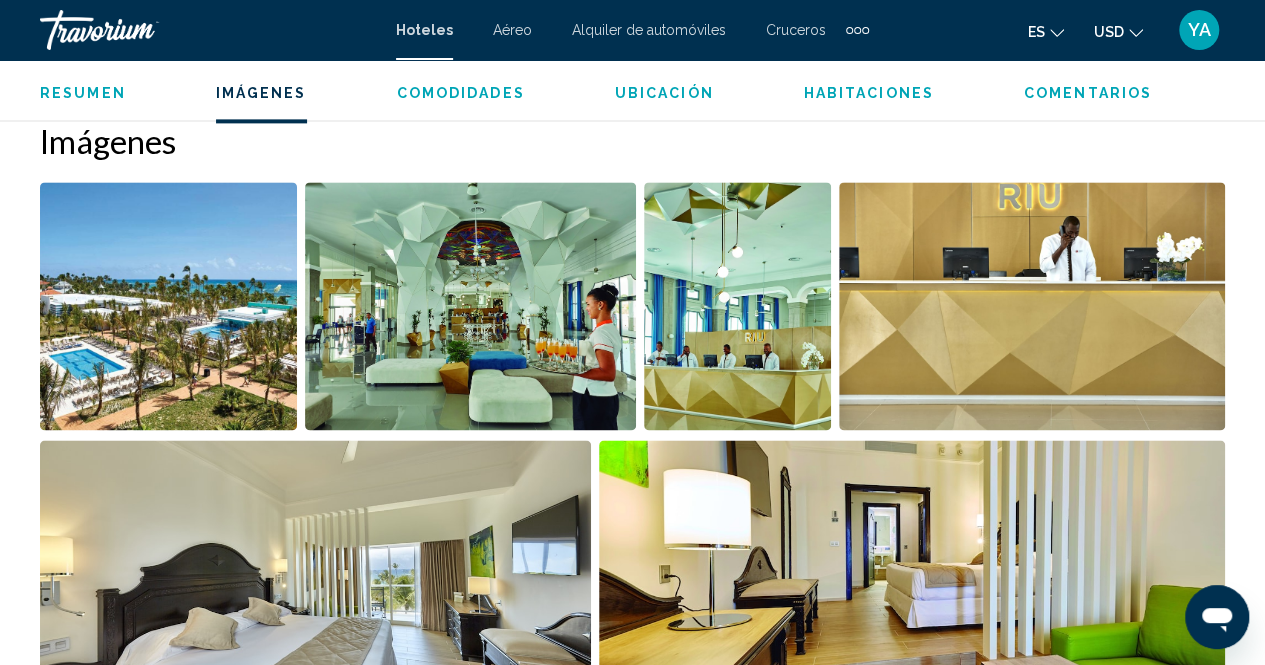 click at bounding box center [168, 306] 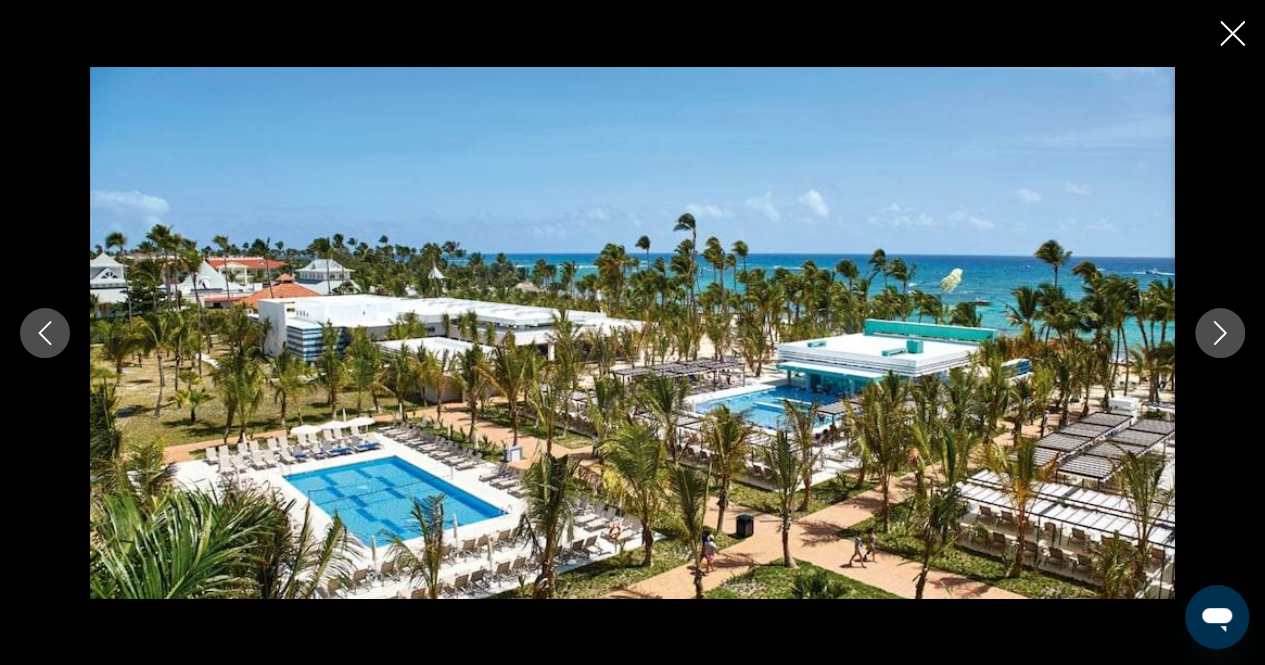 click 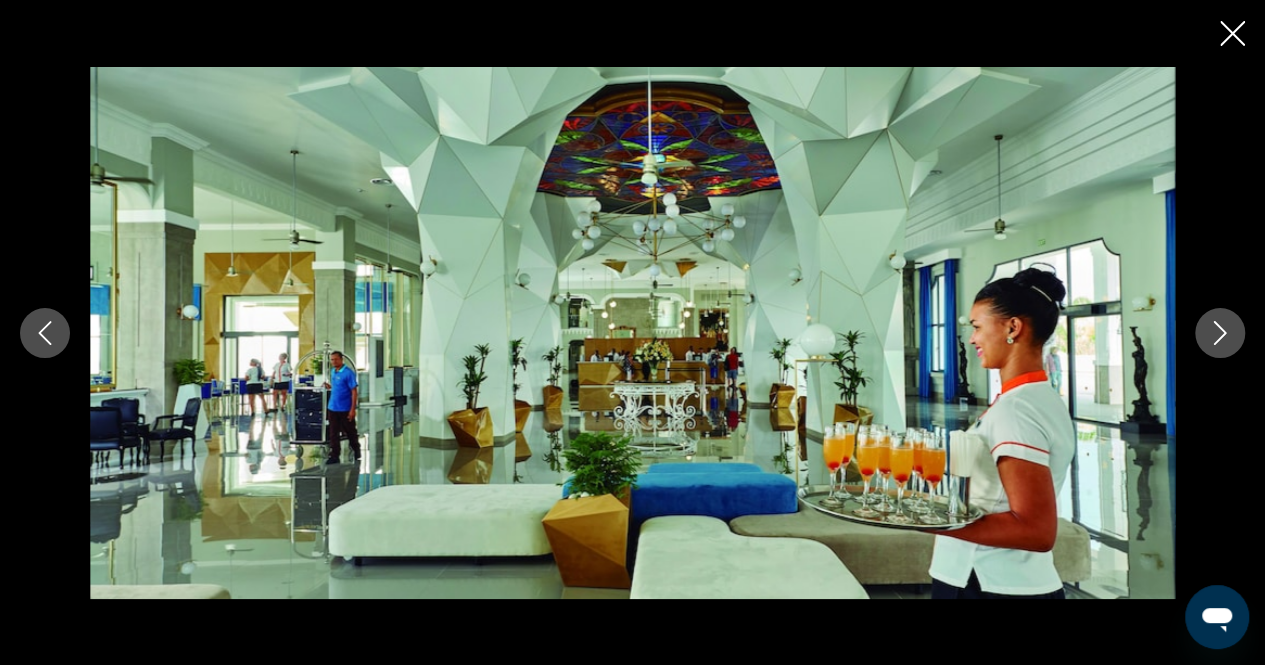 click 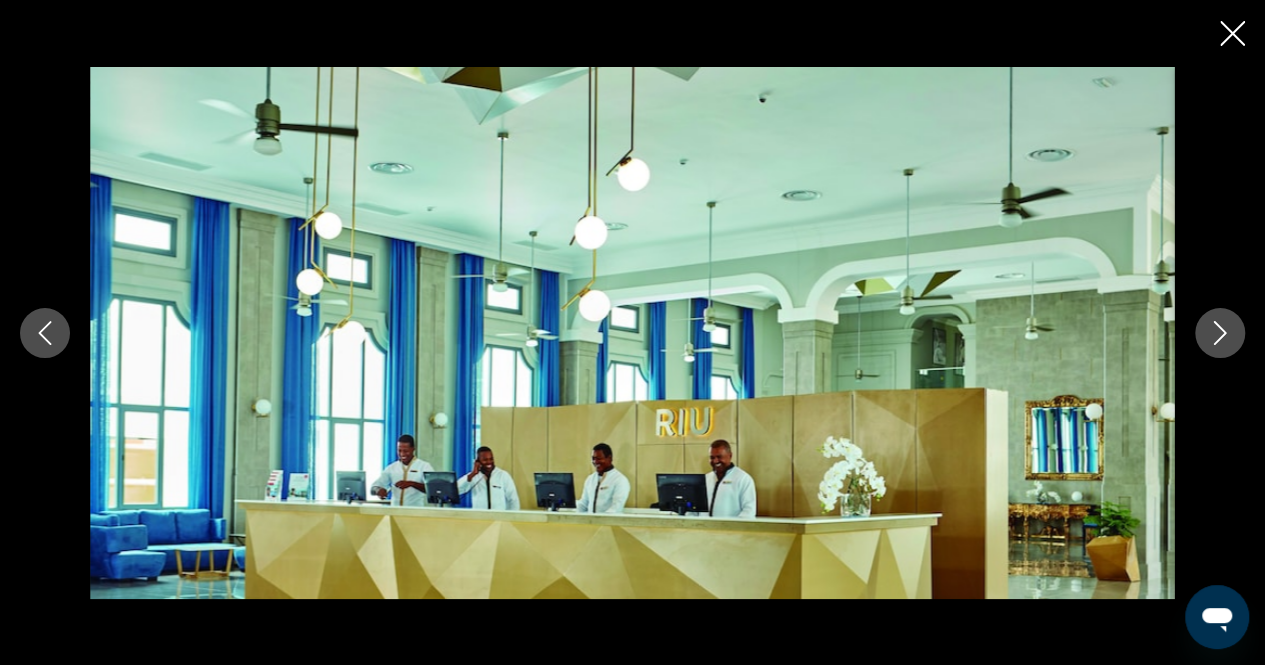 click 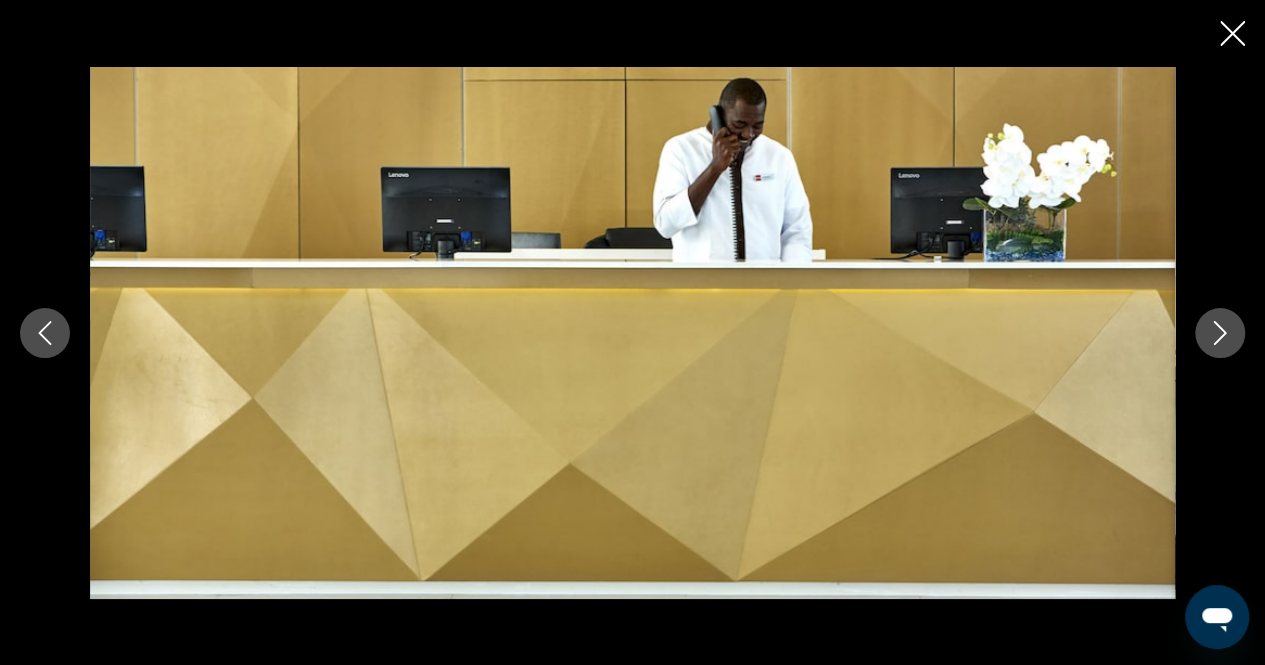 click 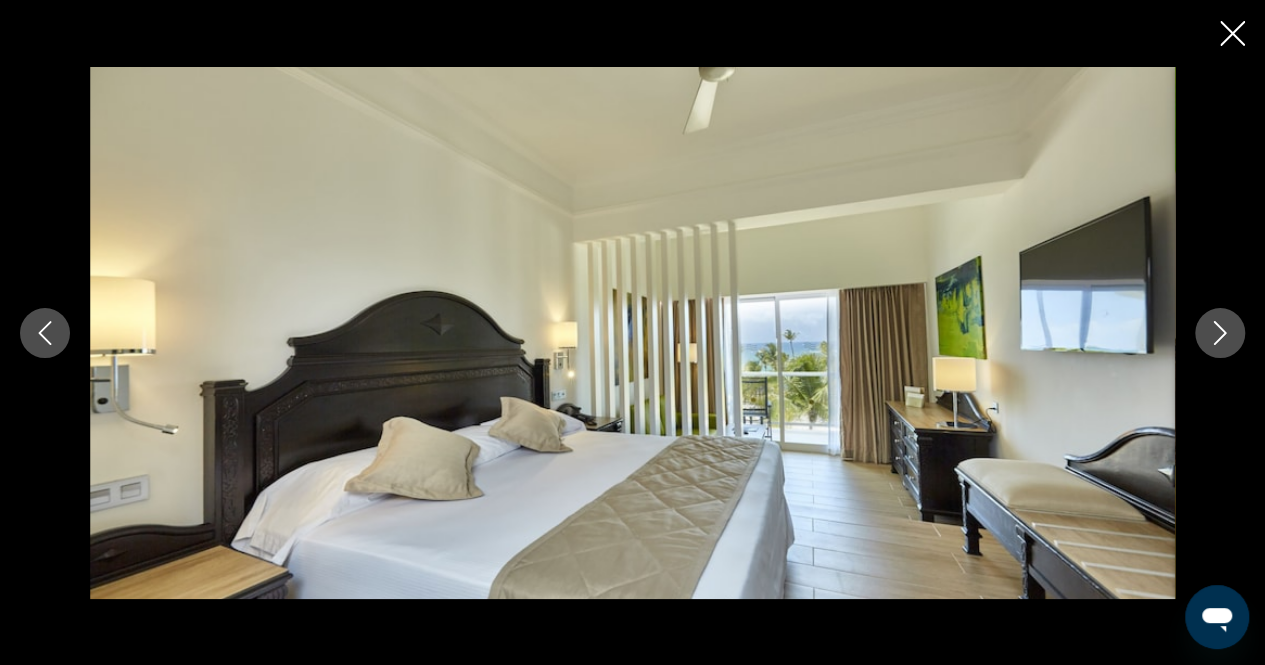 click 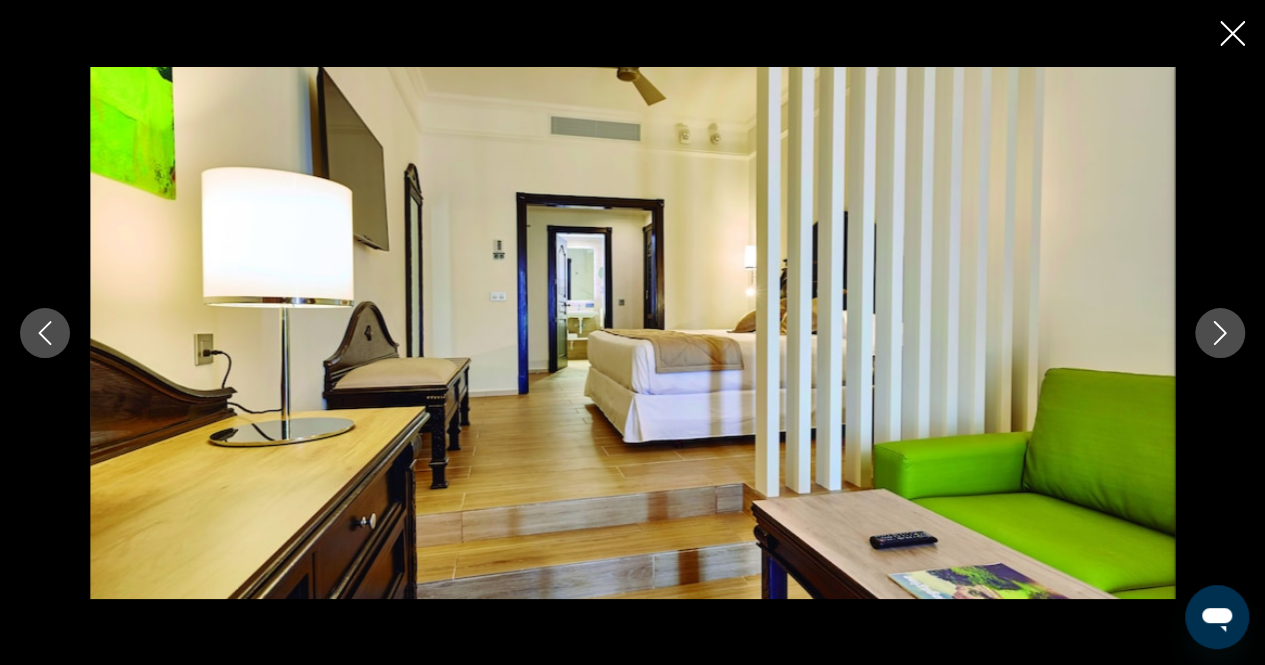click 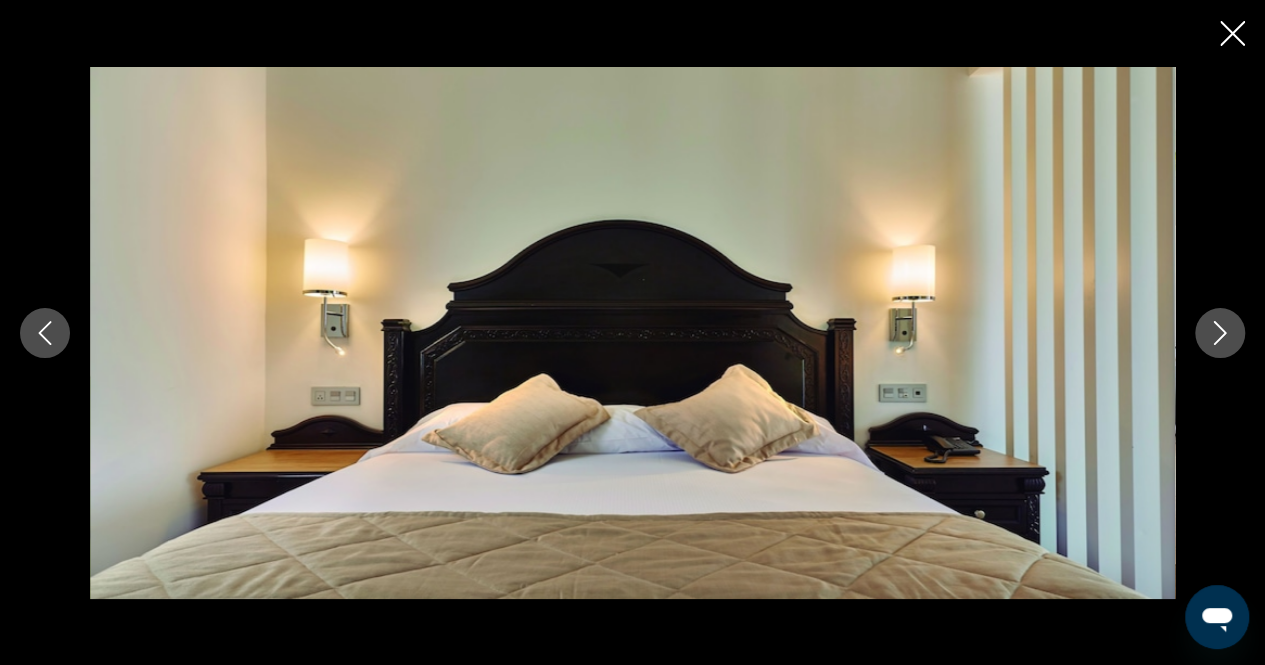 click 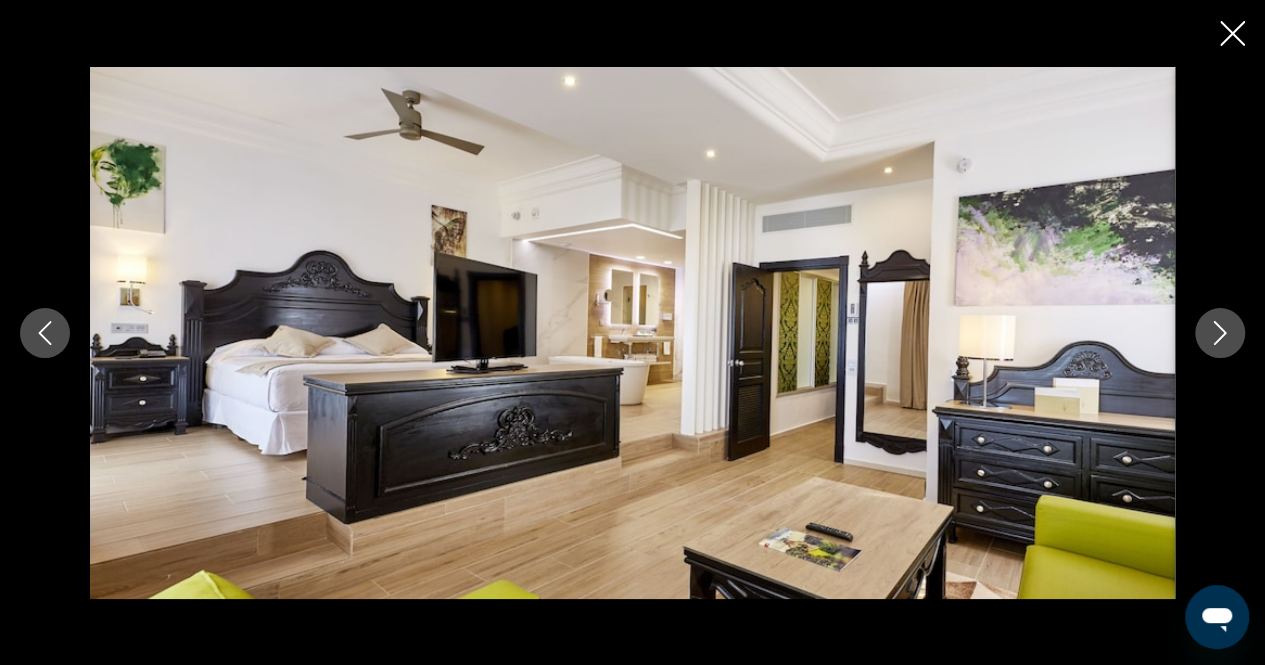 click 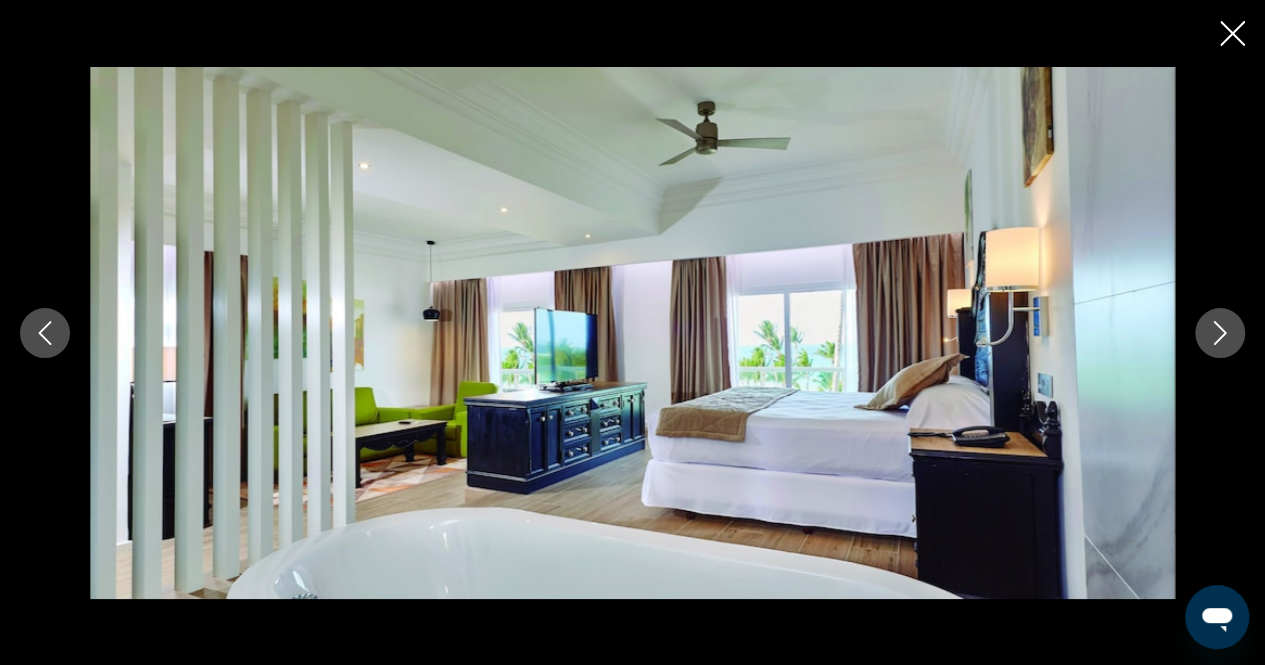click 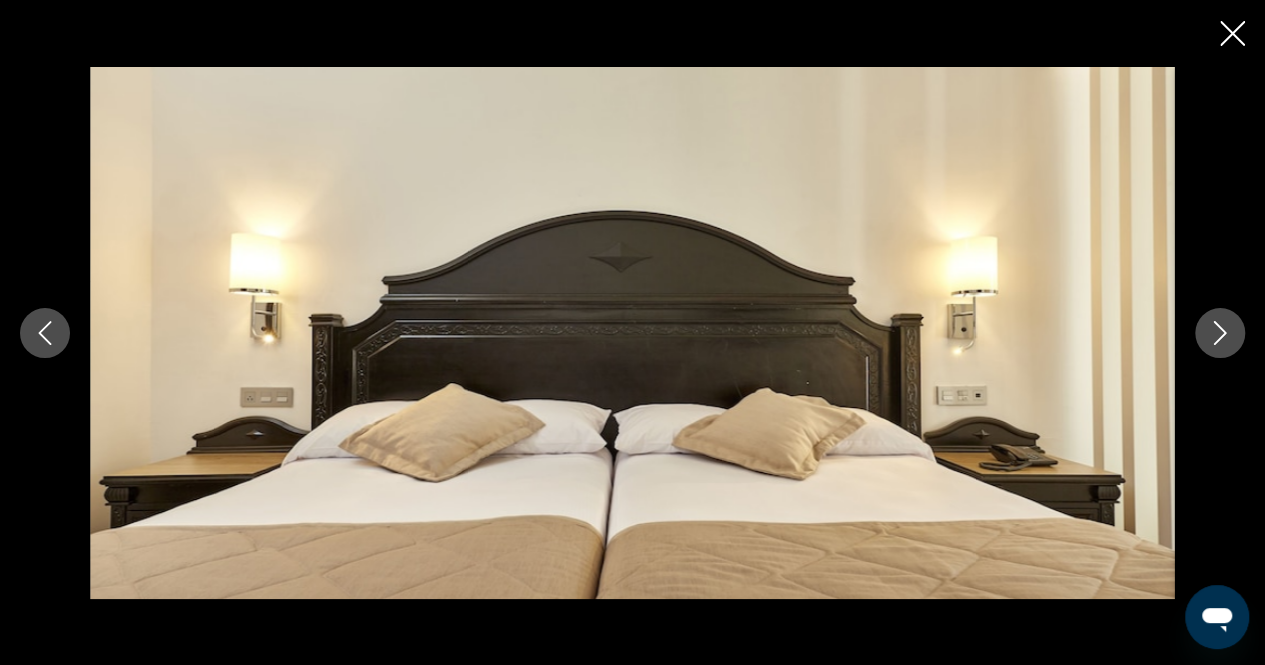 click 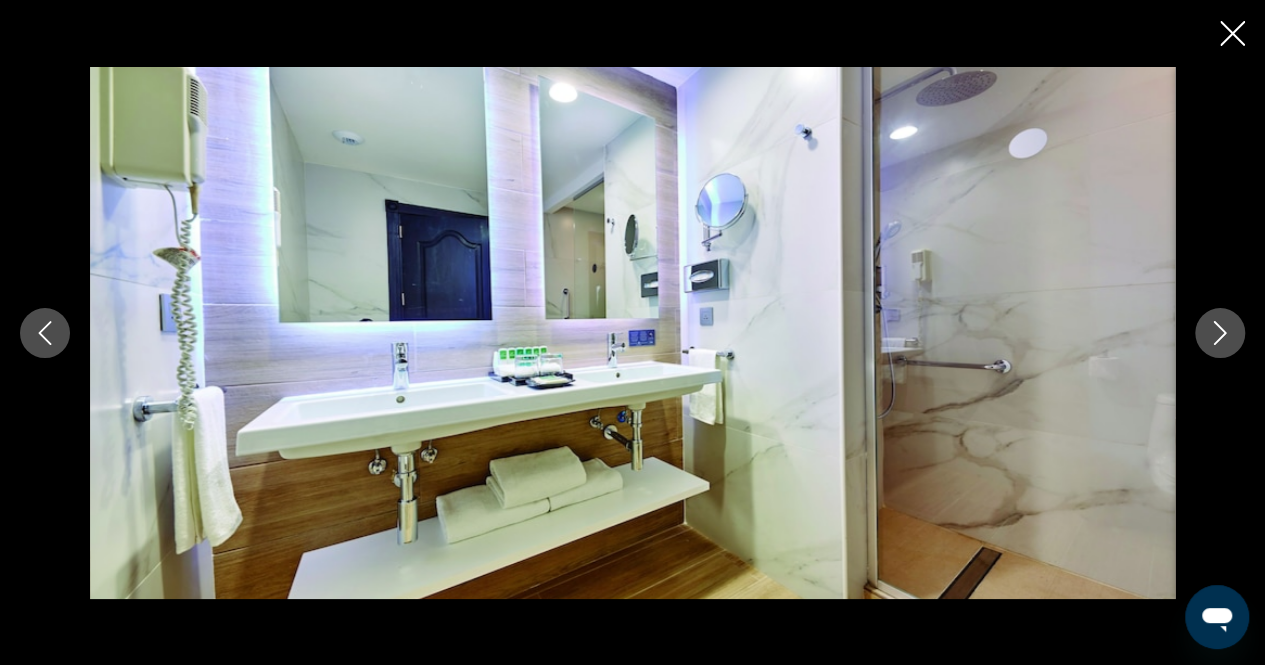 click 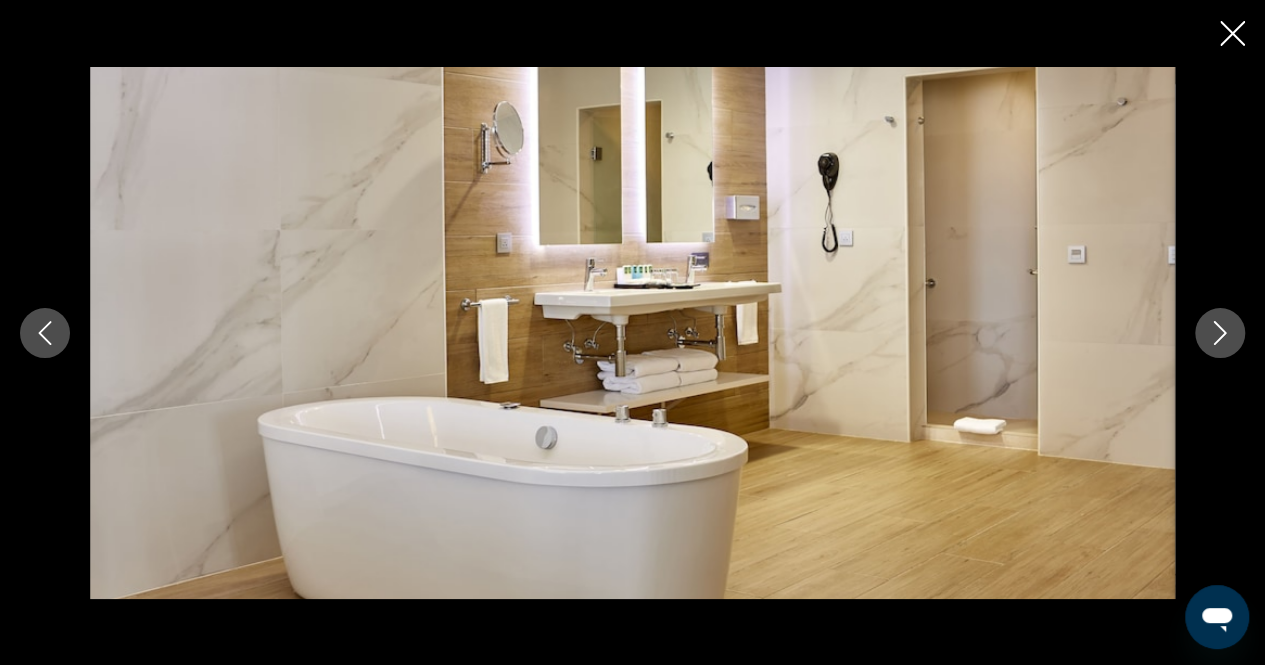 click 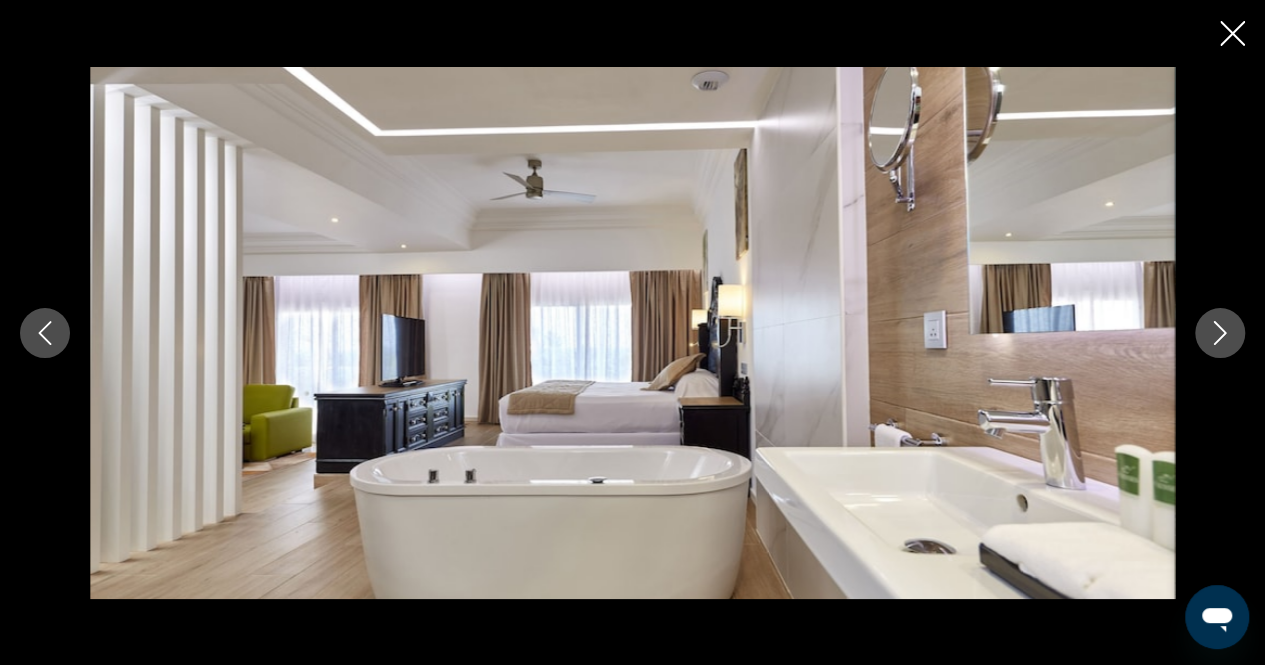 click 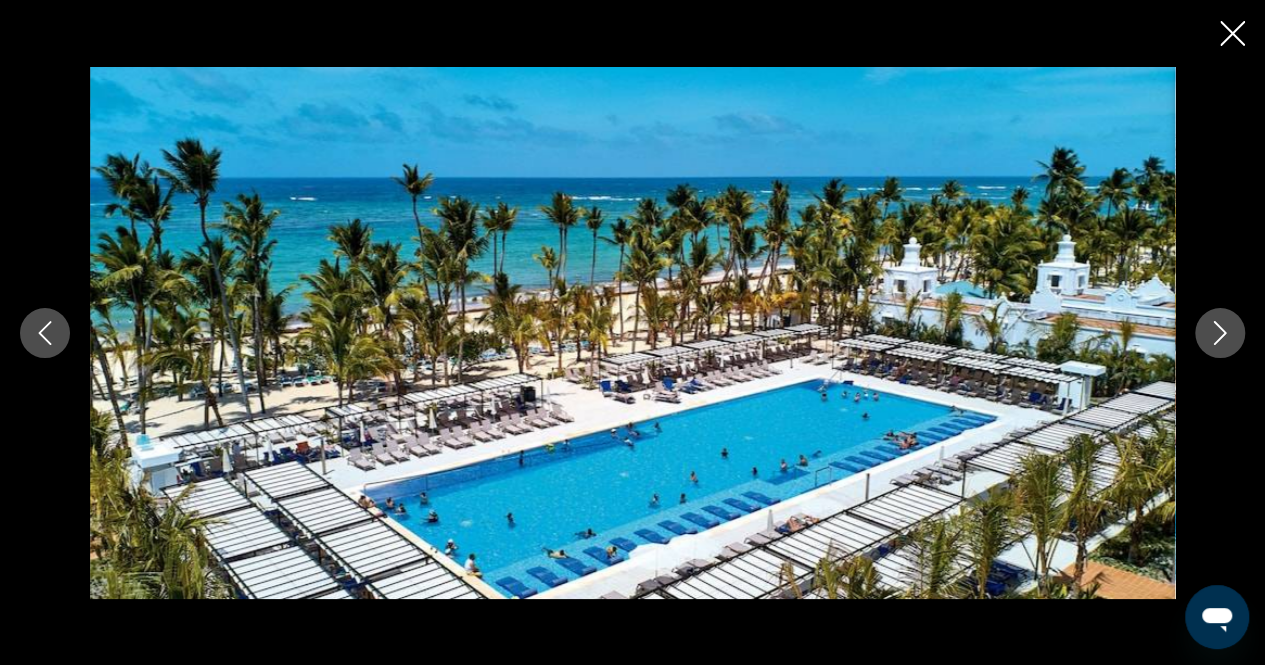 click 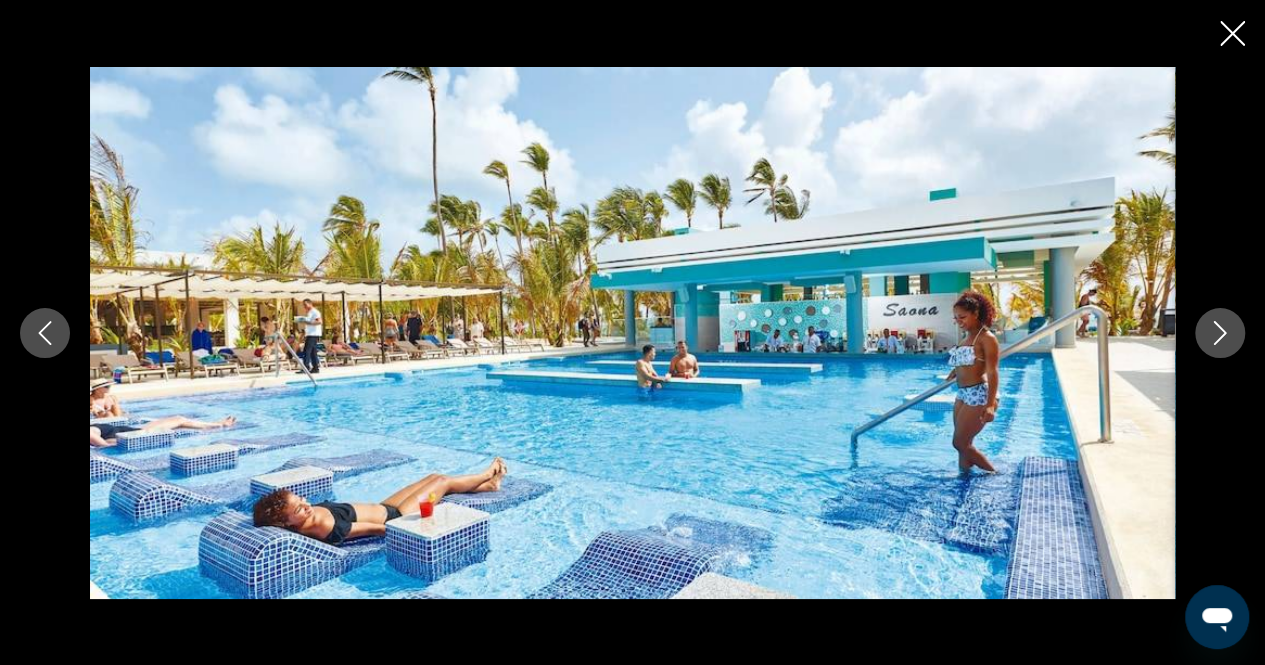 click 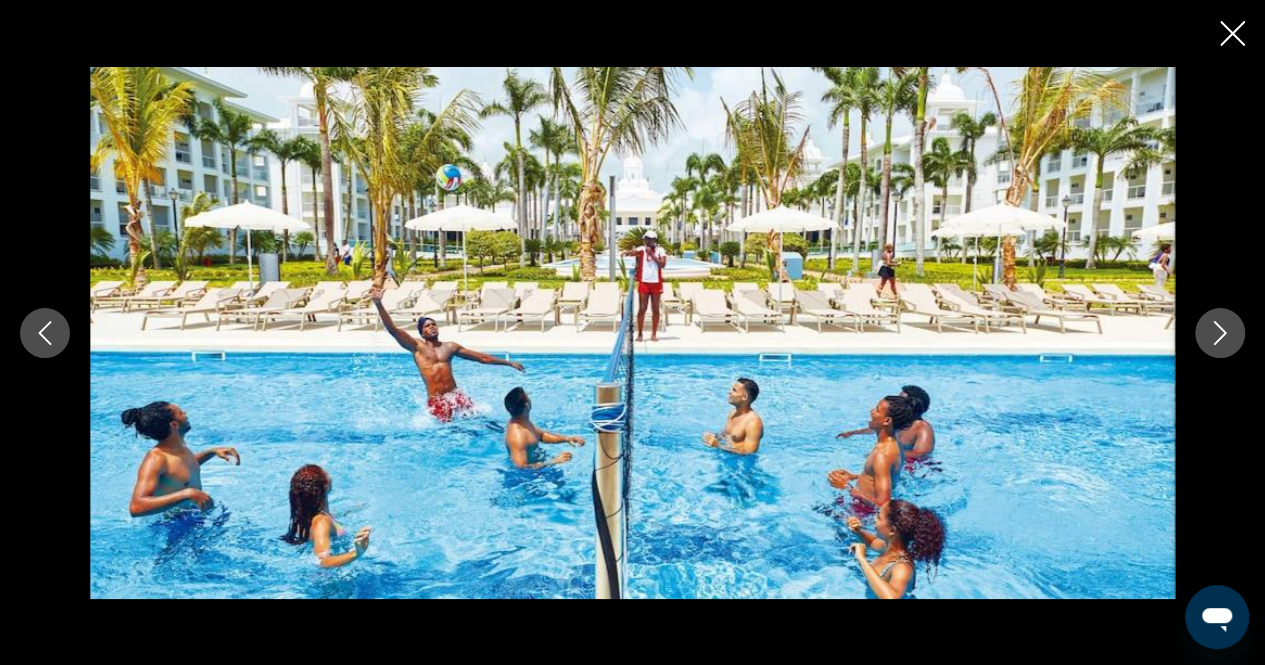 click 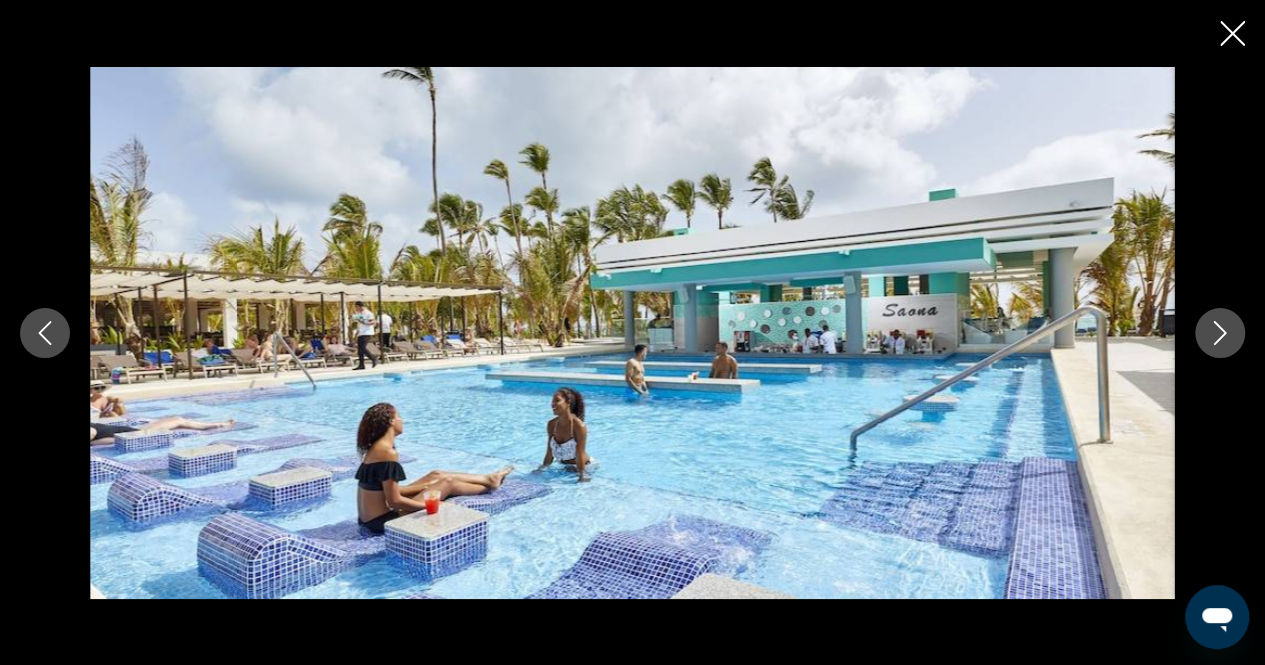 click 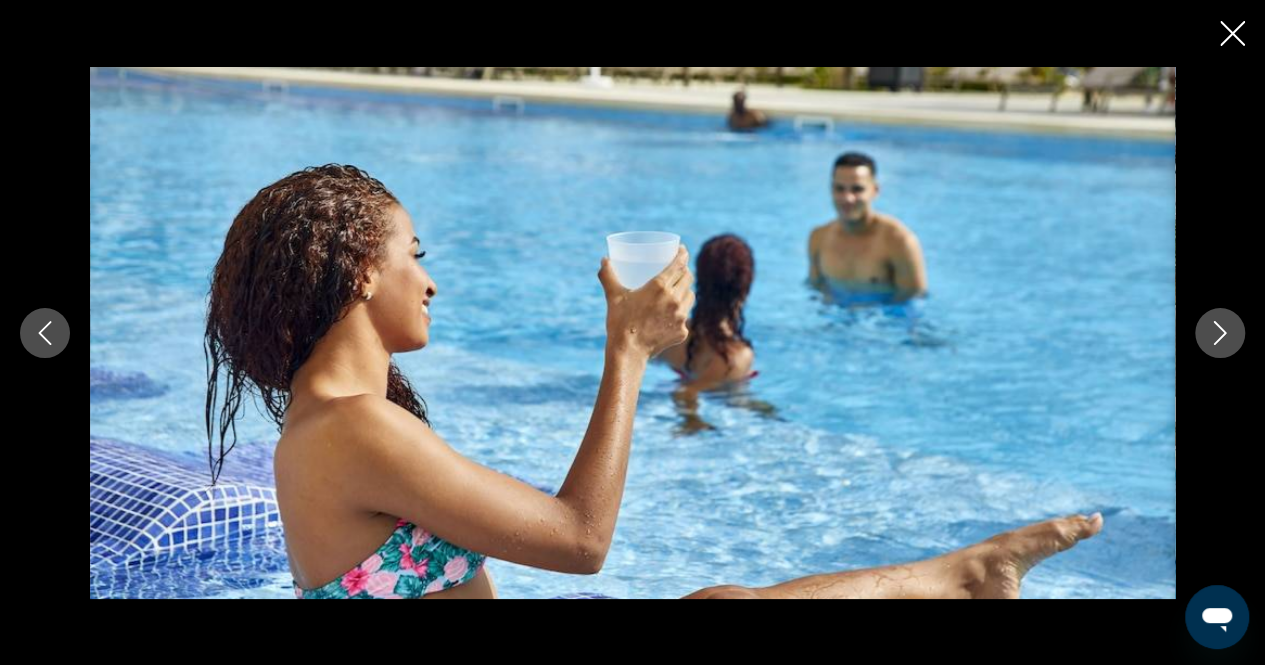 click 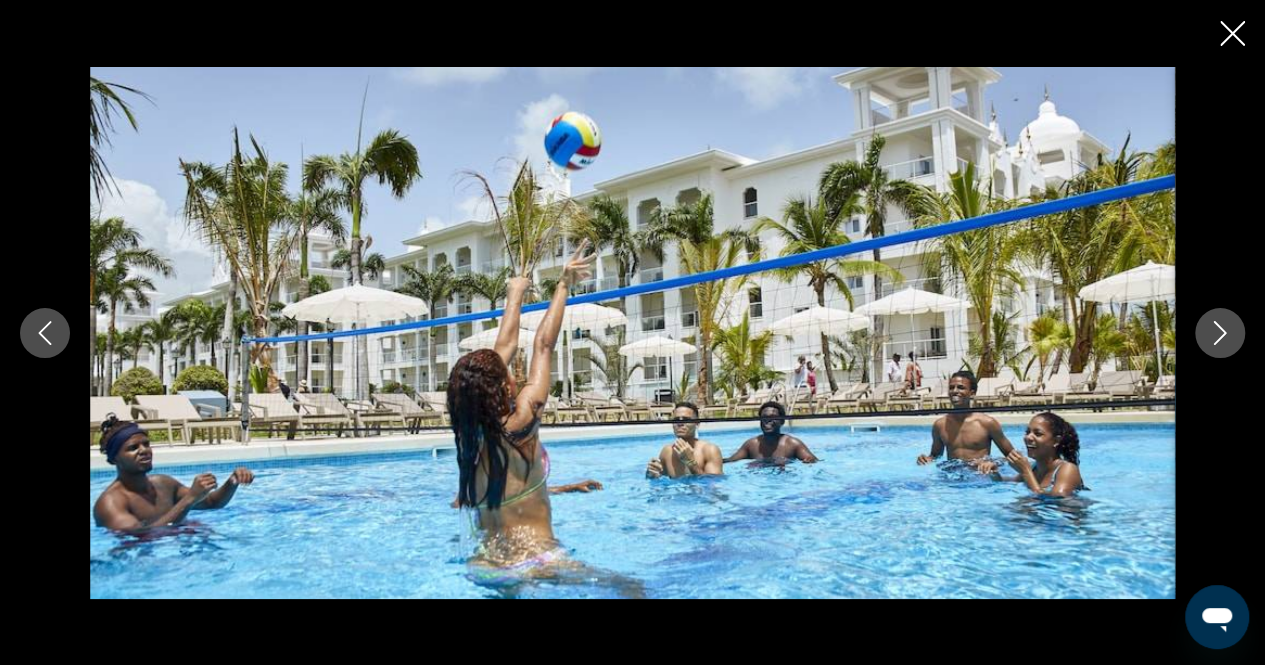 click 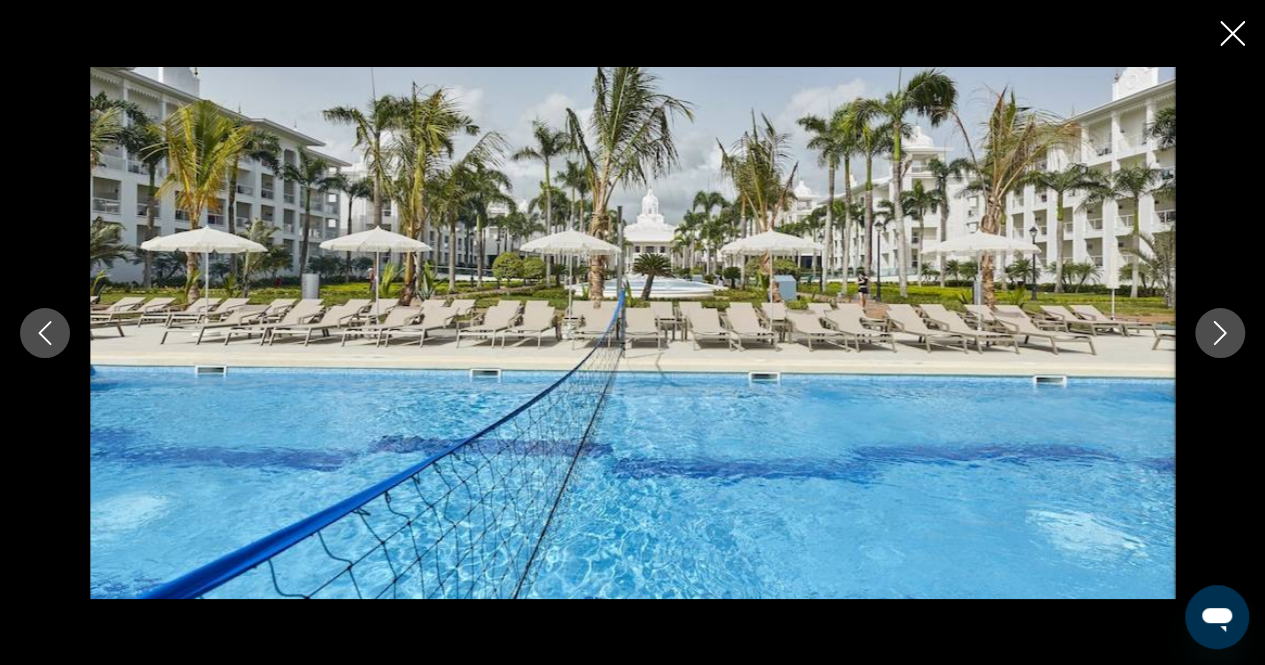 click 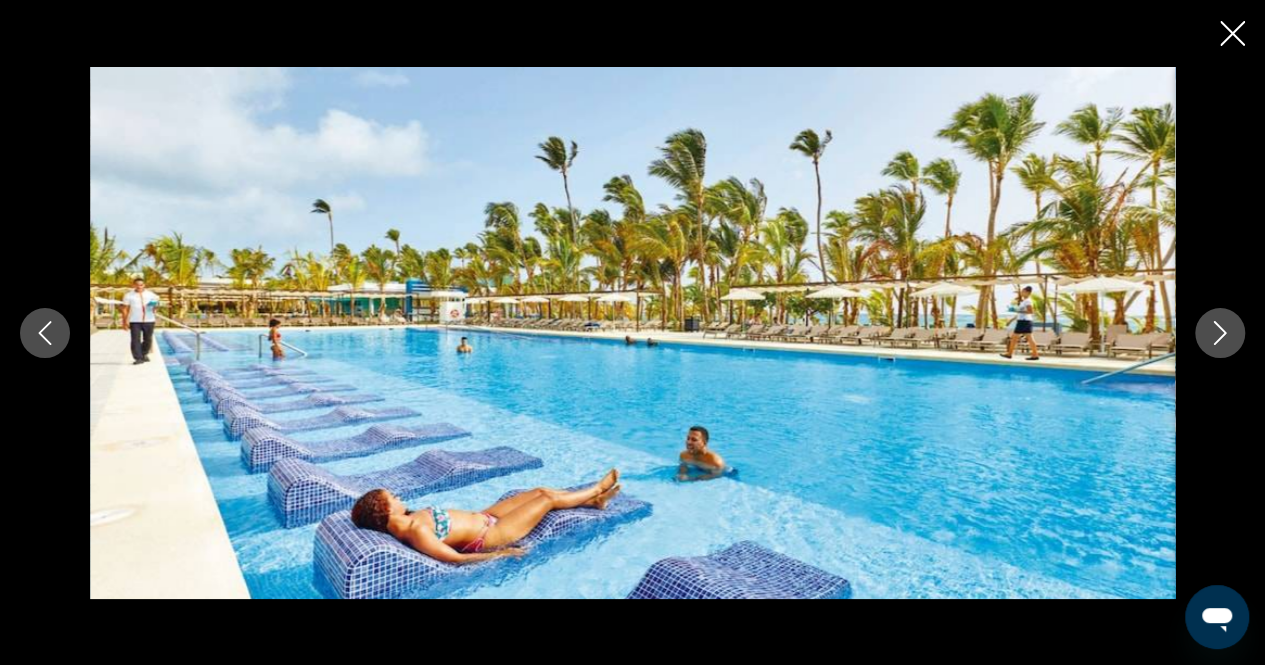 click 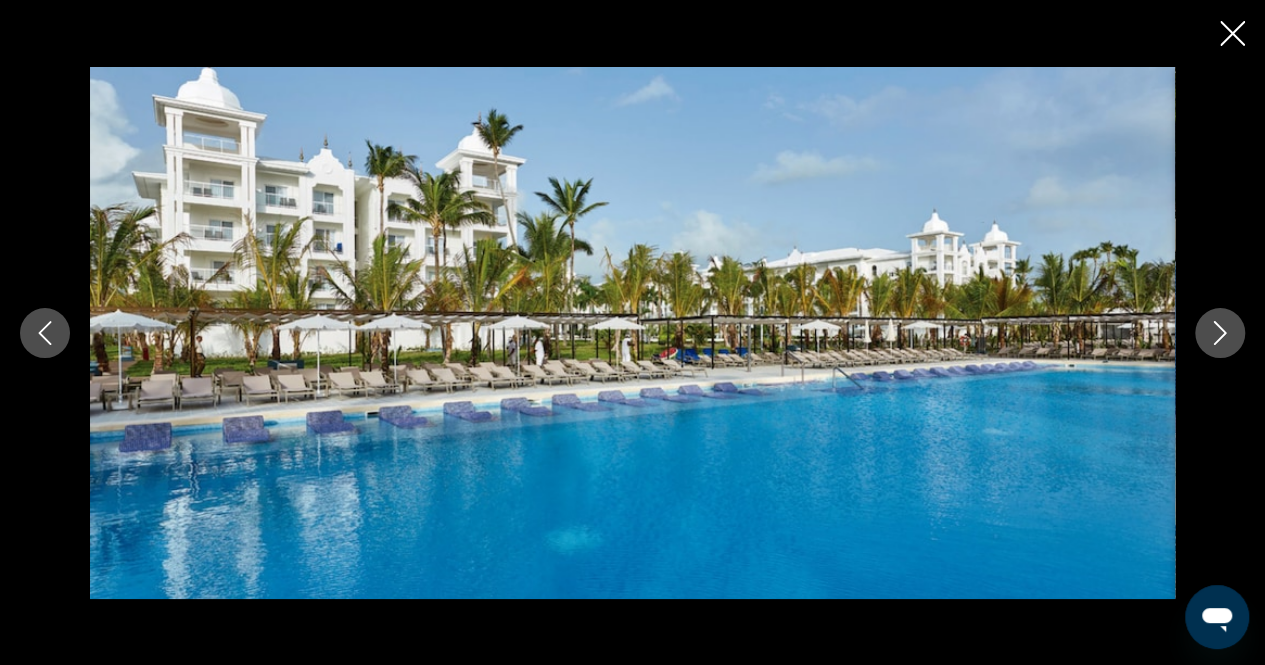 click 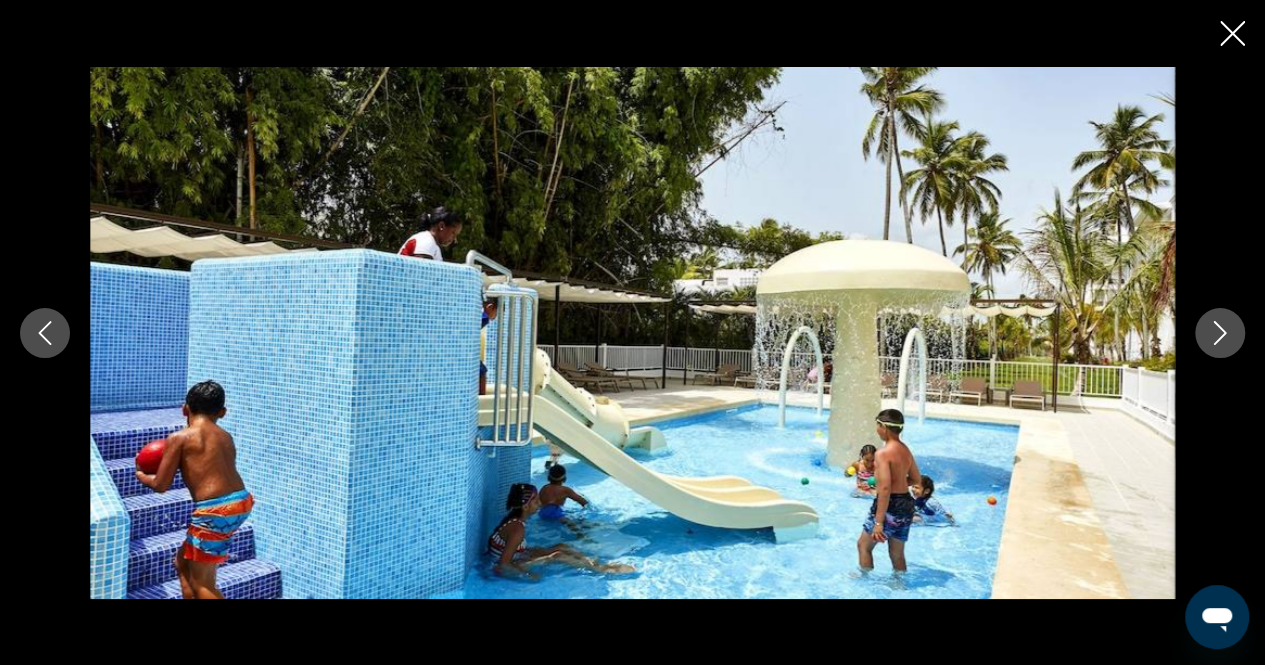 click 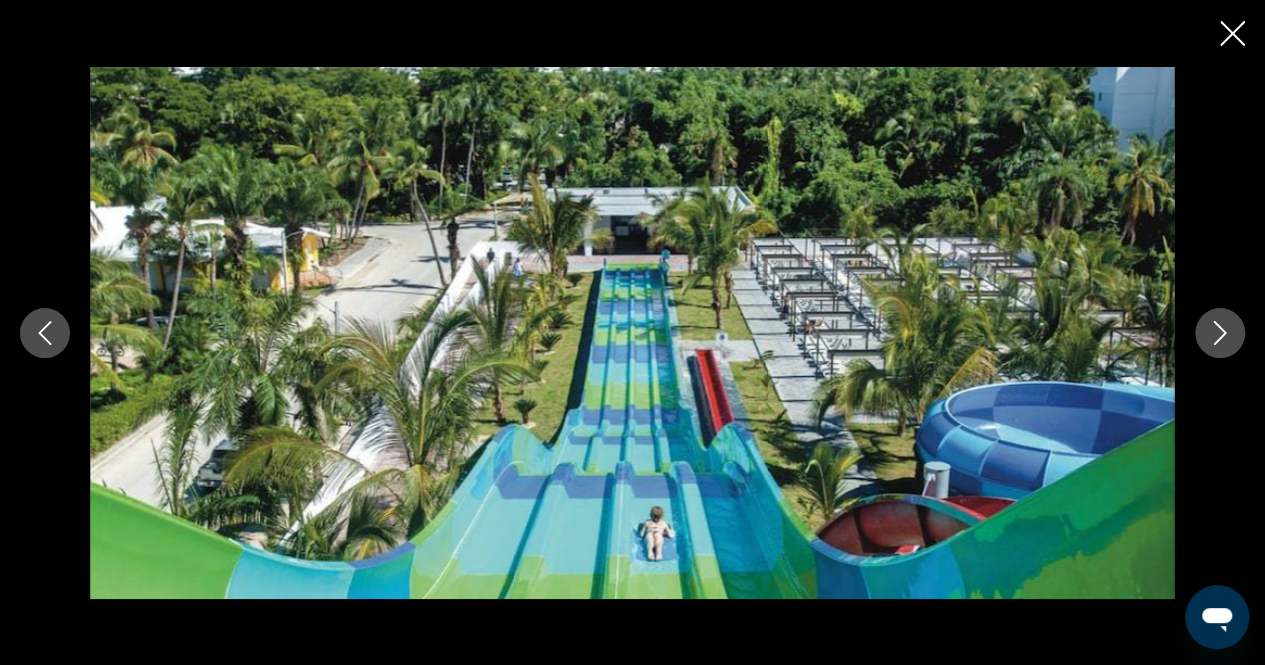 click at bounding box center (45, 333) 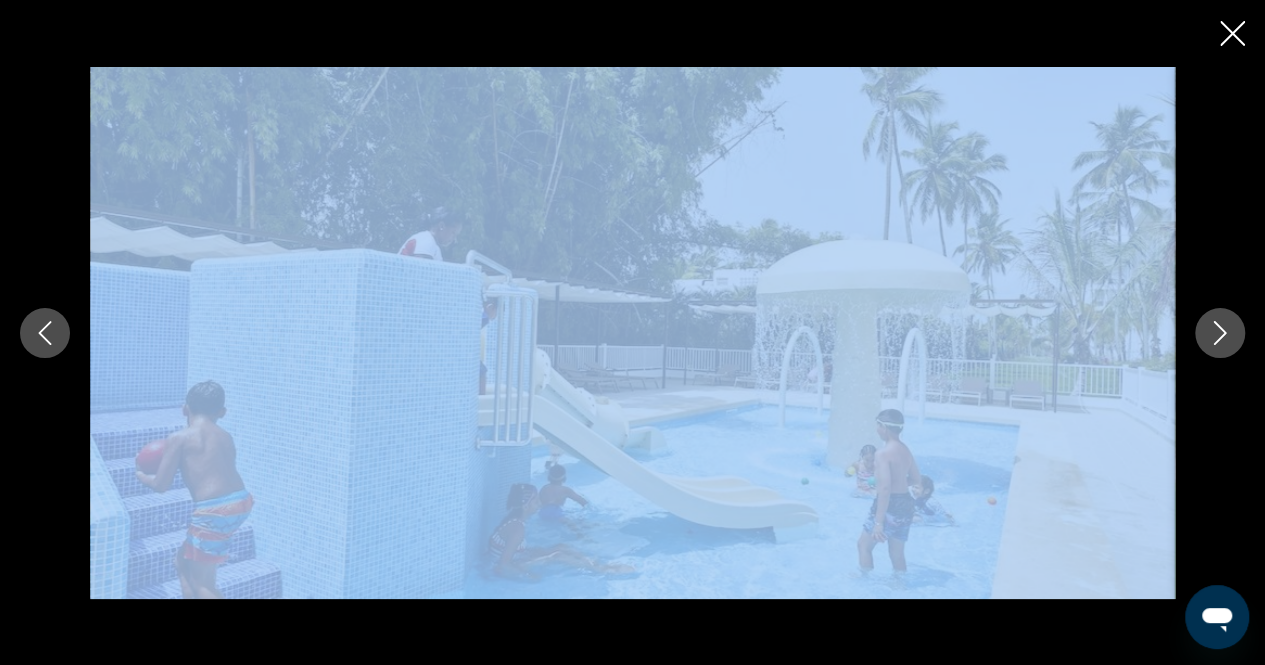 drag, startPoint x: 1228, startPoint y: 364, endPoint x: 1227, endPoint y: 343, distance: 21.023796 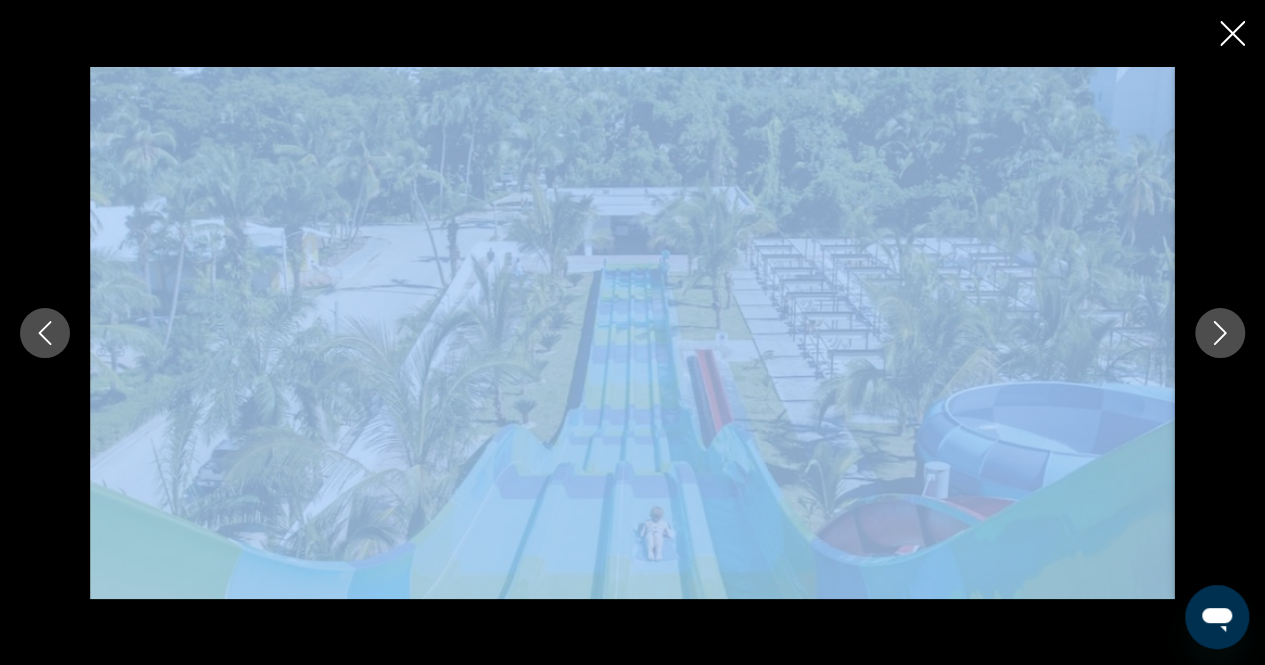 click 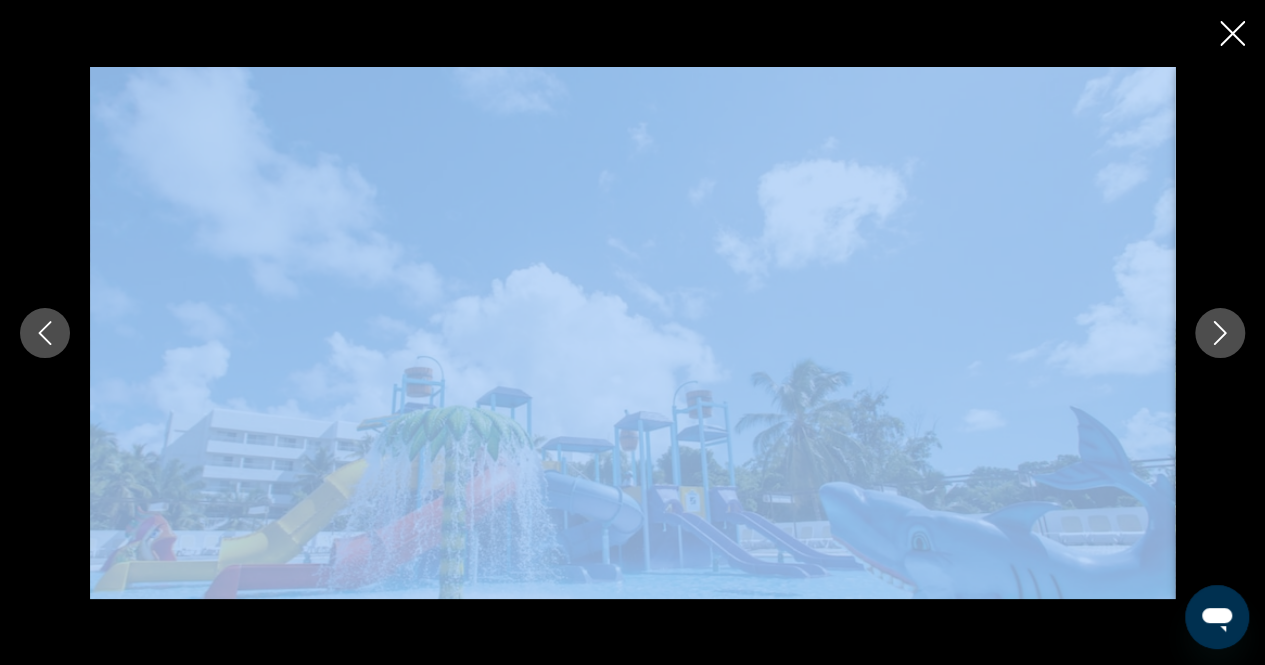 click 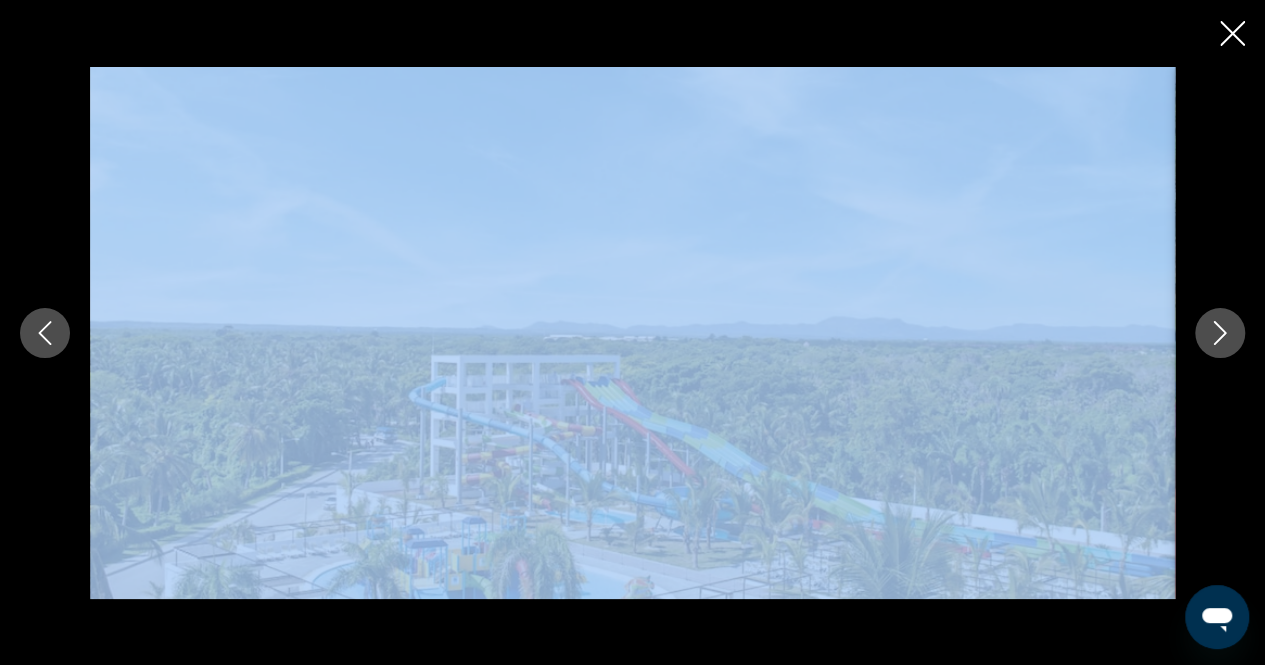 click 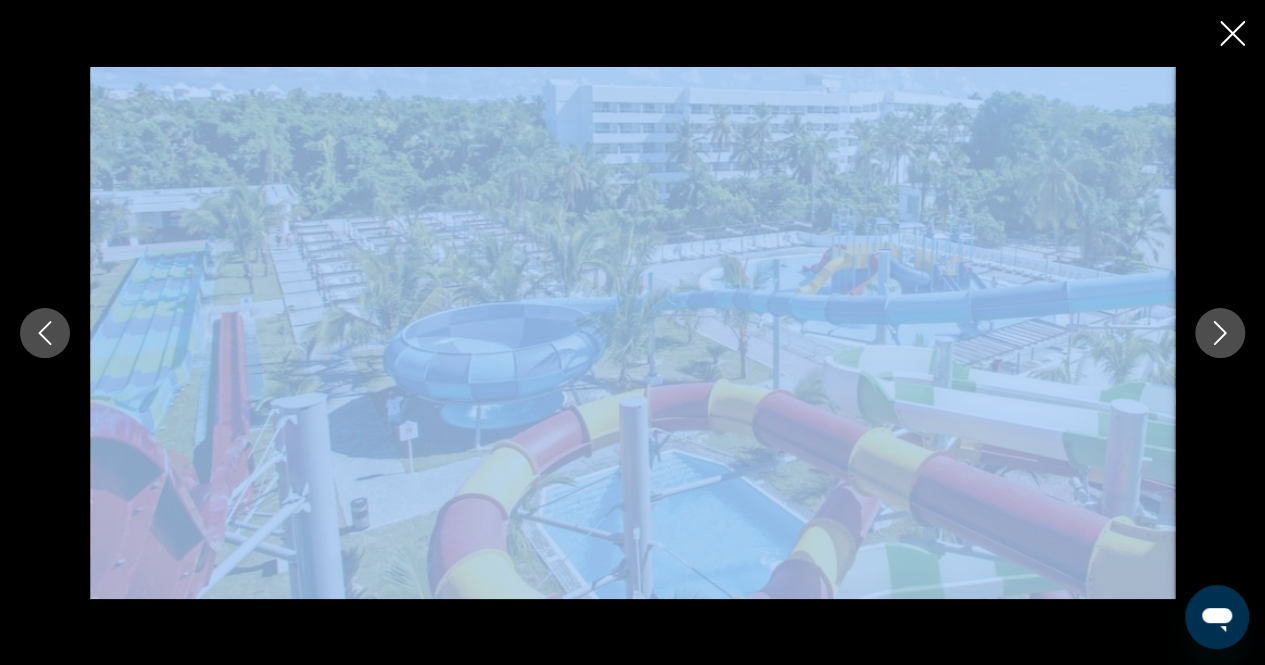 click 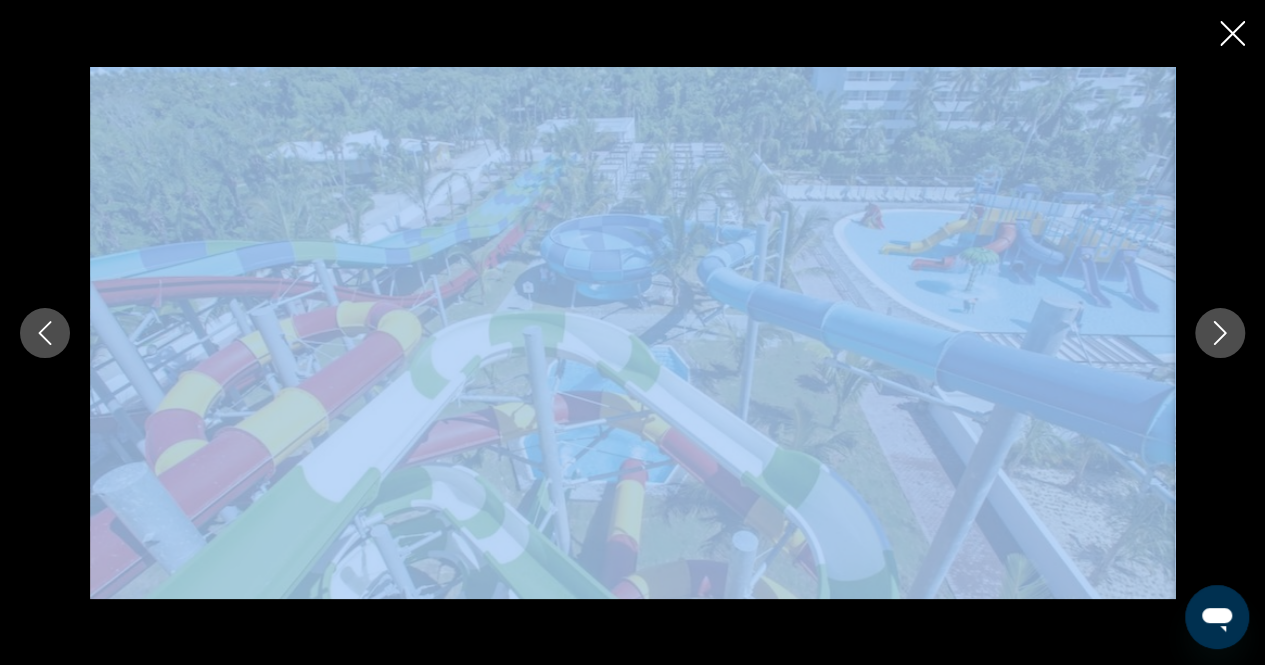 click 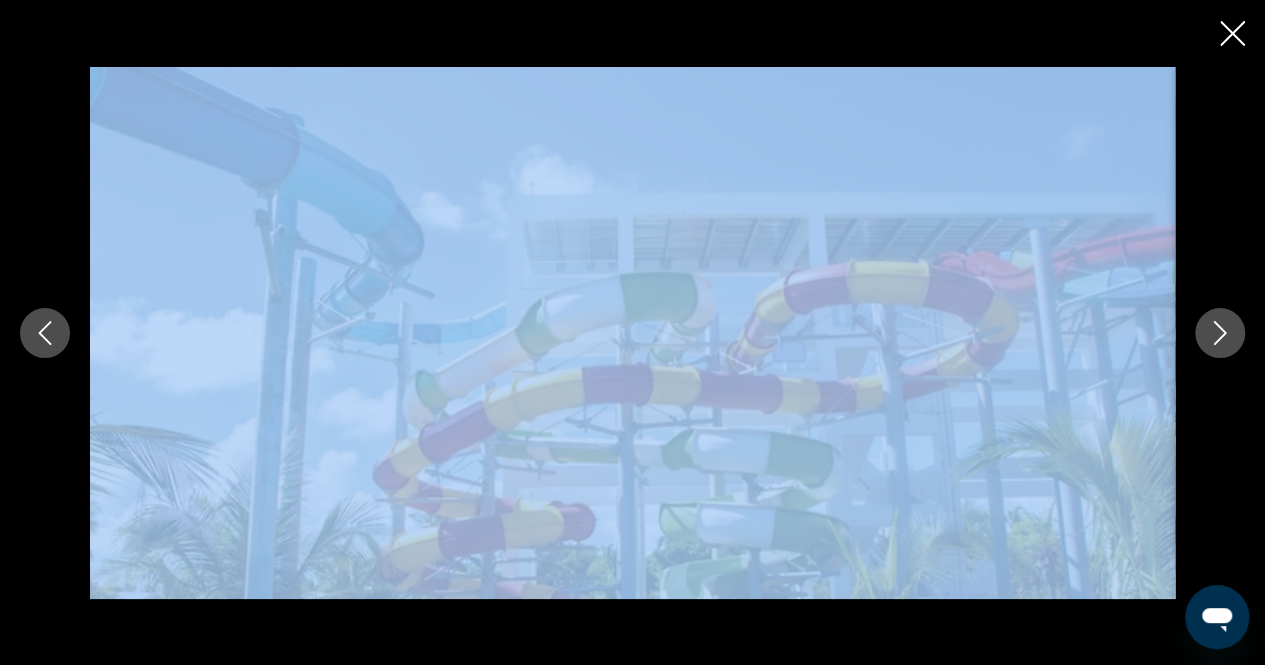 click at bounding box center [632, 333] 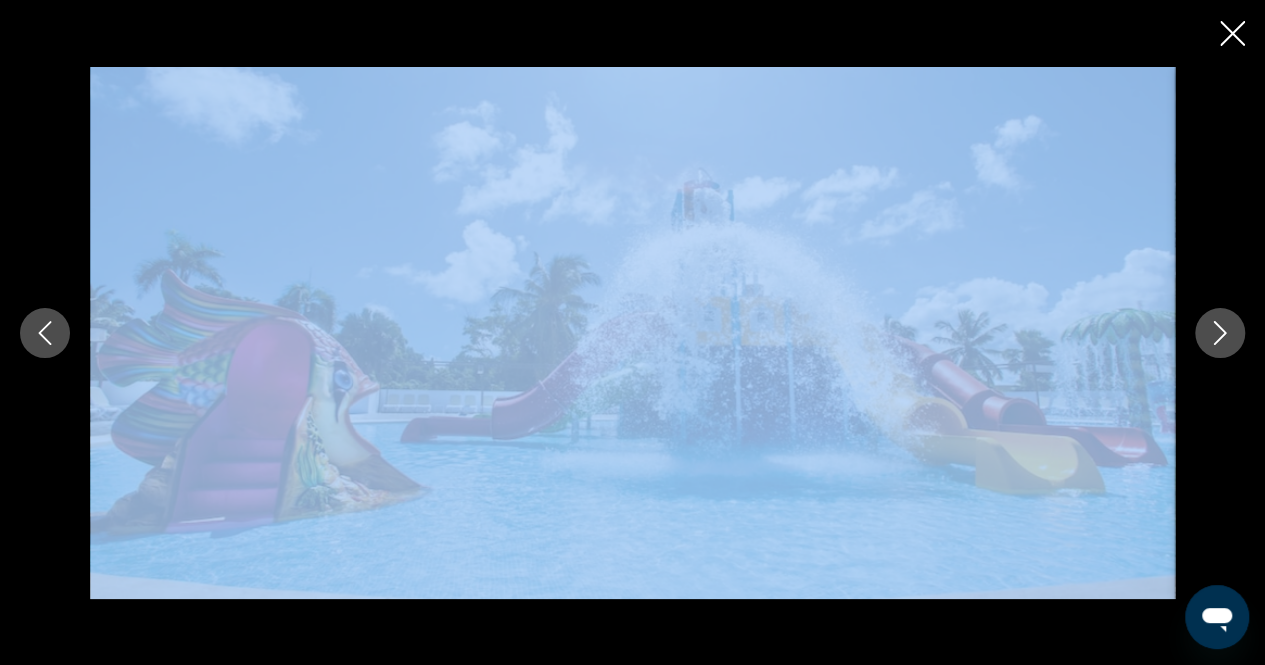 click at bounding box center [1232, 35] 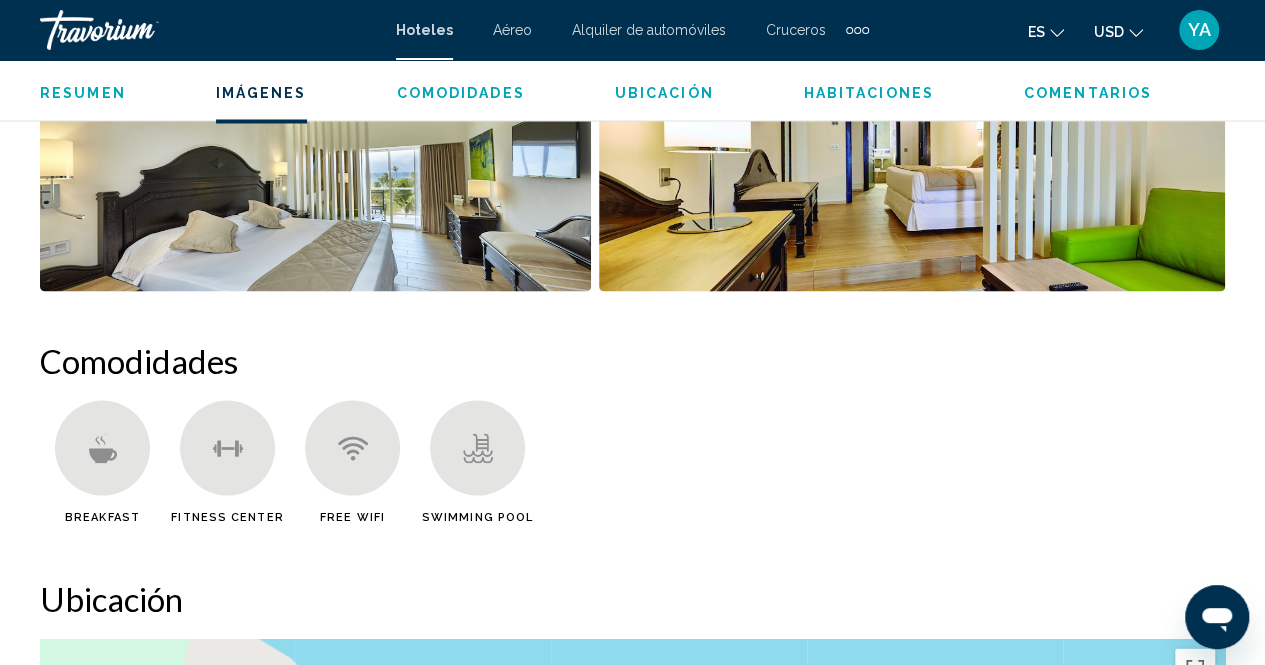 scroll, scrollTop: 1733, scrollLeft: 0, axis: vertical 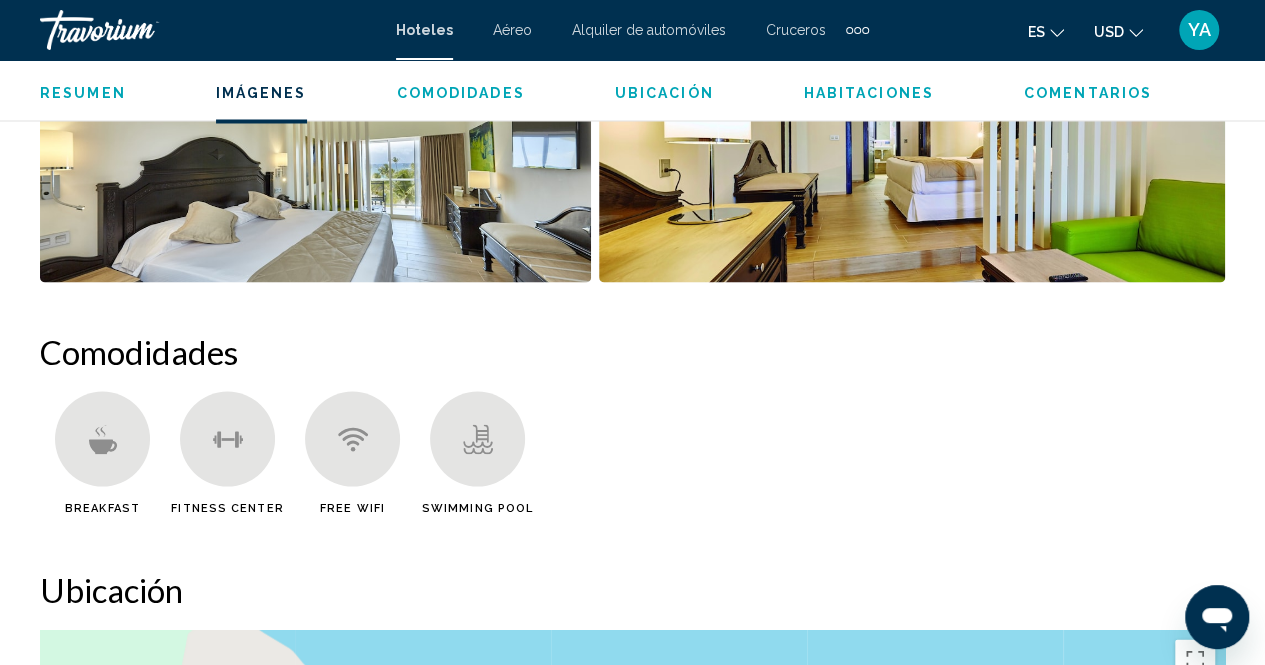 click at bounding box center [912, 158] 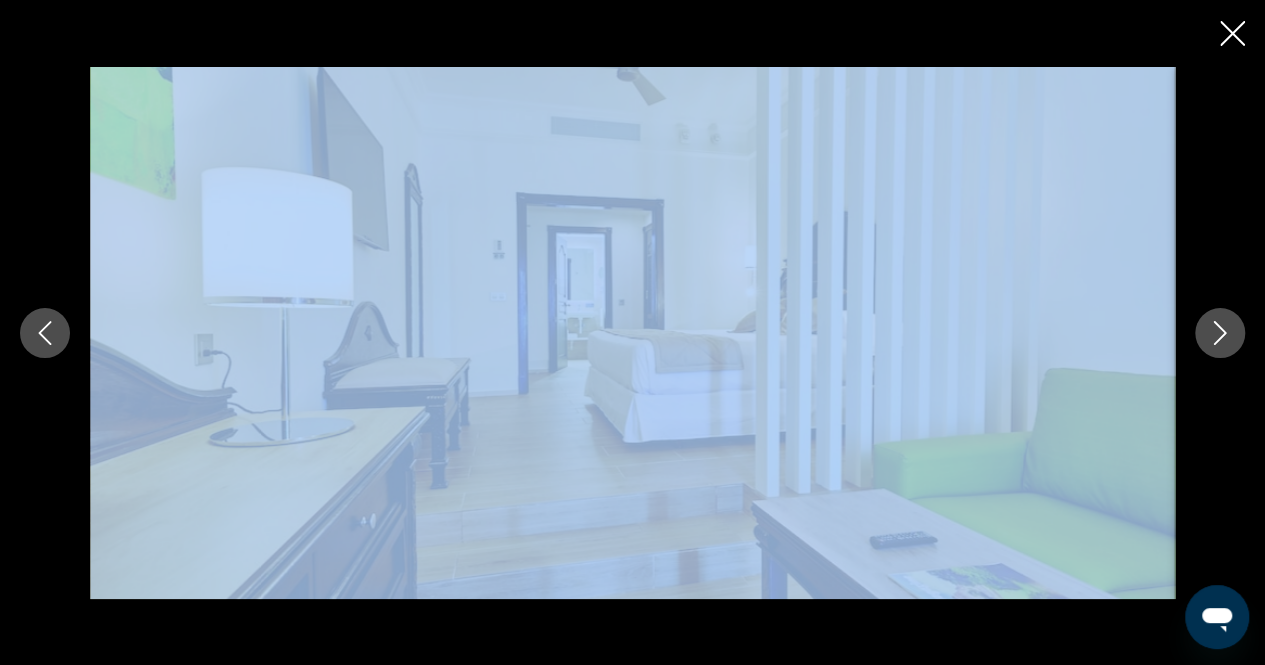 click at bounding box center [632, 333] 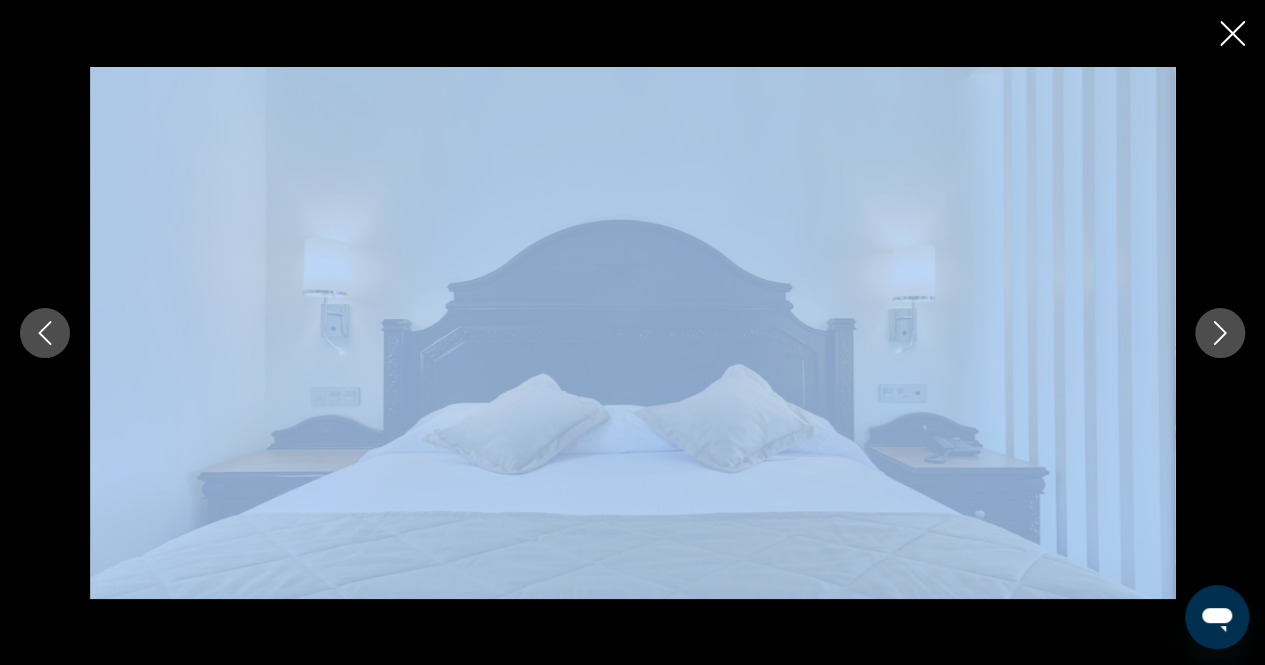 click at bounding box center (1220, 333) 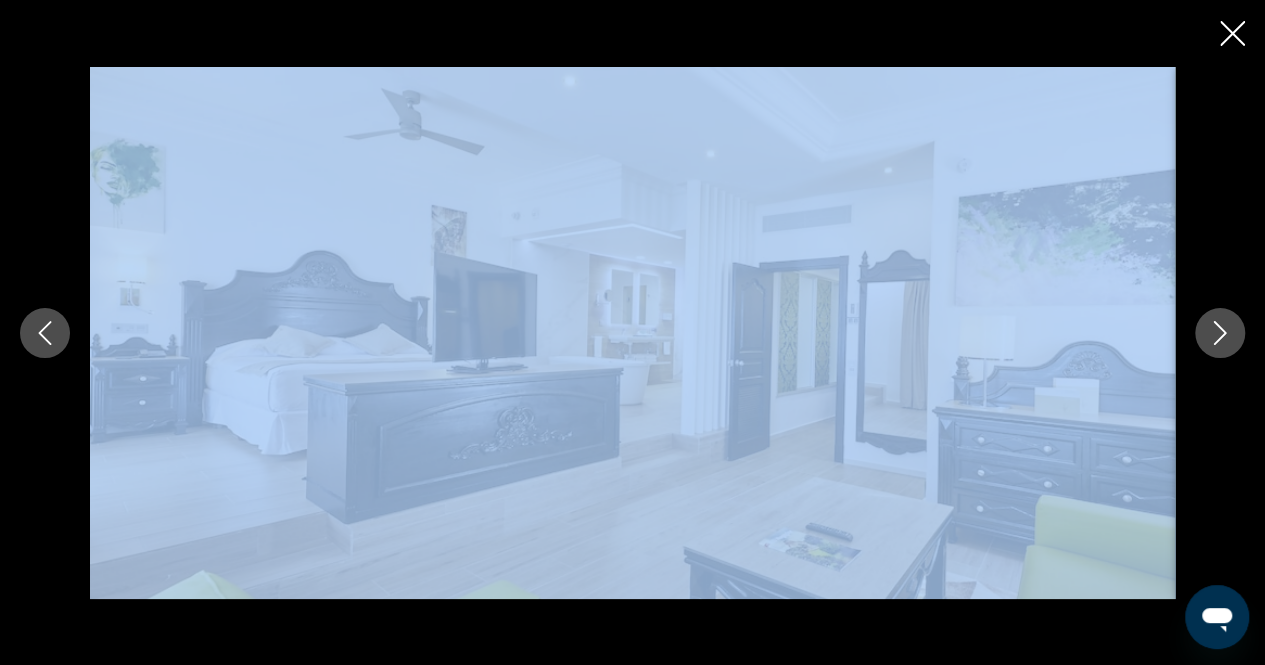 click at bounding box center (1220, 333) 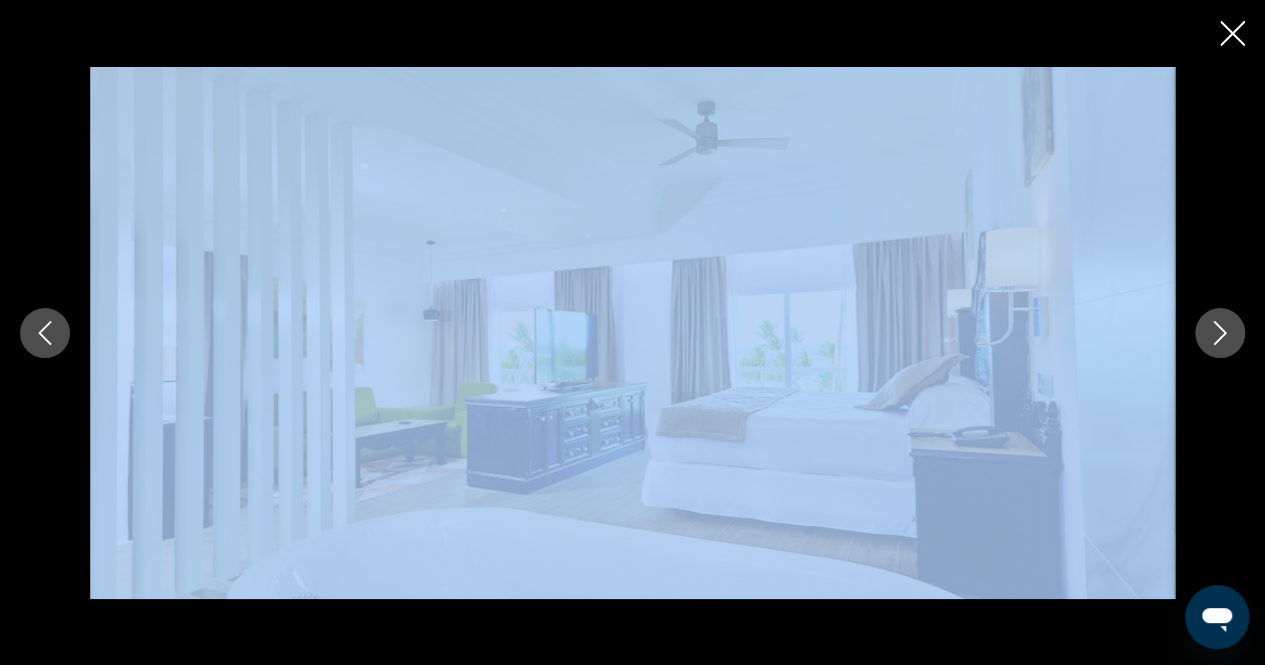 click at bounding box center (1220, 333) 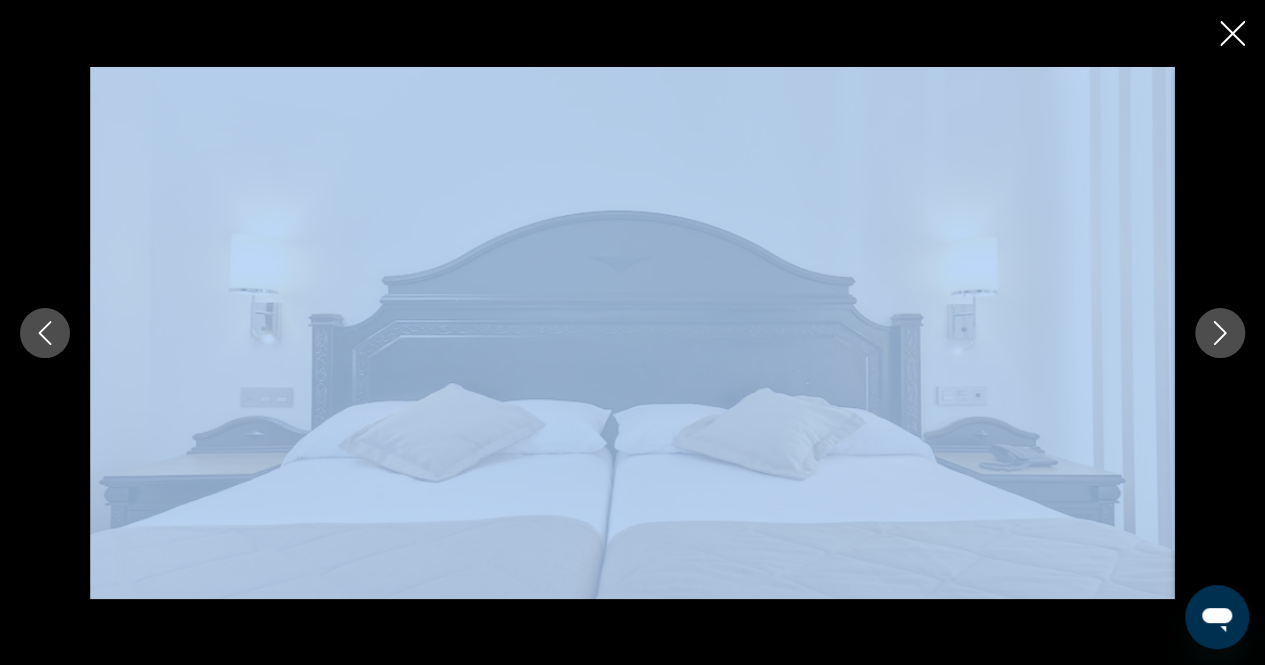click at bounding box center (1220, 333) 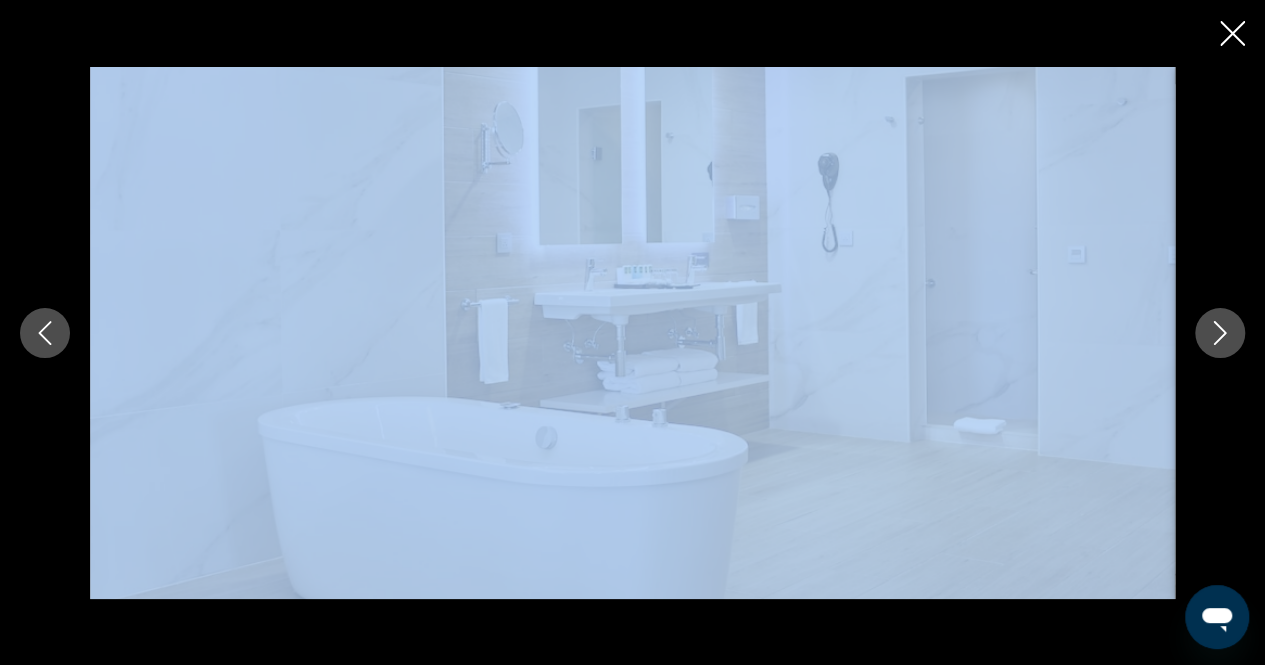 click at bounding box center (1220, 333) 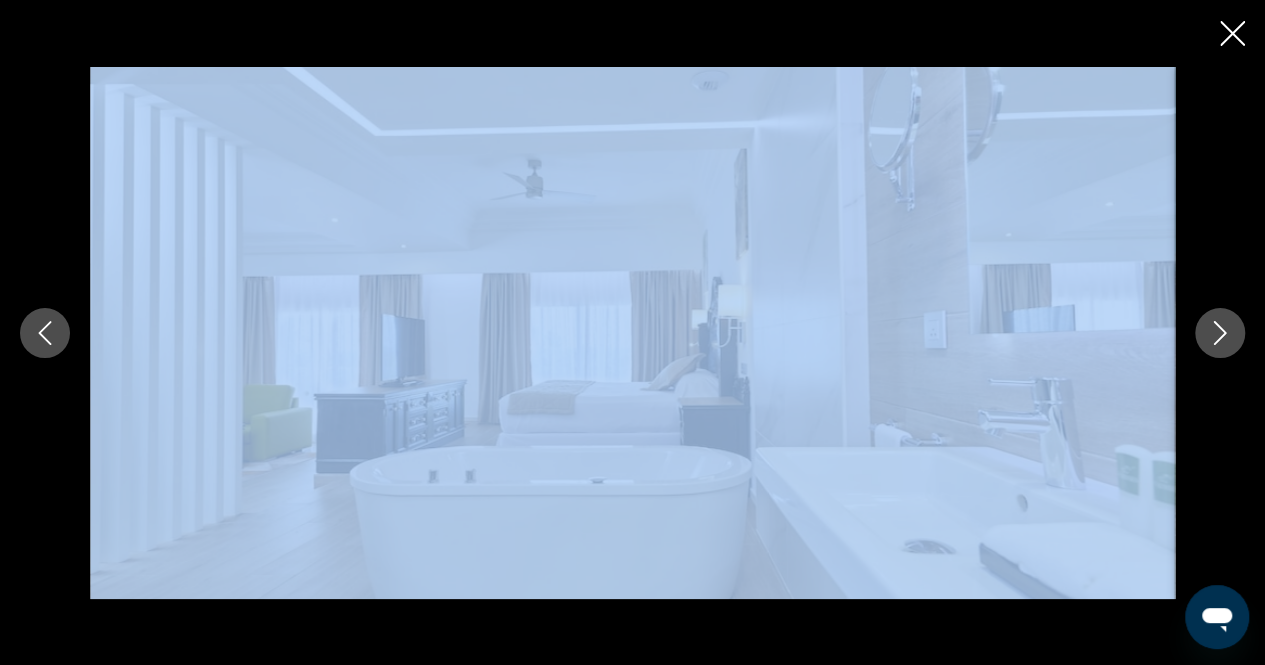 click at bounding box center (1220, 333) 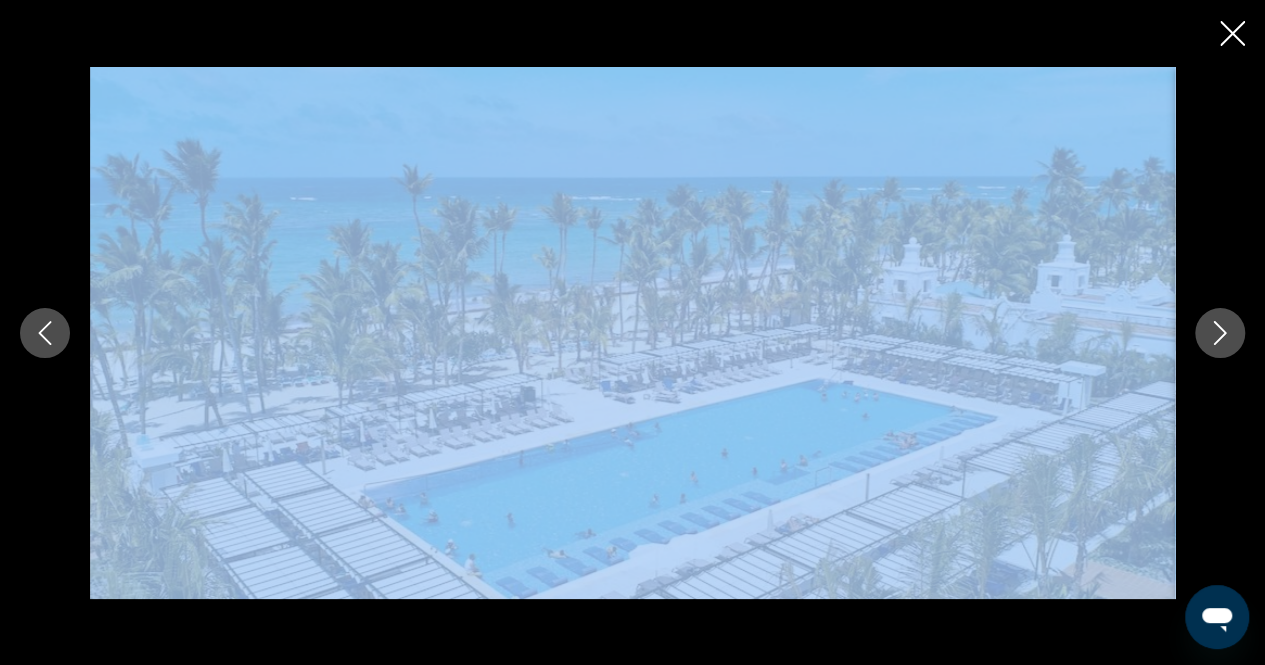 click at bounding box center [1220, 333] 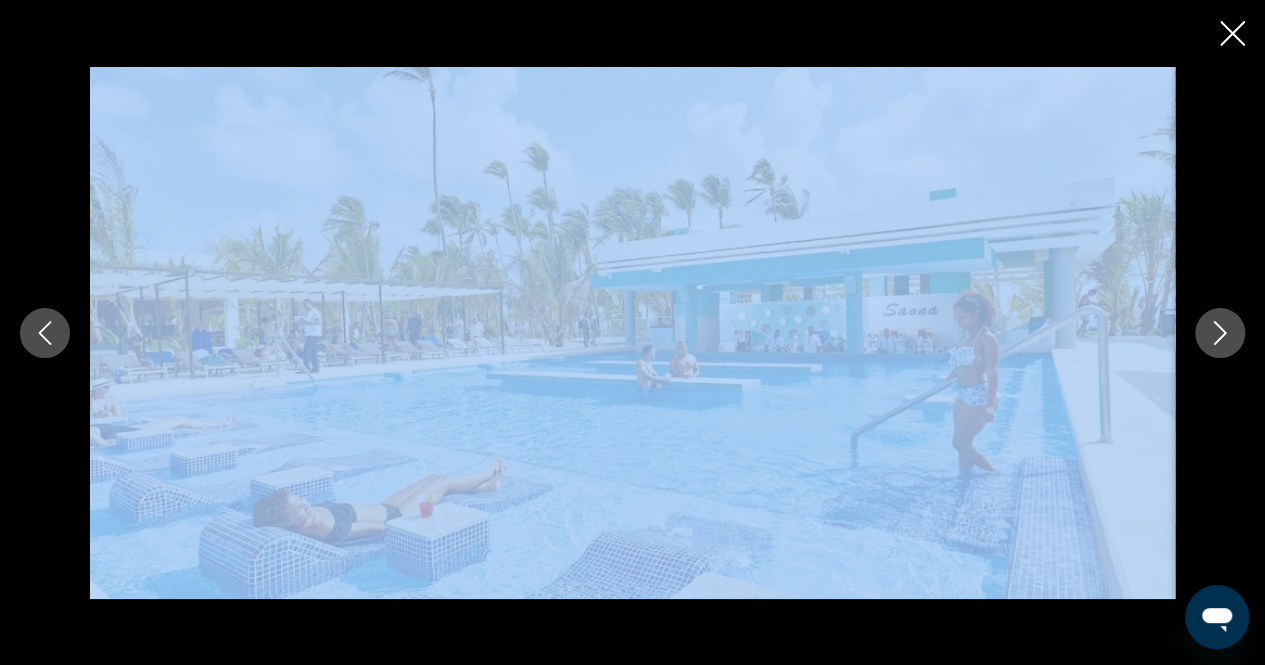 click at bounding box center [1220, 333] 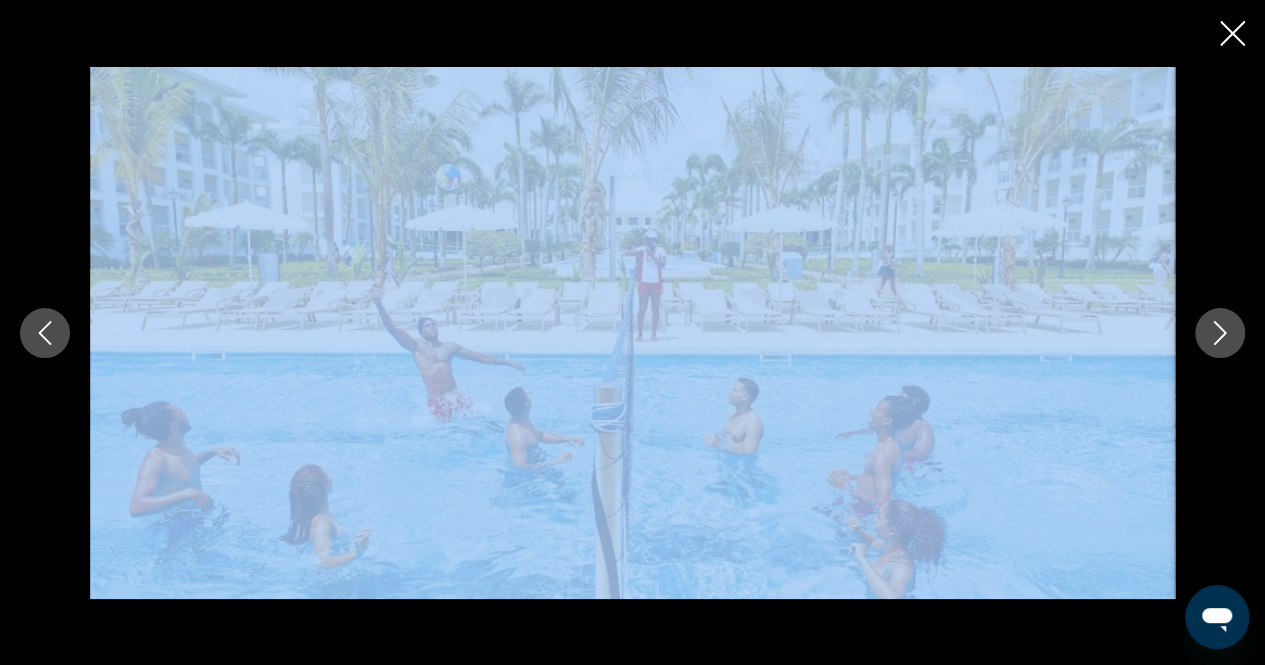 click at bounding box center [1220, 333] 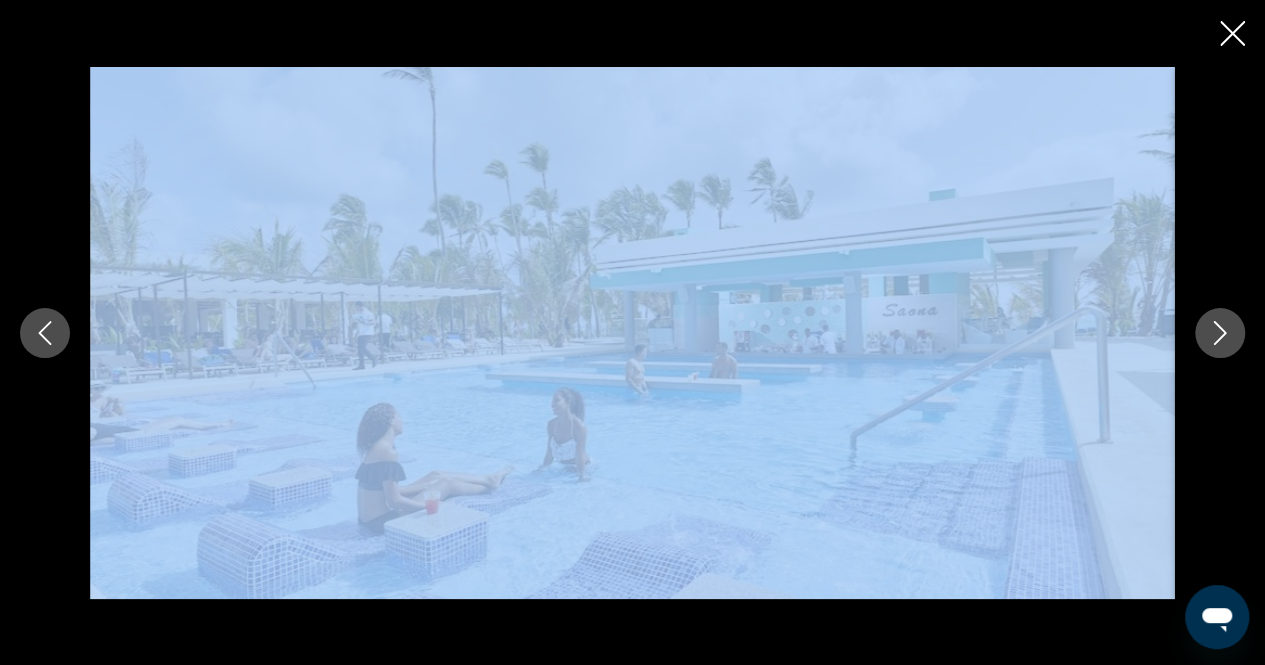 click at bounding box center [1220, 333] 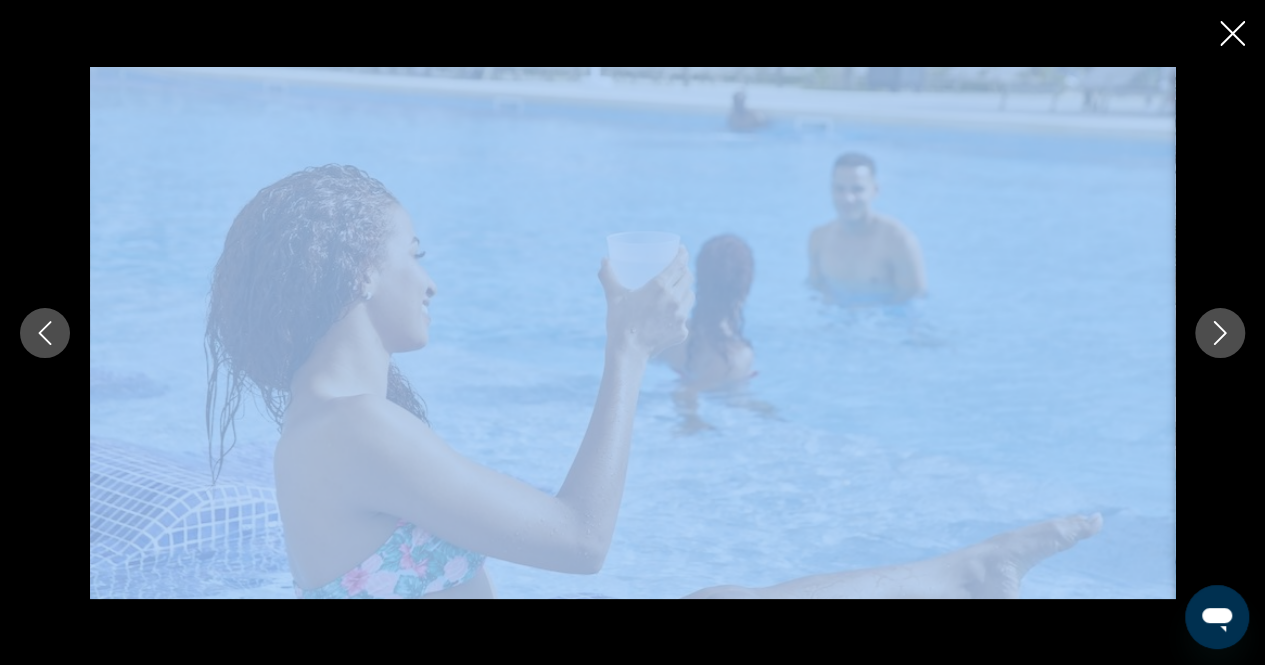 click at bounding box center (1232, 35) 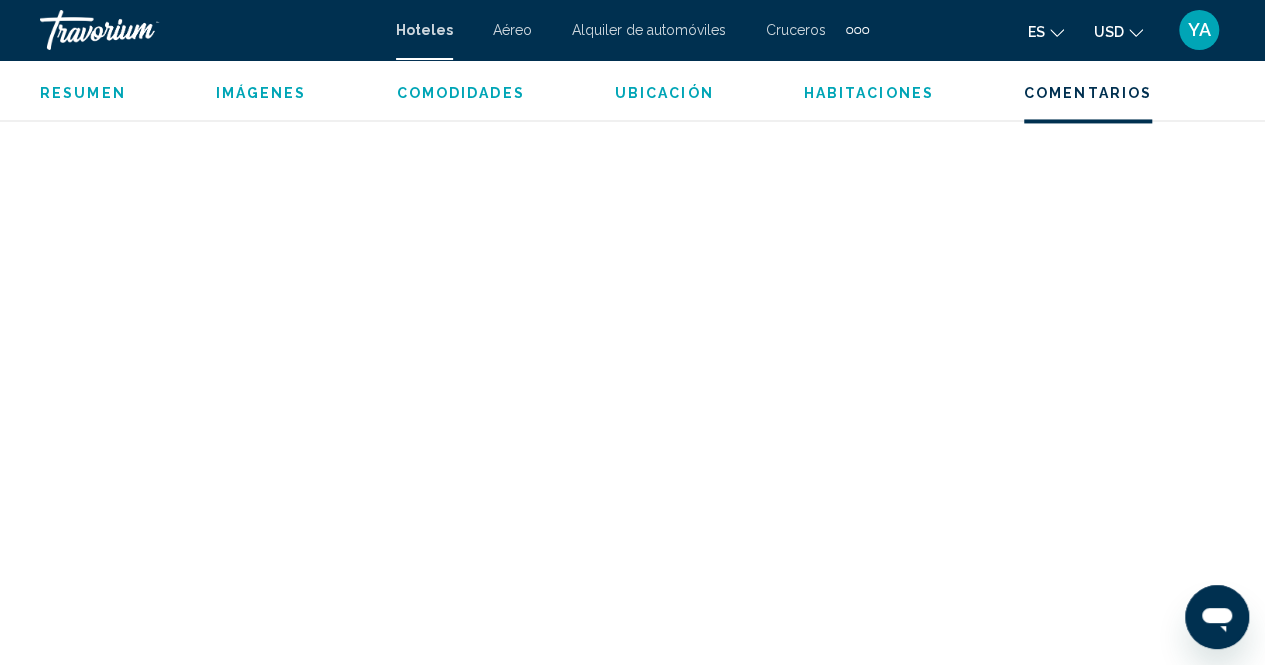 scroll, scrollTop: 5335, scrollLeft: 0, axis: vertical 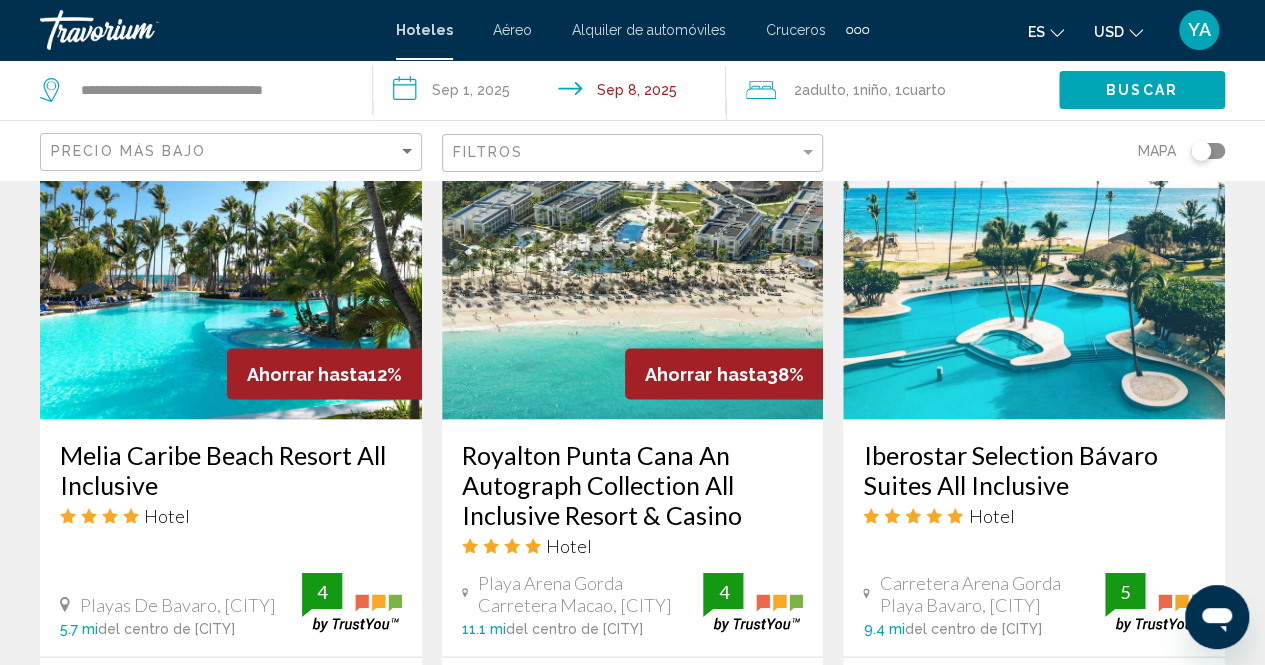 click at bounding box center (231, 259) 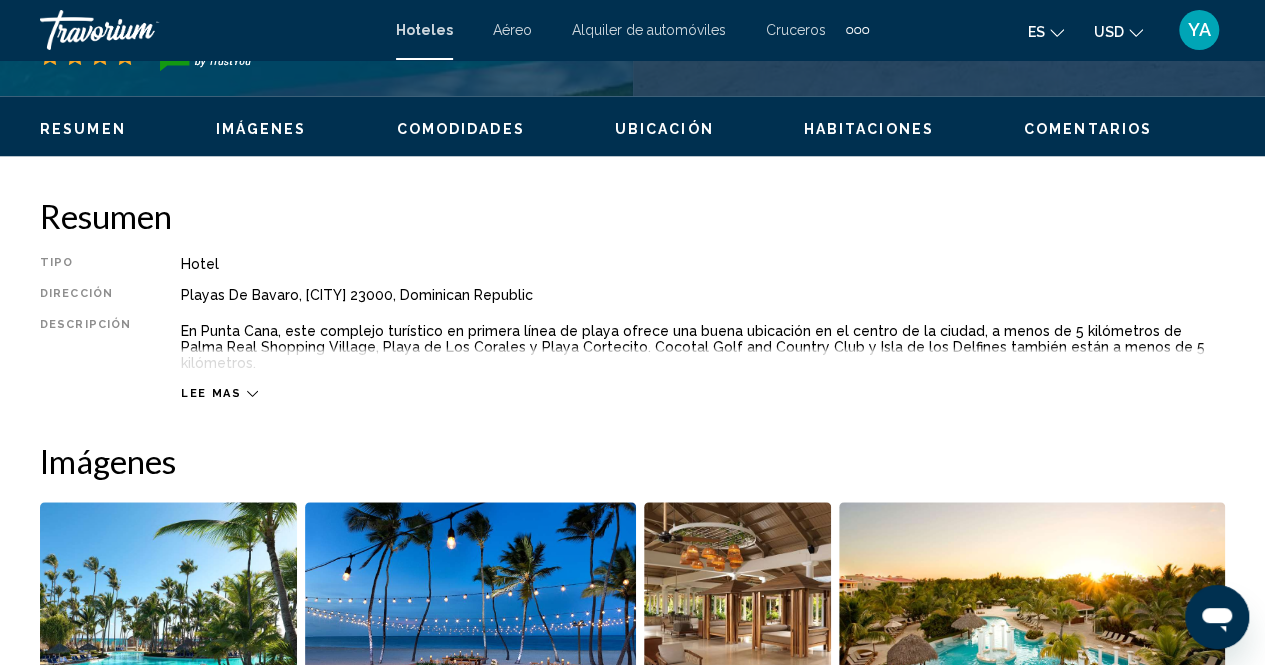 scroll, scrollTop: 916, scrollLeft: 0, axis: vertical 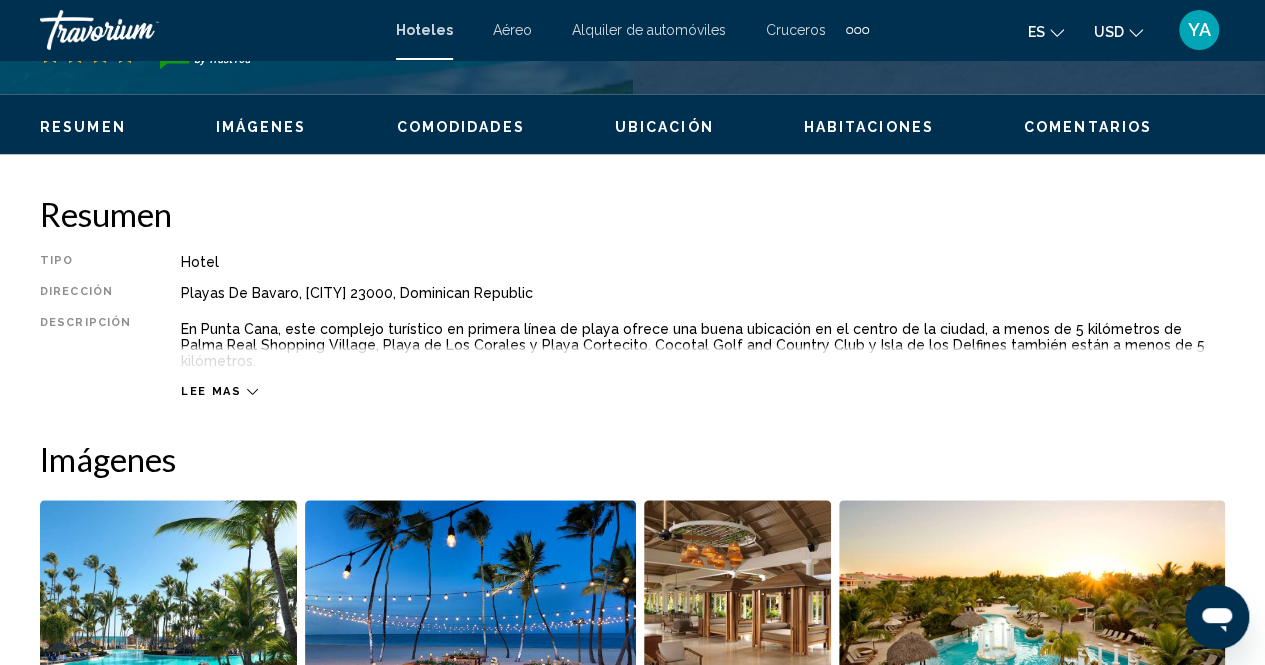 click on "Imágenes" at bounding box center (261, 127) 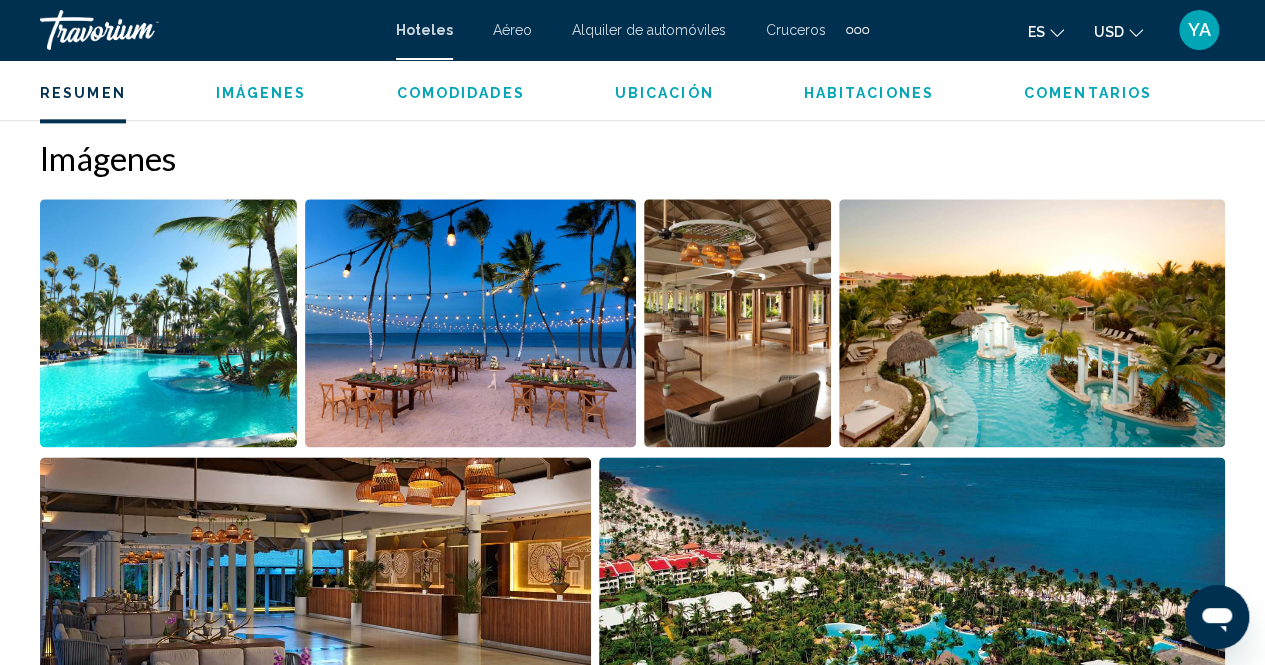 scroll, scrollTop: 1219, scrollLeft: 0, axis: vertical 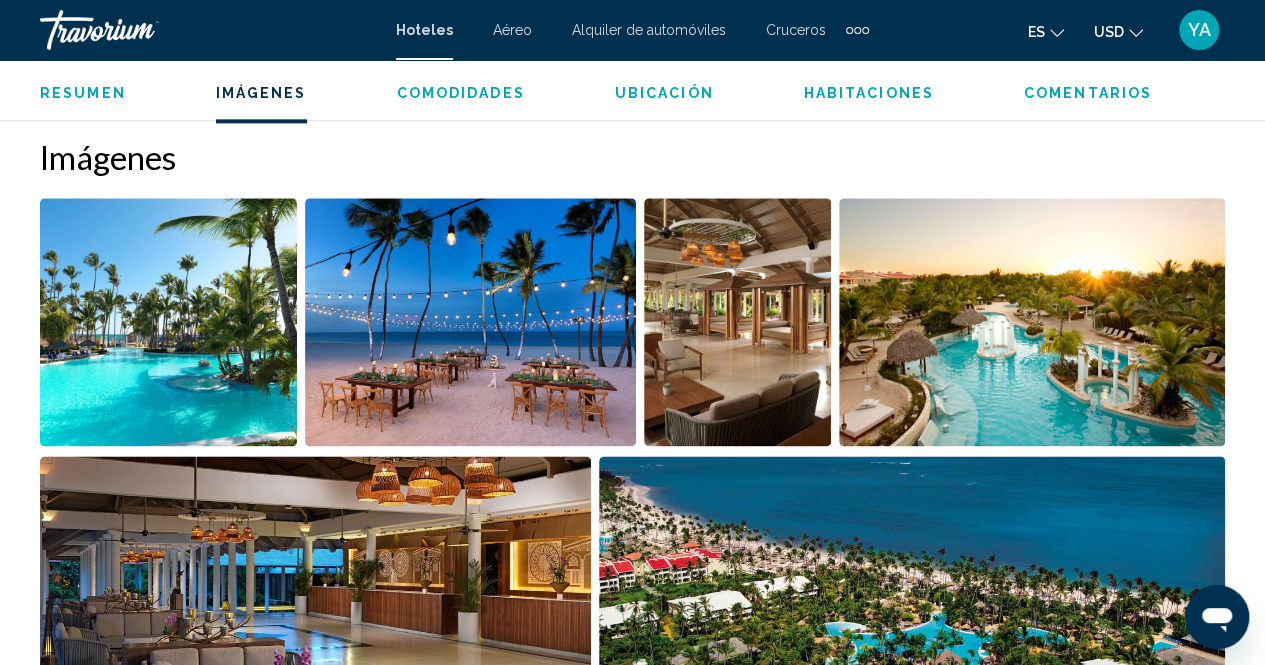 click at bounding box center (168, 322) 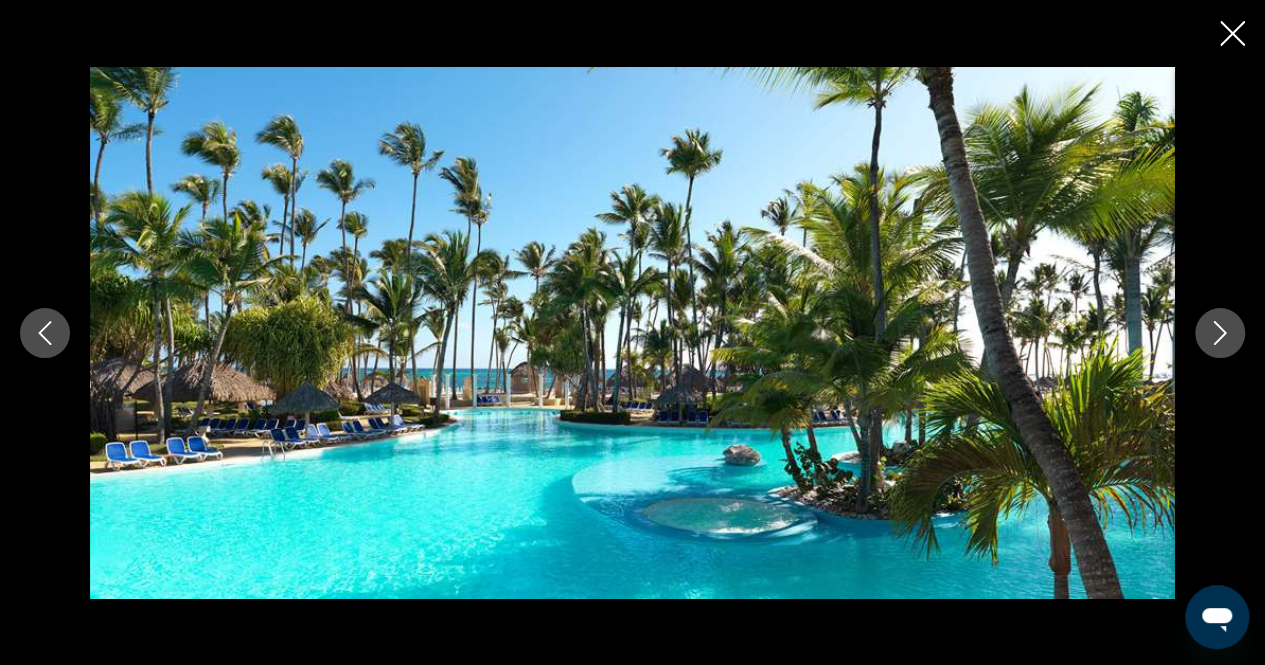 click 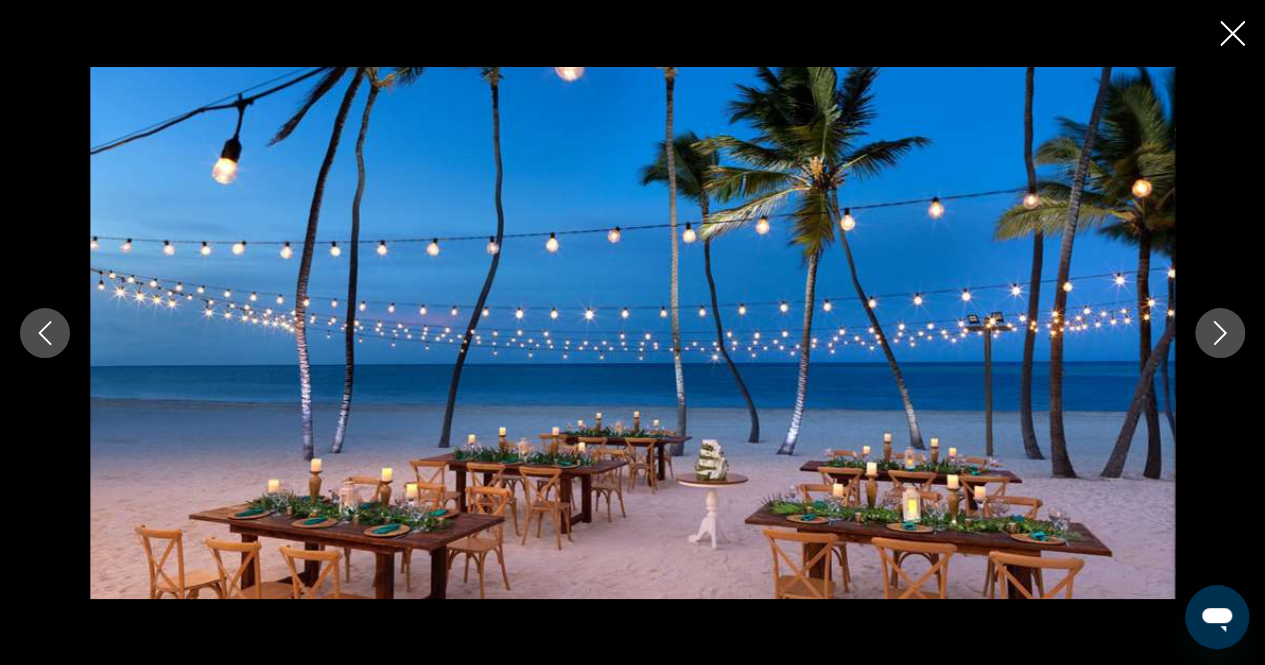 click 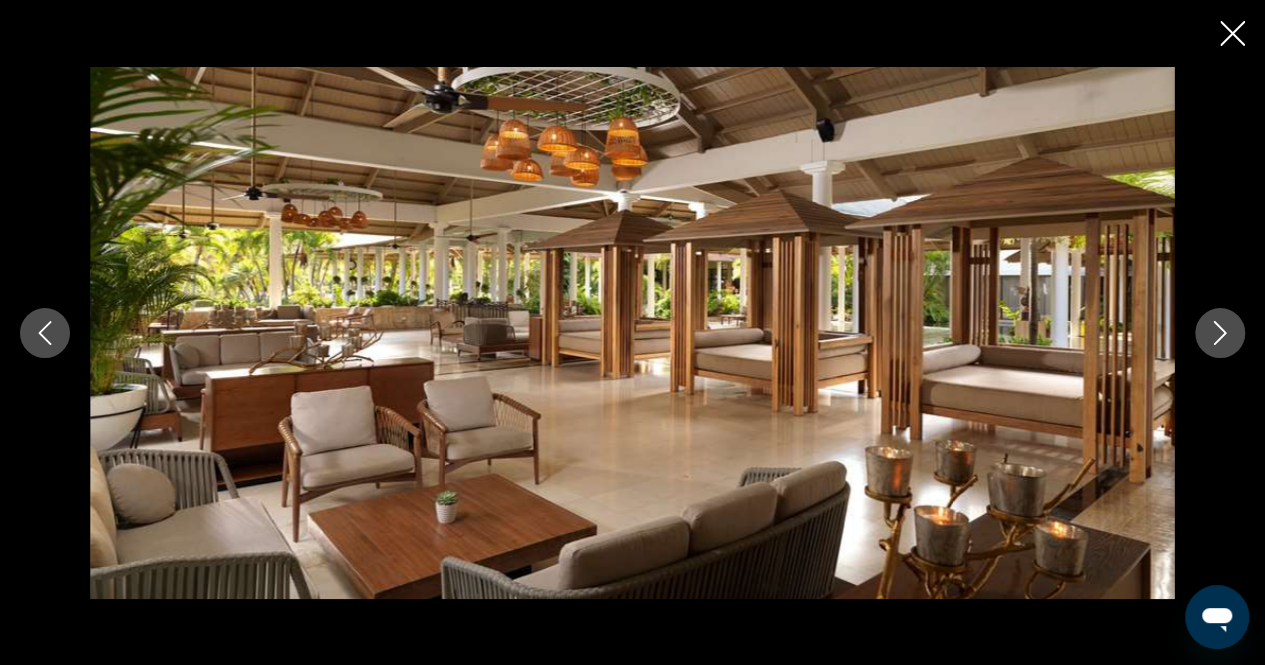 click 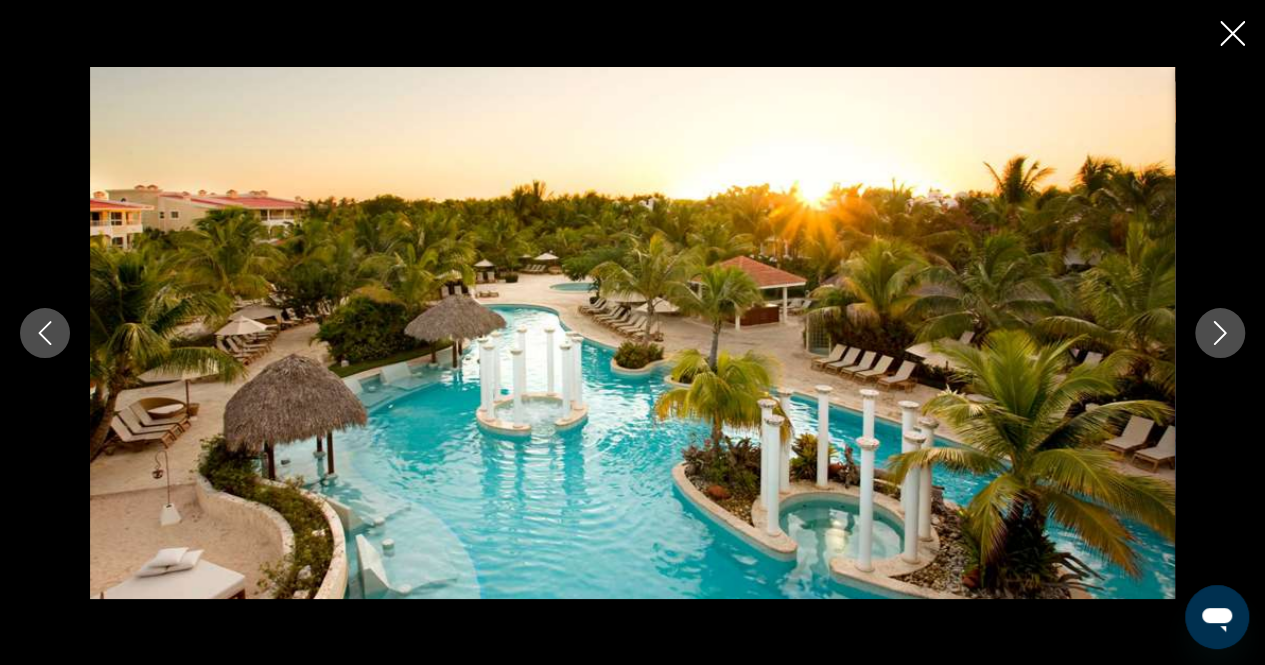 click 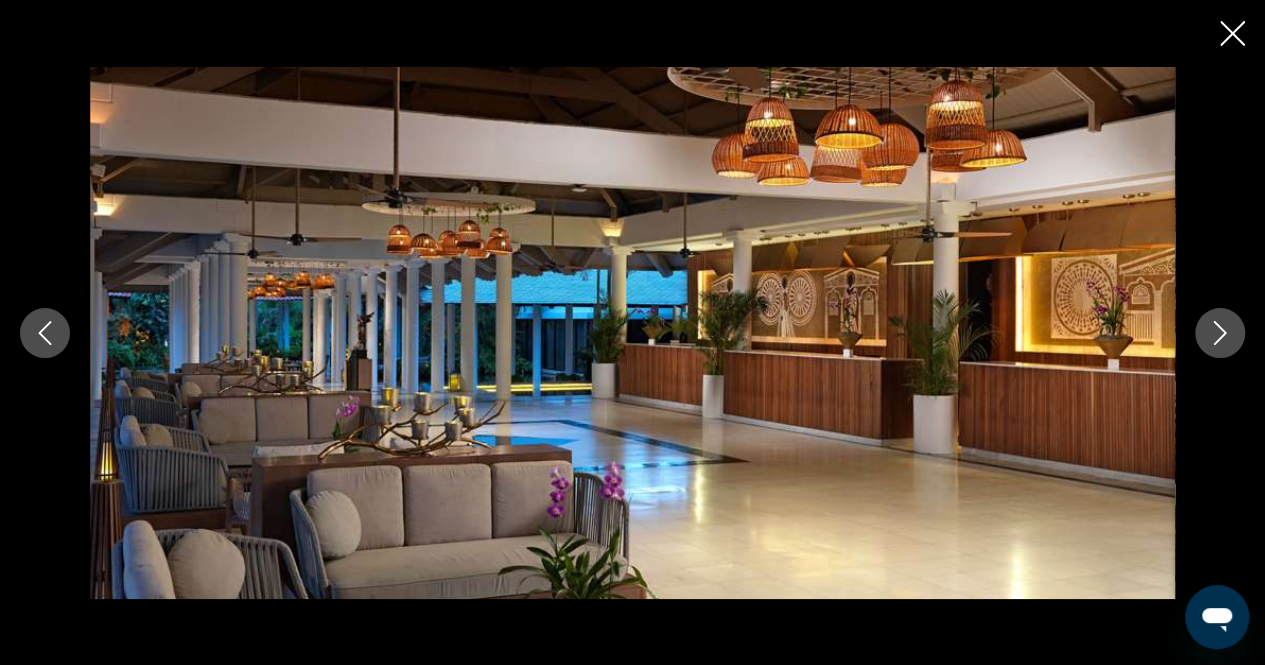 click 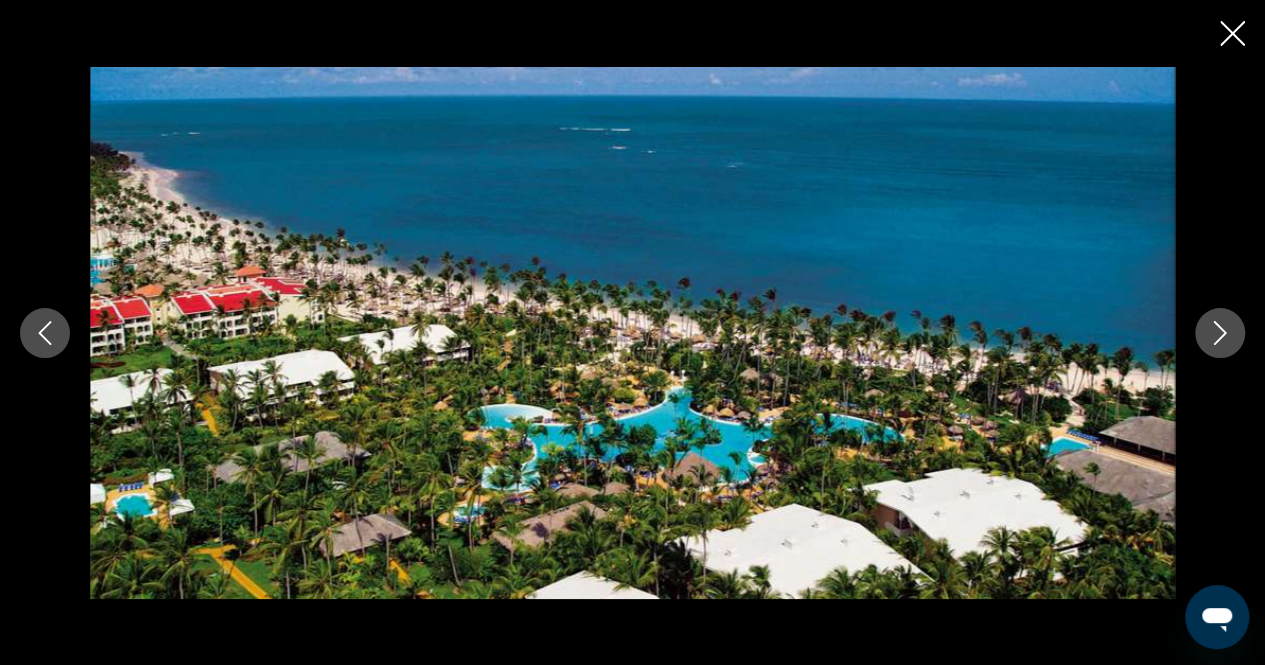 click 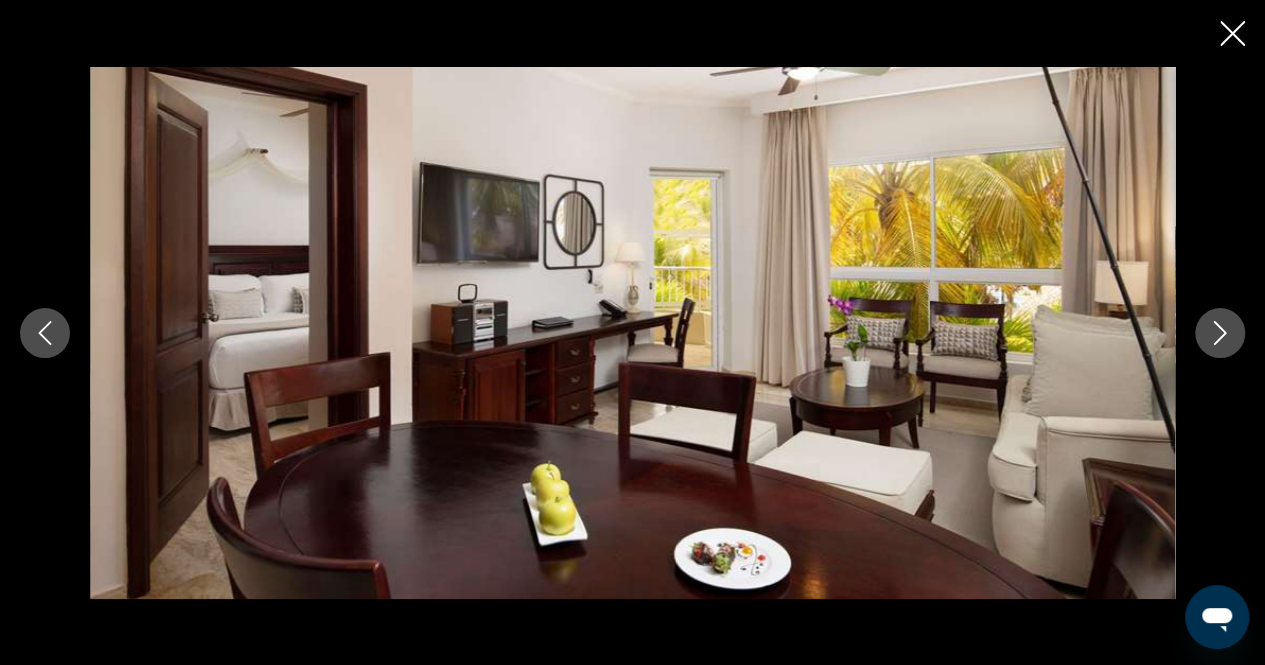 click 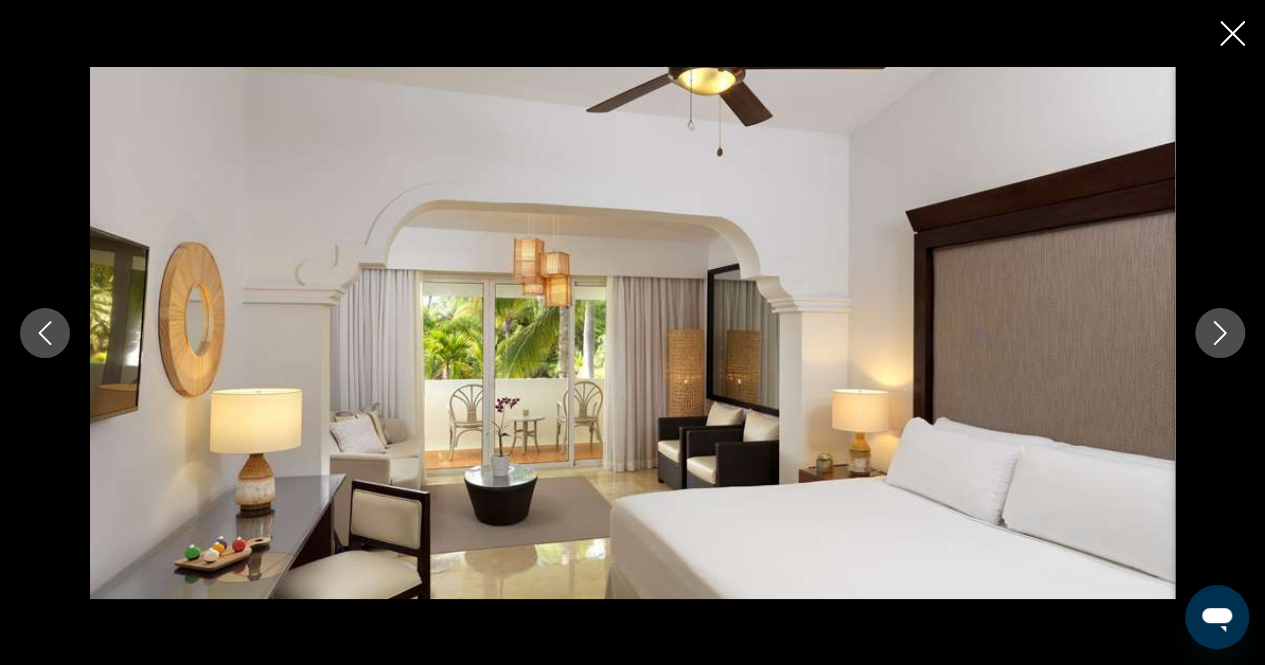 click 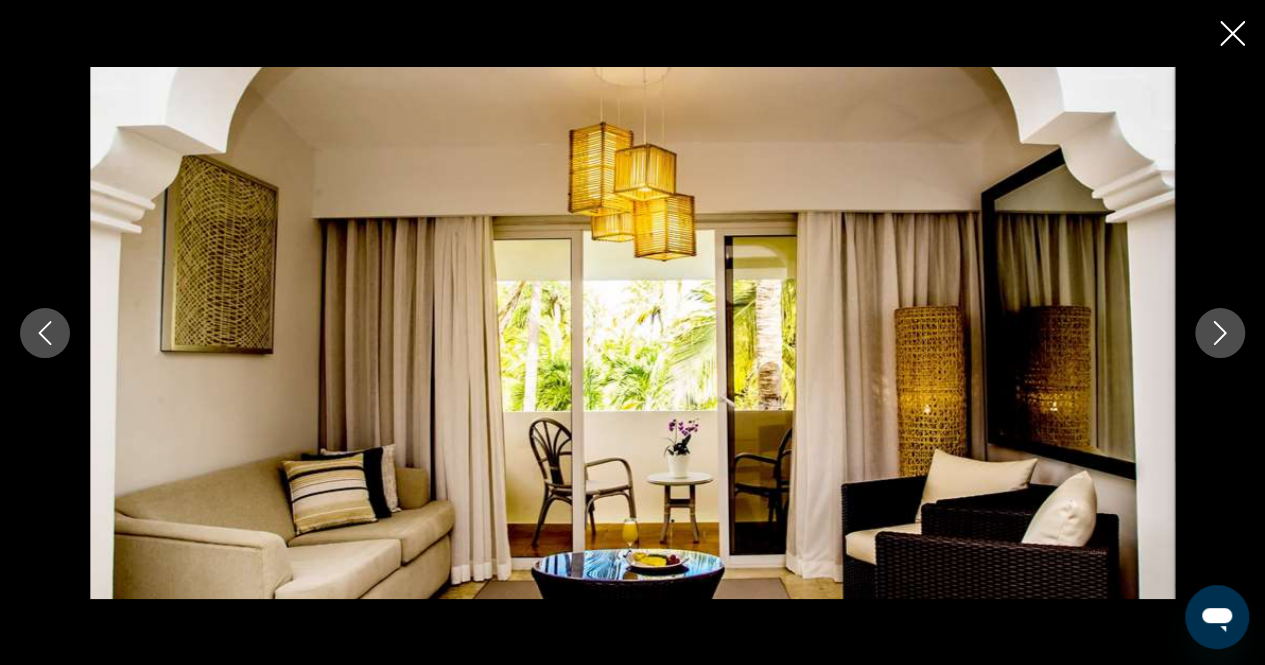 click 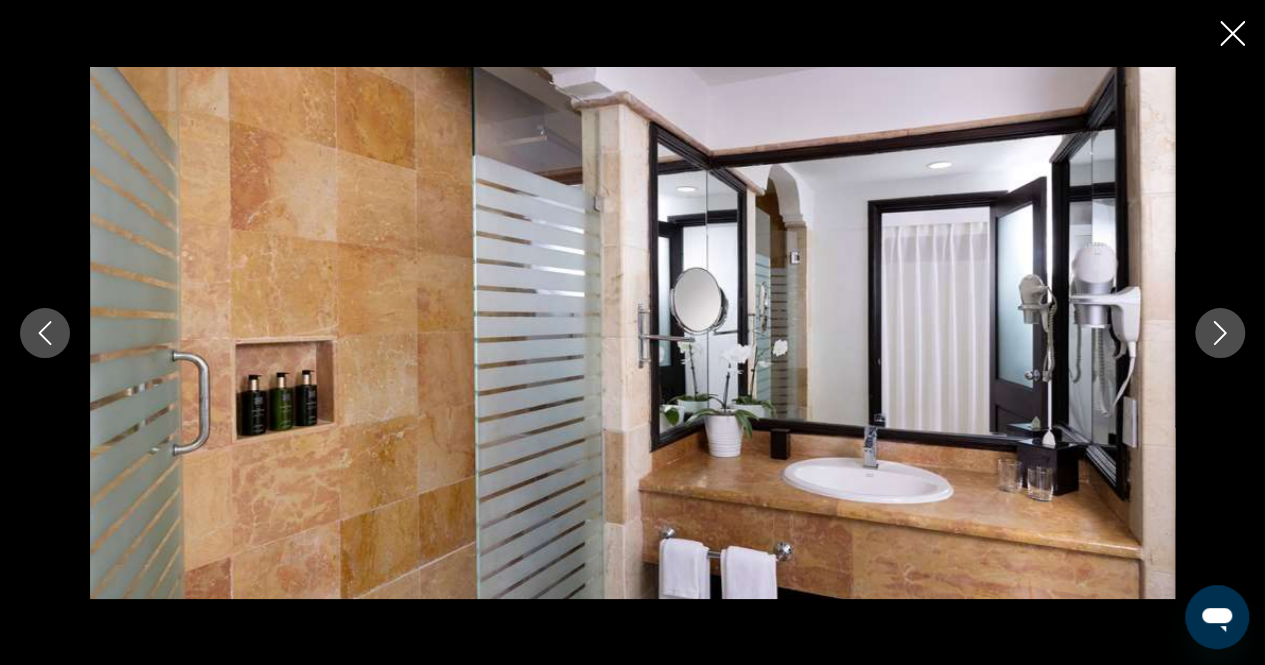 click 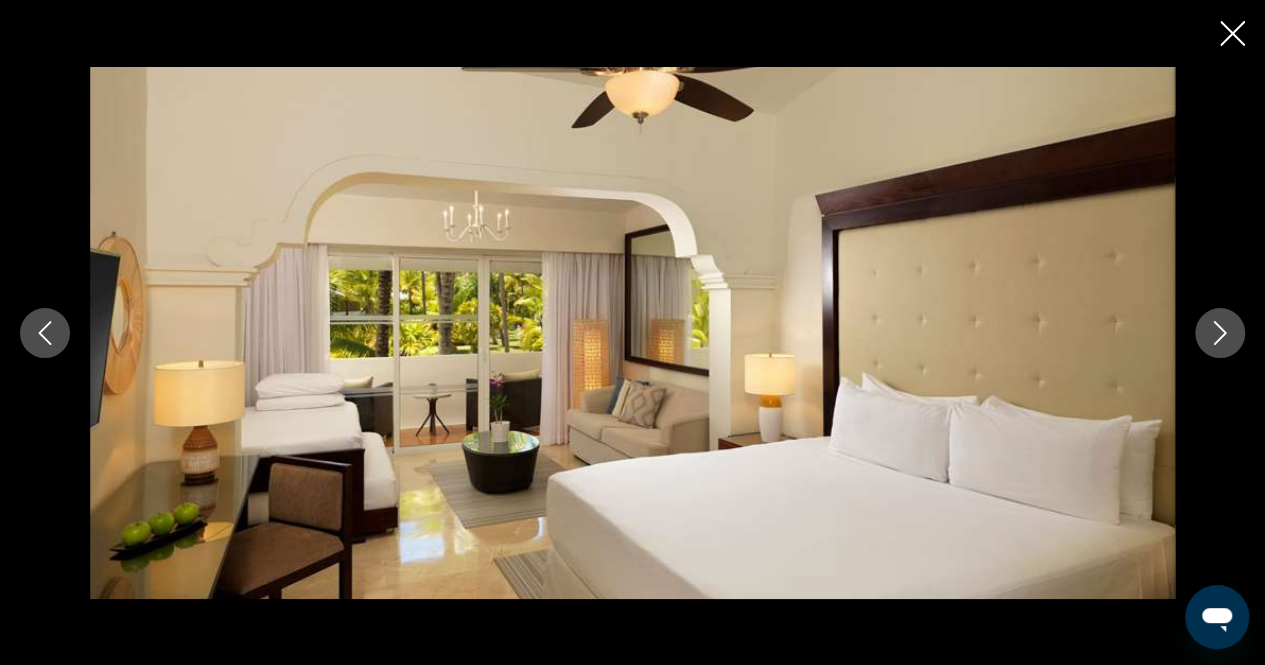 click 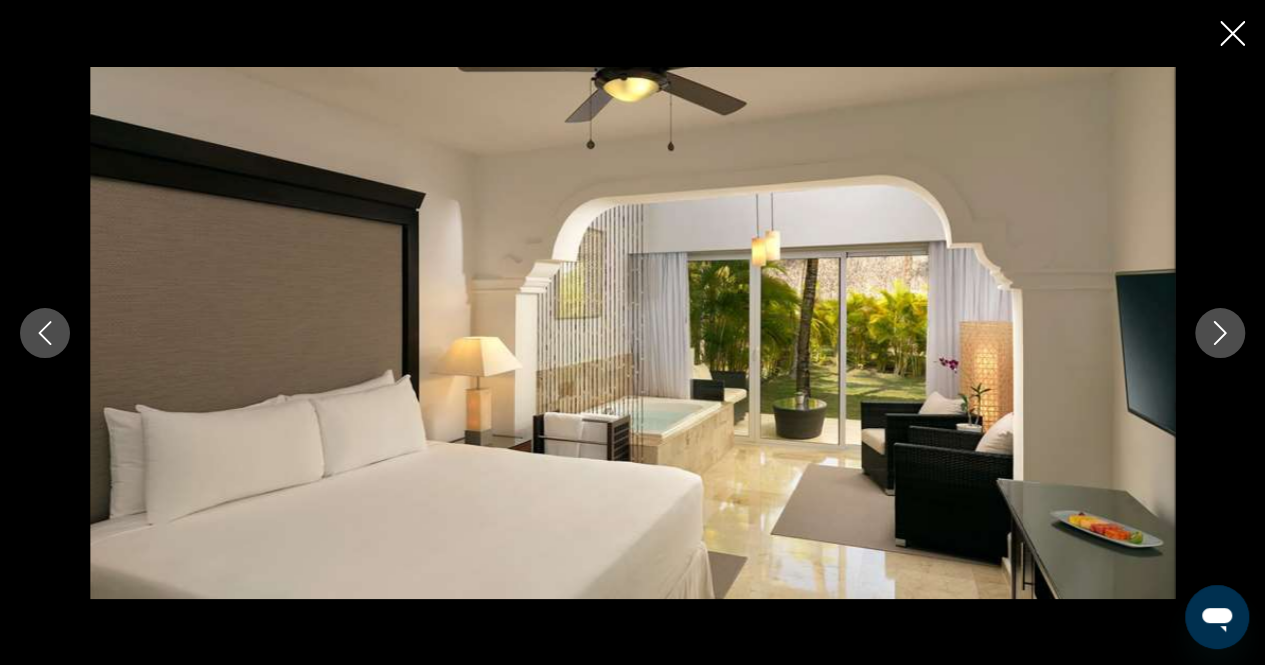 click 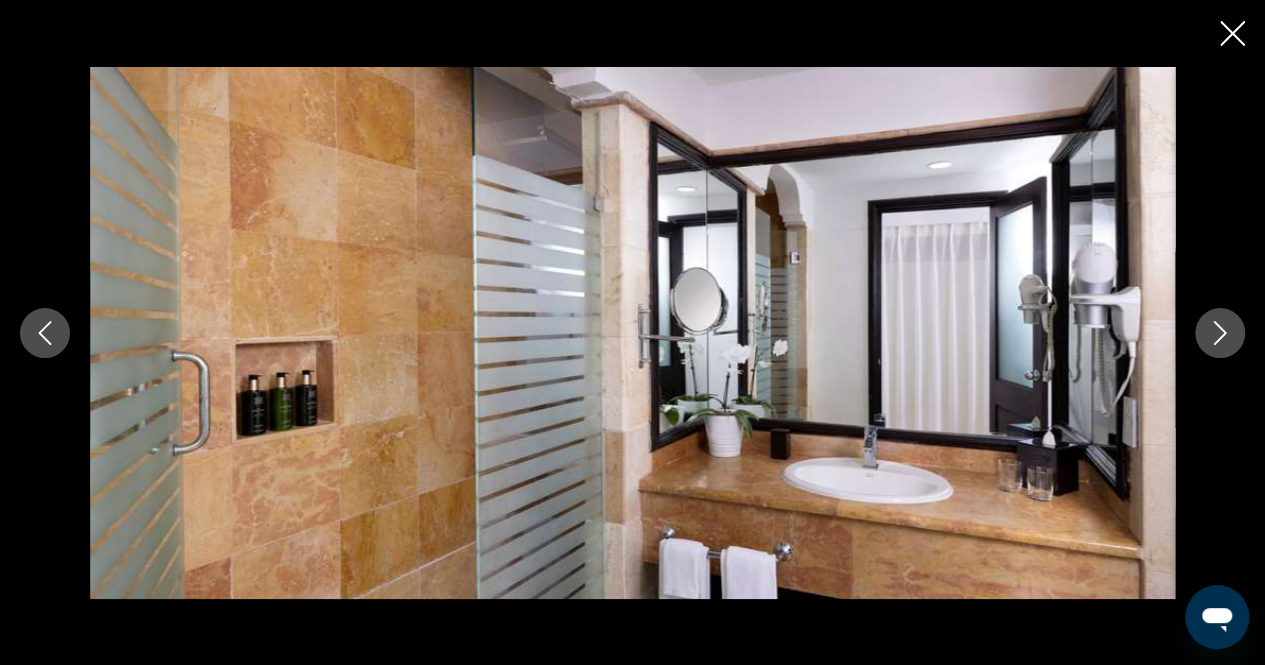 click 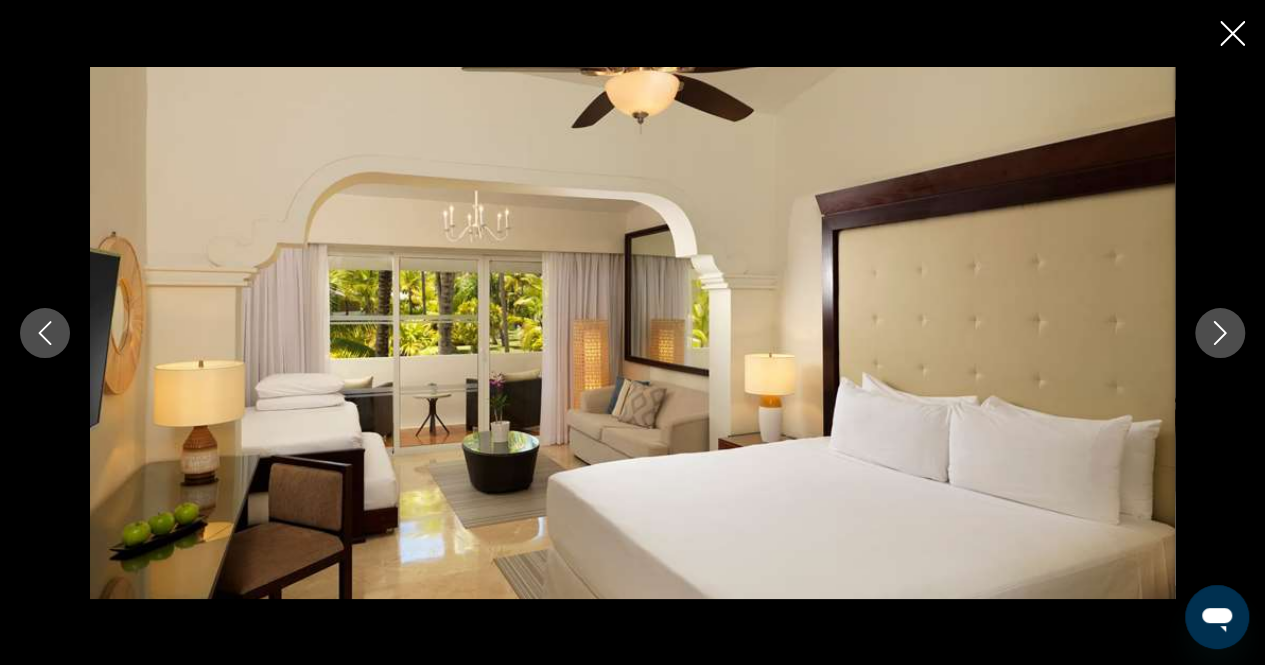 click 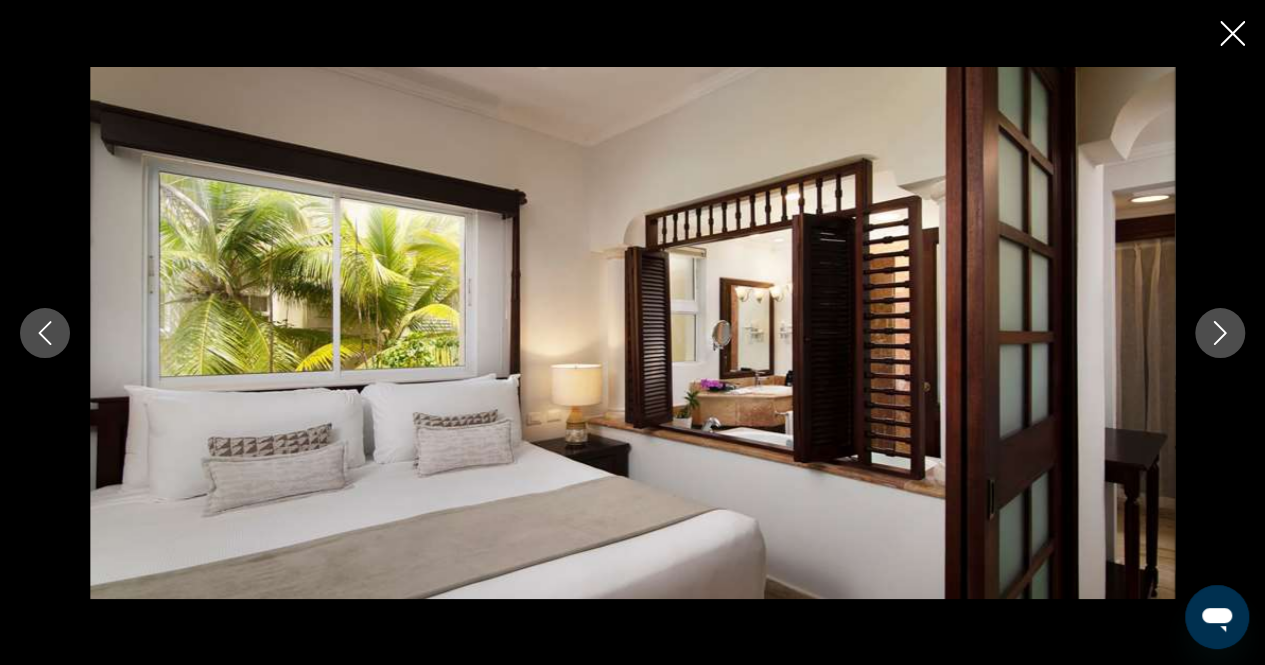 click 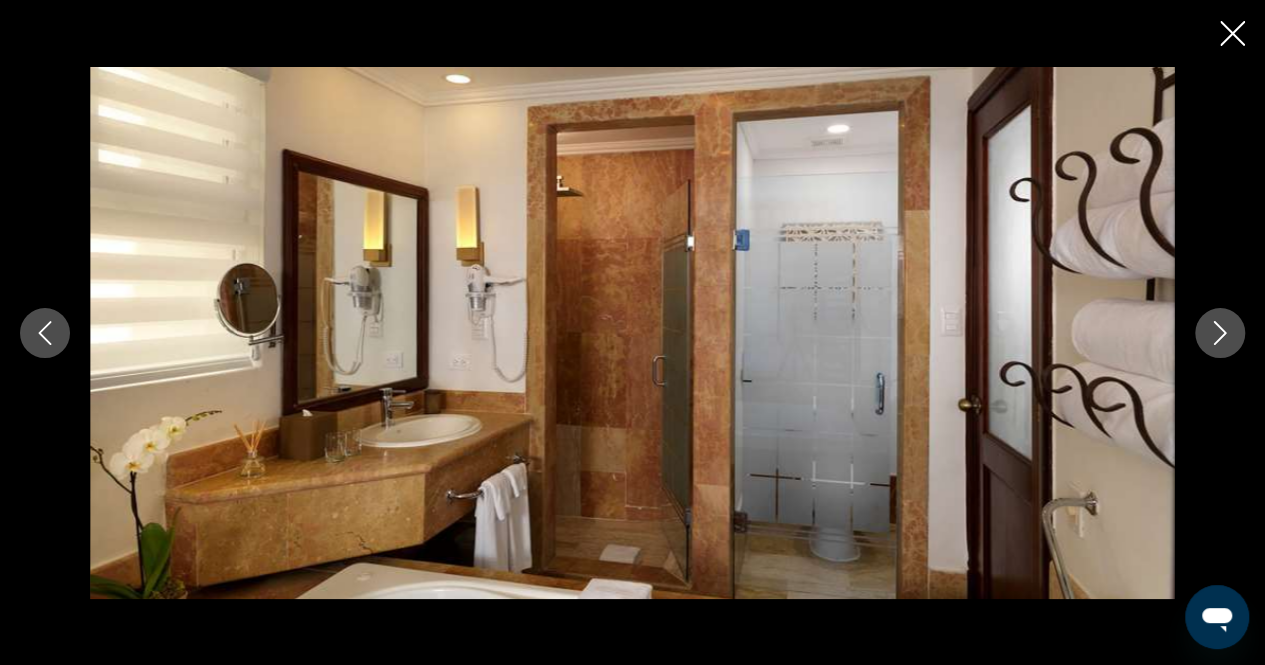 click 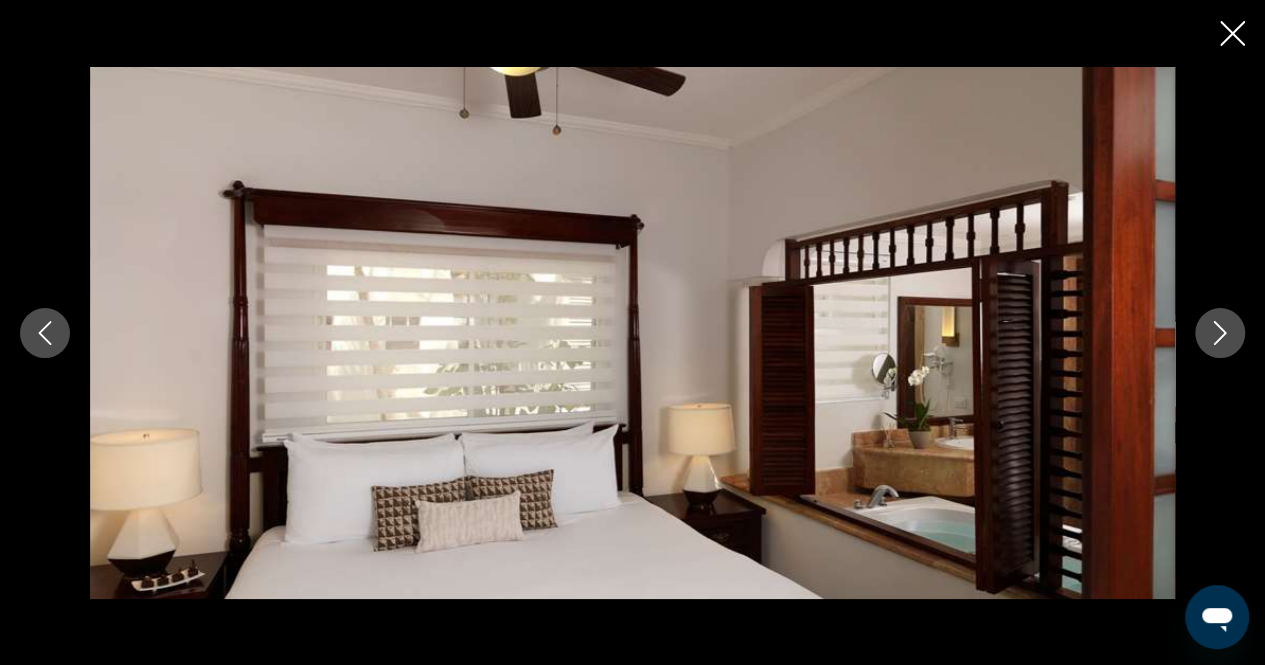 click 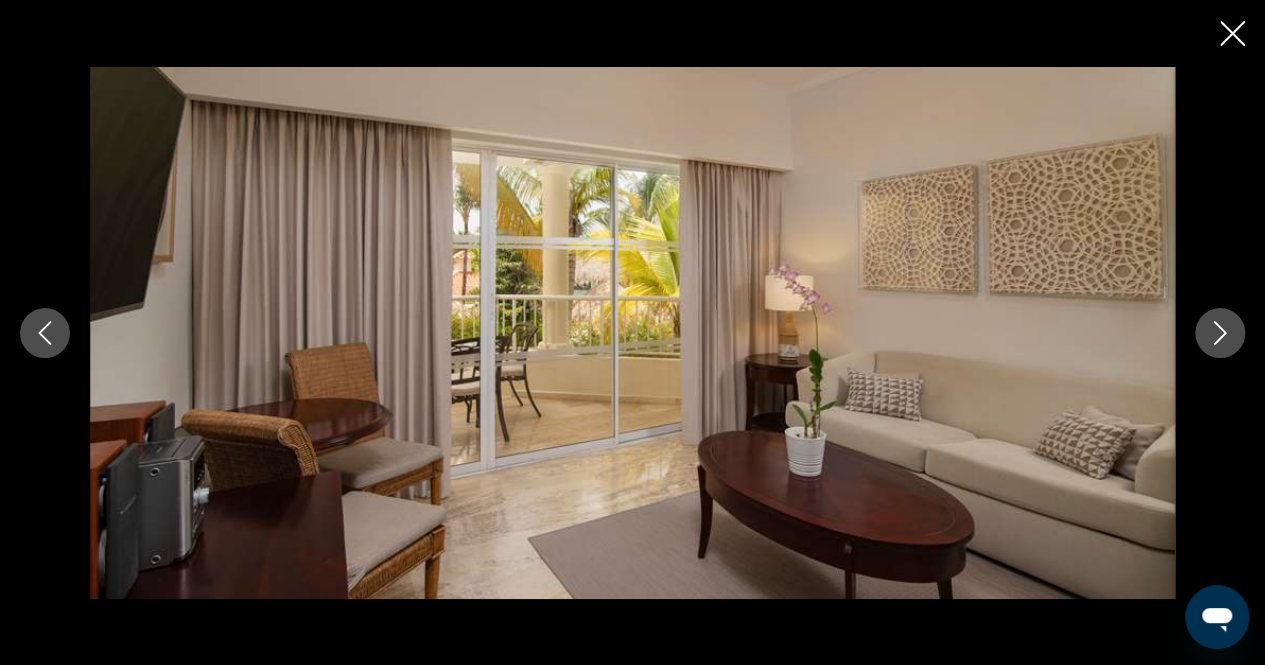 click 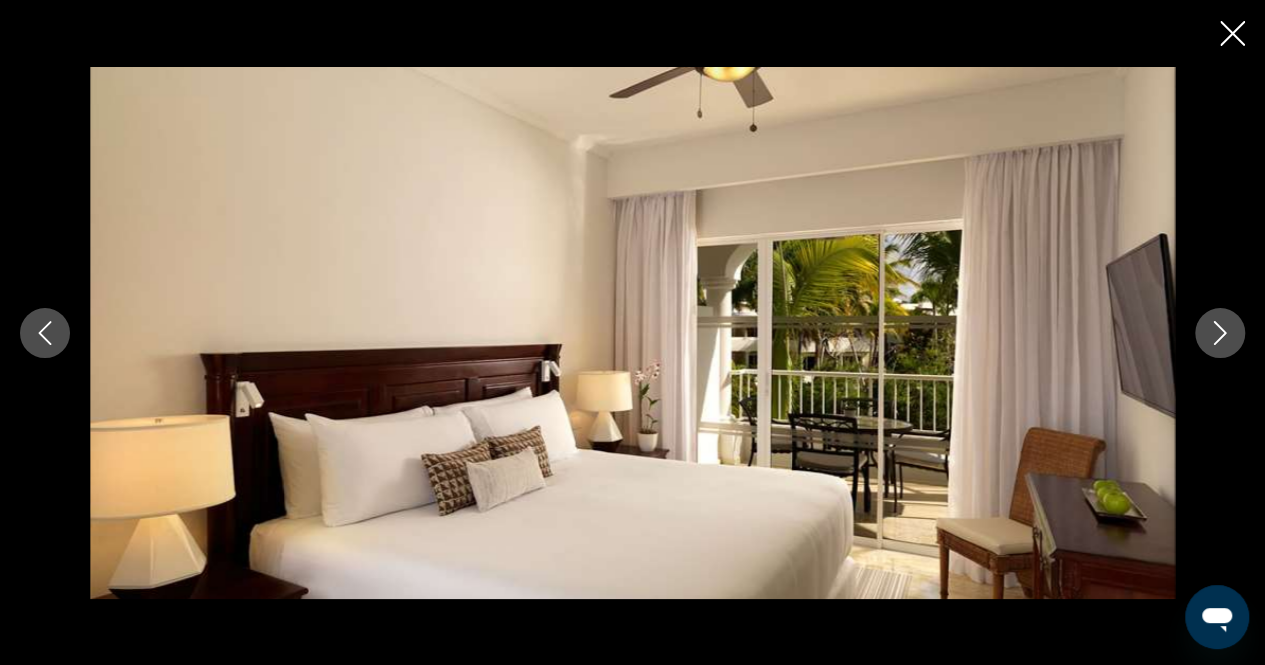 click 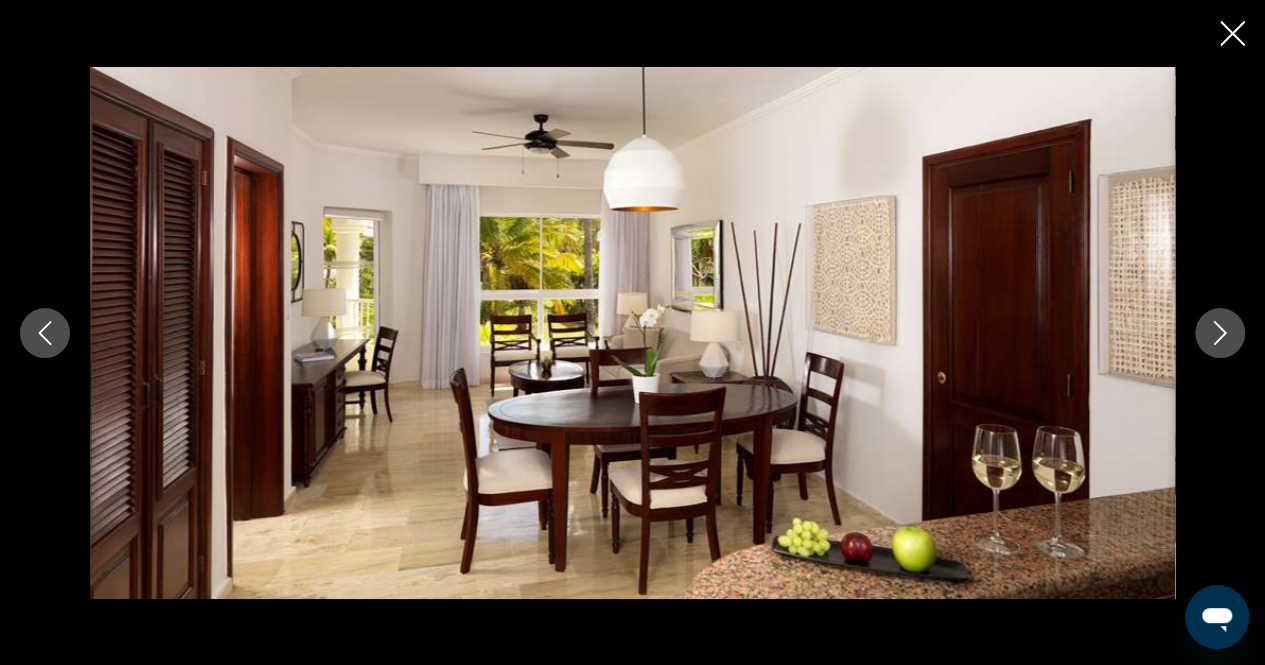 click 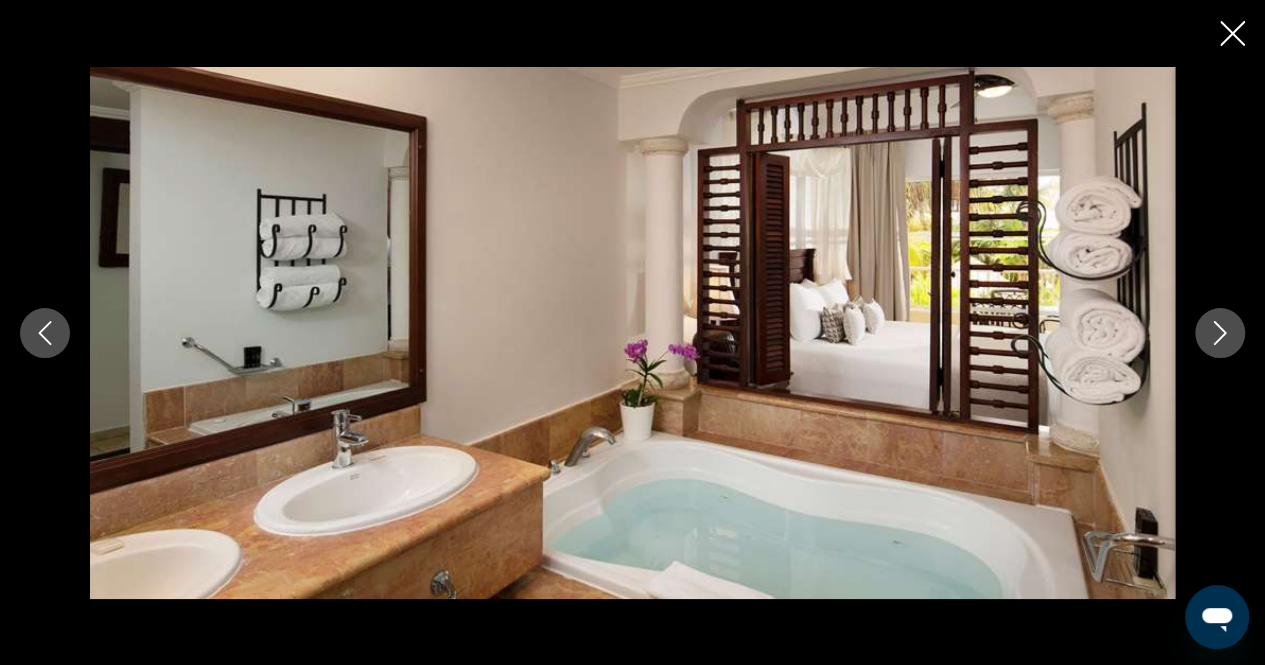 click 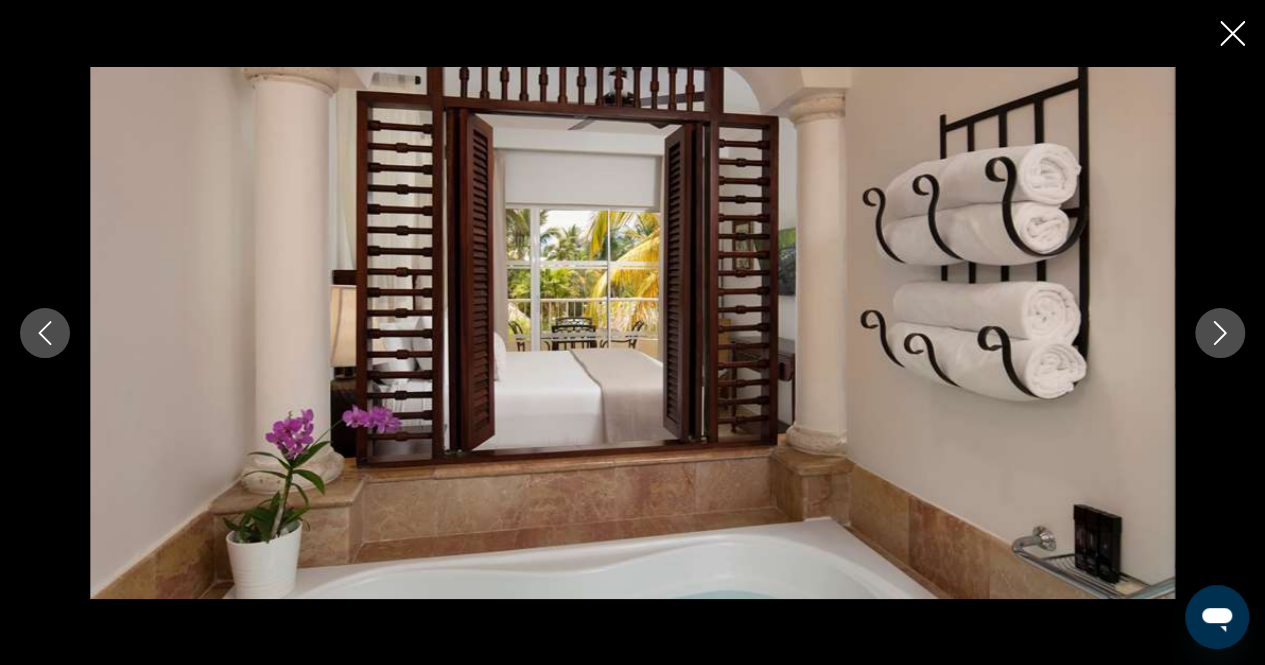 click 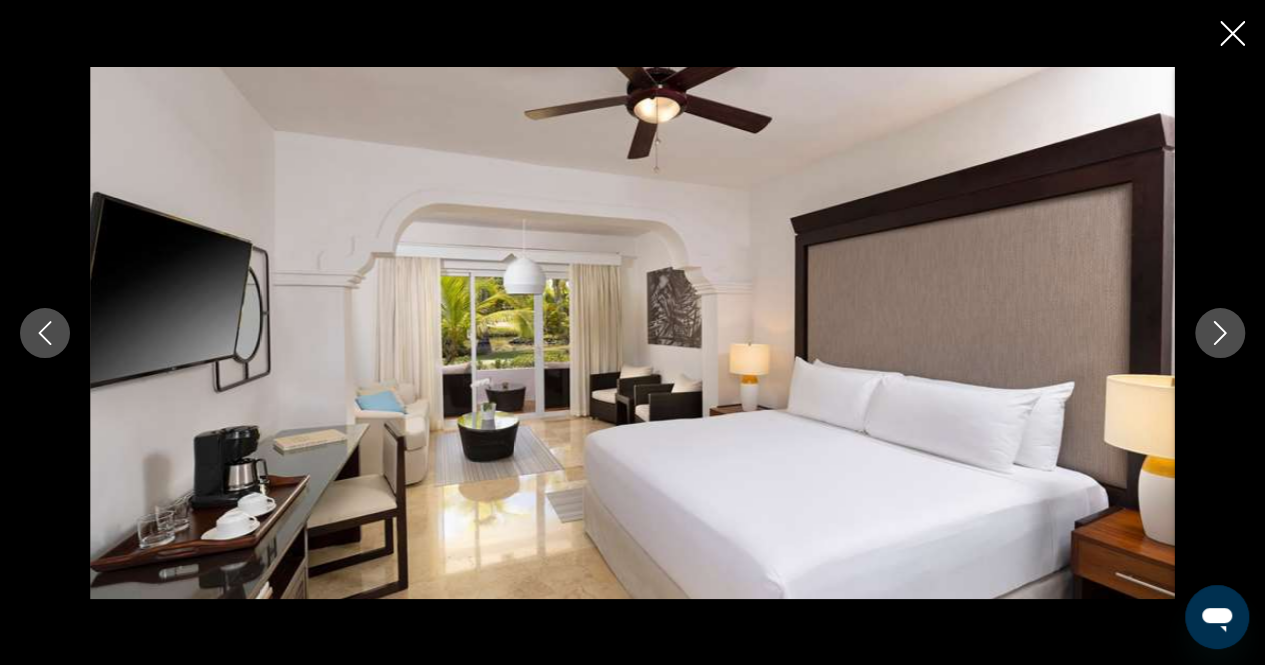 click 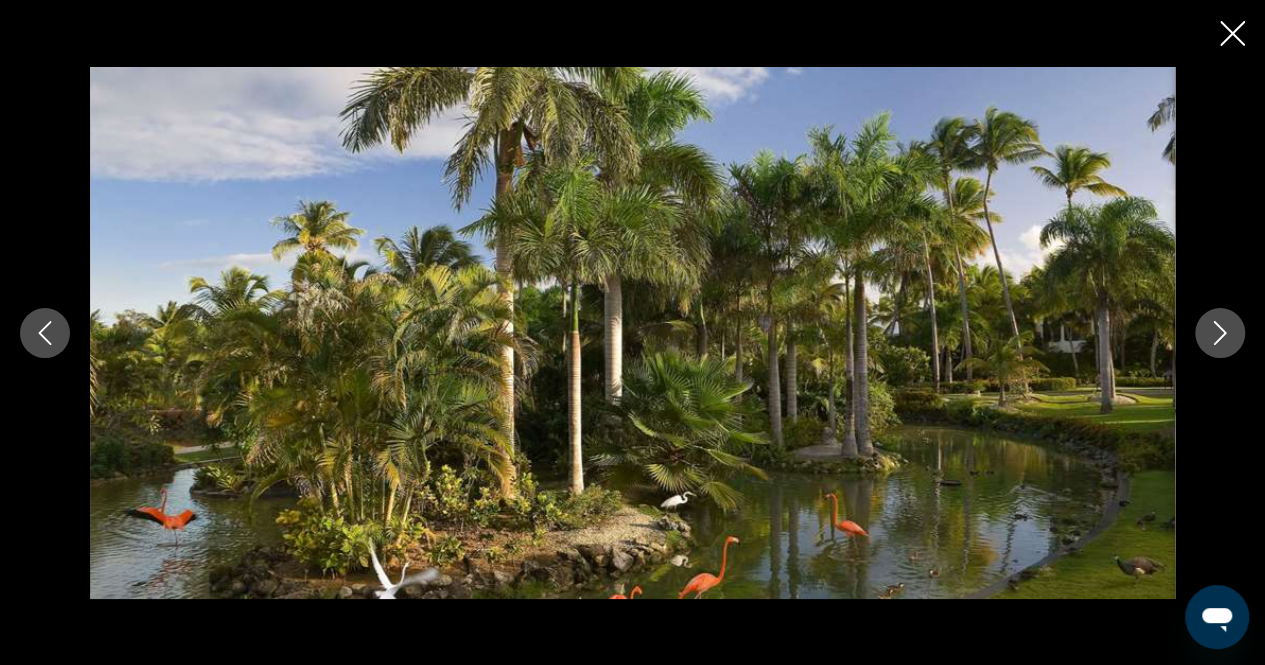 click 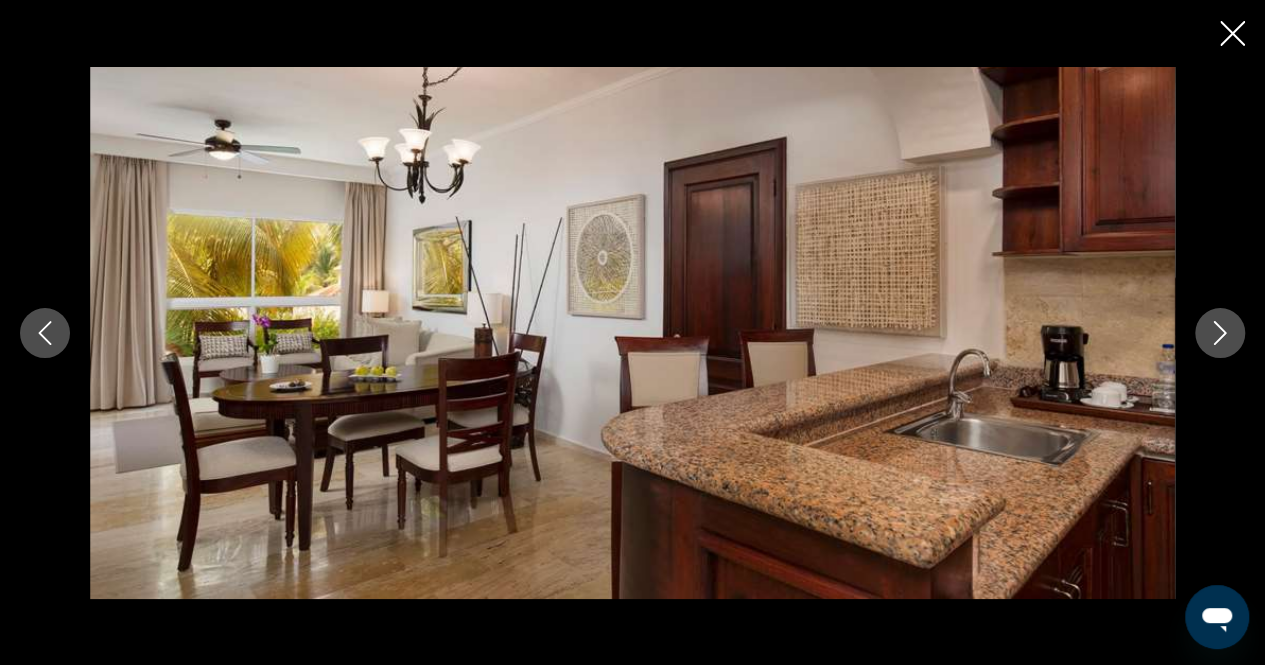 click 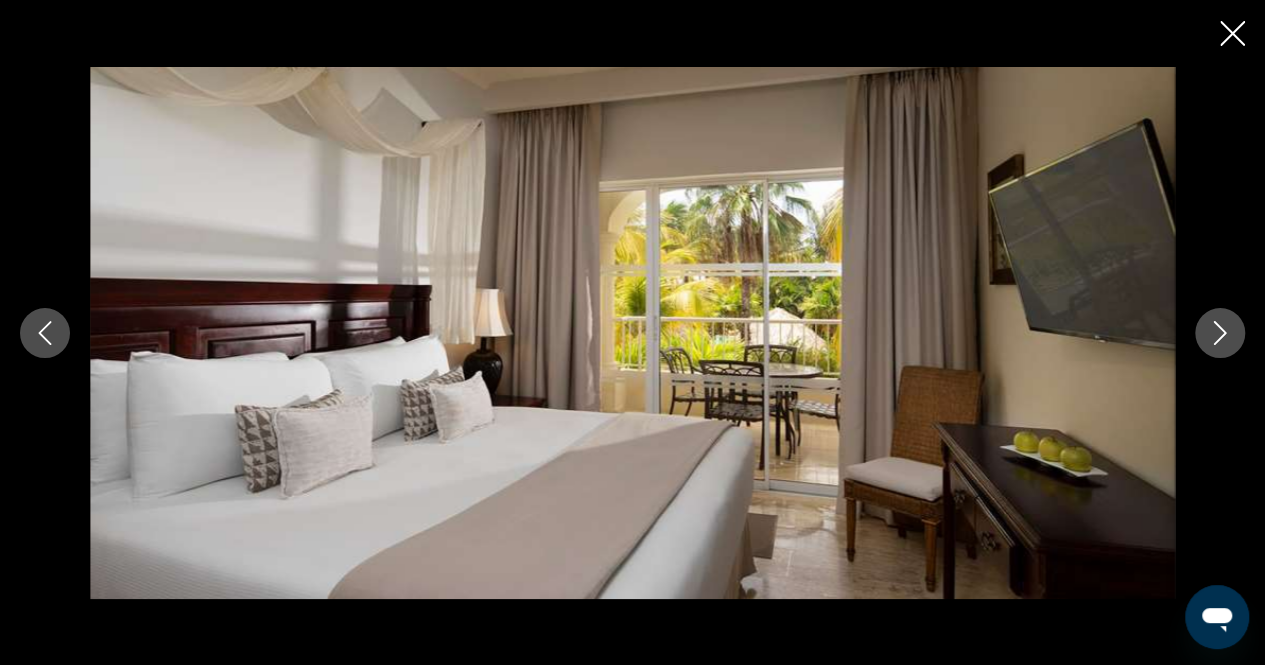 click 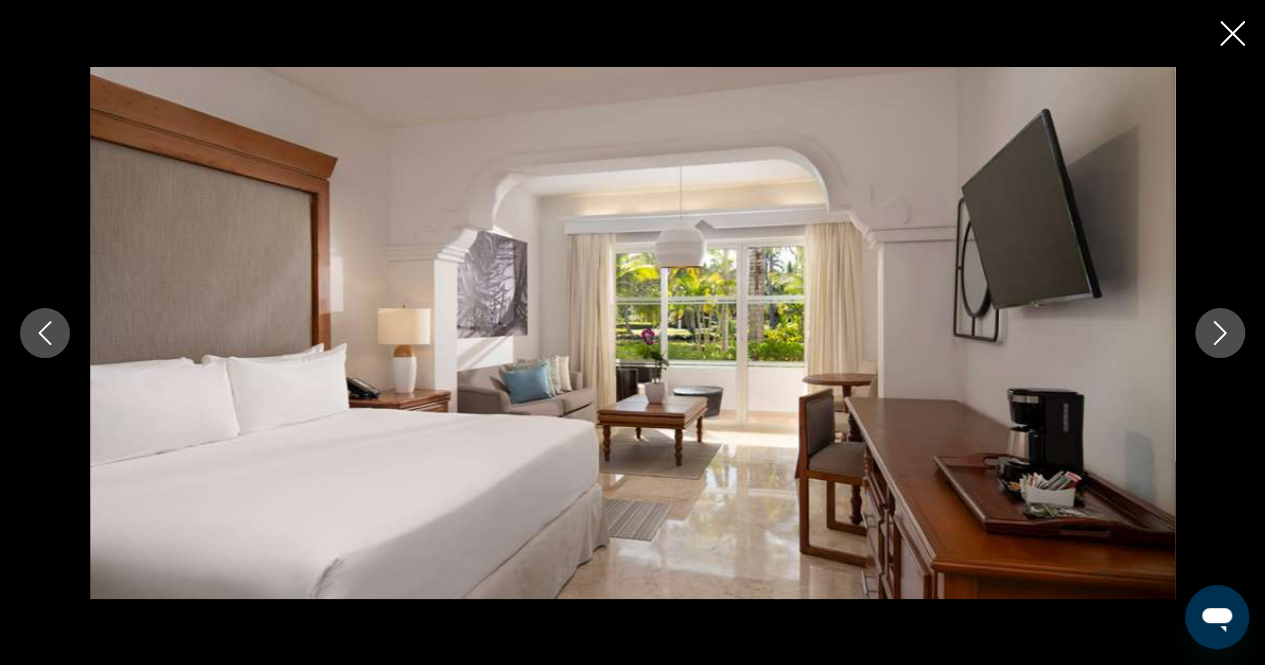 click 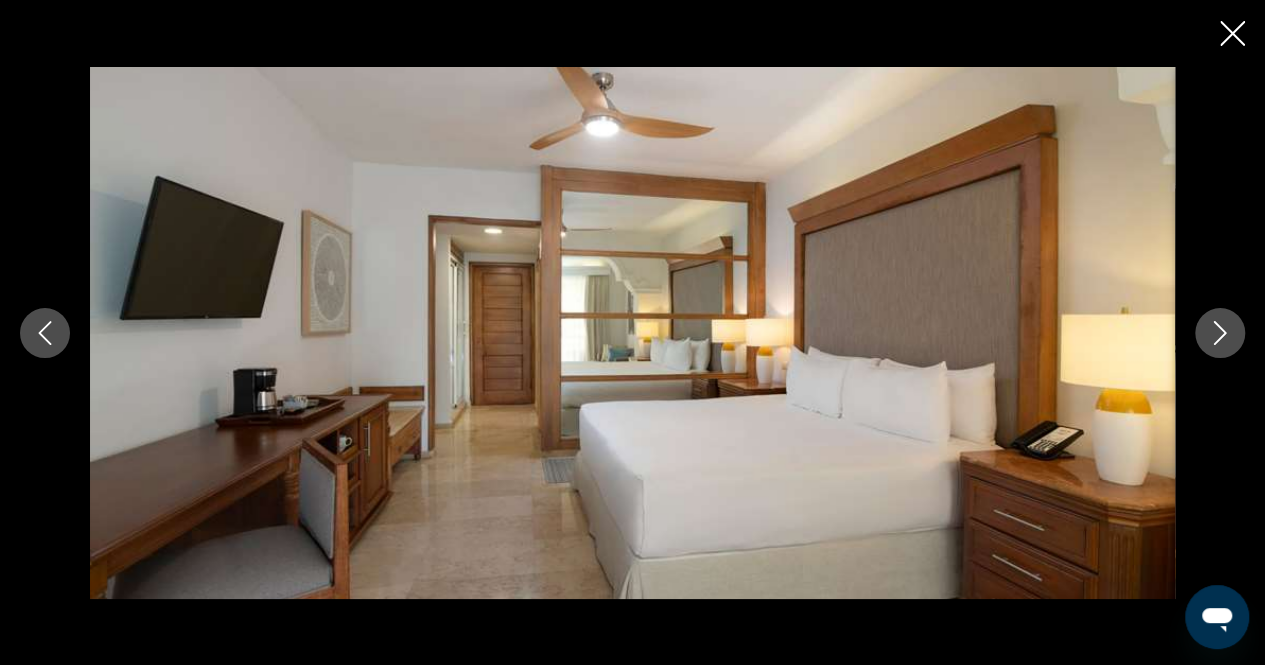 click 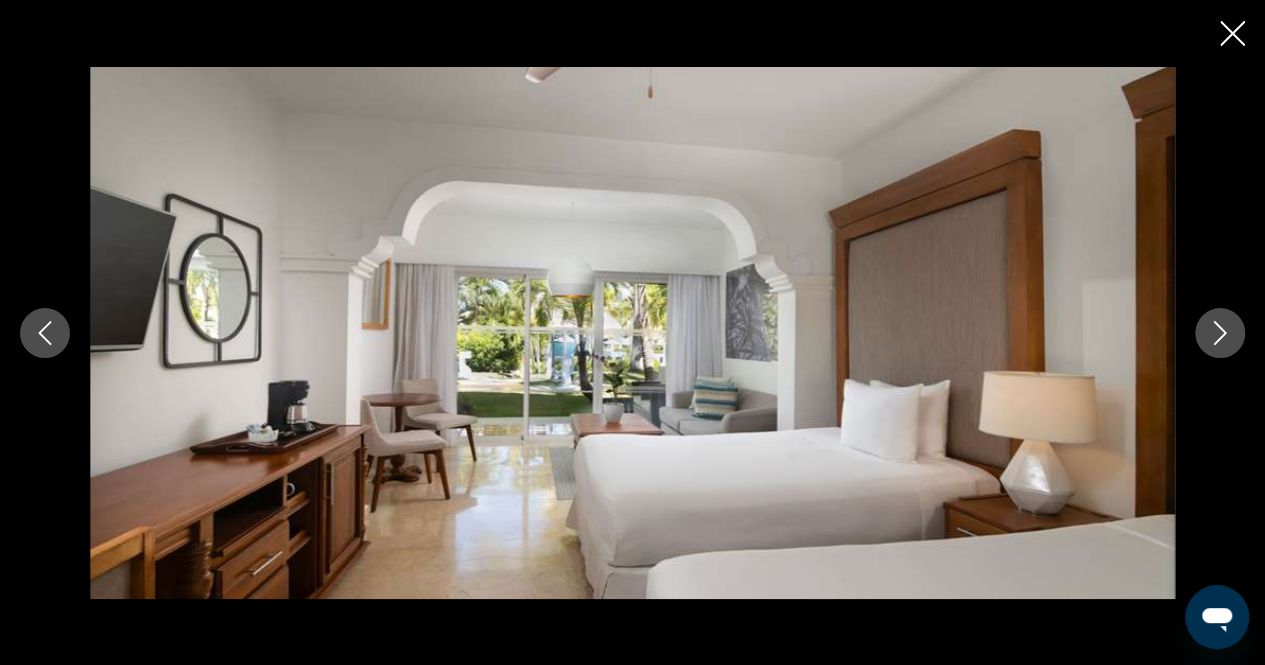click 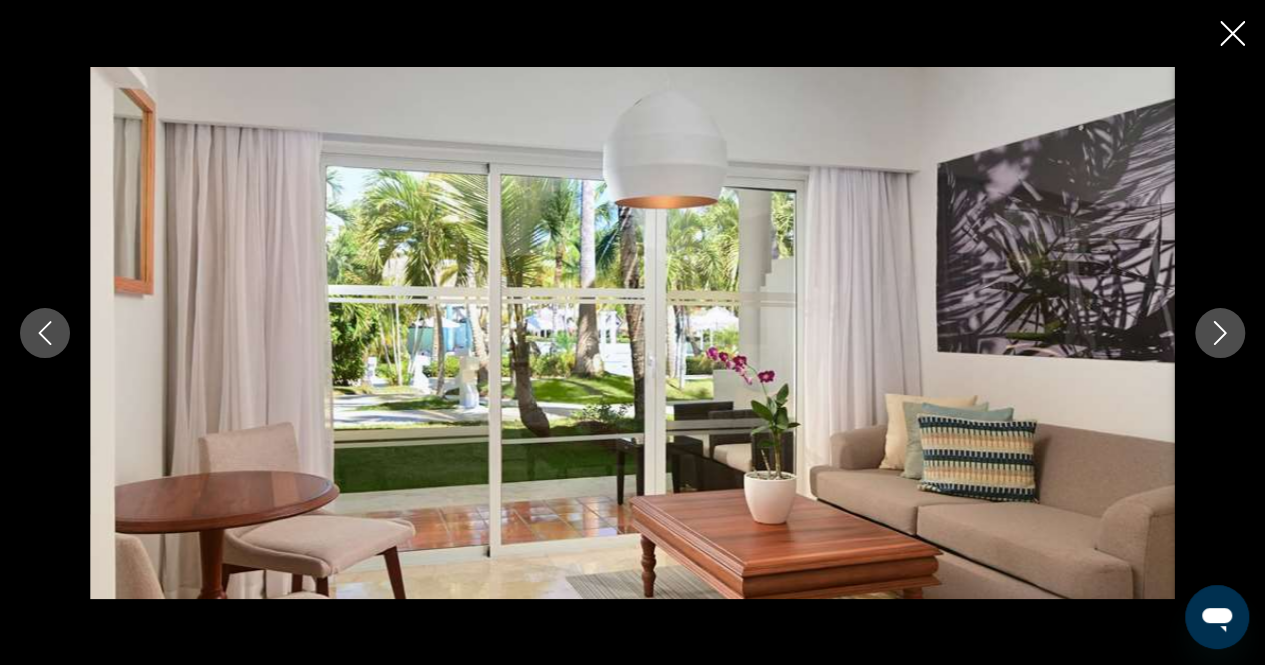 click 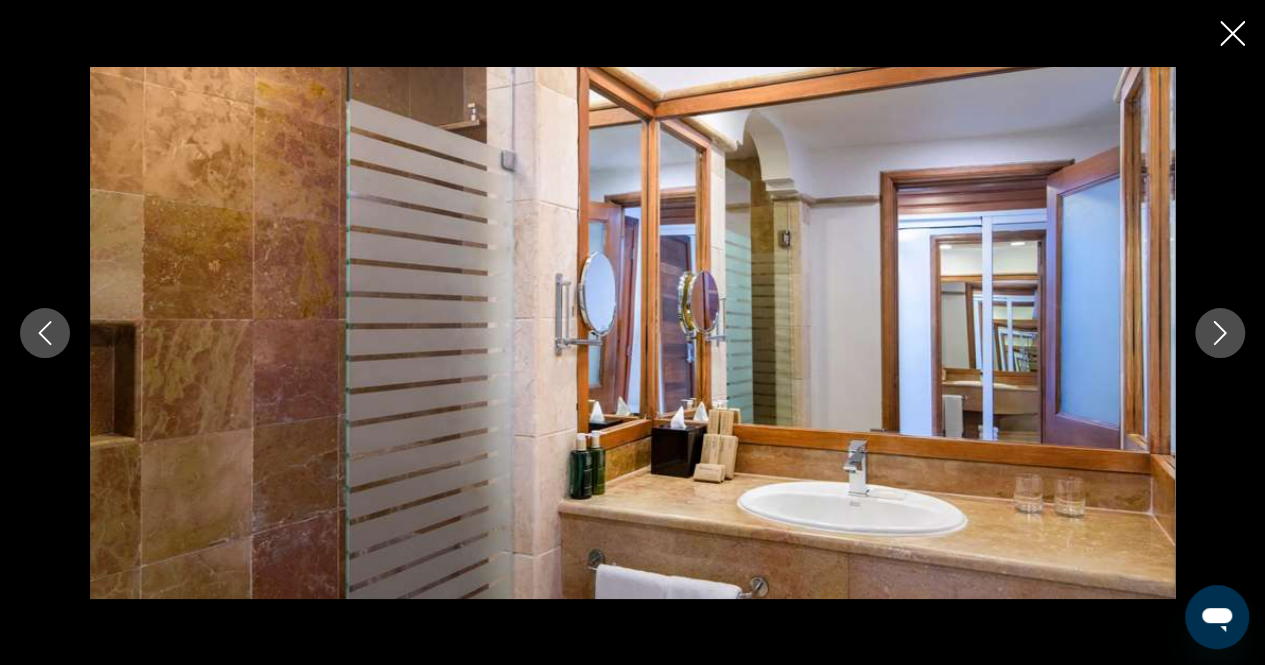 click 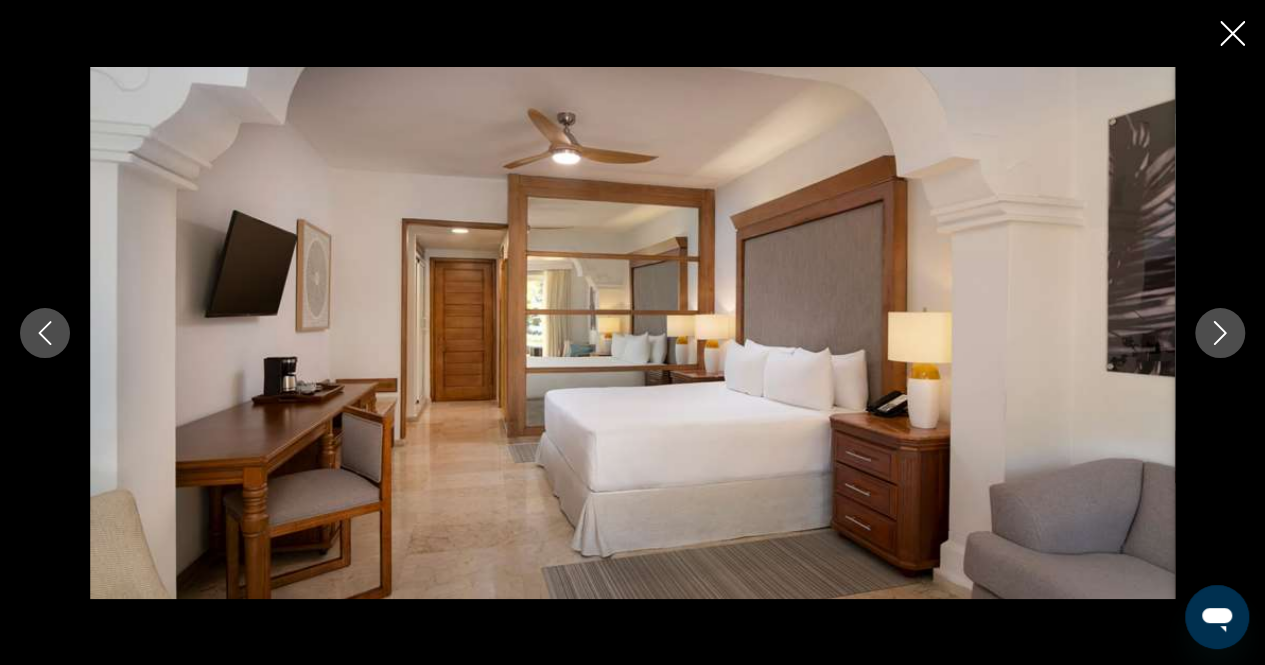click 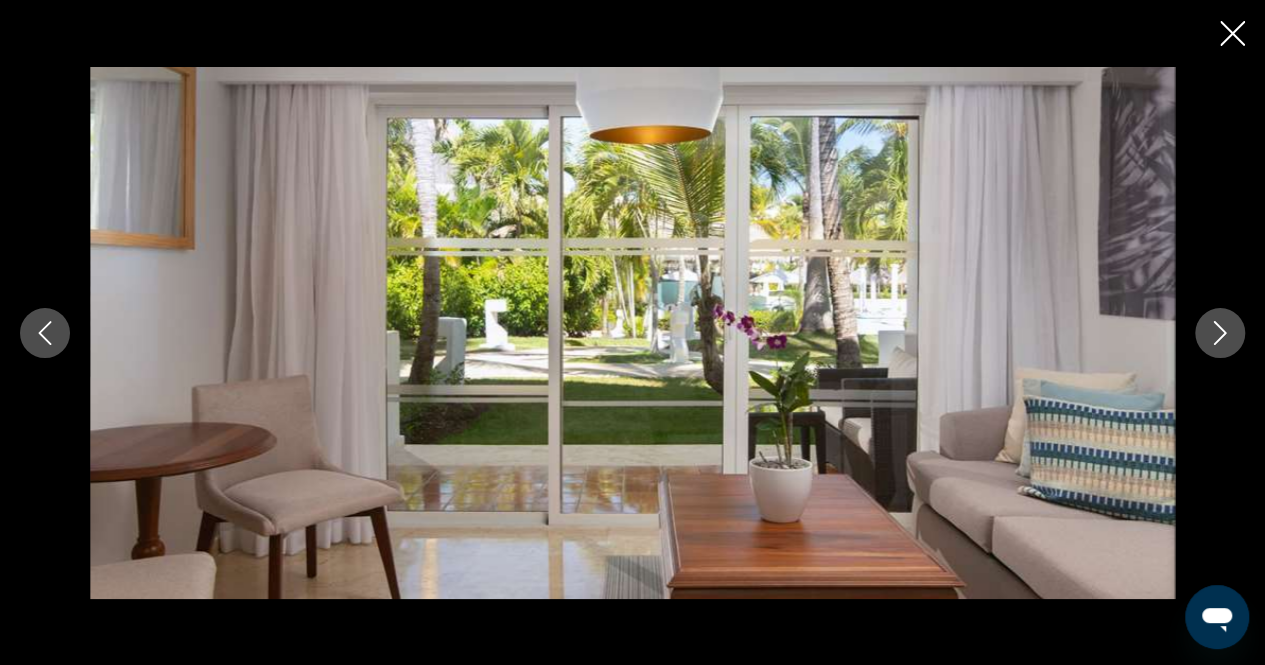 click 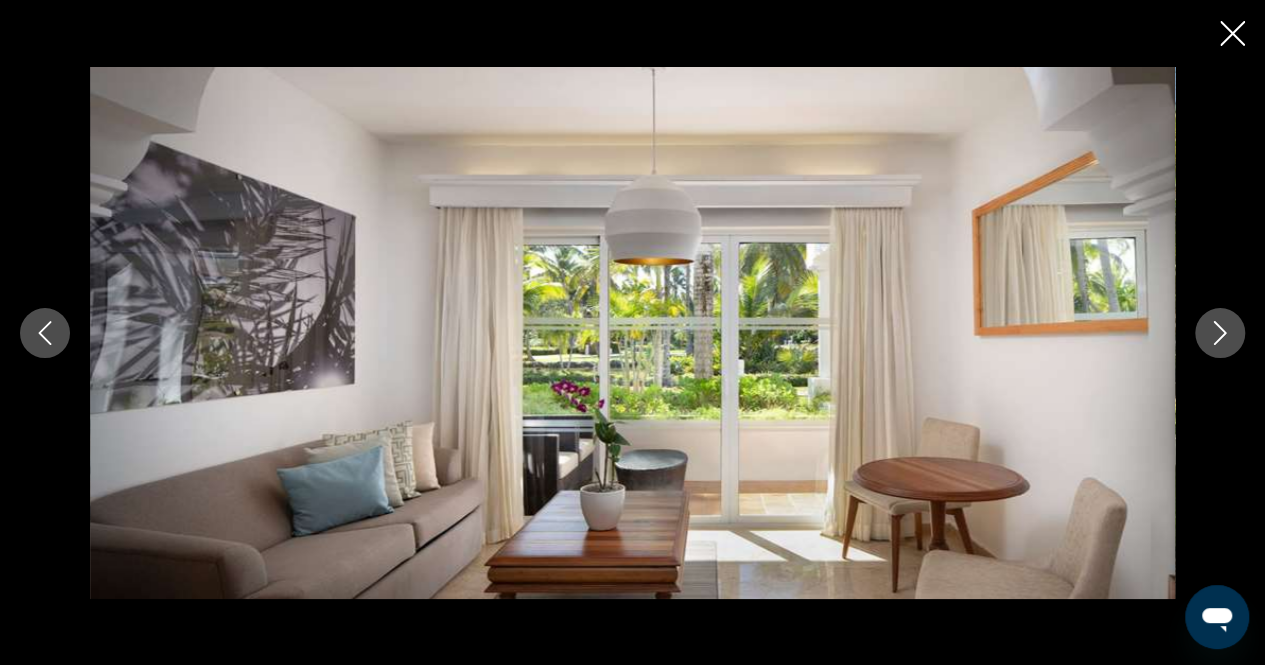 click 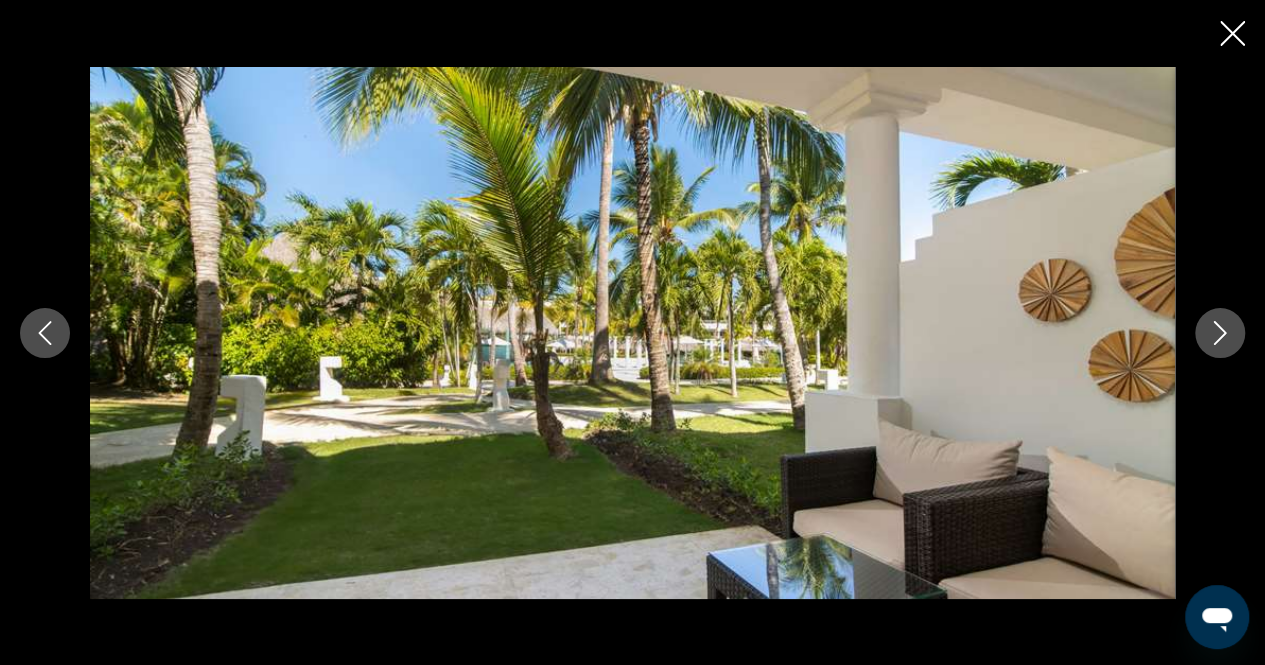 click 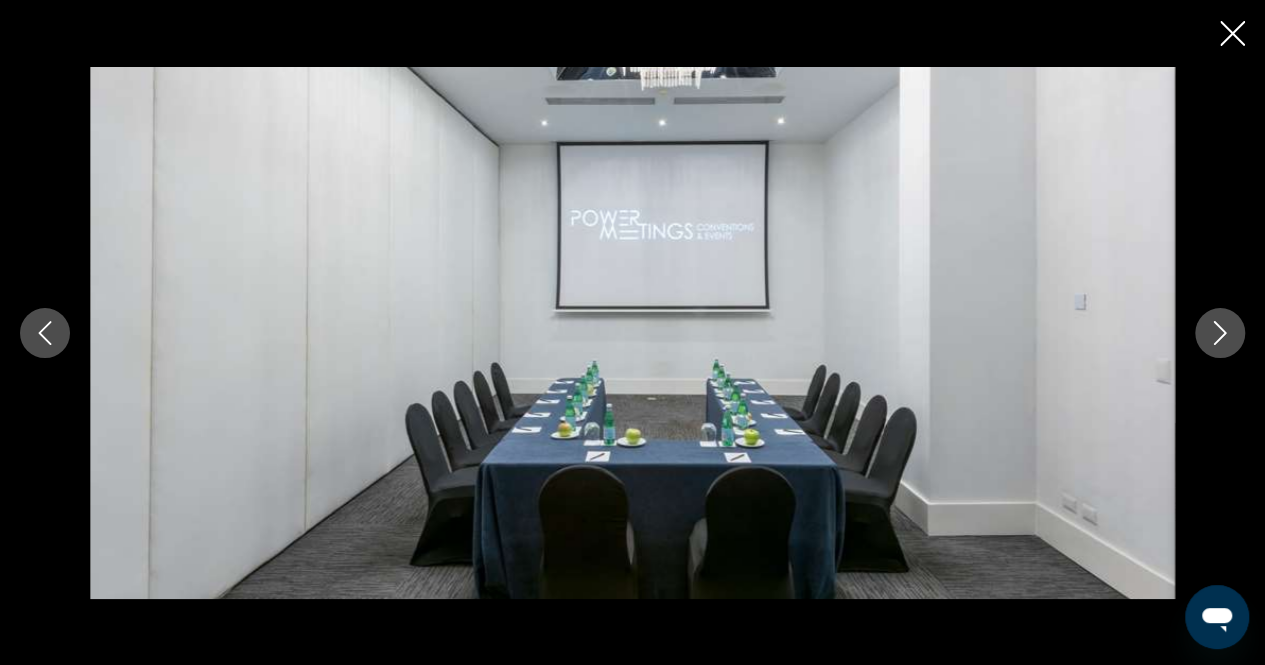 click 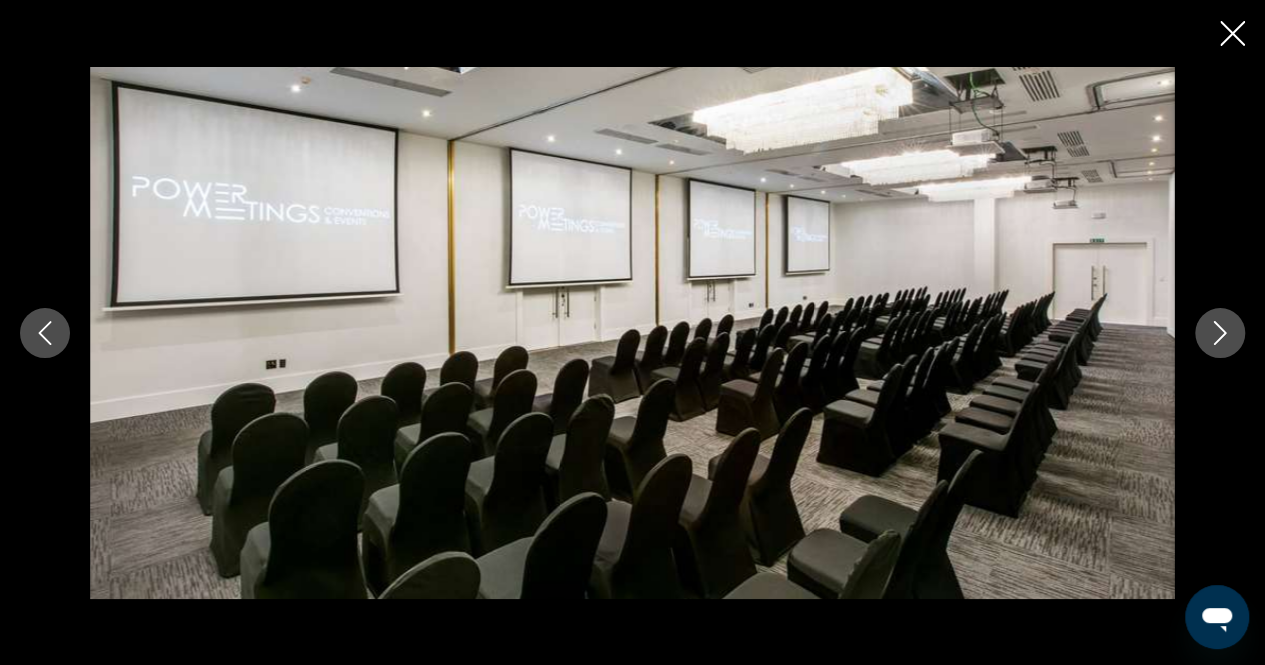 click 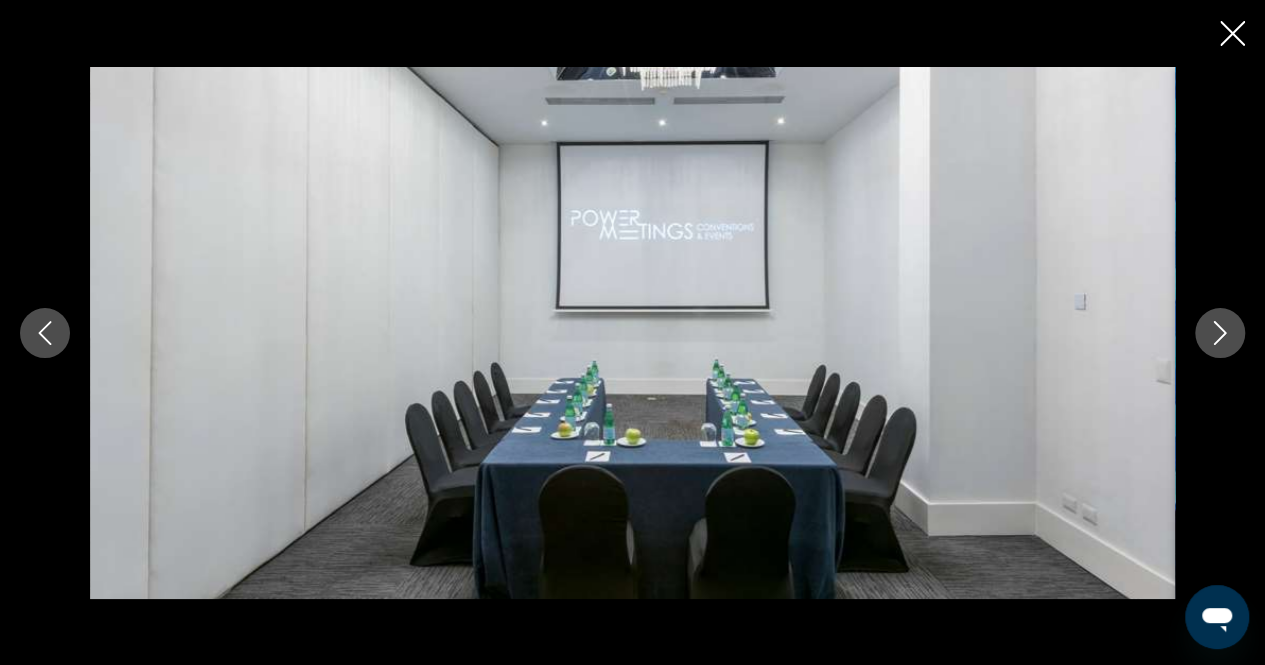 click 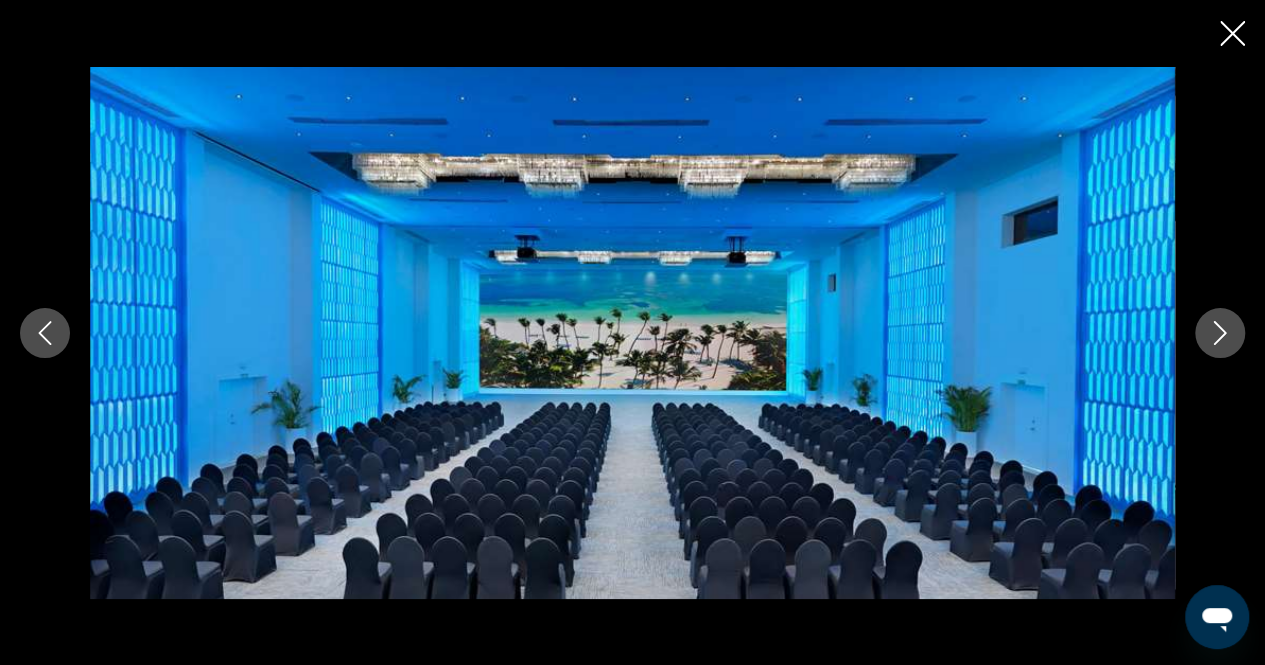 click 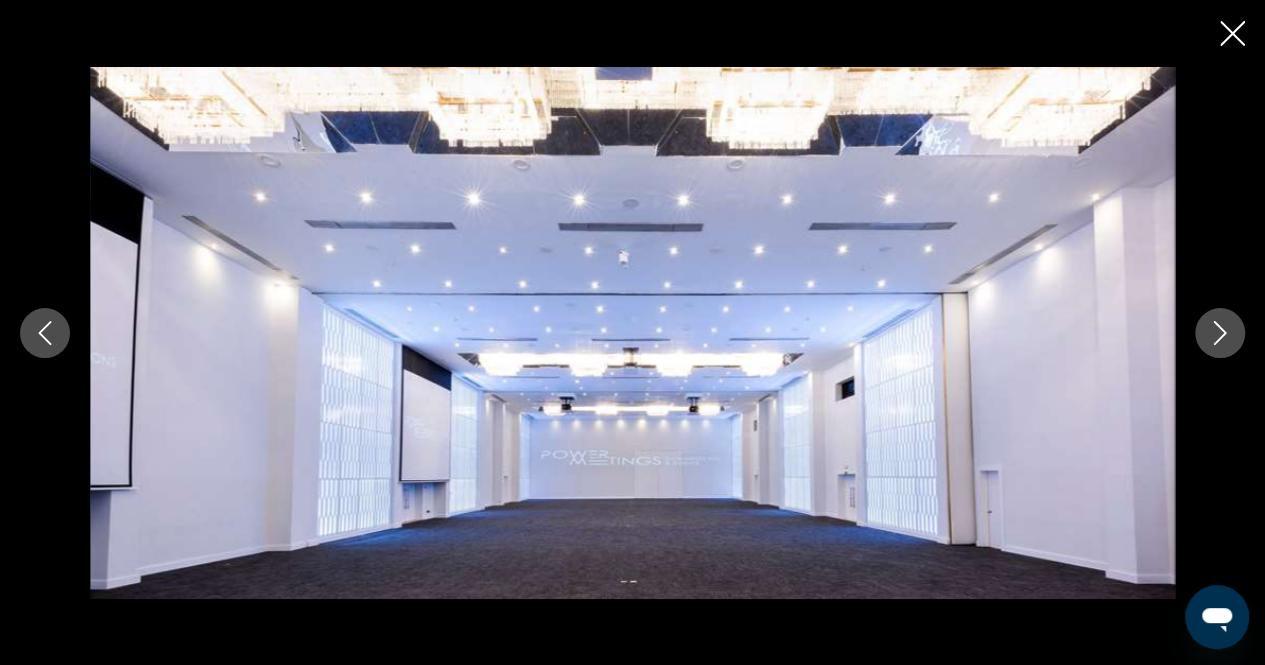 click 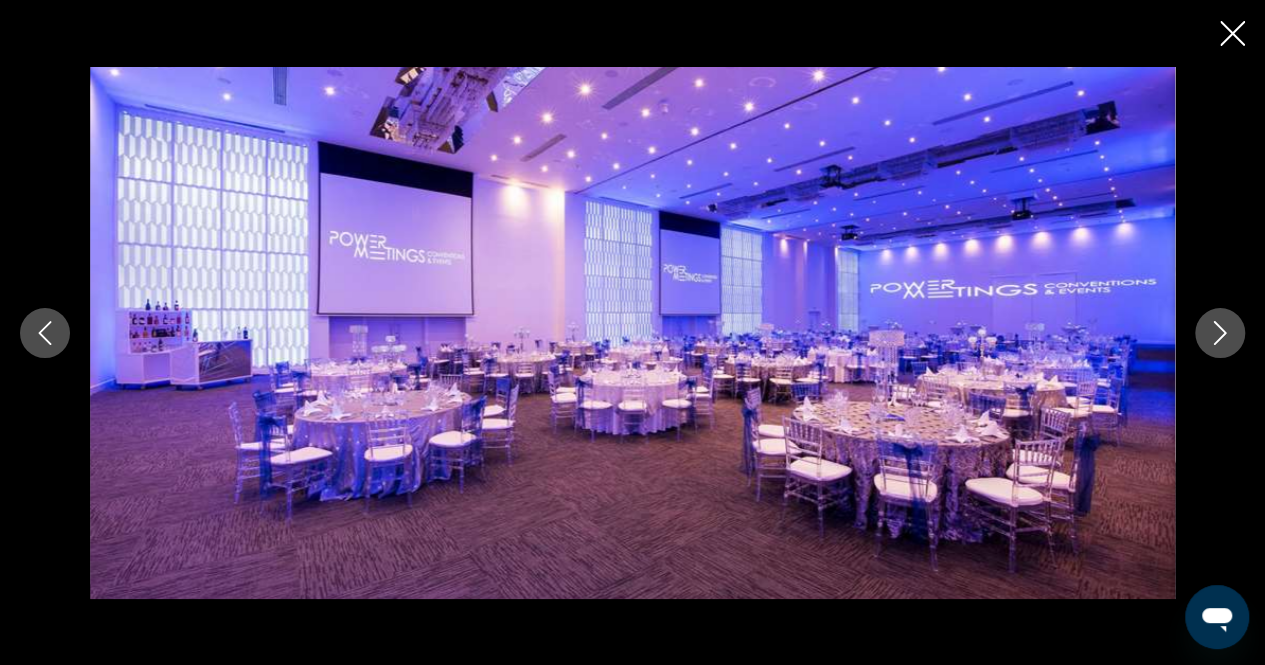 click 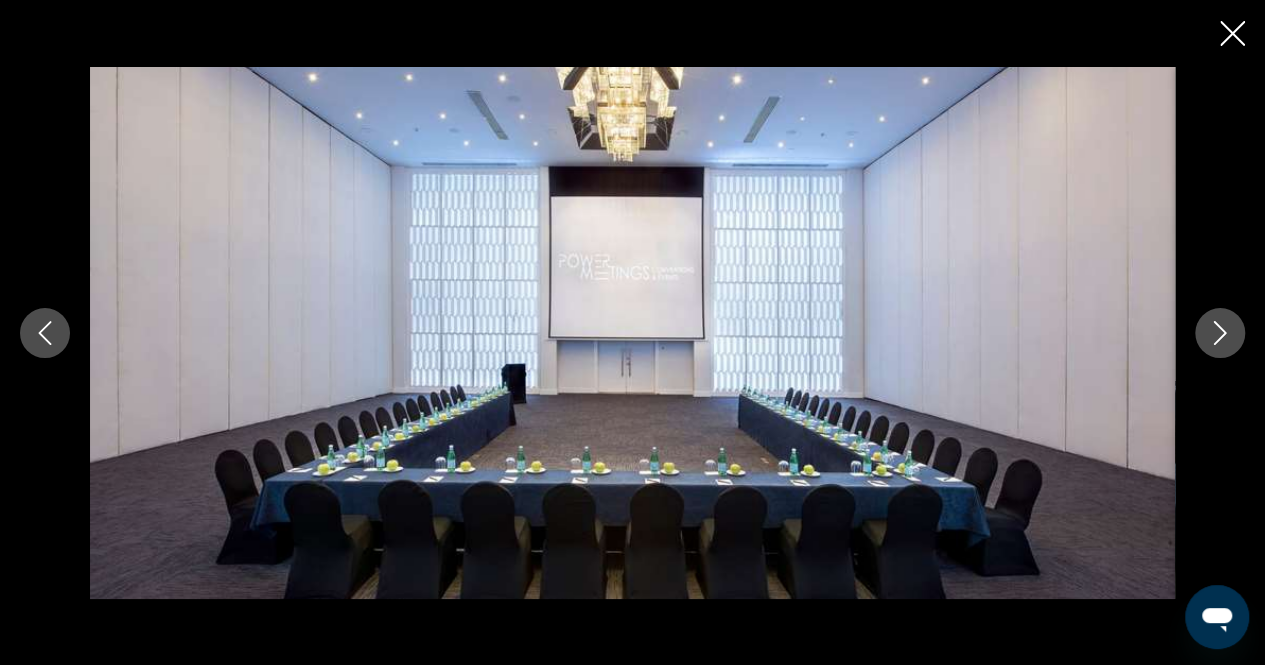 click 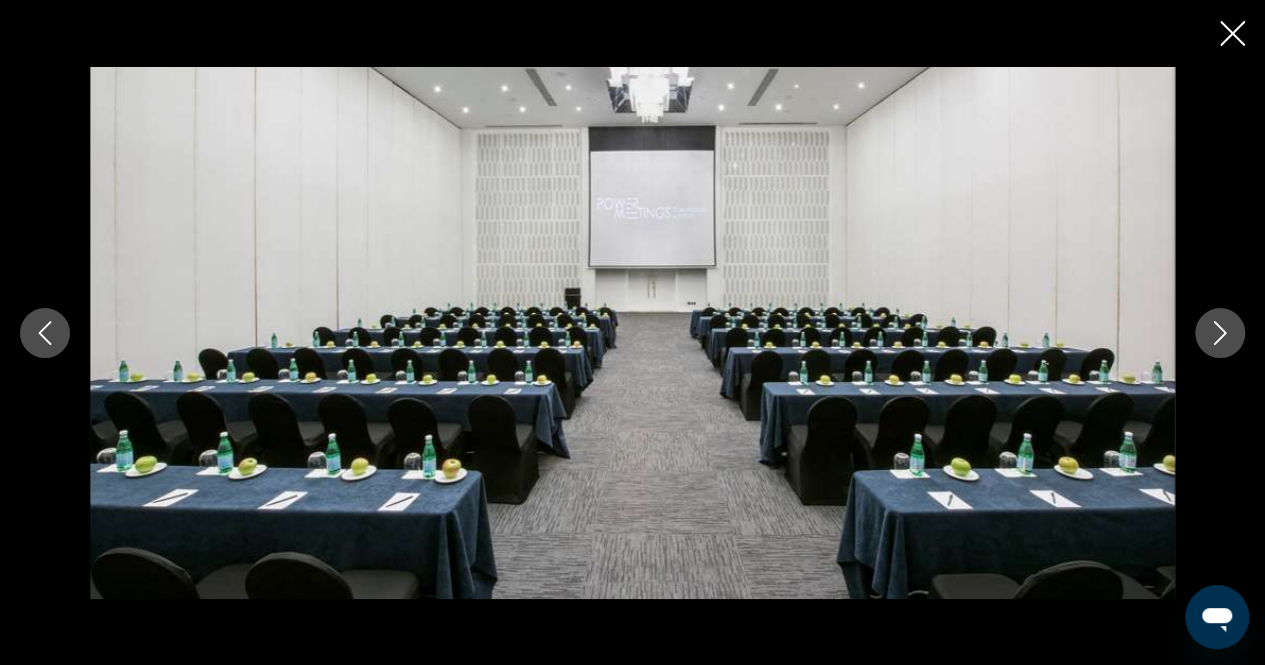 click 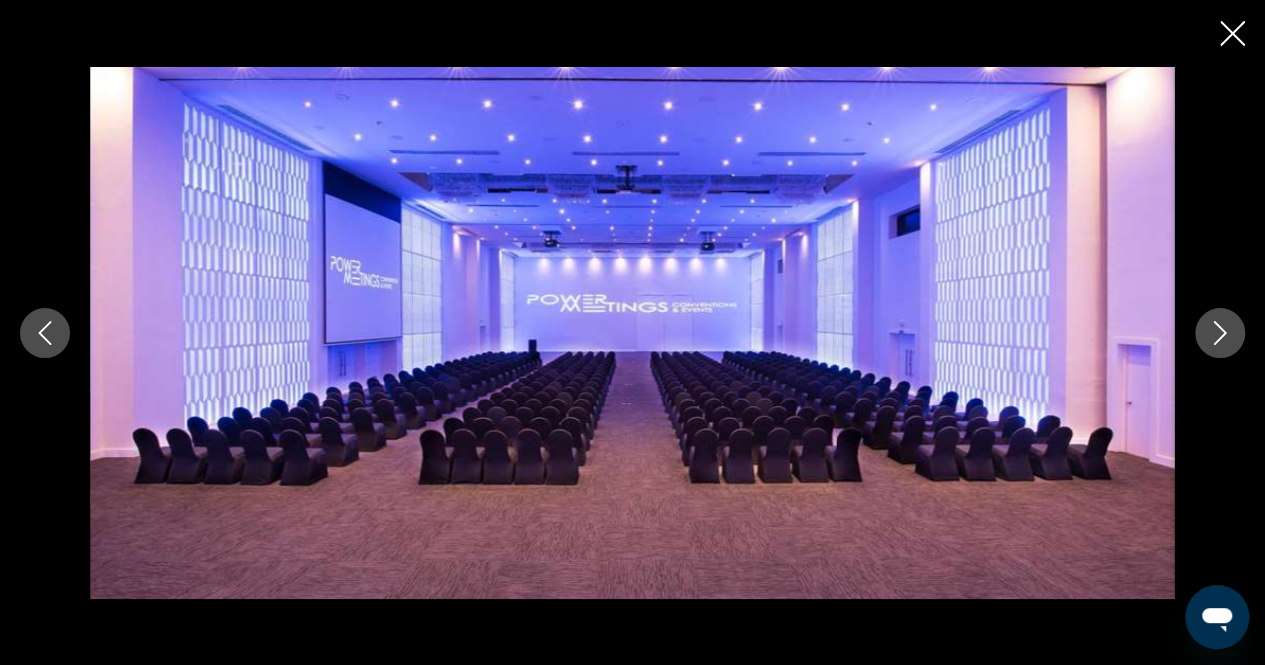 click 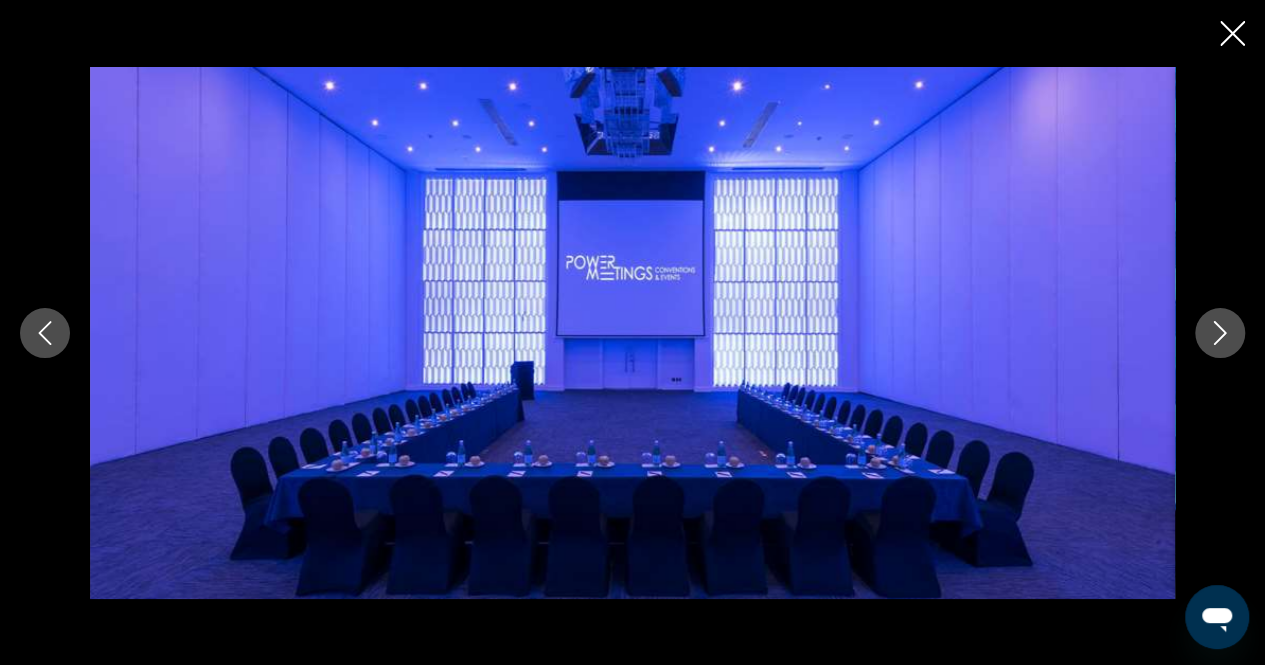 click 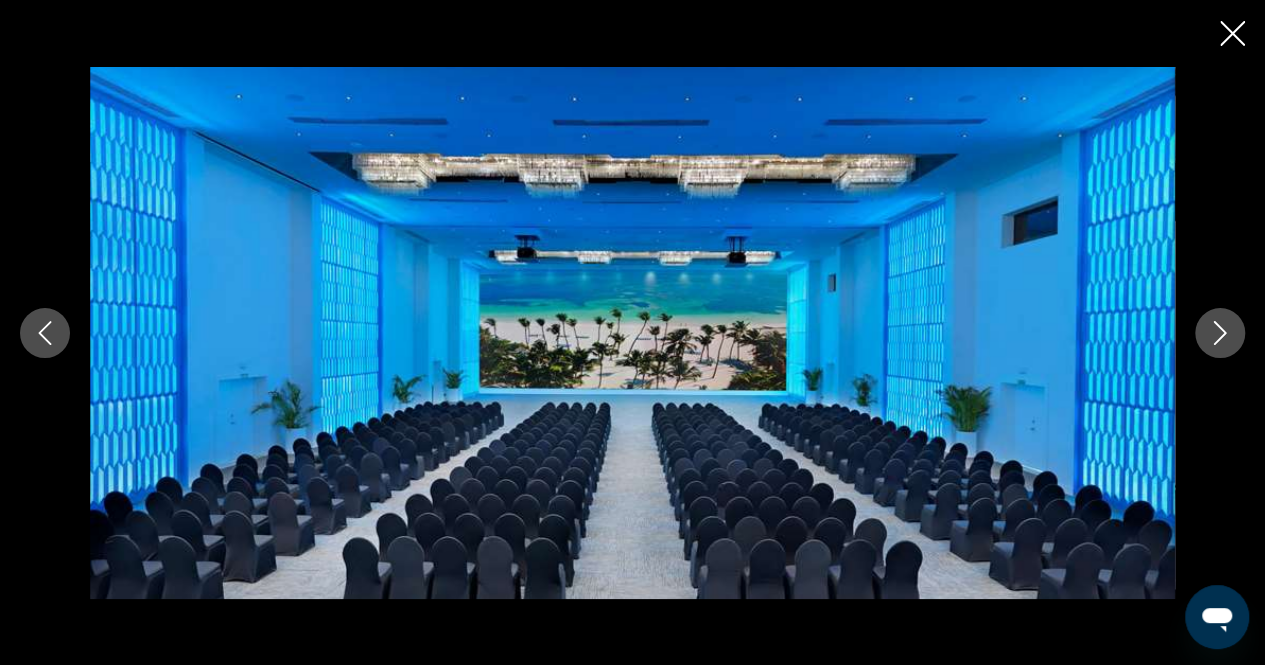 click 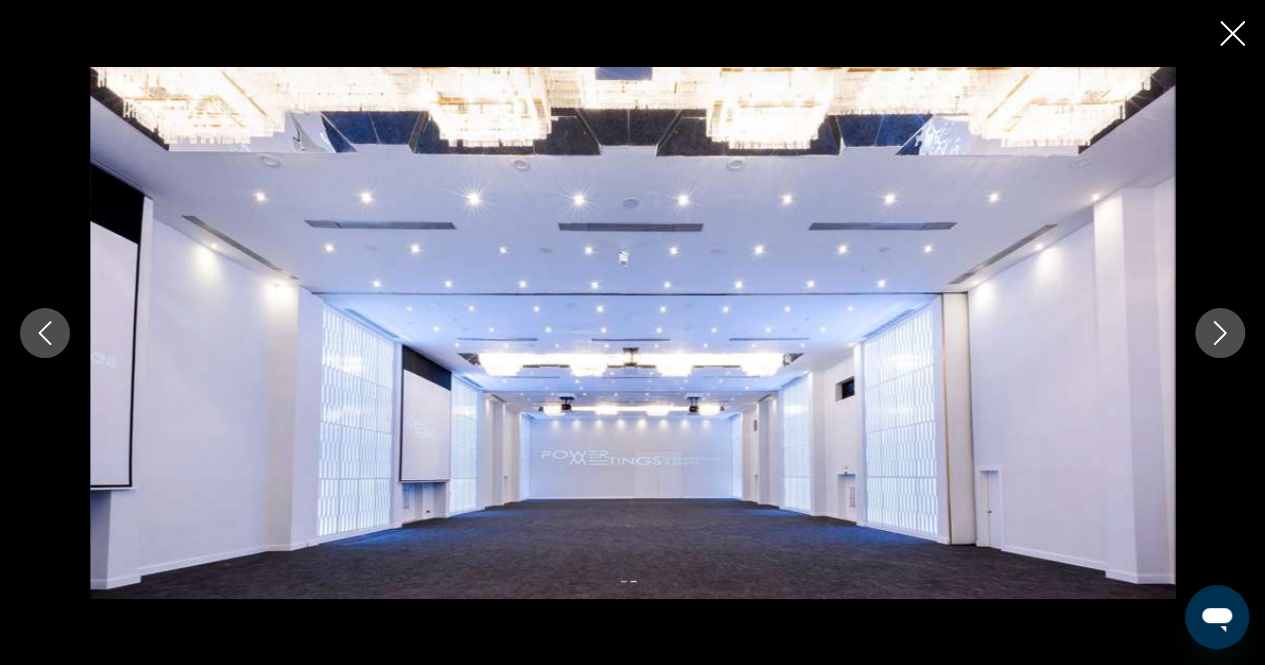 click 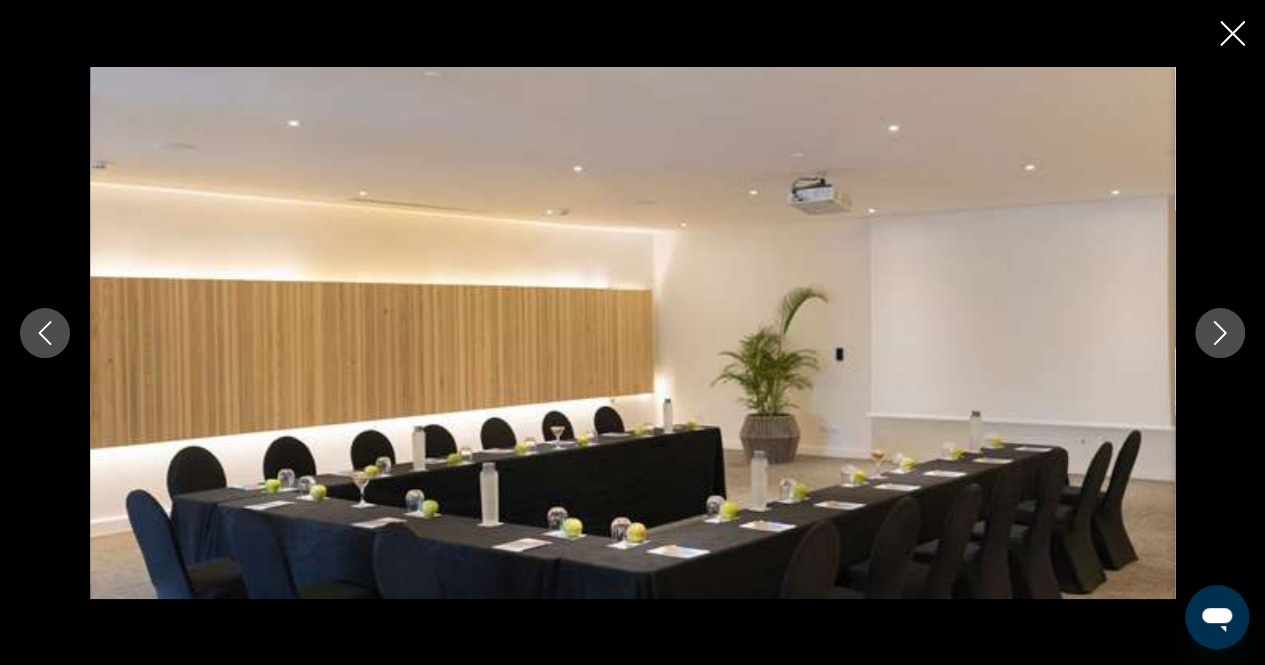 click 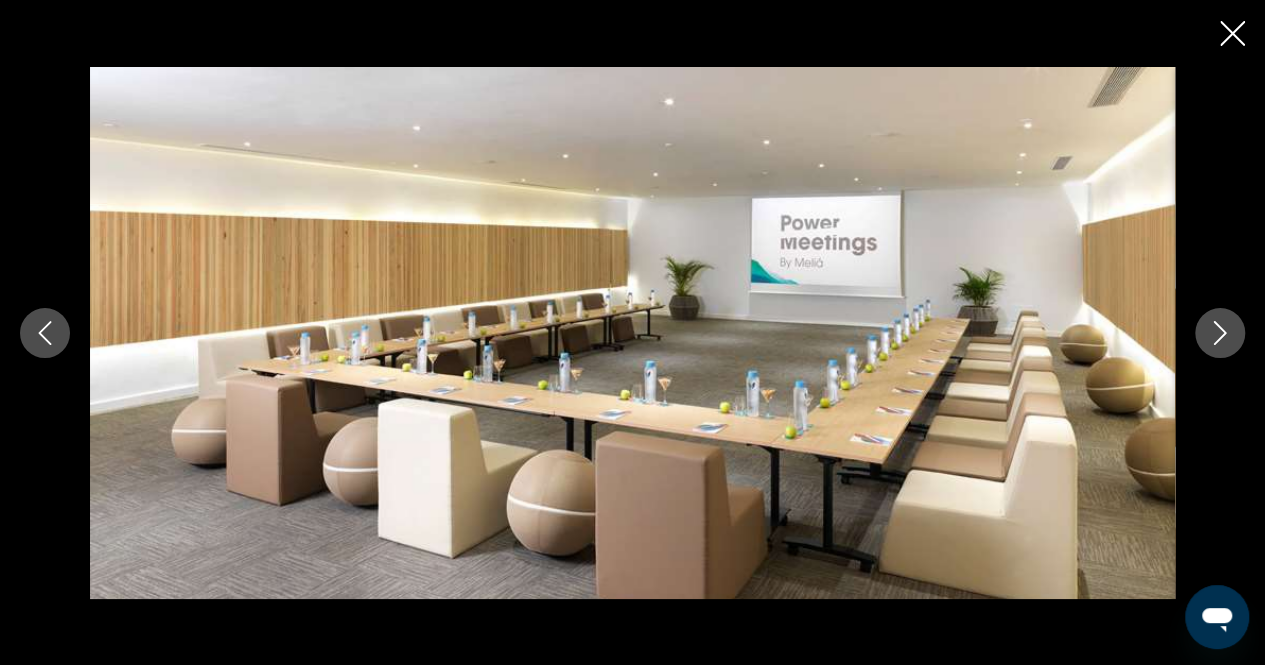 click 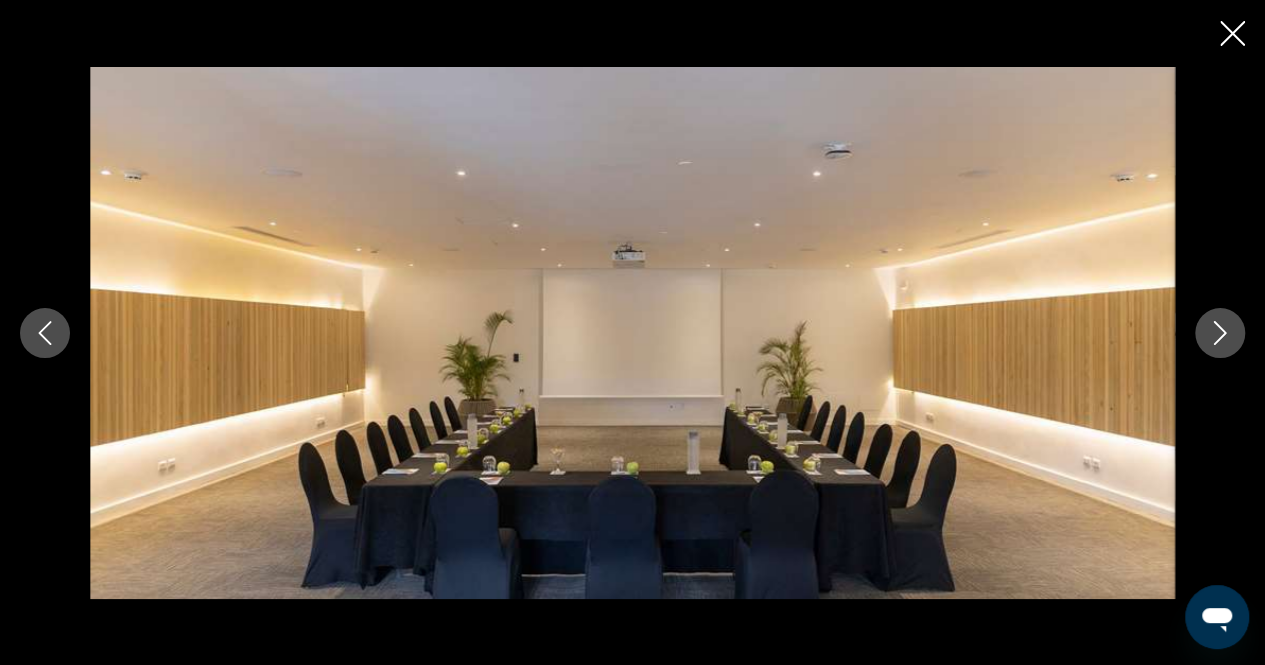 click 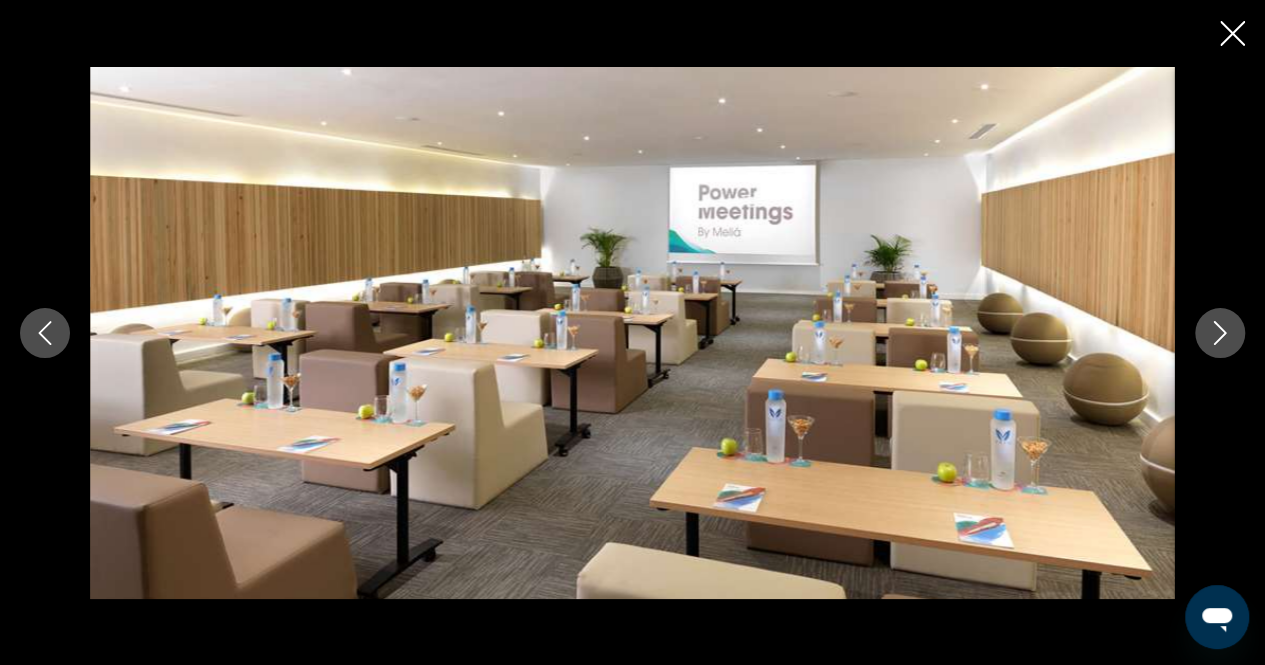 click 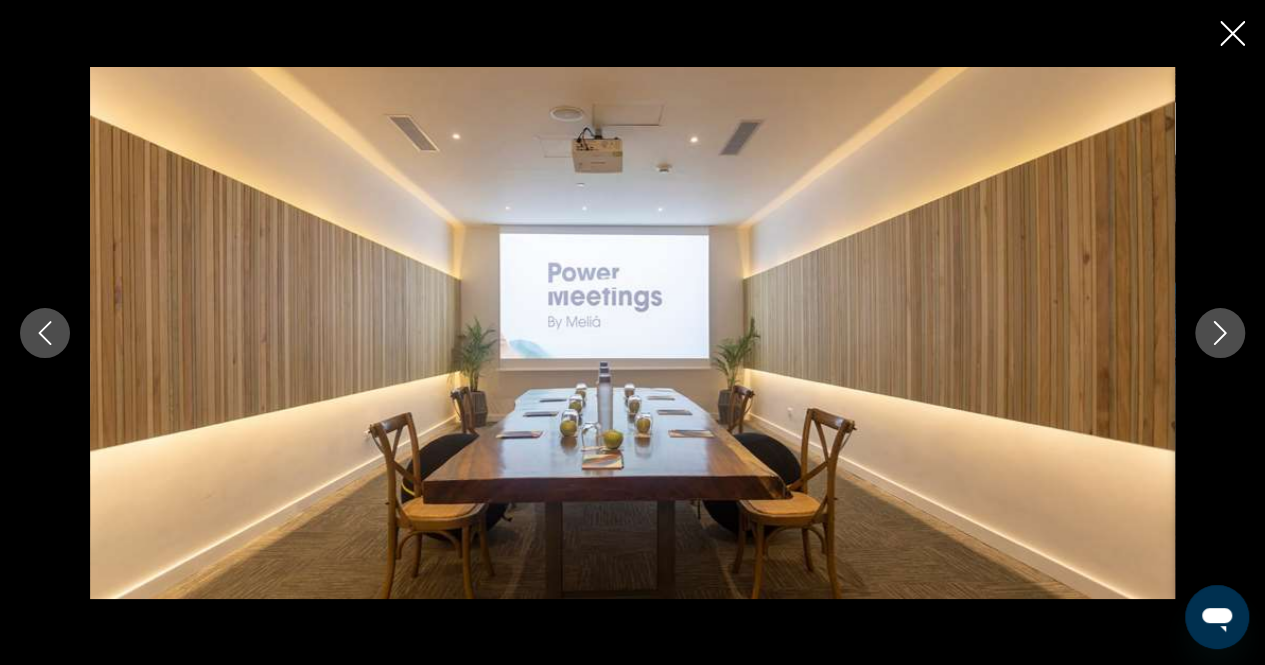 click 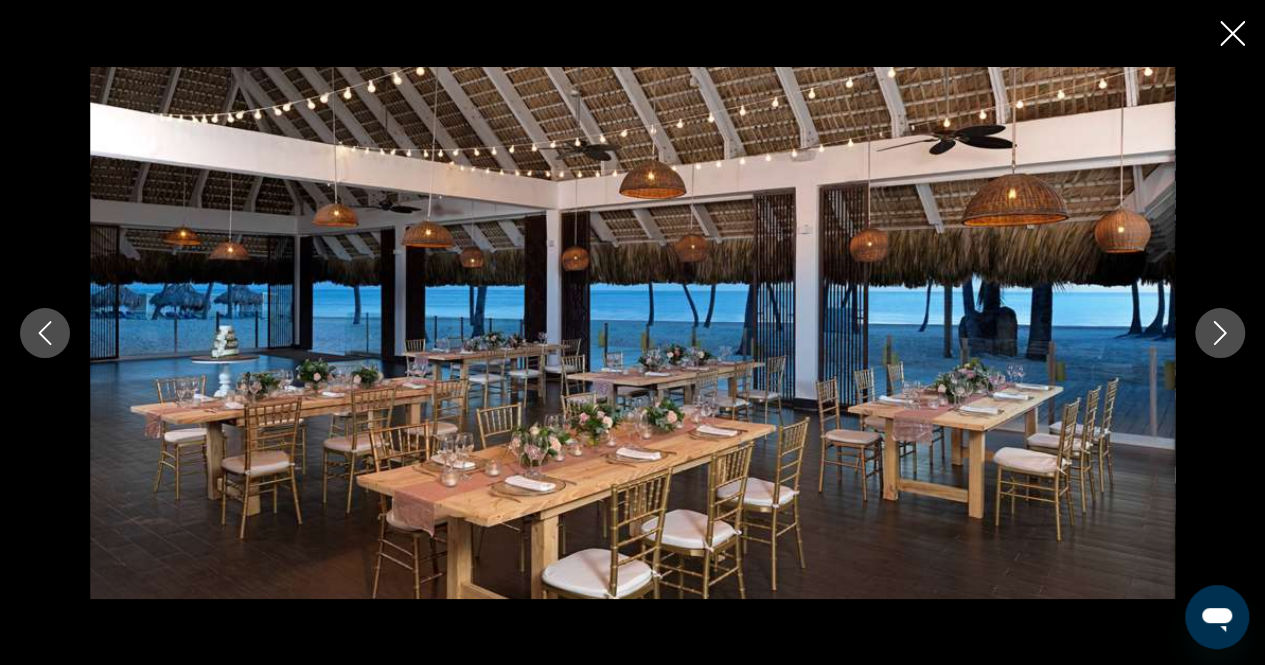 click 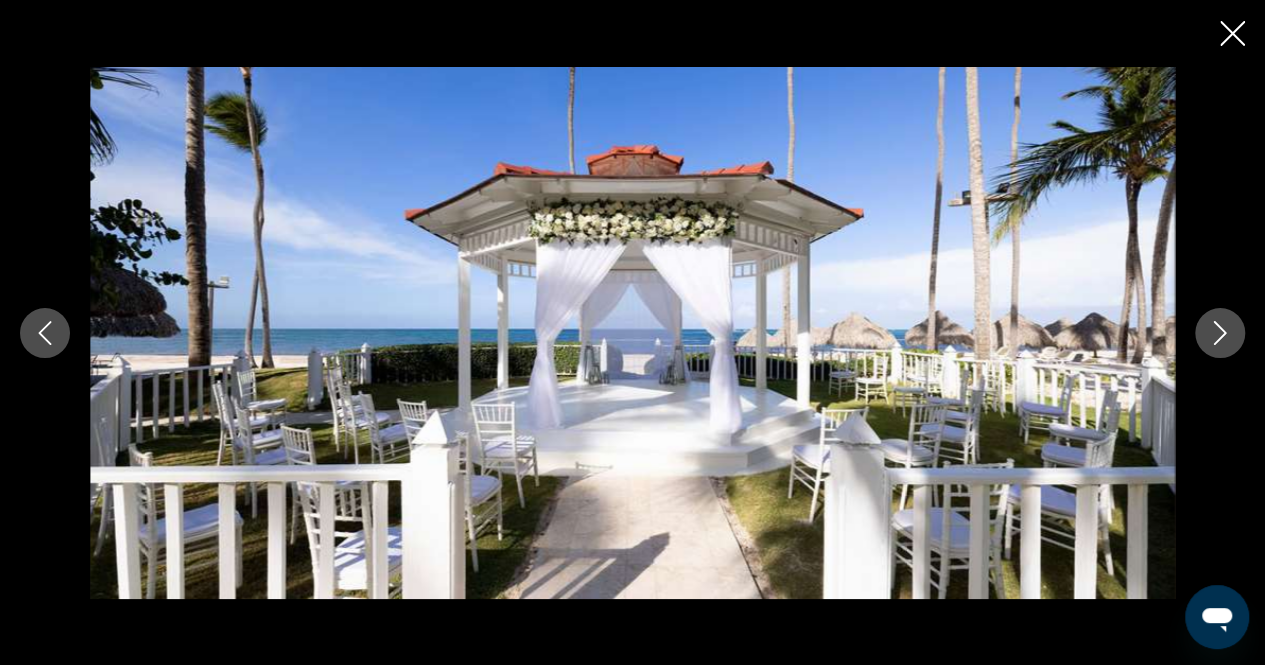 click 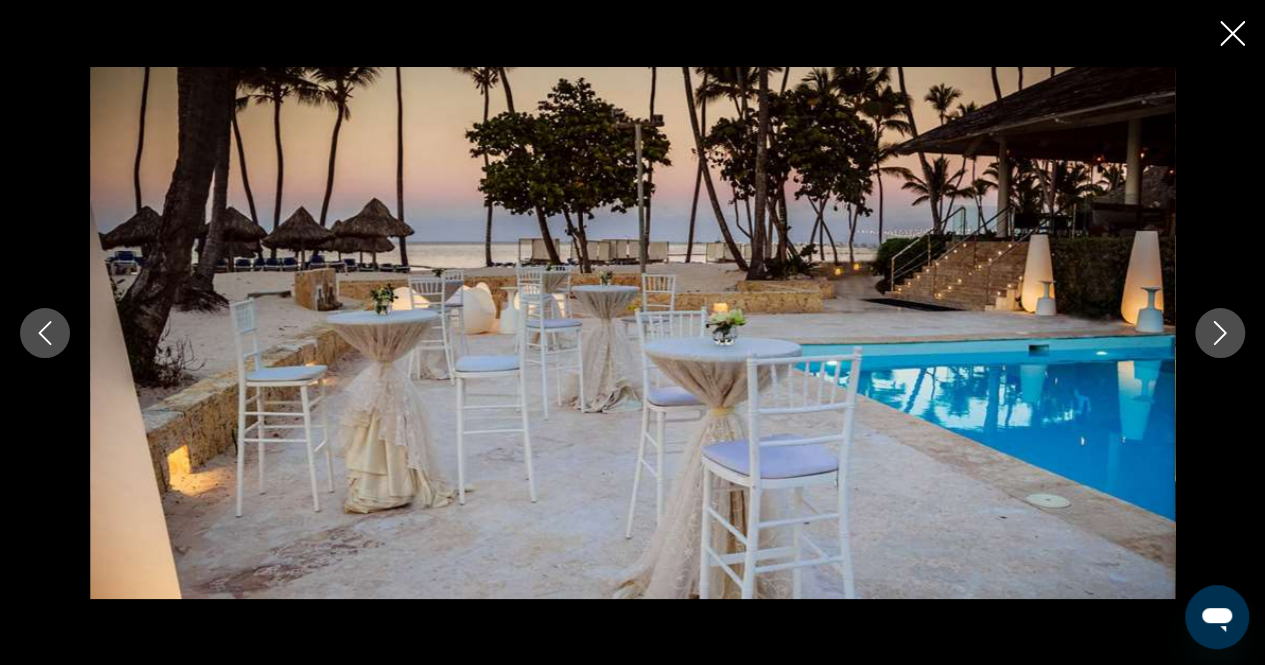 click 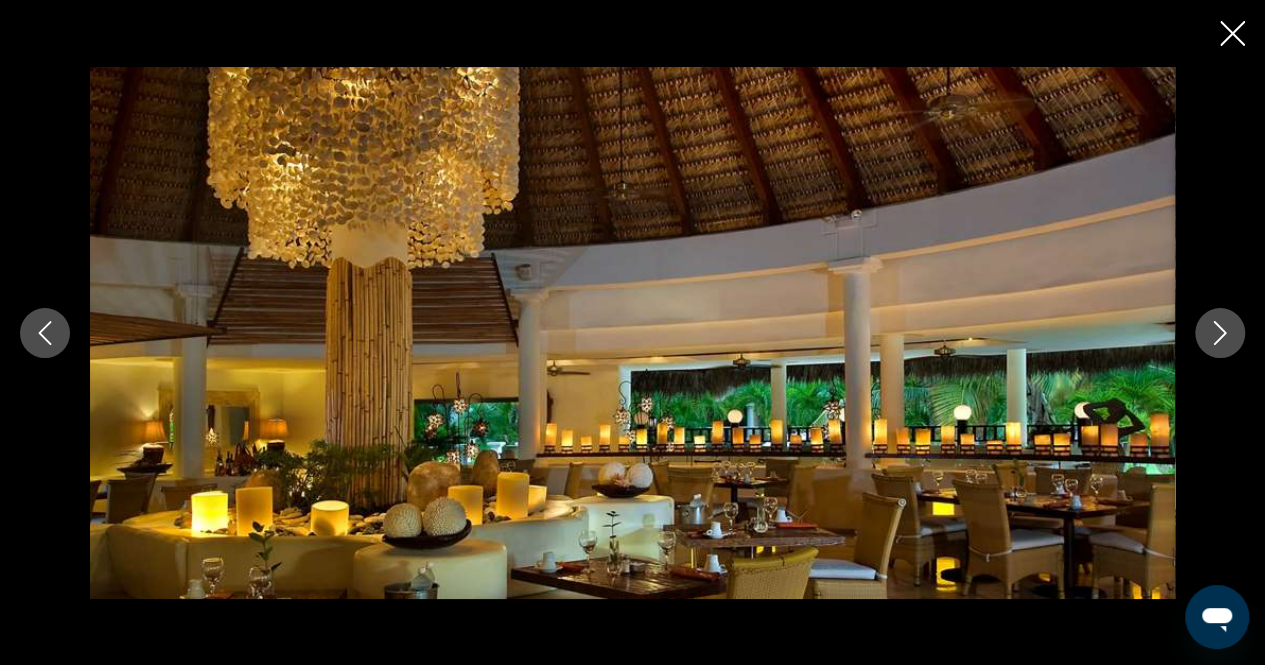 click 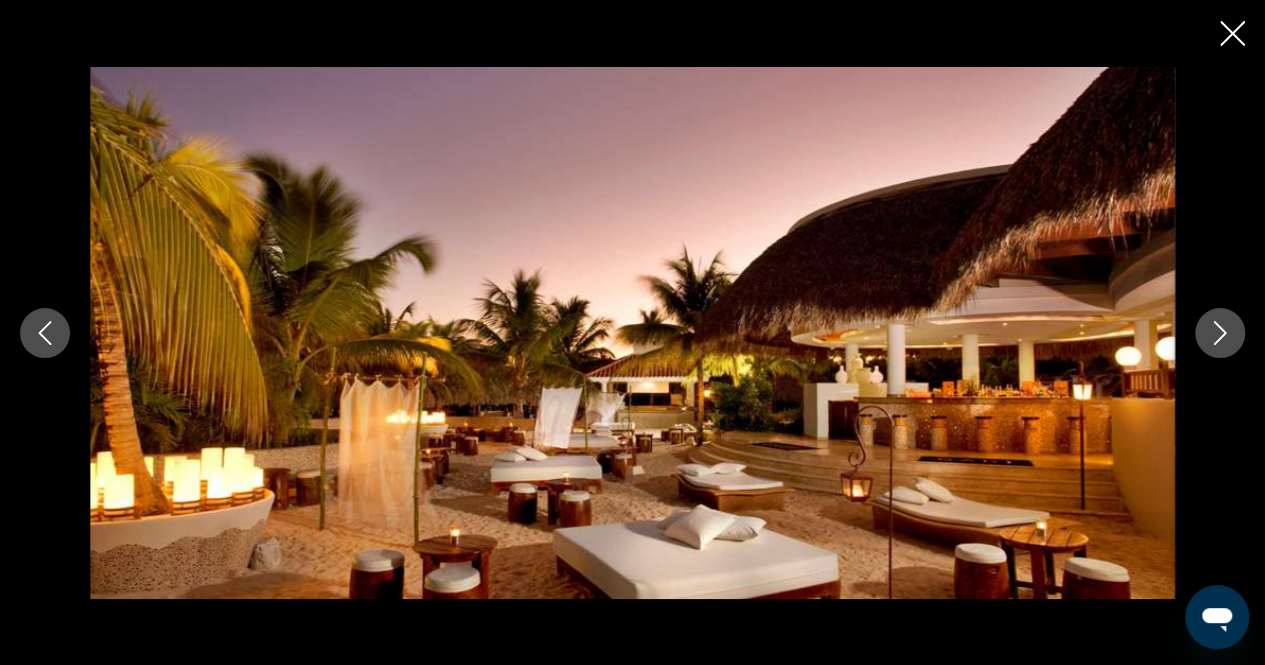 click 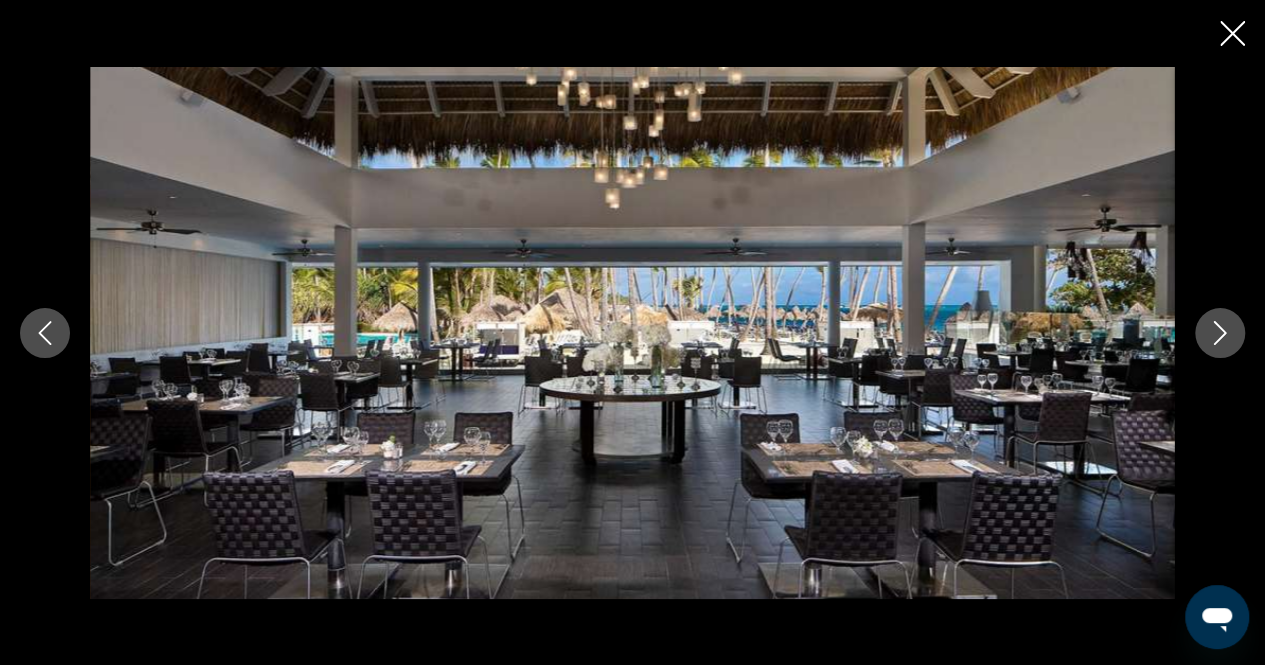 click 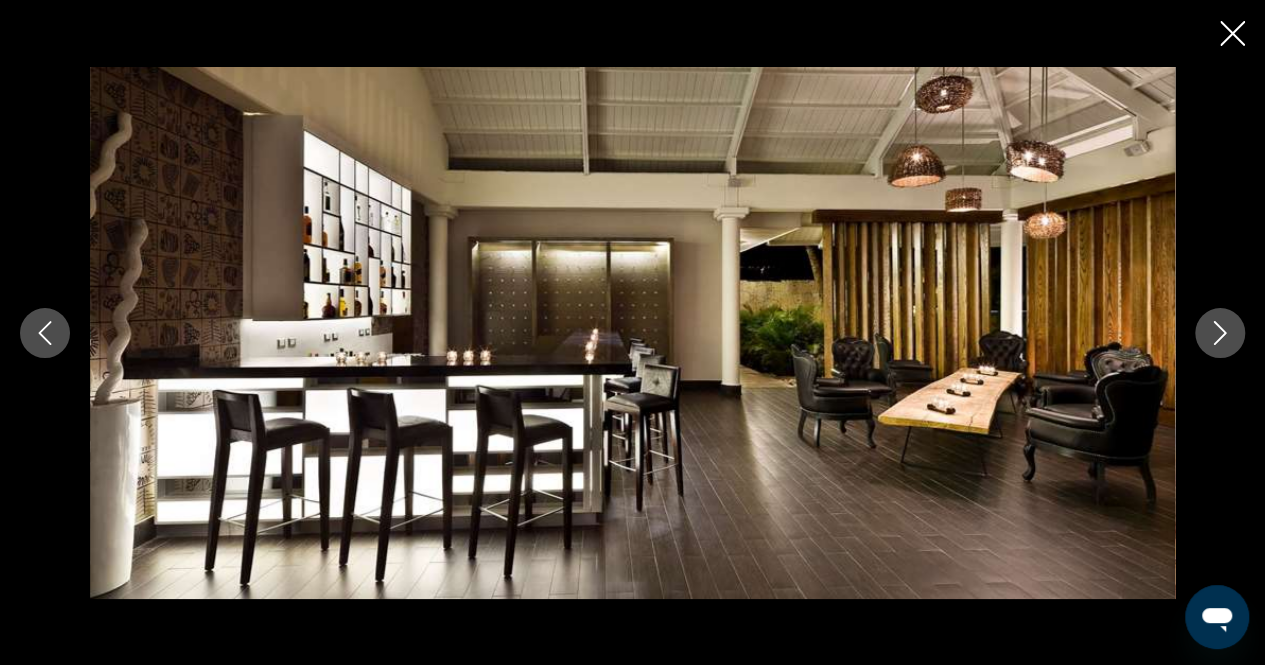 click 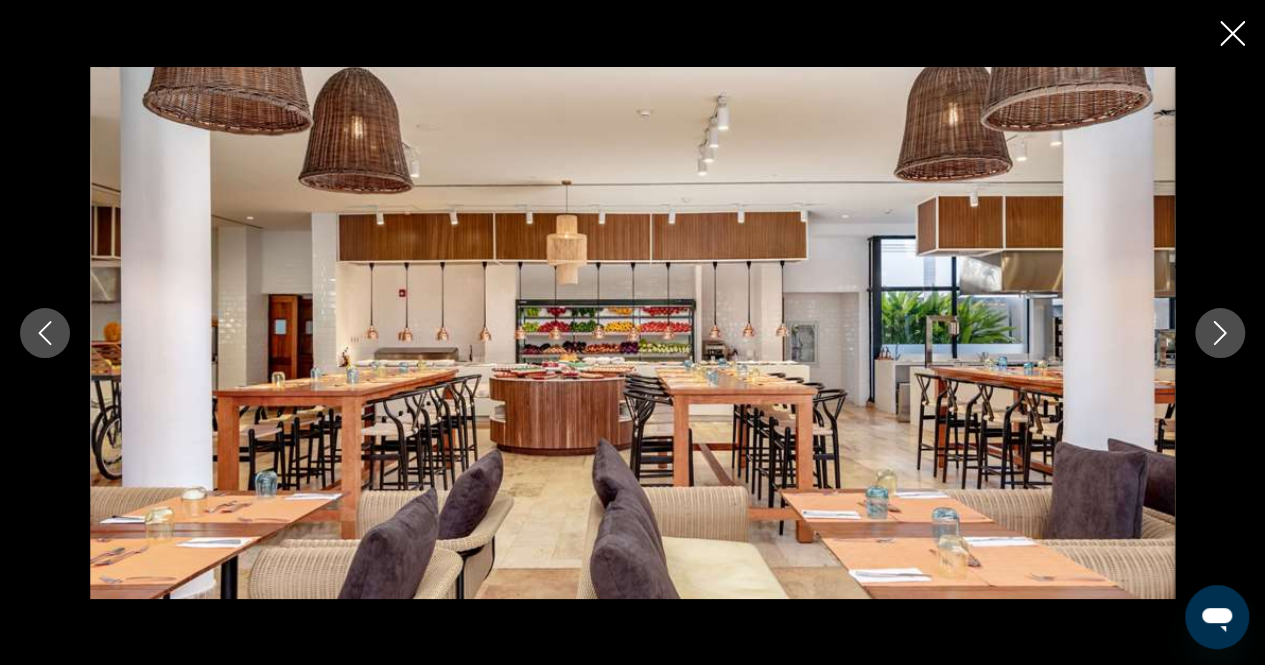 click 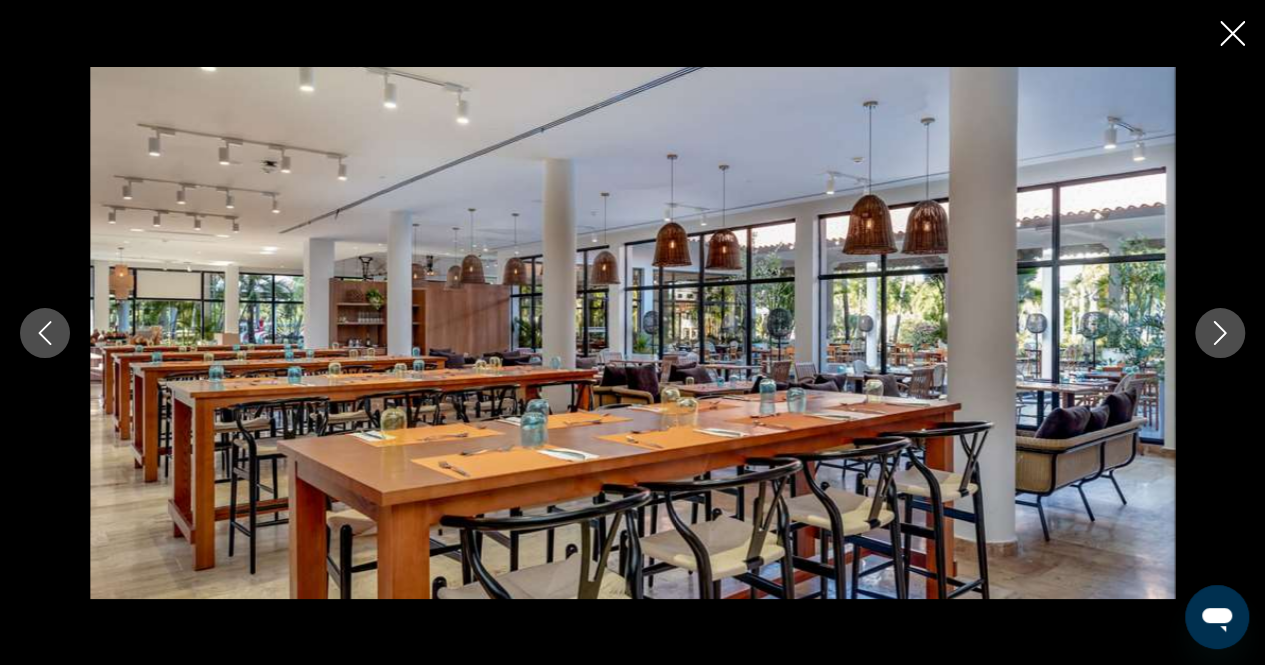 click 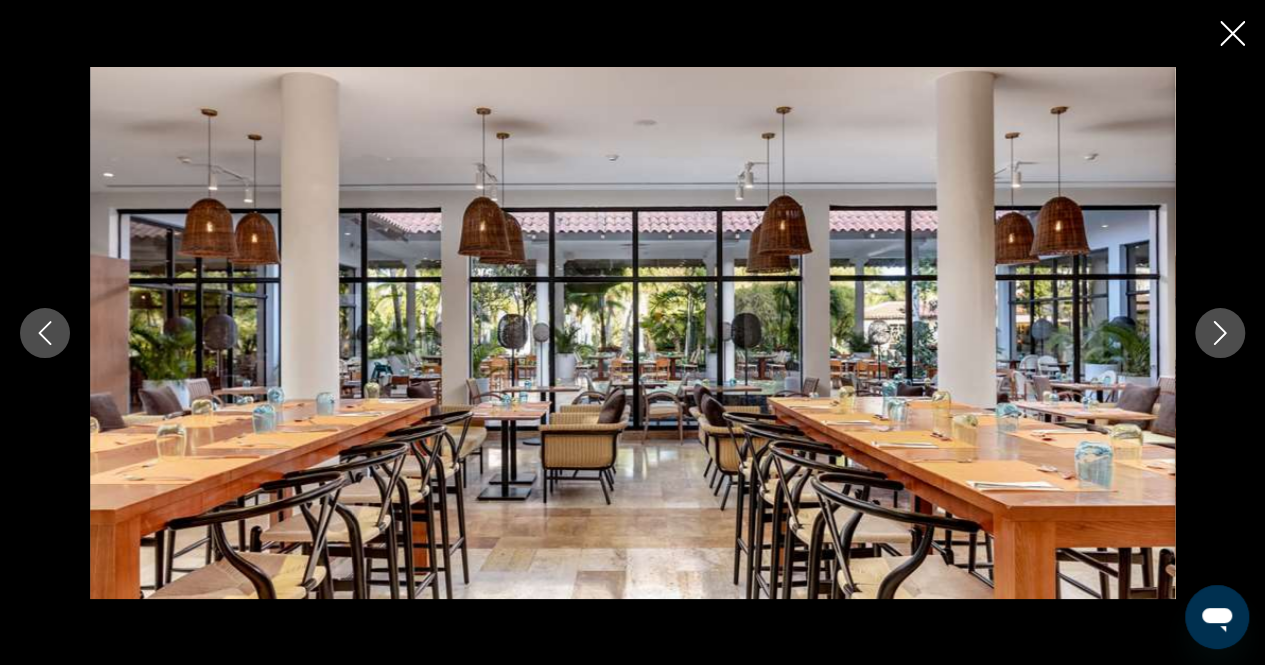 click 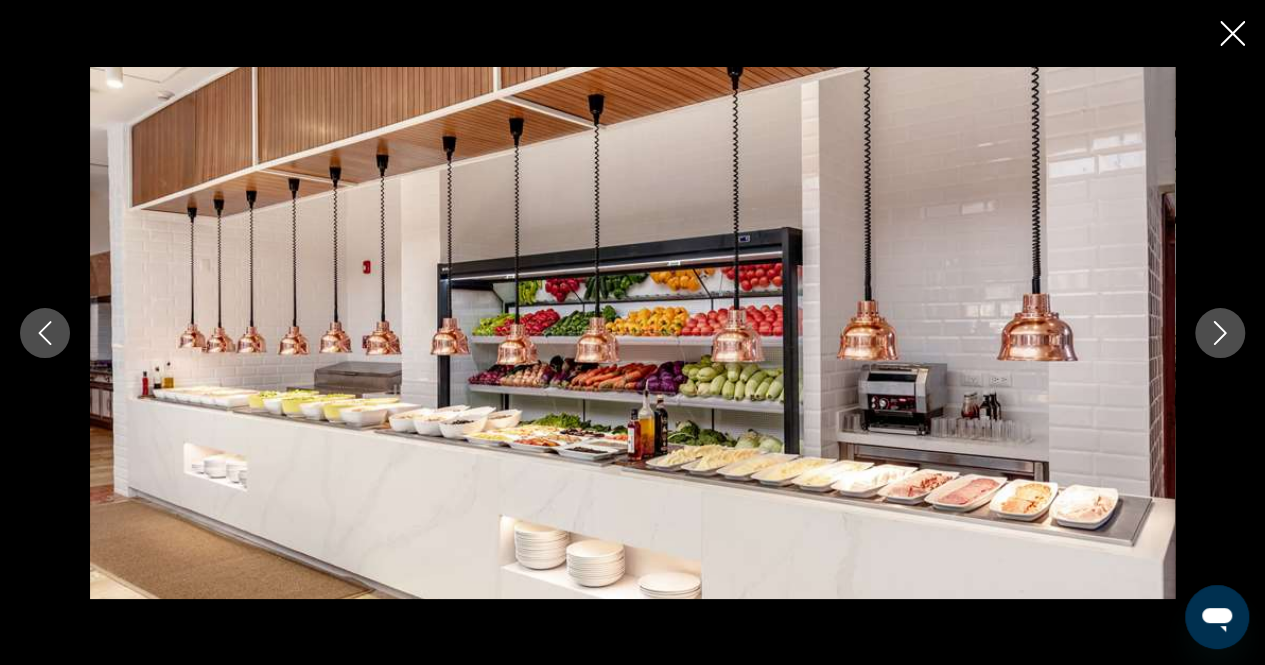 click 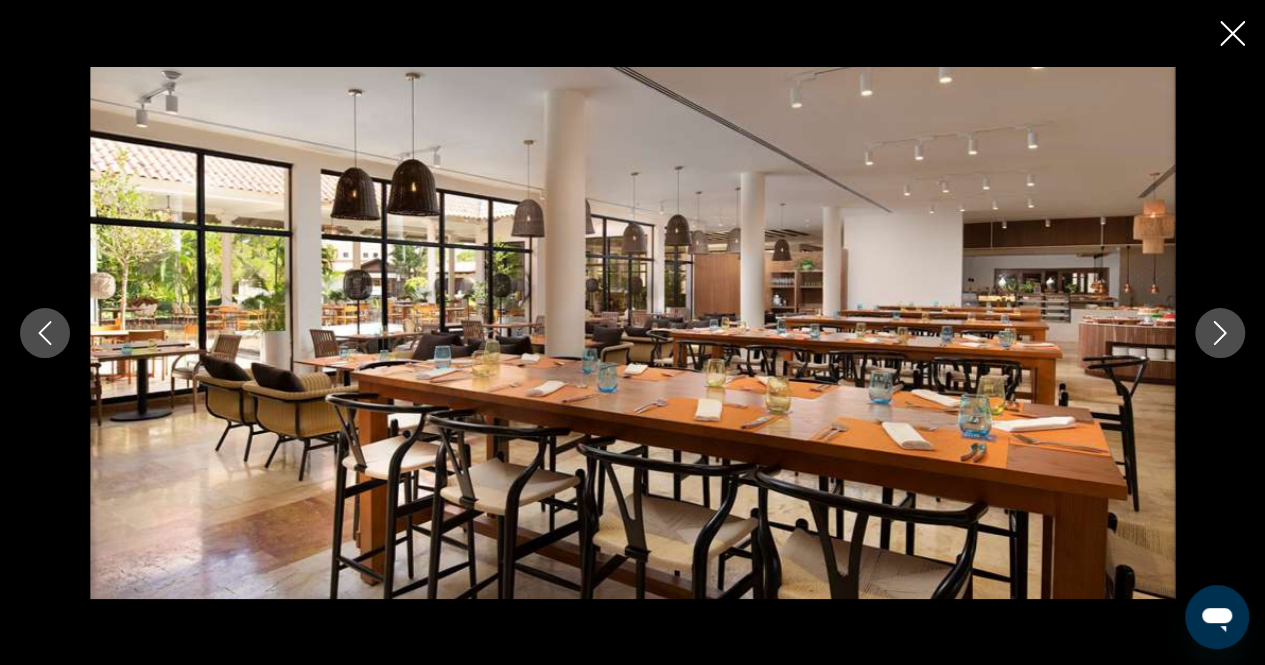 click 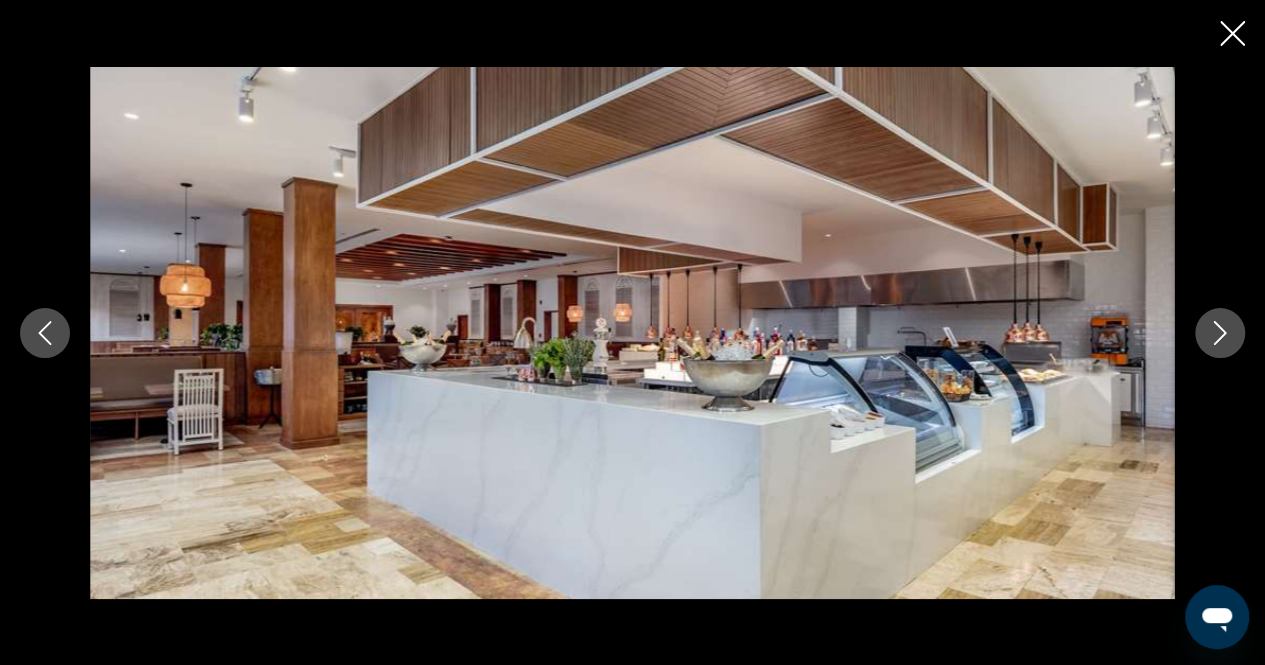 click 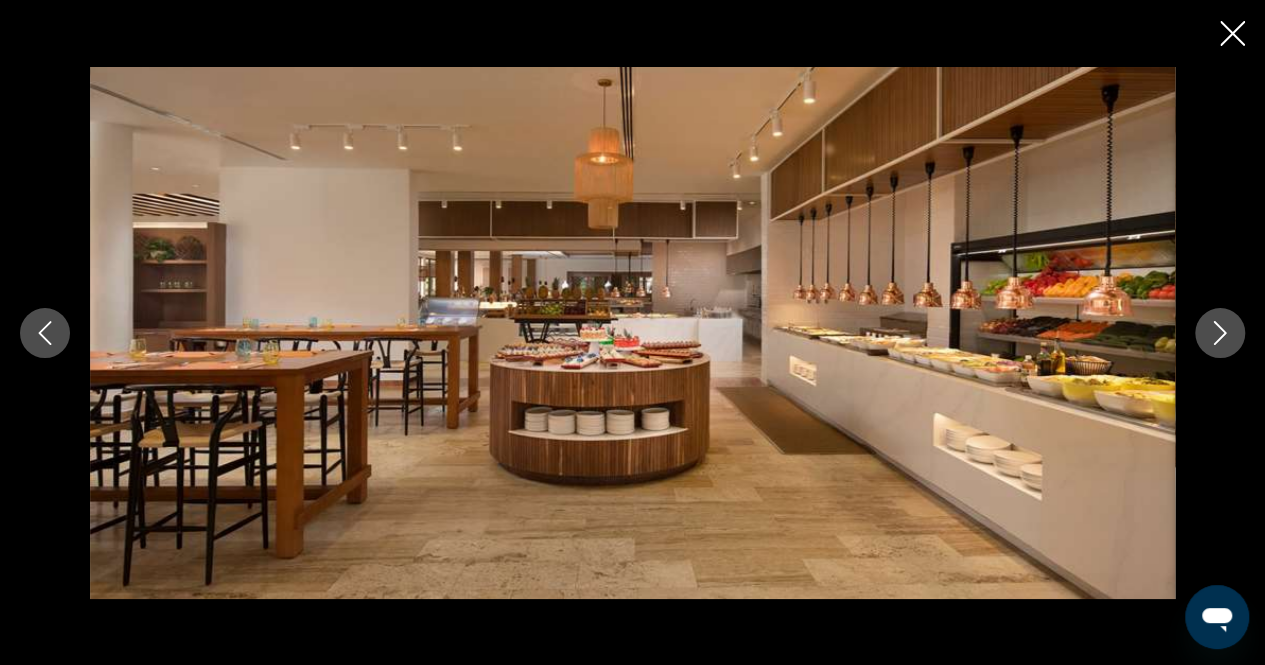 click 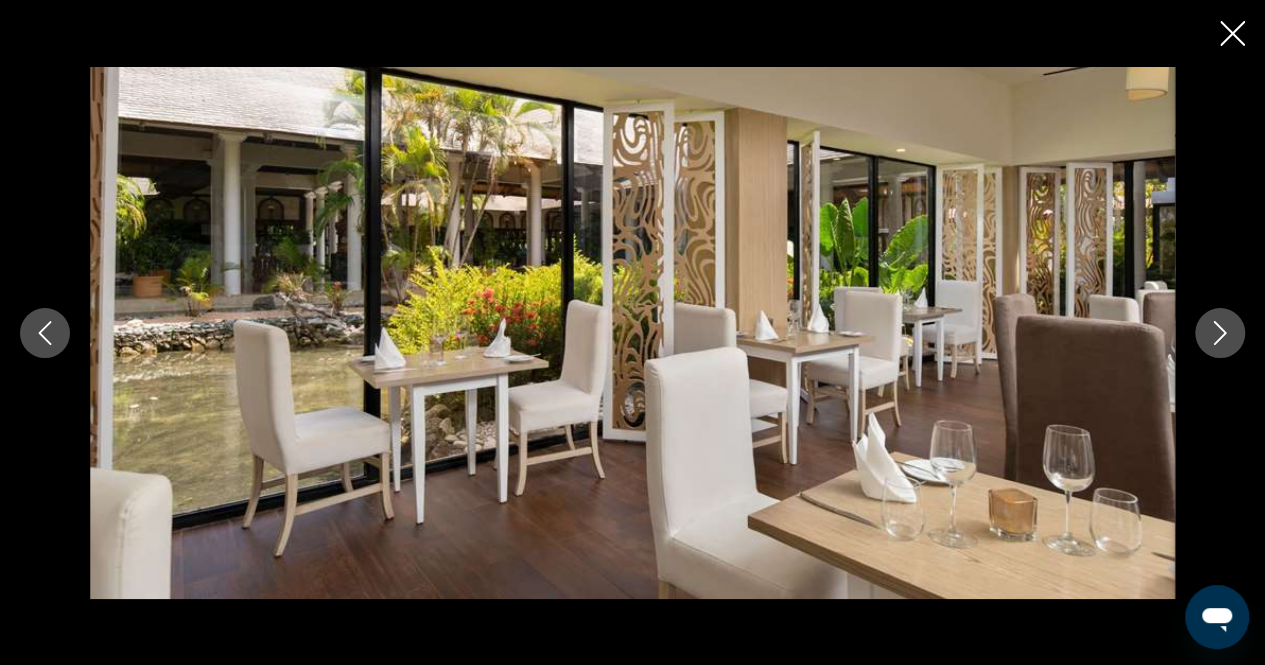 click 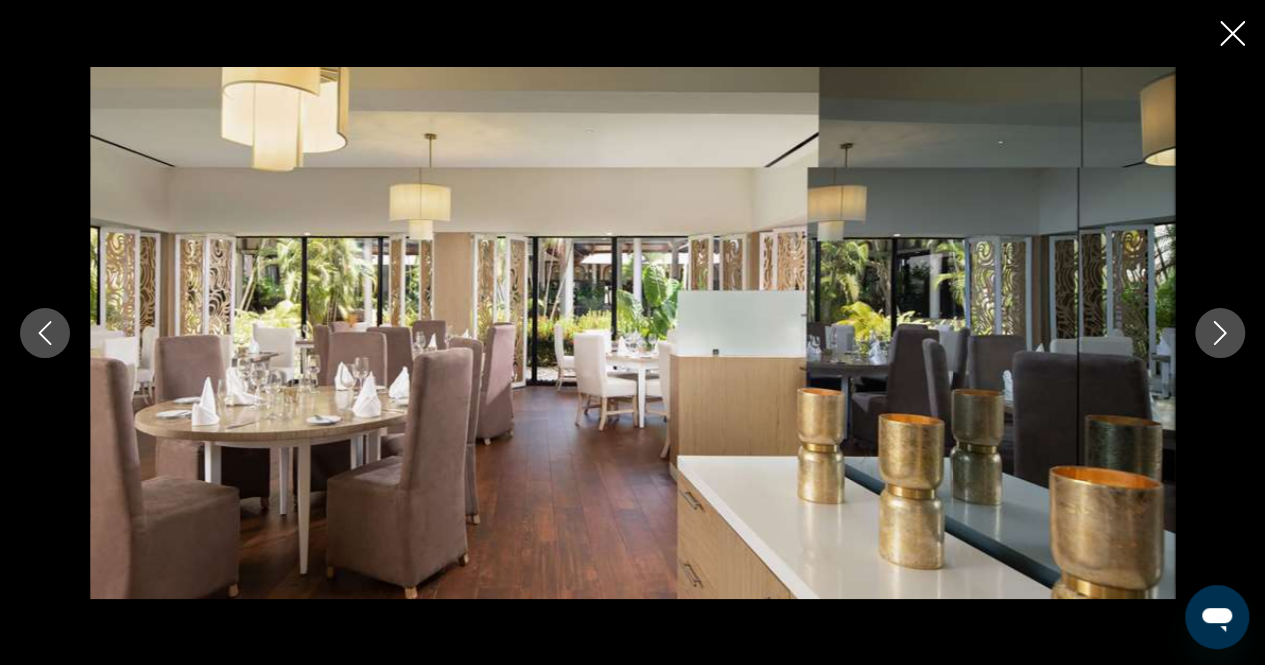 click 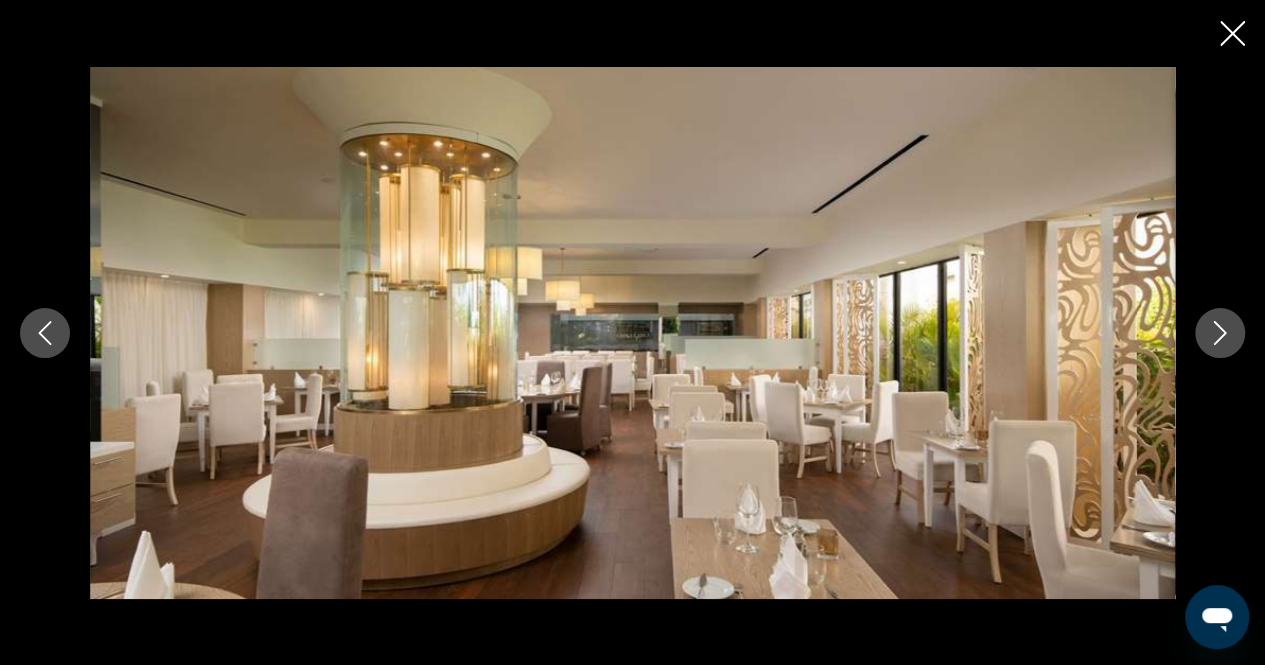 click 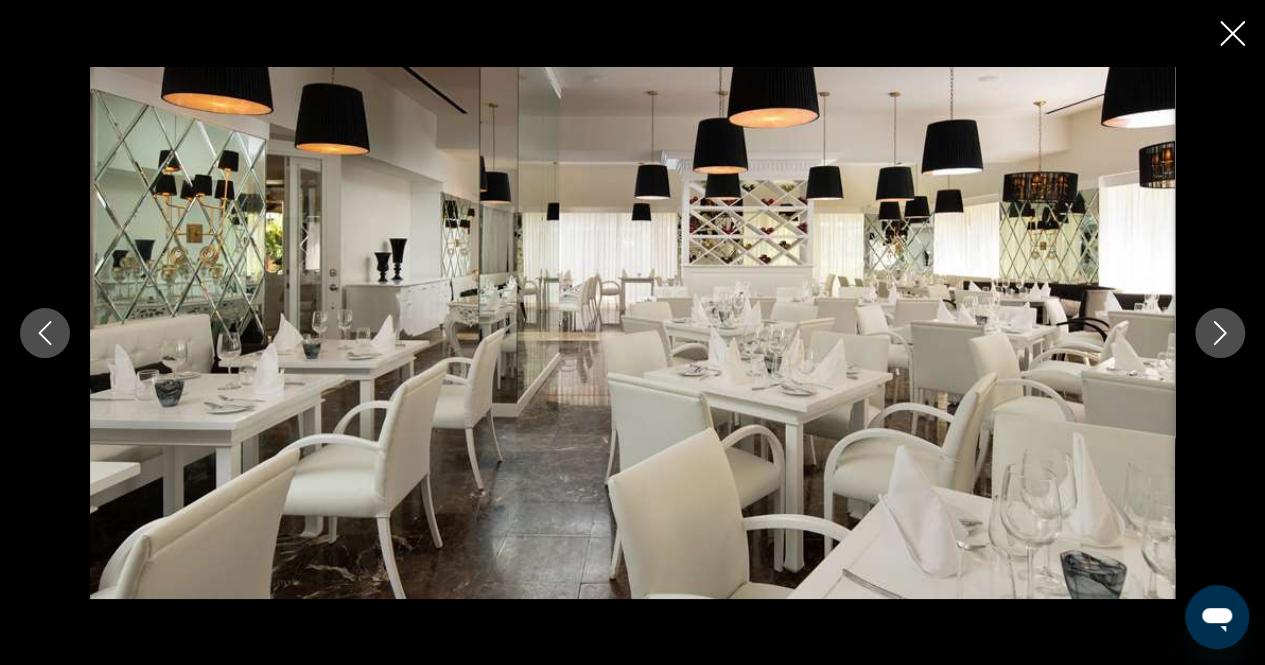 click 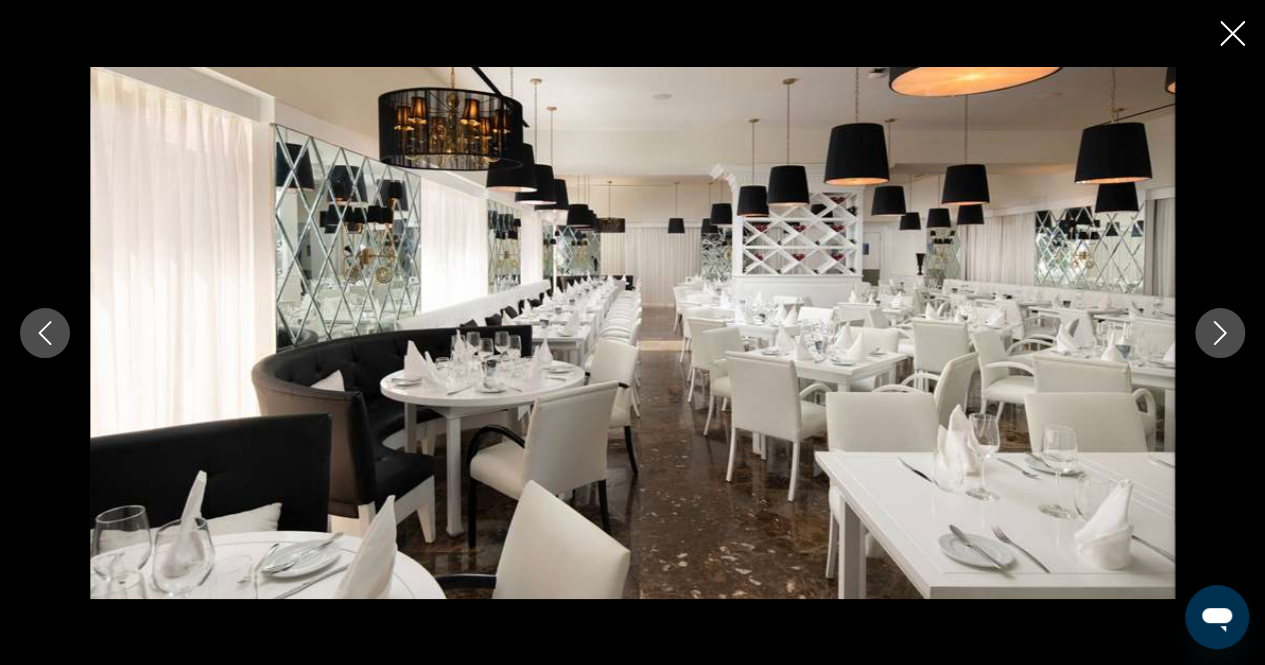 click 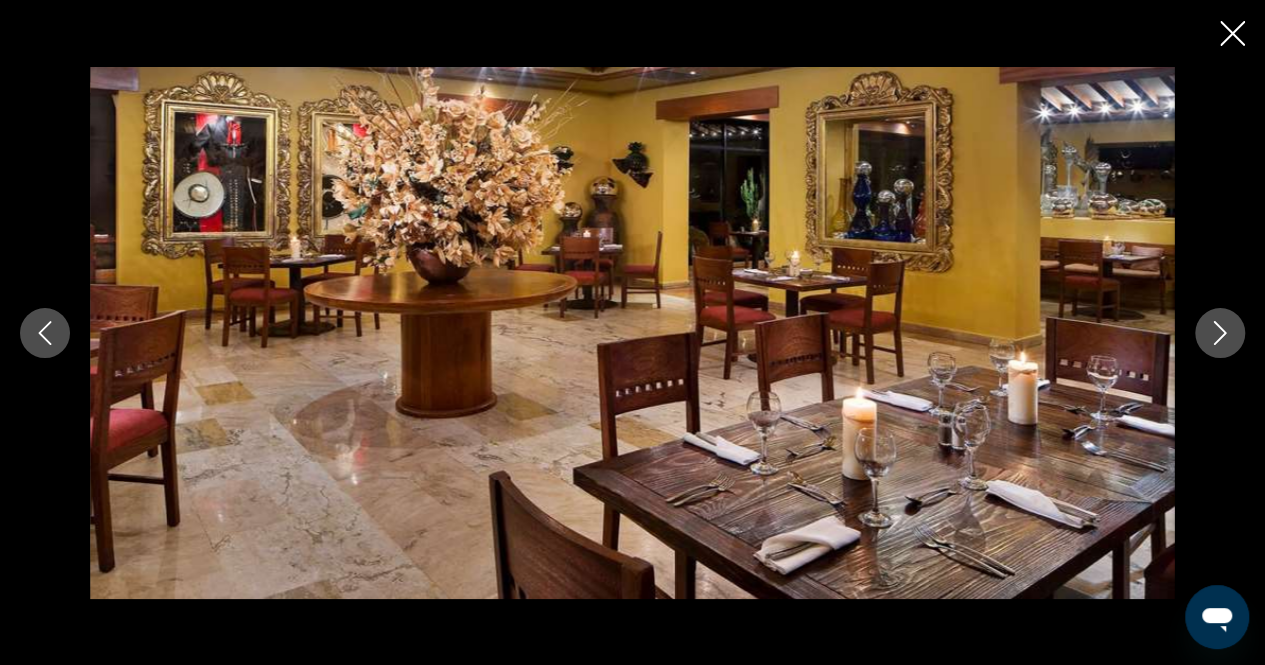 click 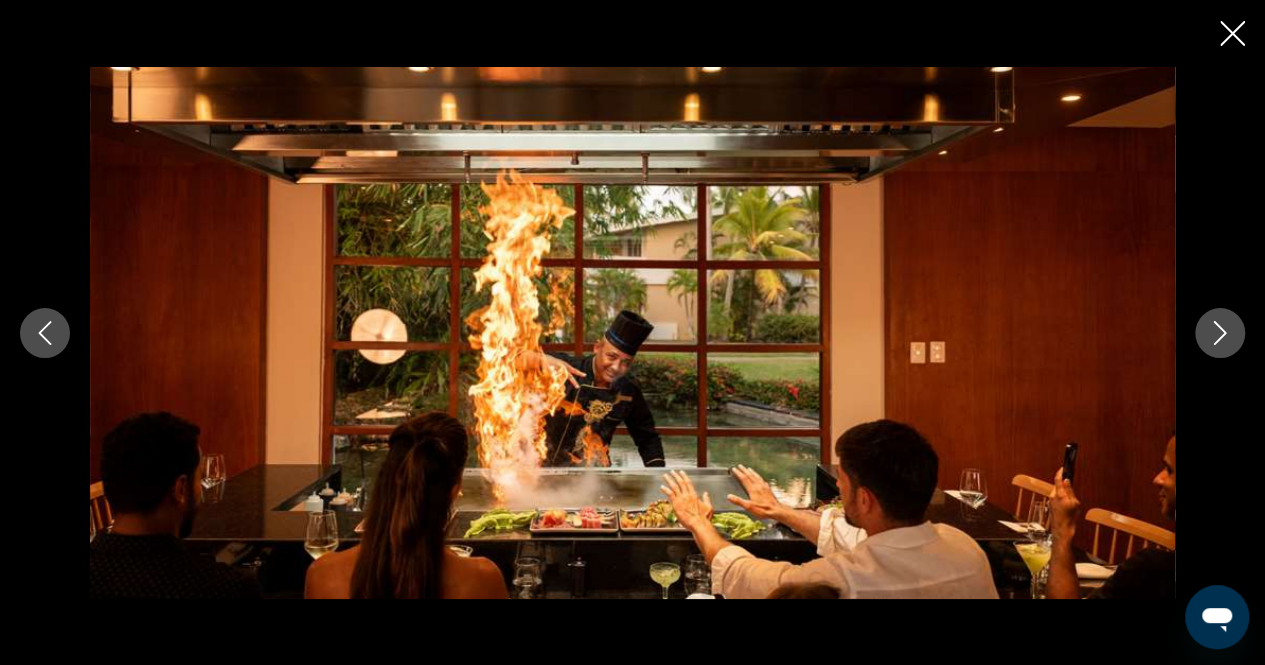 click 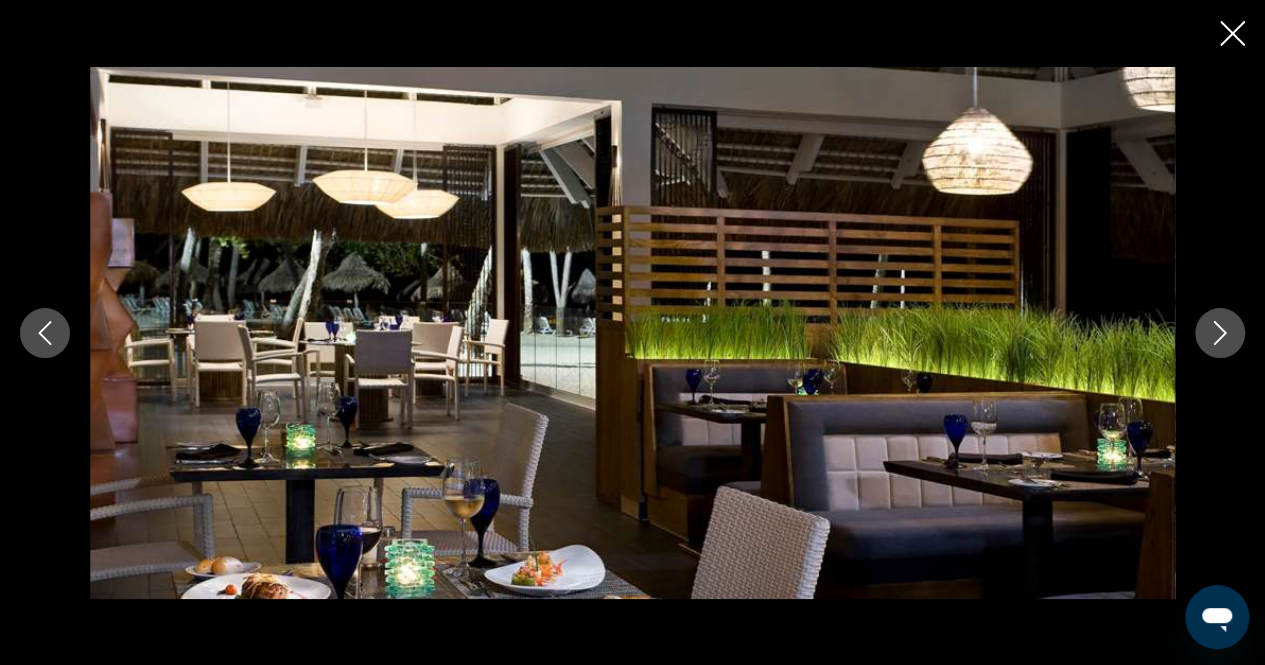 click 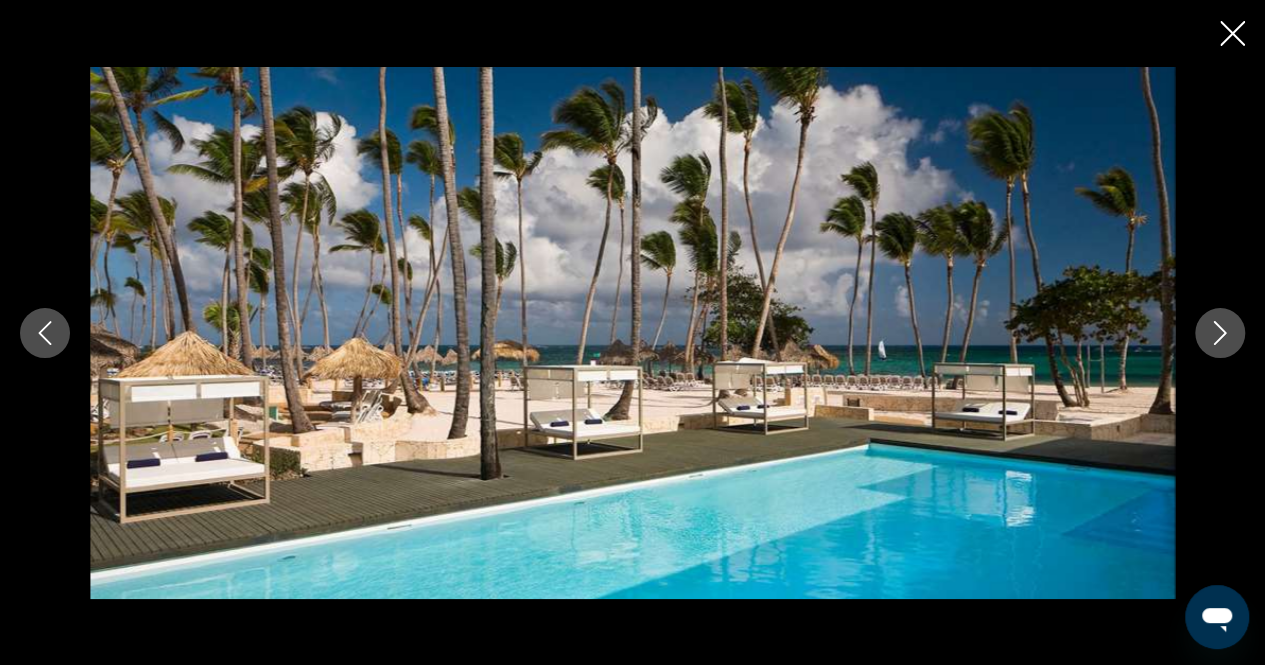 click 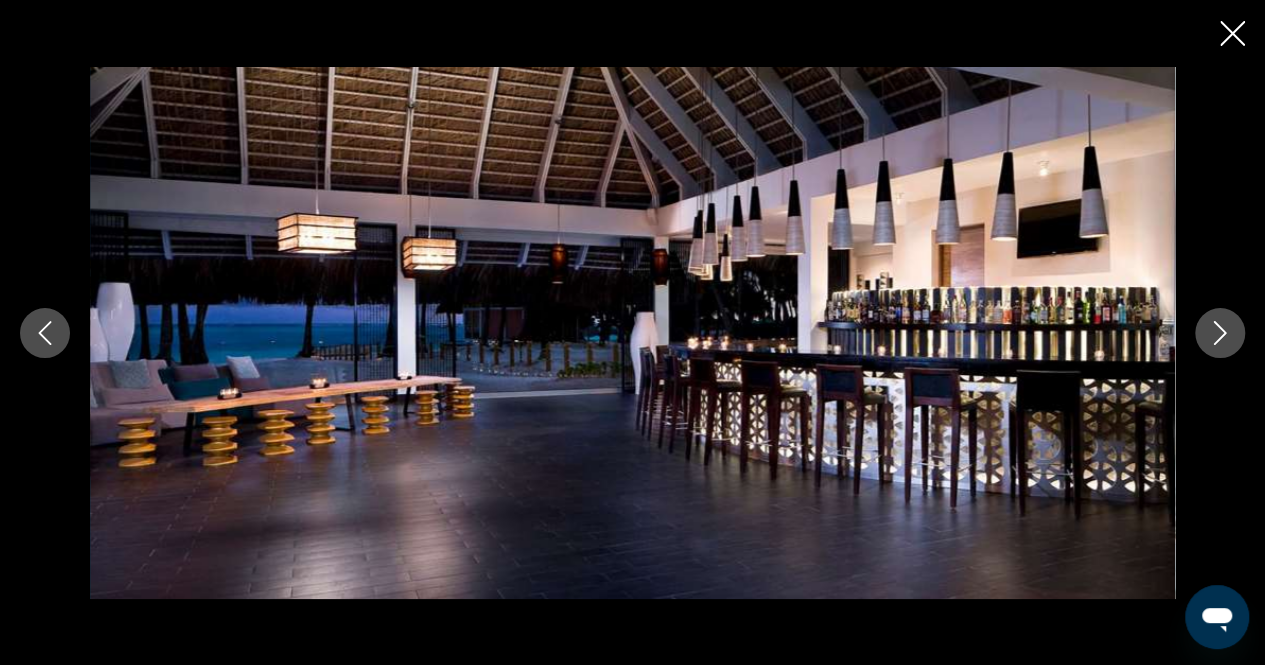 click 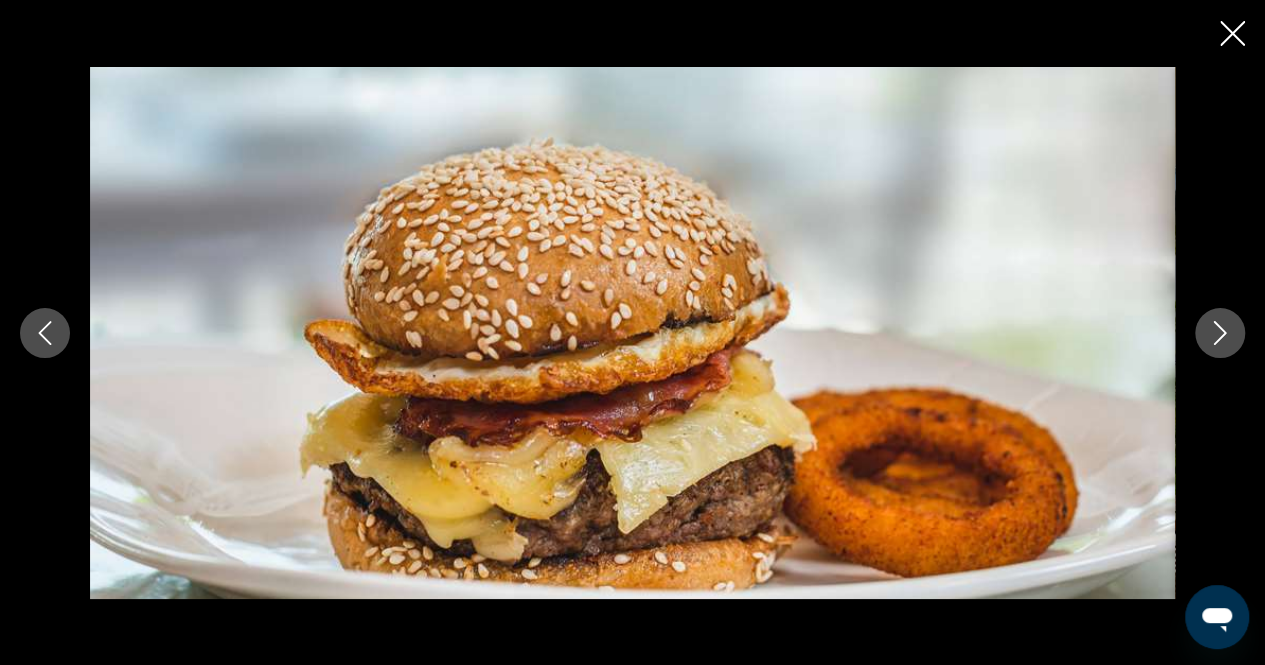 click 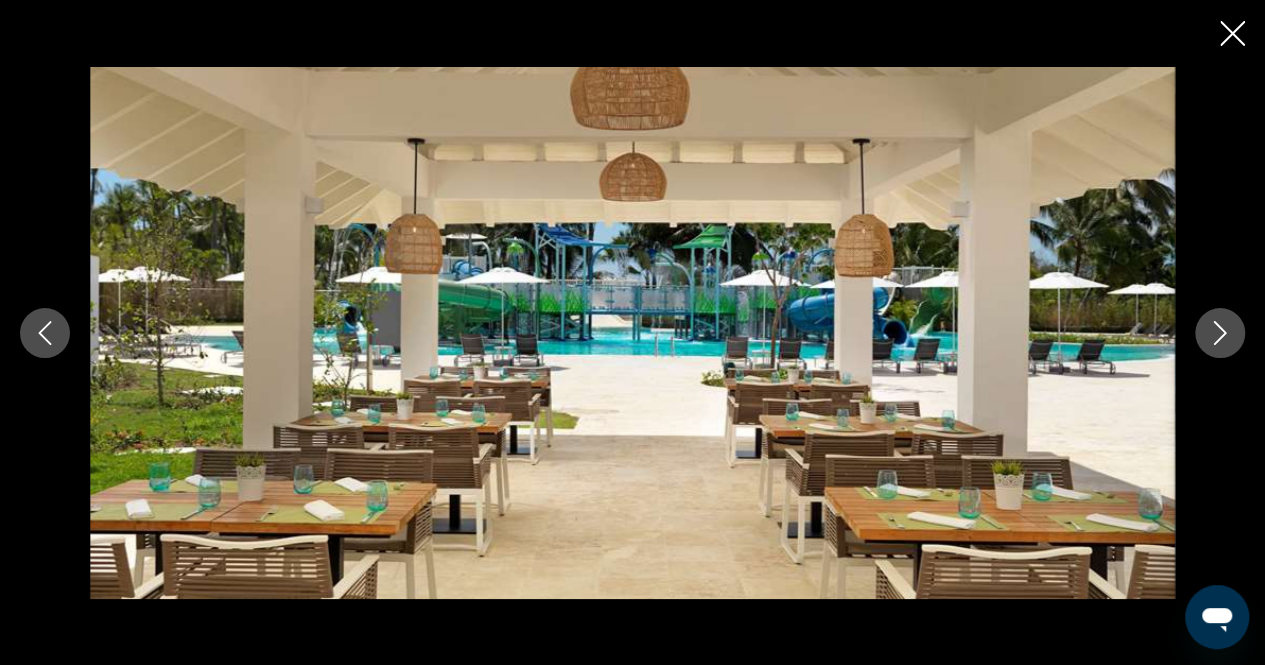 click 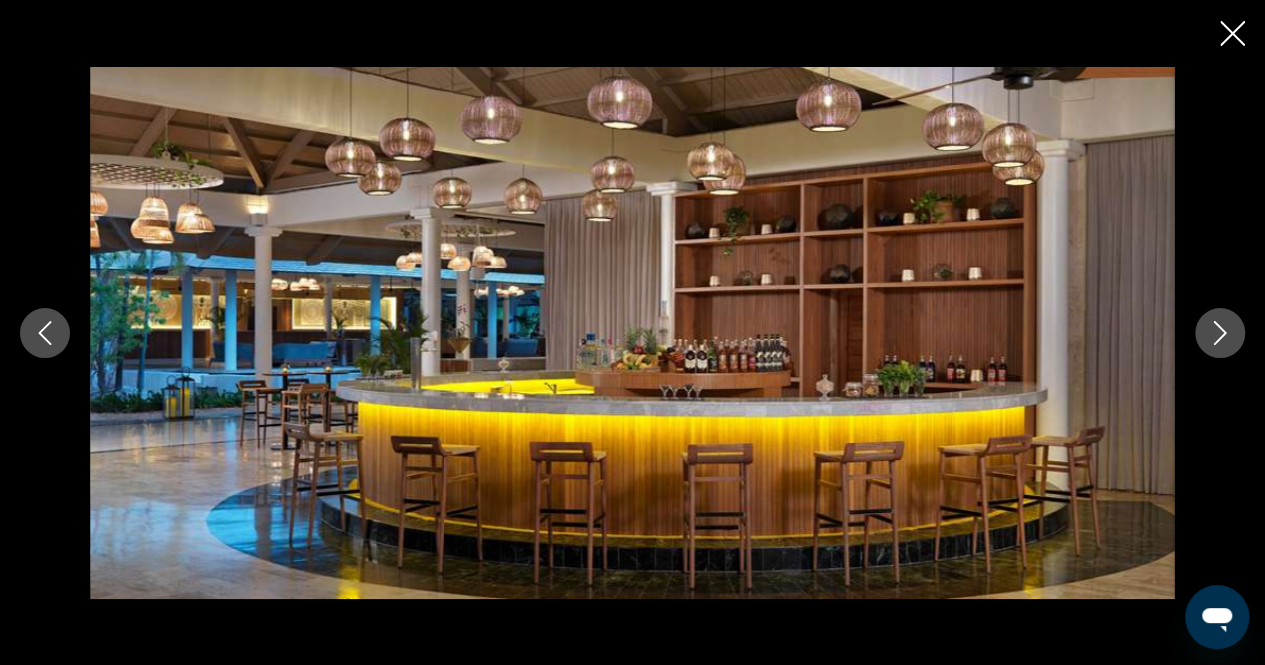 click 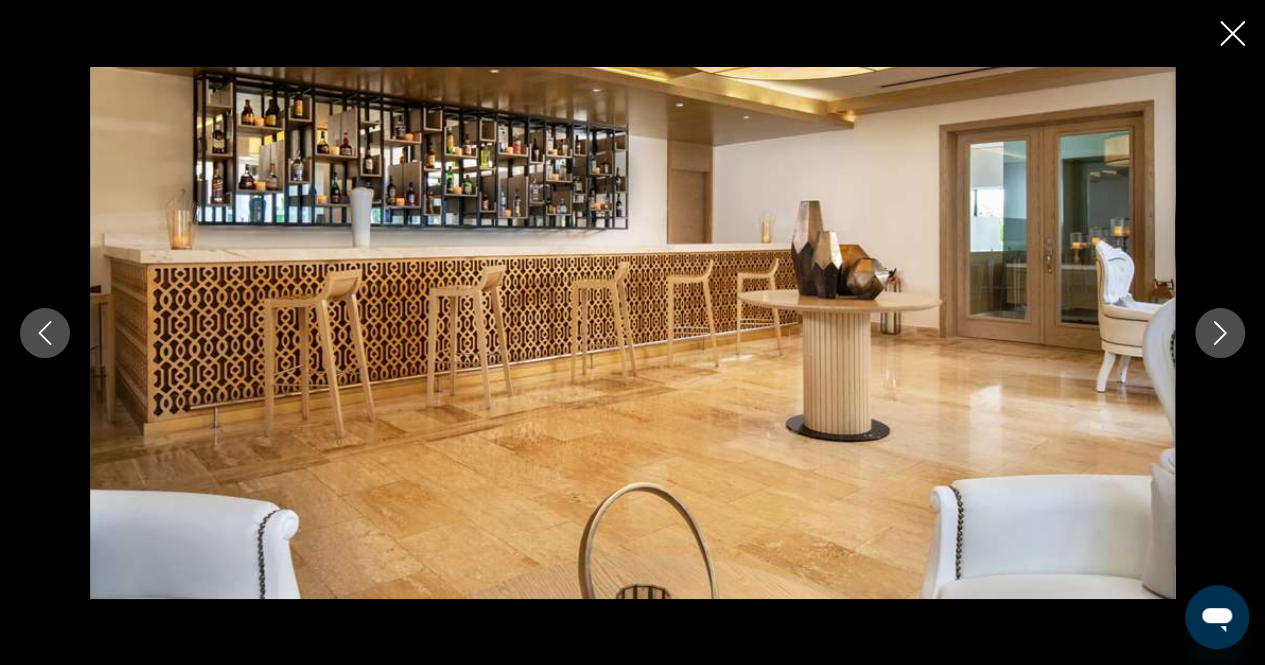 click 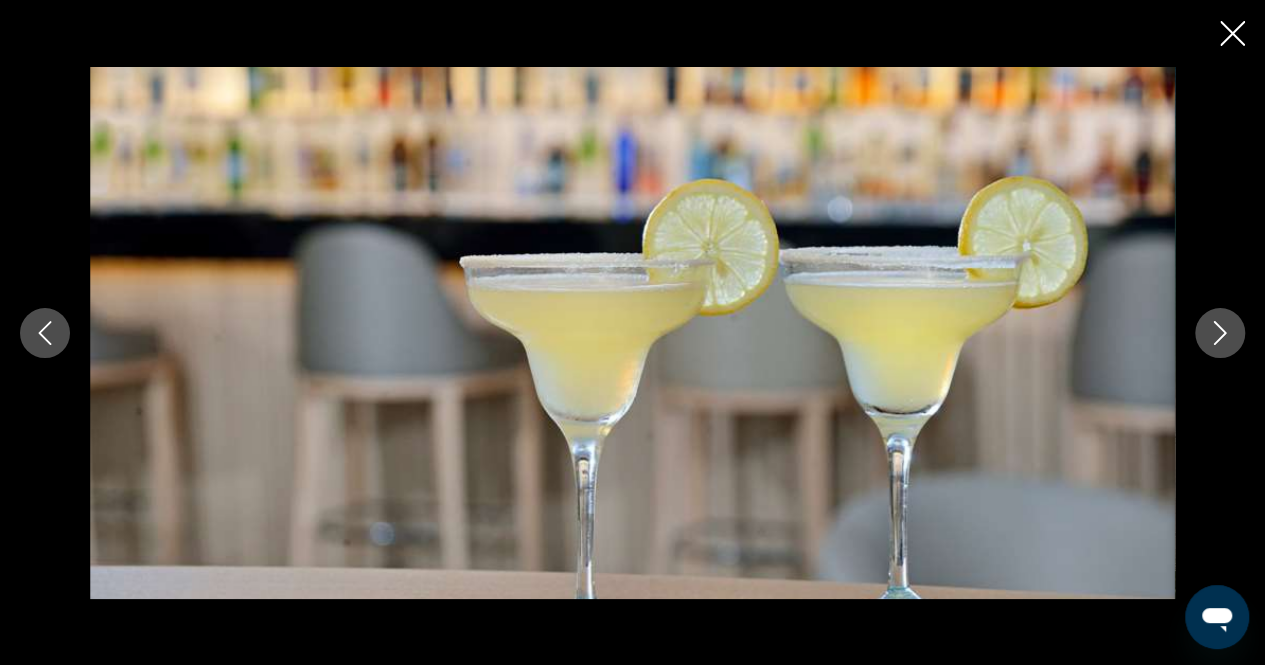 click 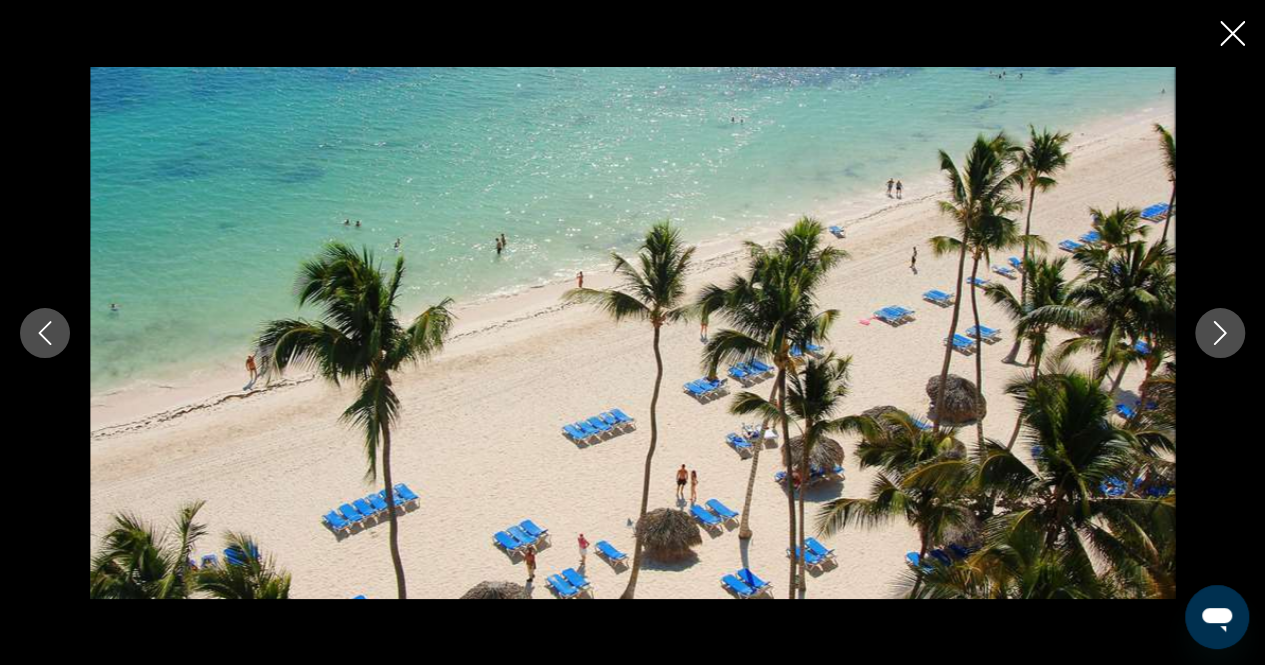 click 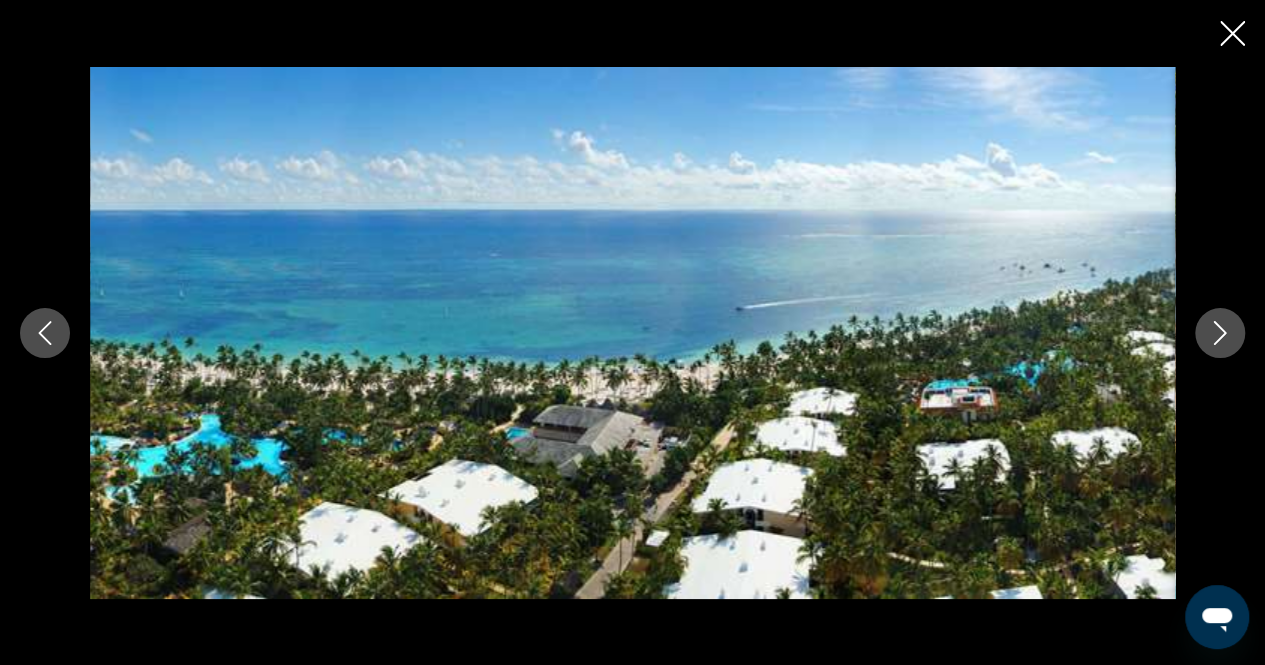 click 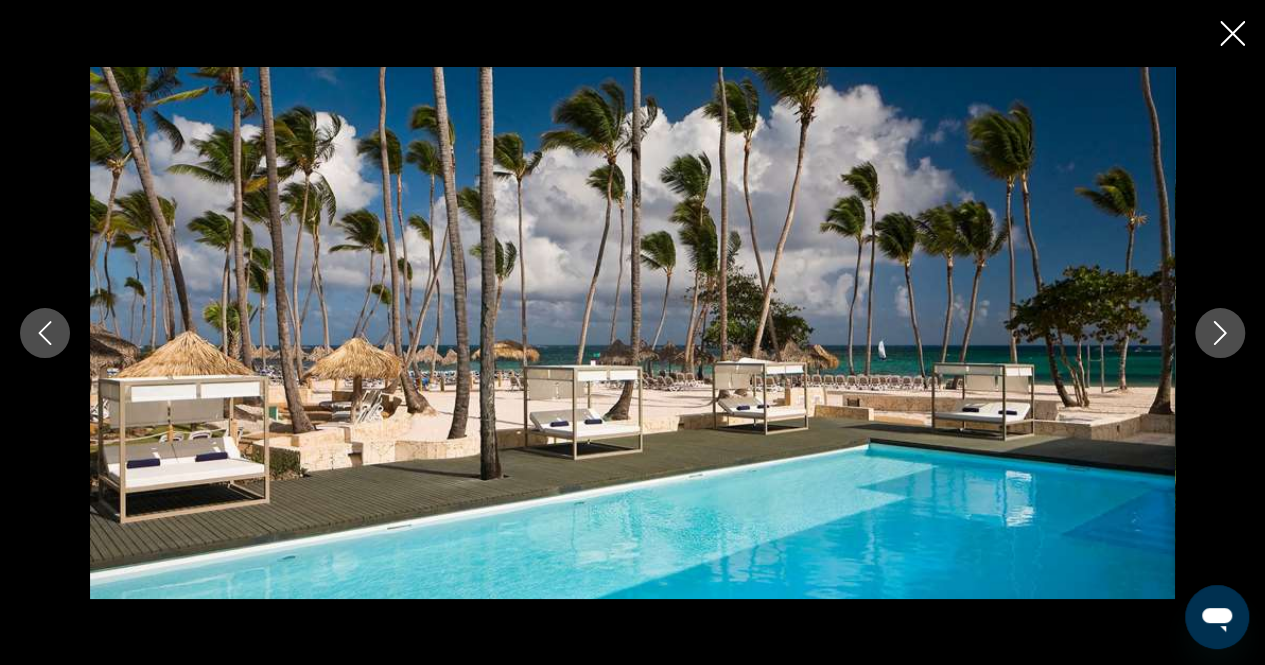 click 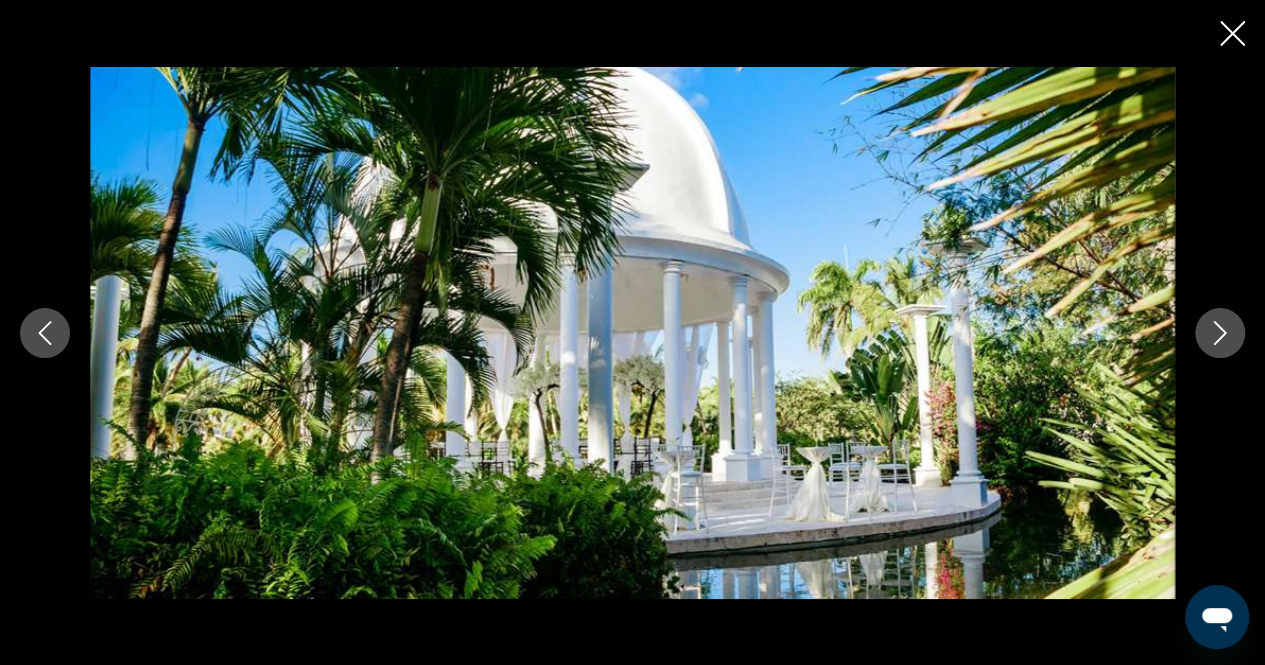 click 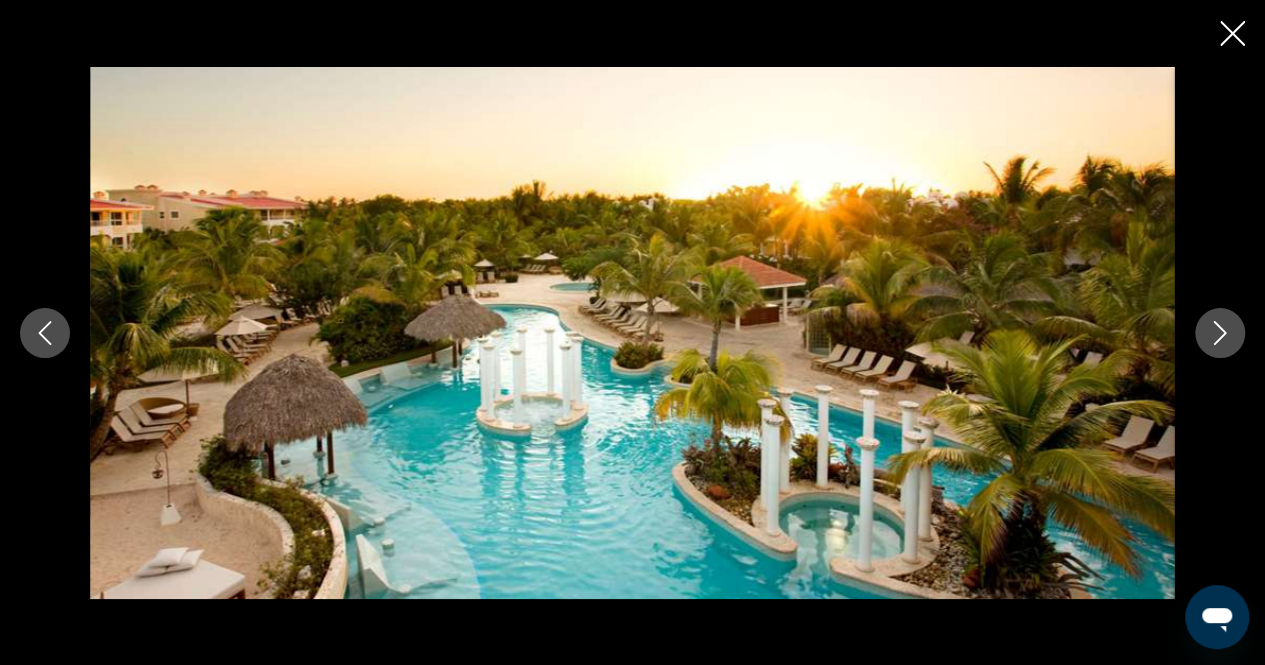 click 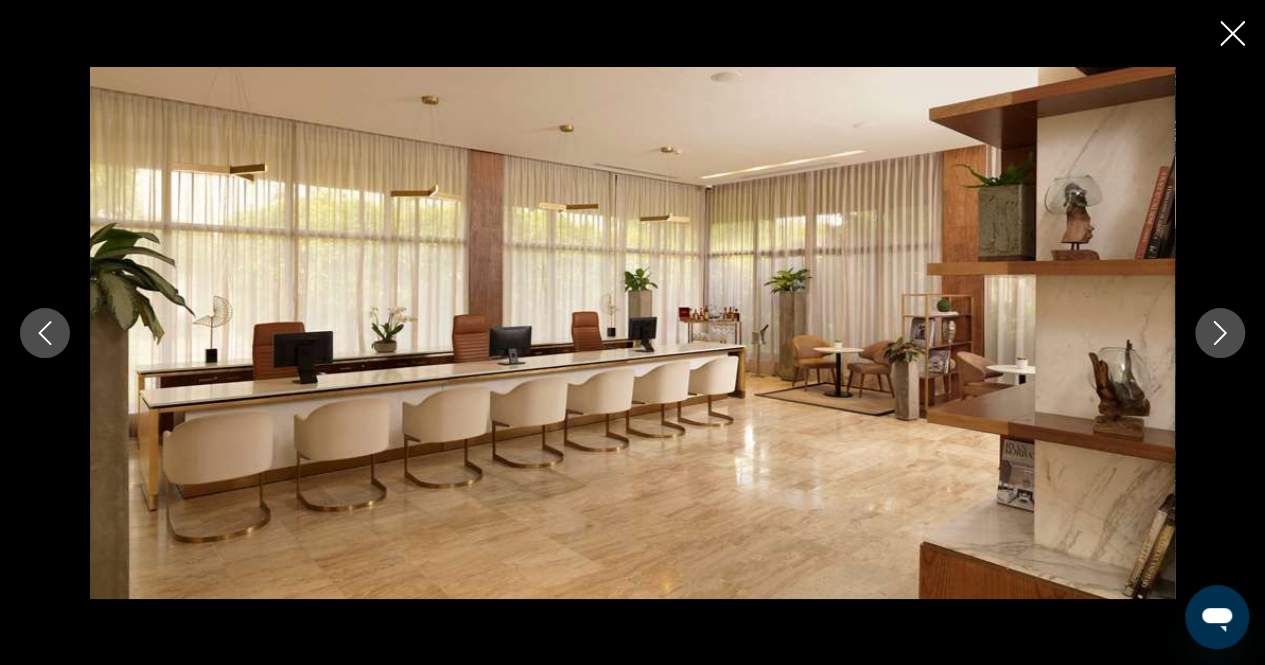 click 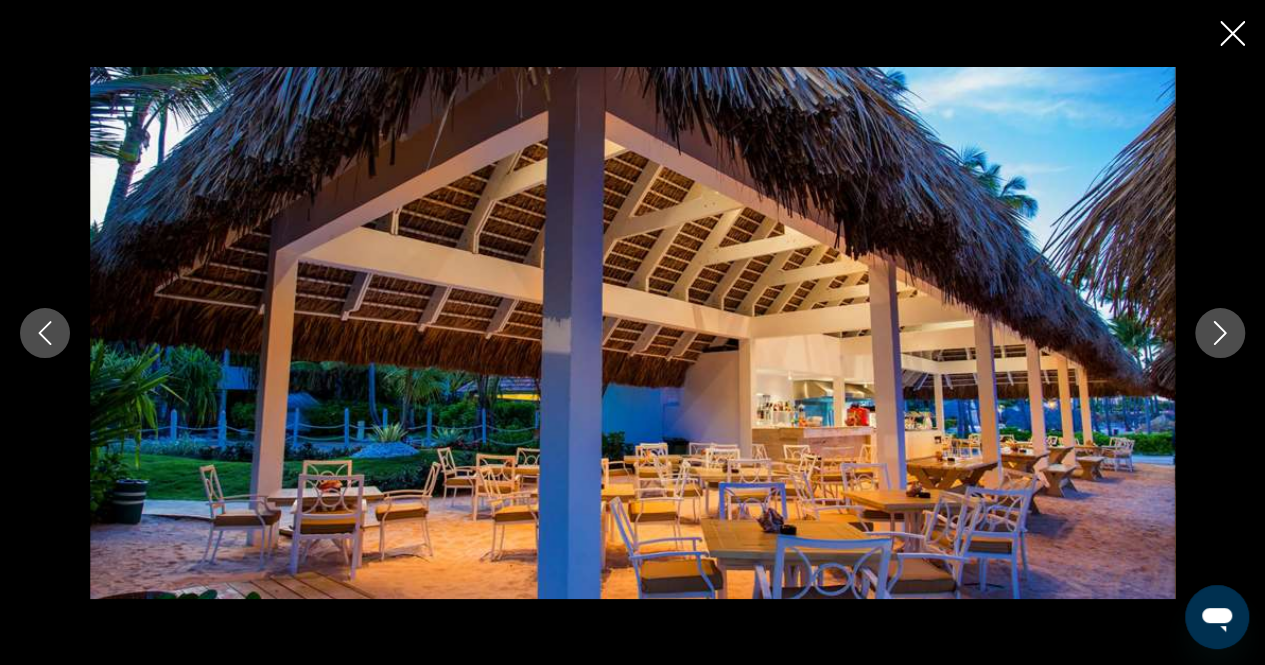 click 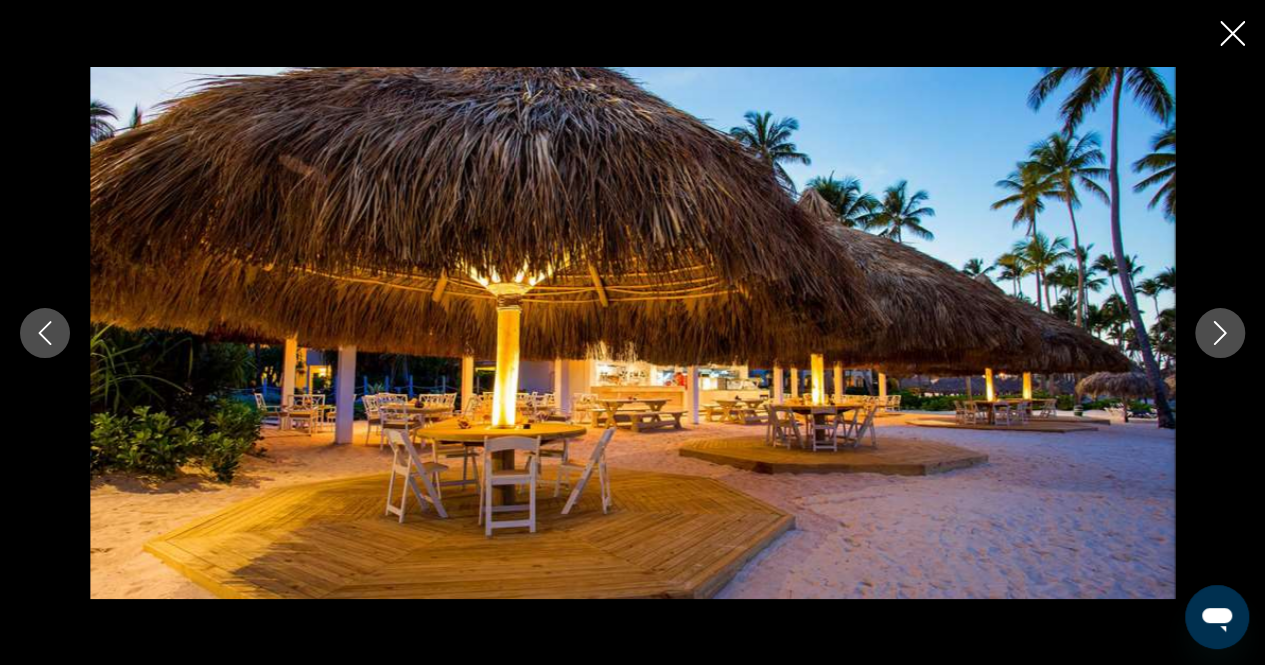 click 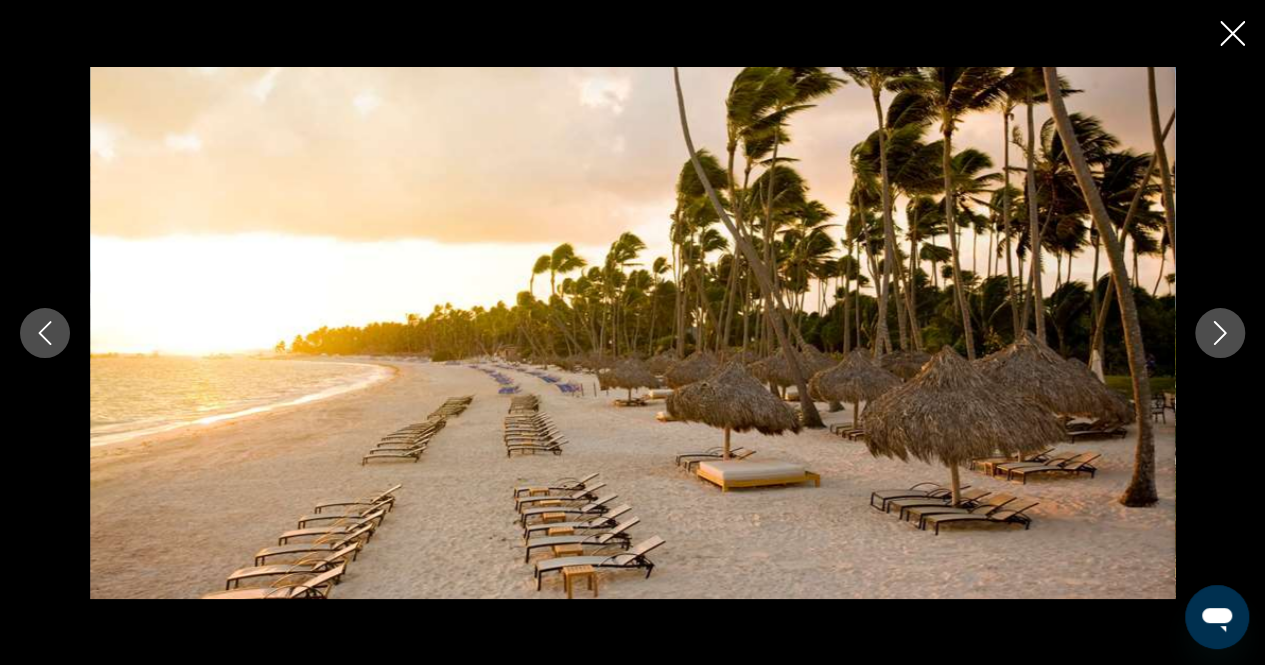 click 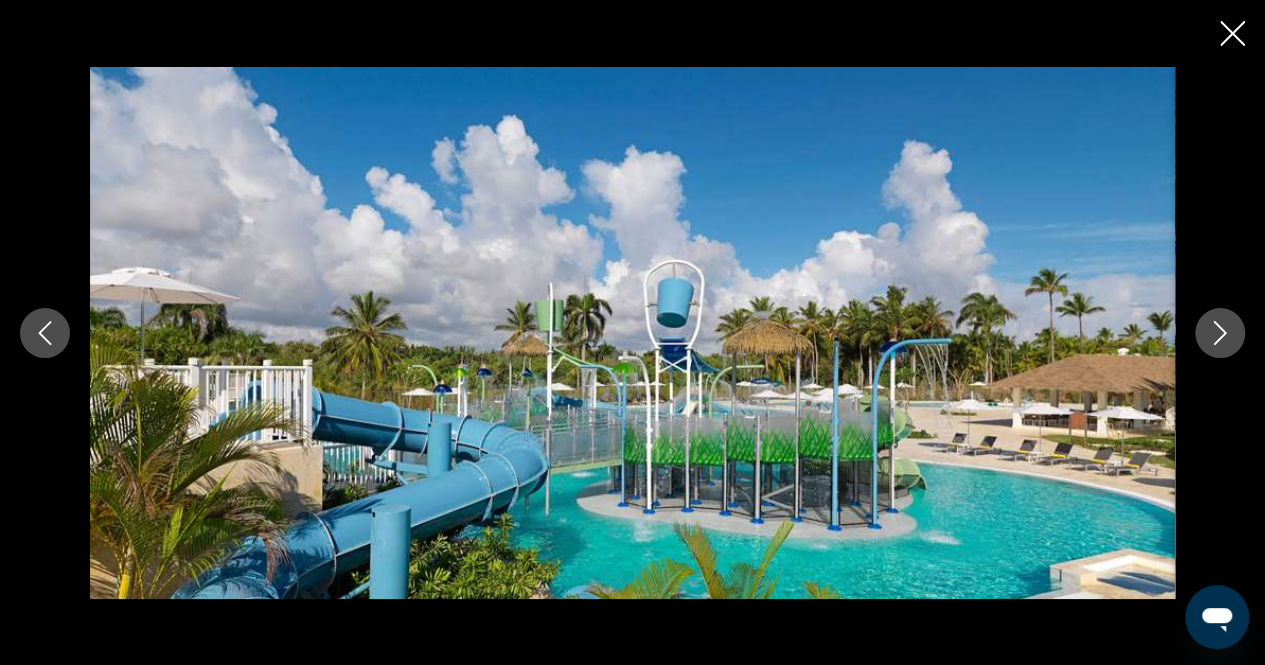 click 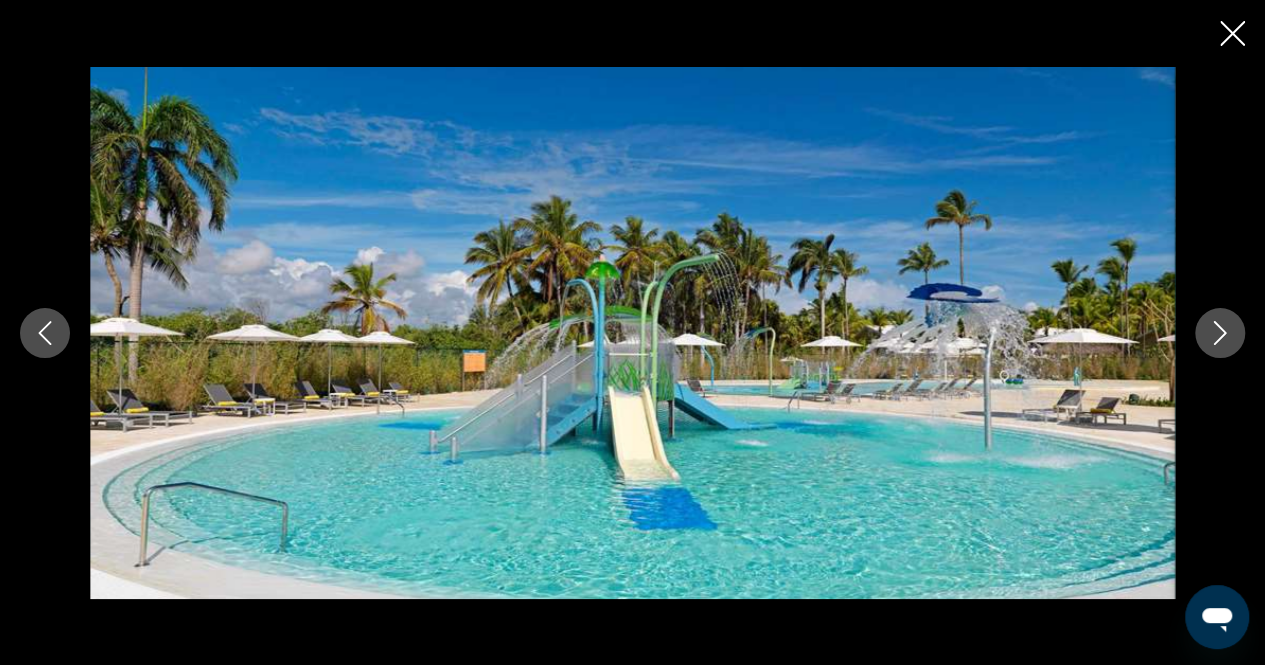 click 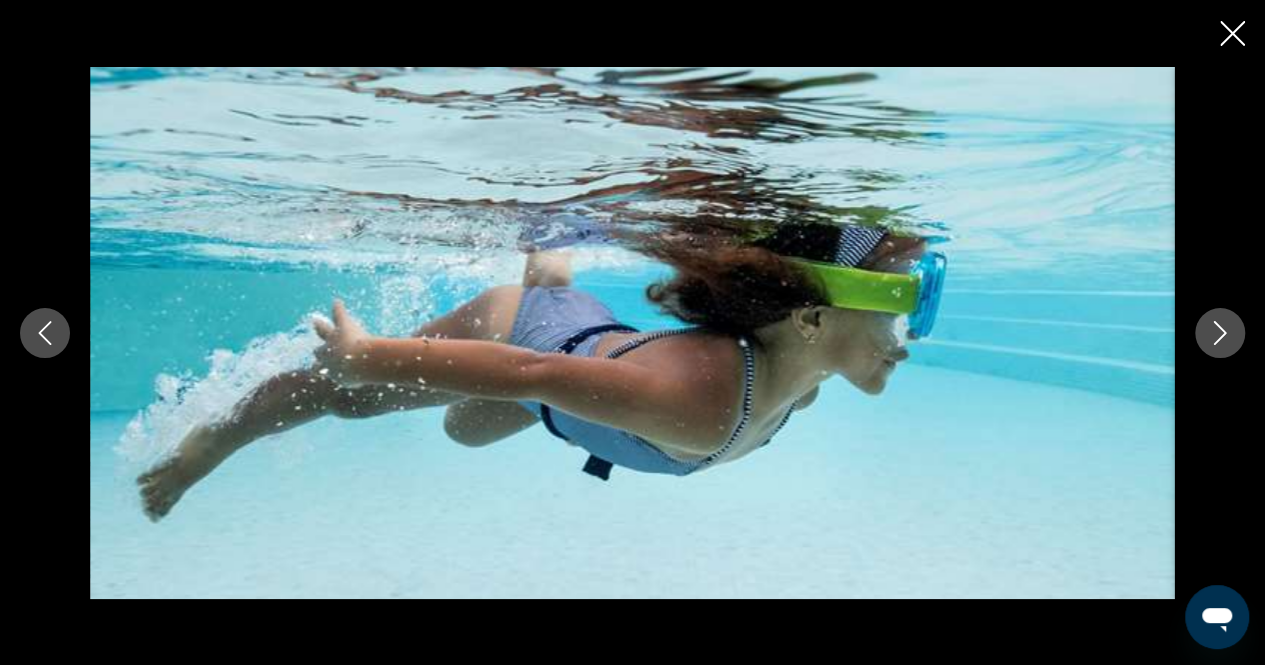 click at bounding box center (45, 333) 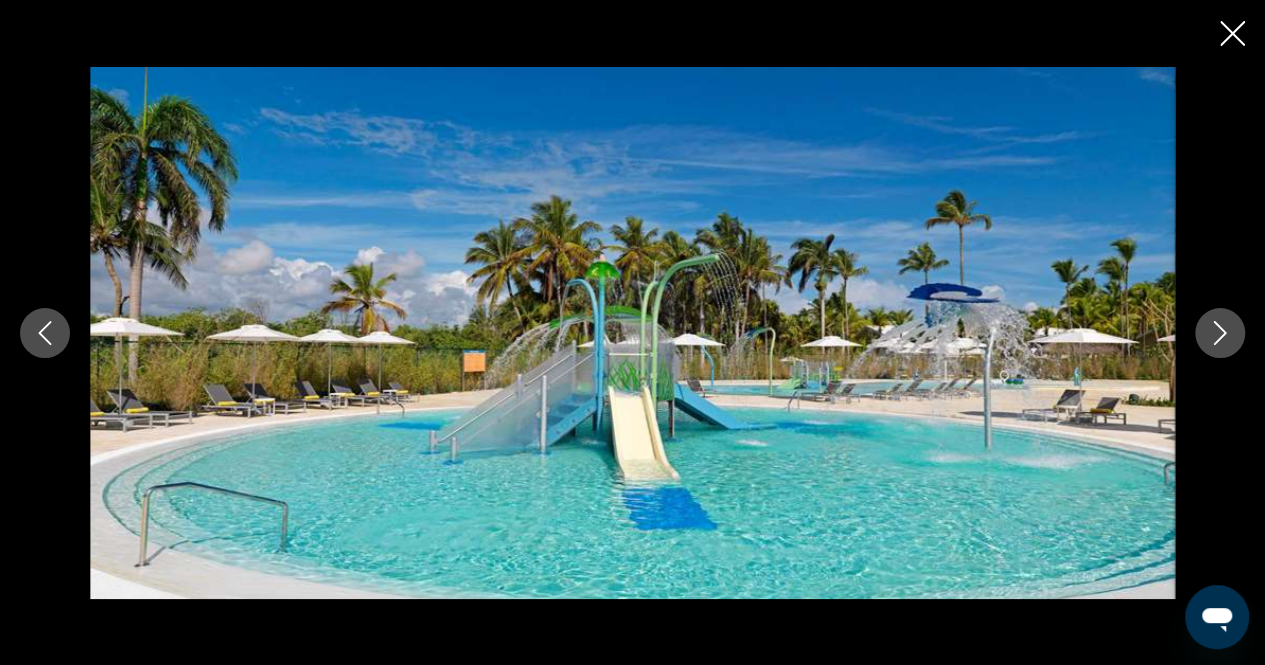 click 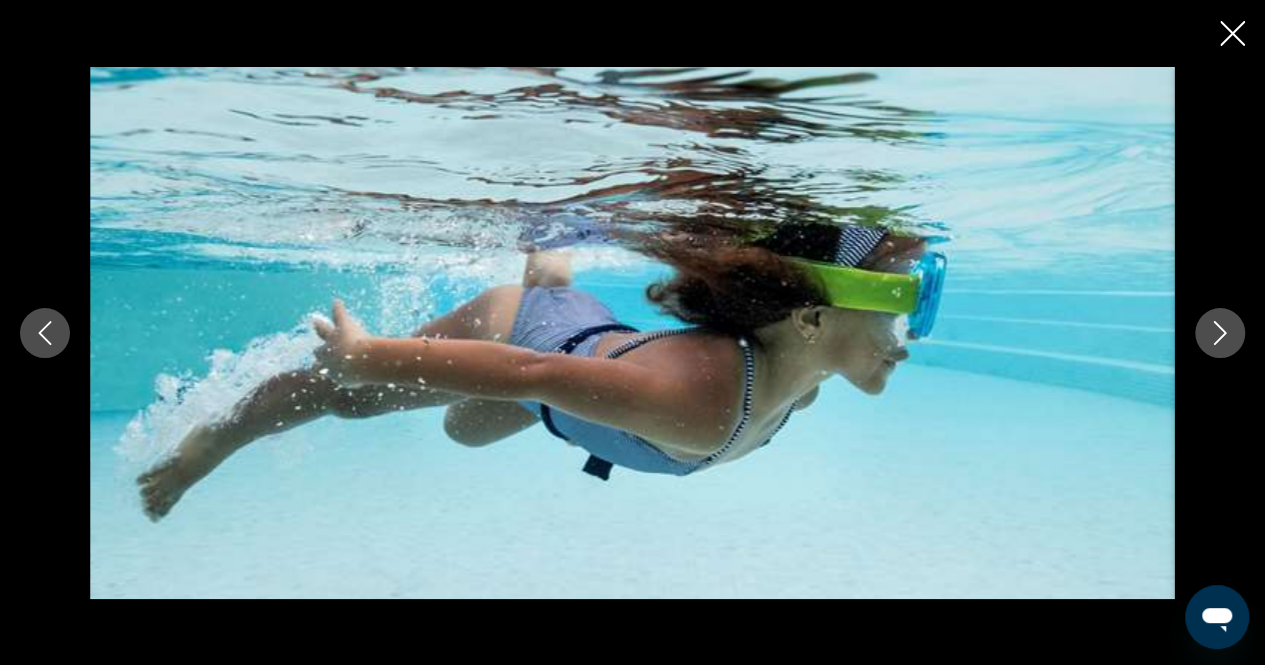 click 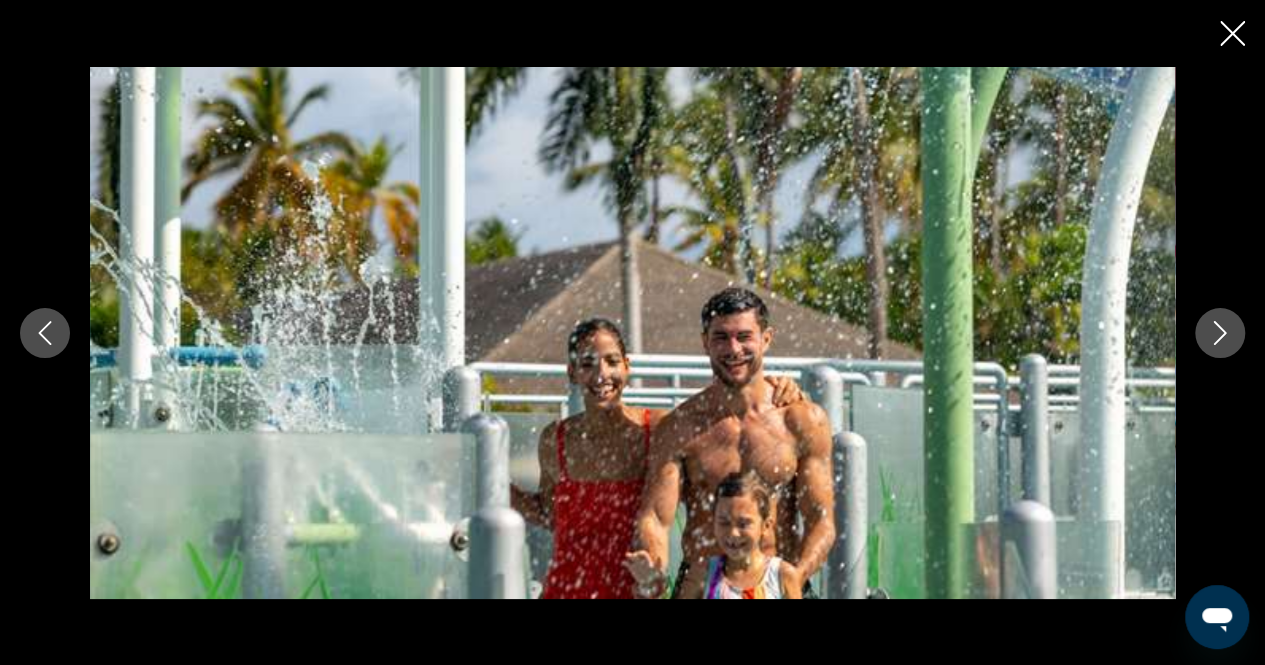 click 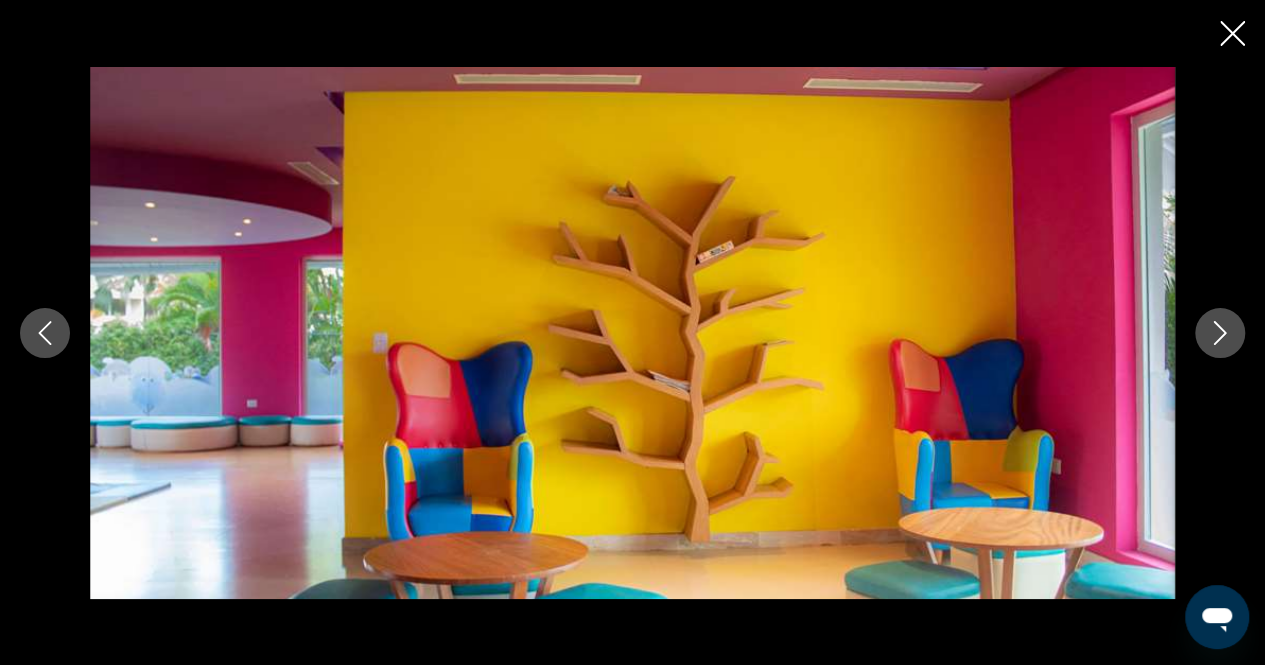 click 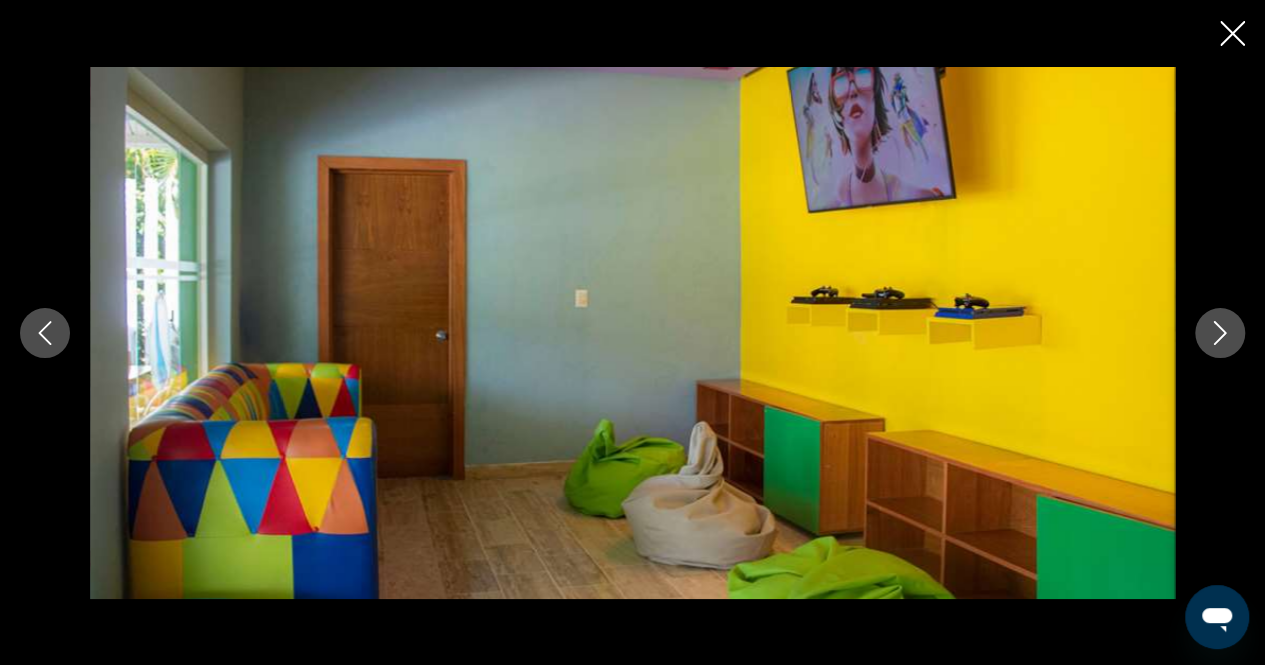 click 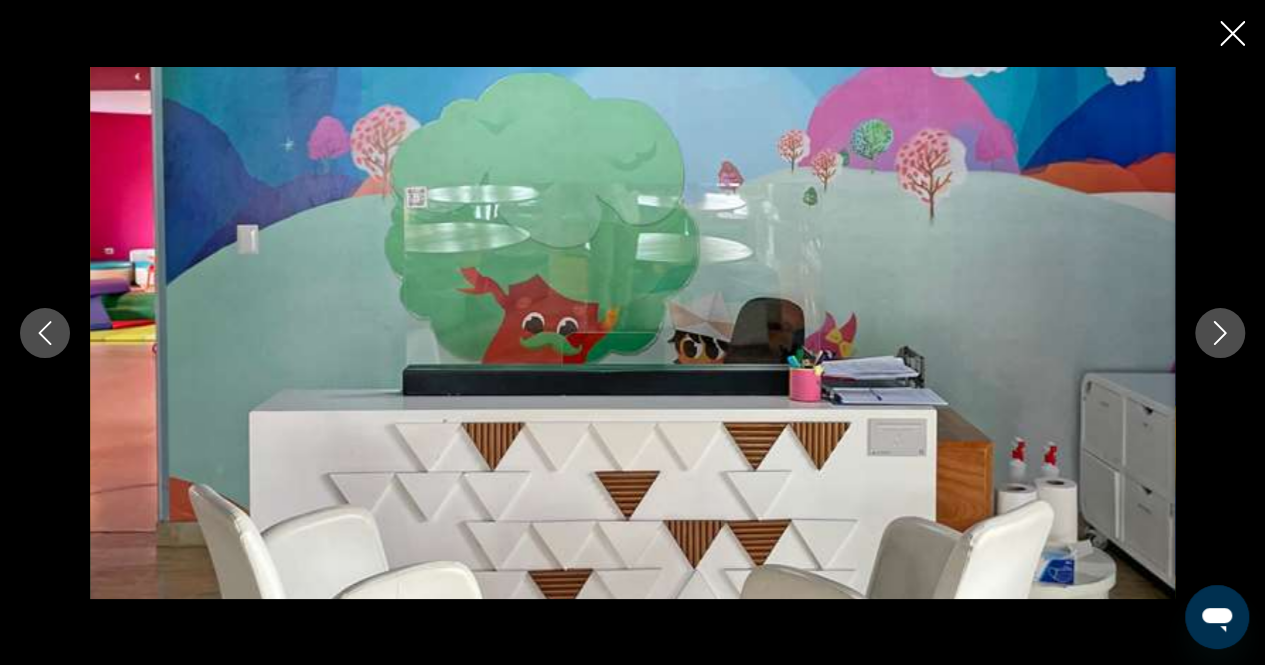 click 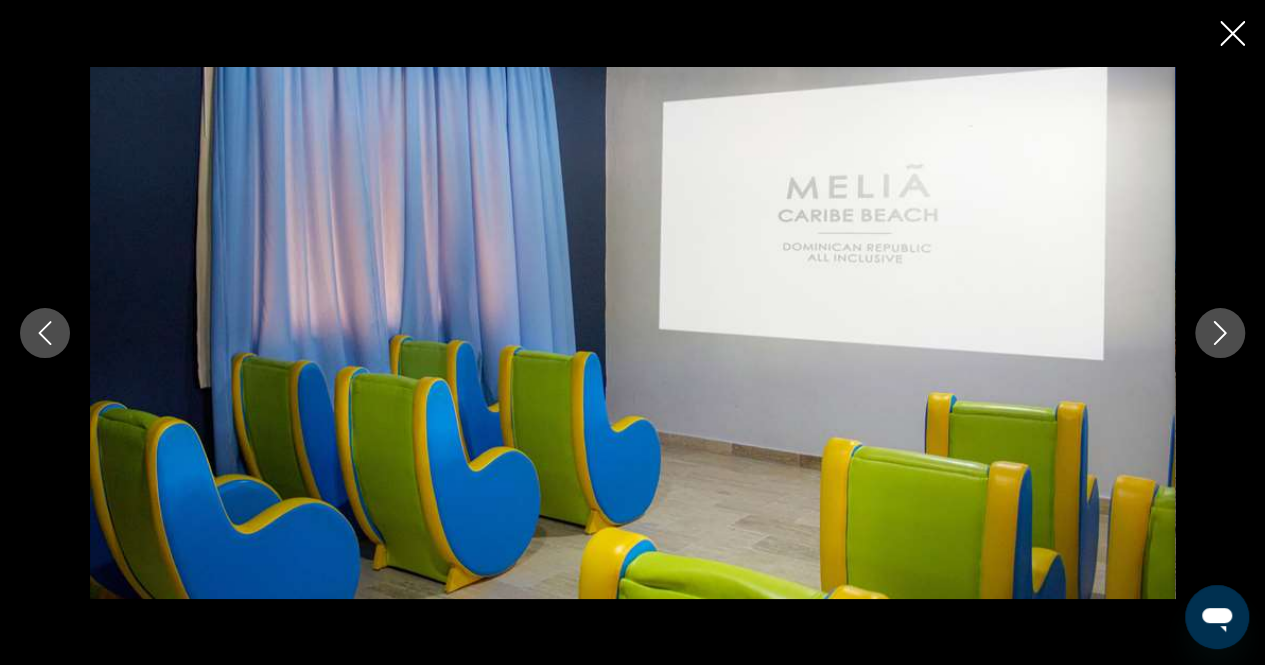 click 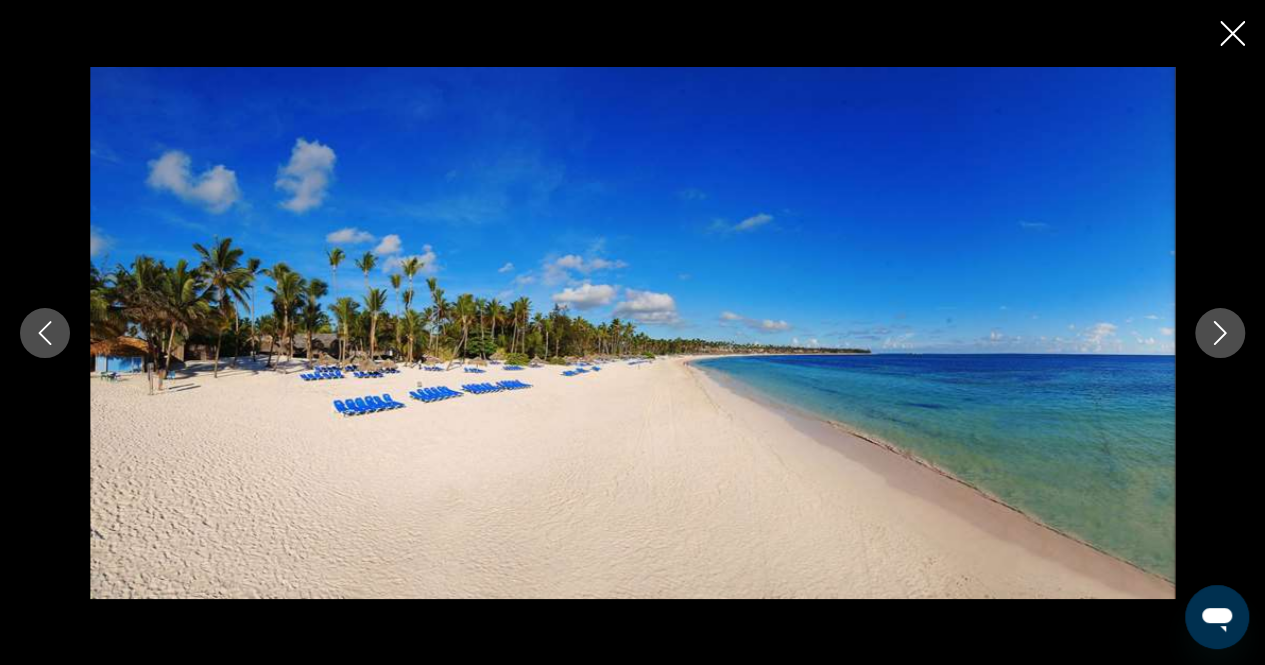 click 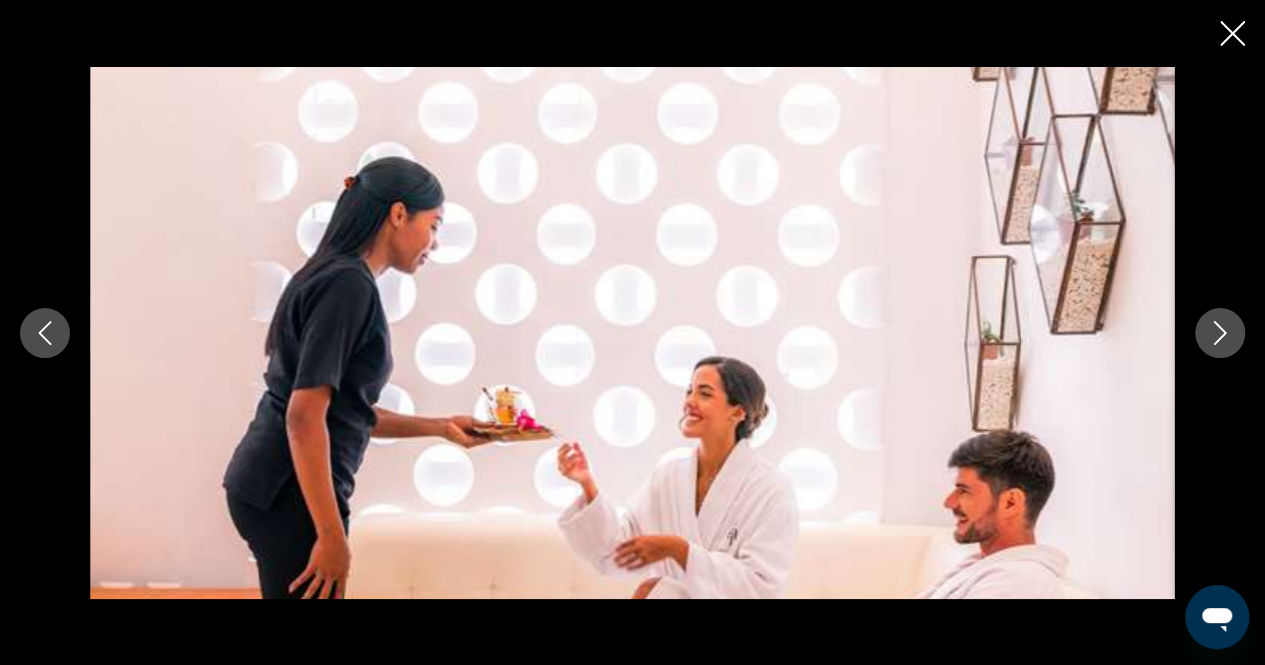 click 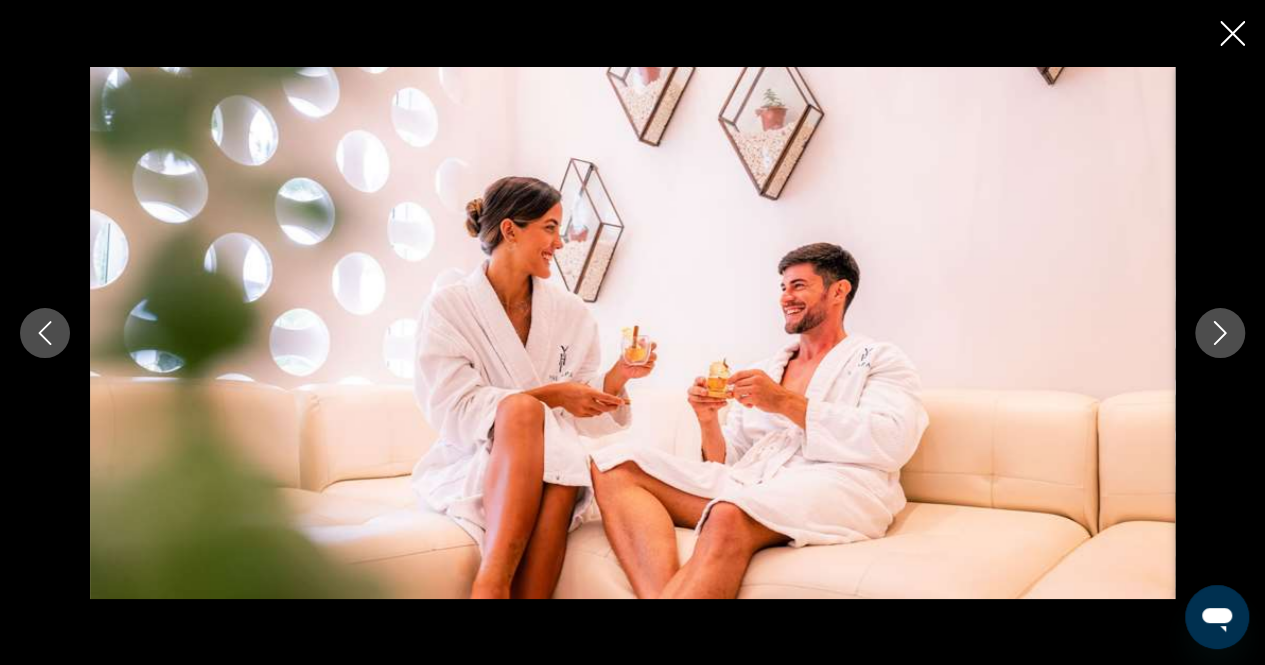 click 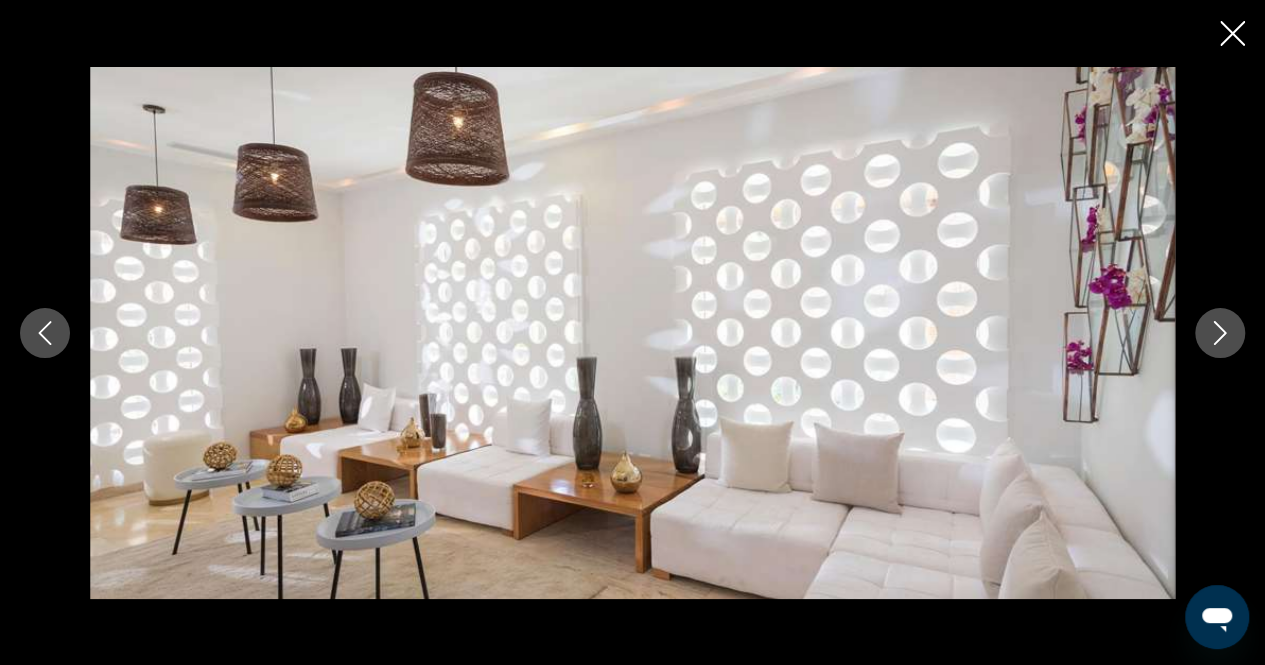 click 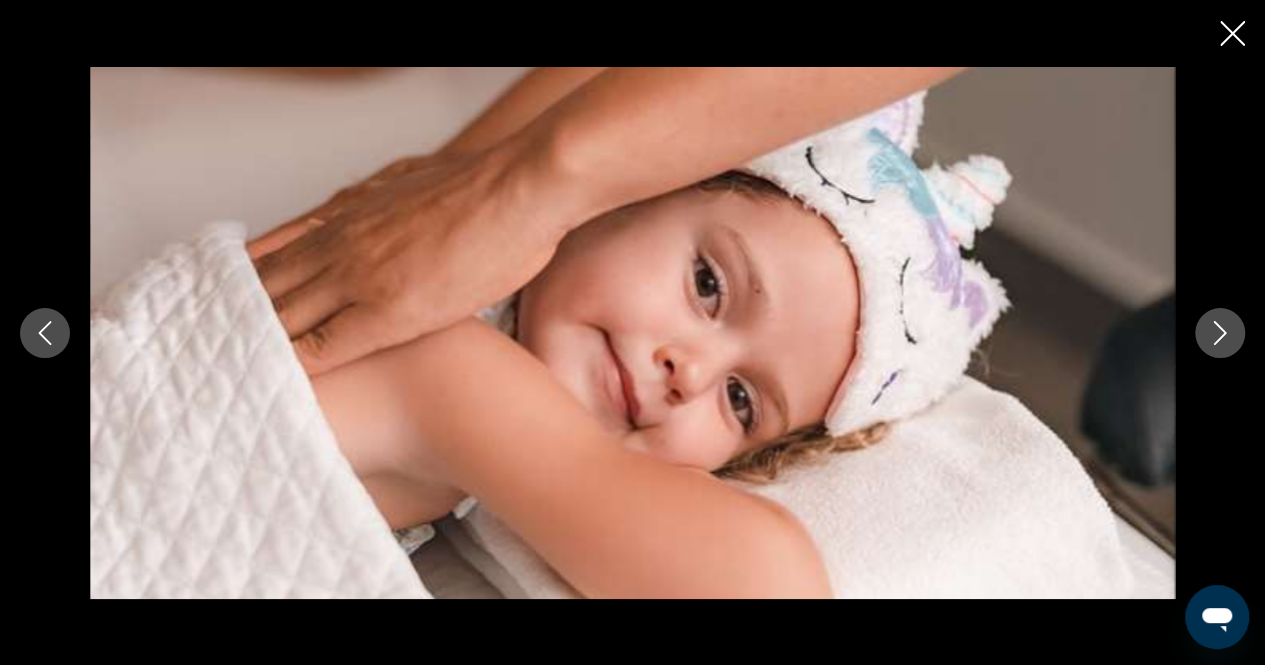 click 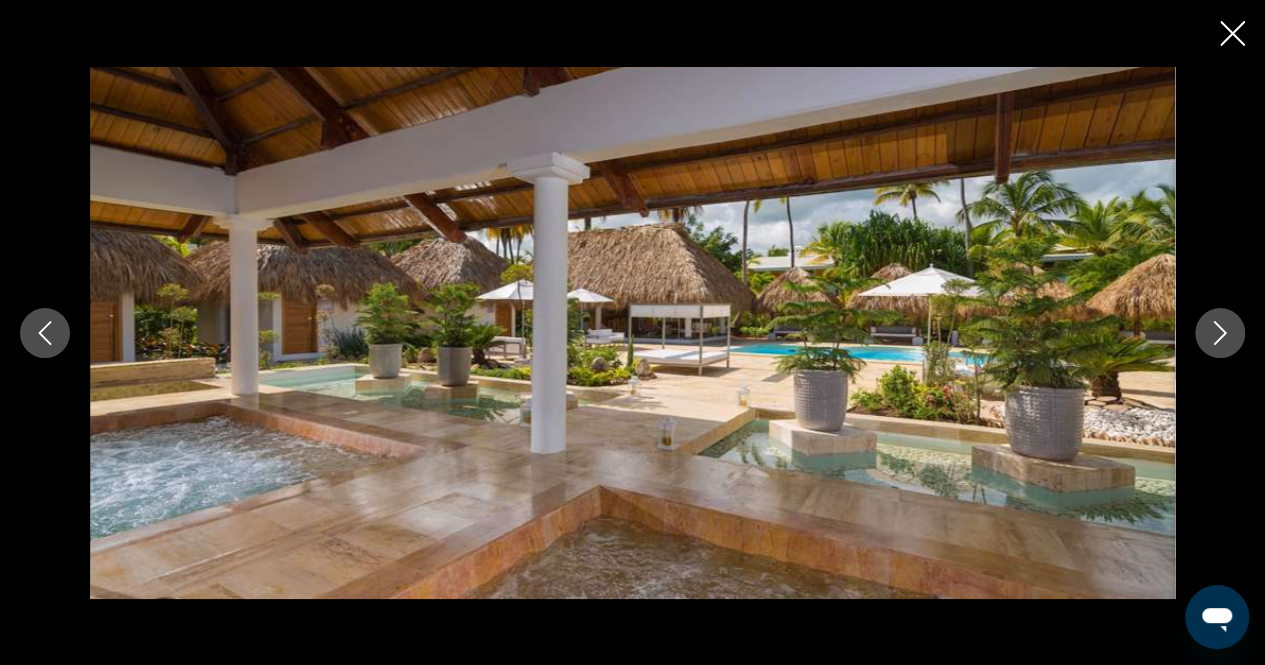 click 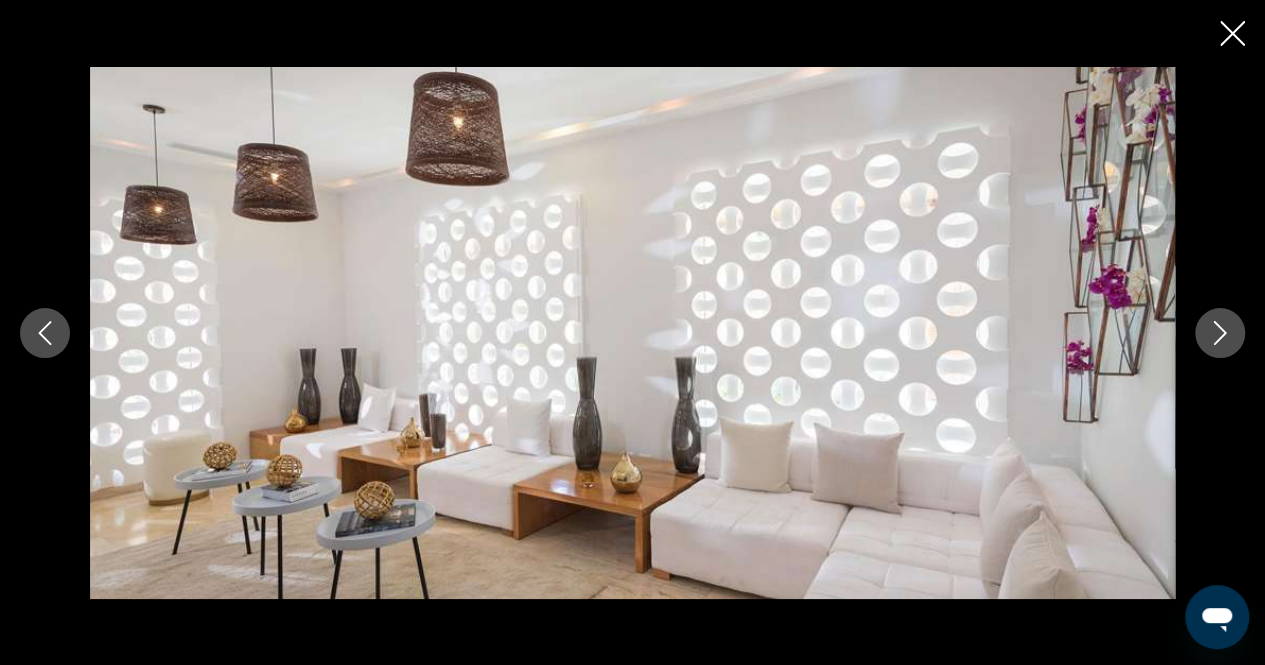 click 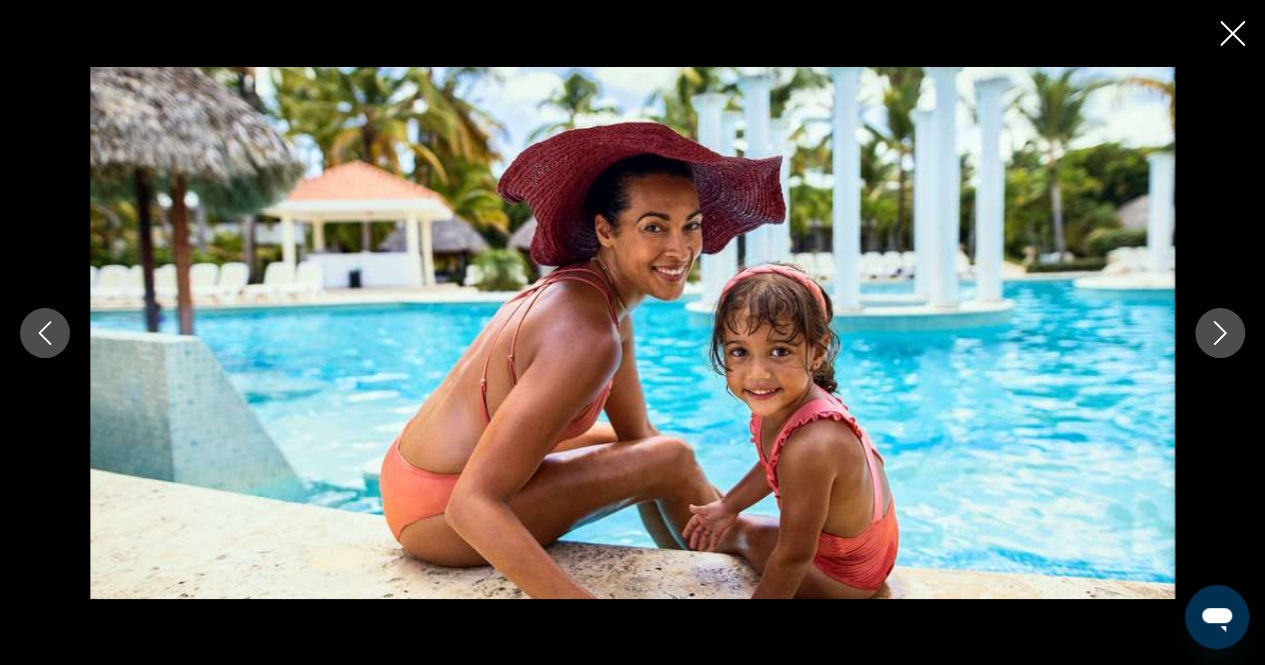 click 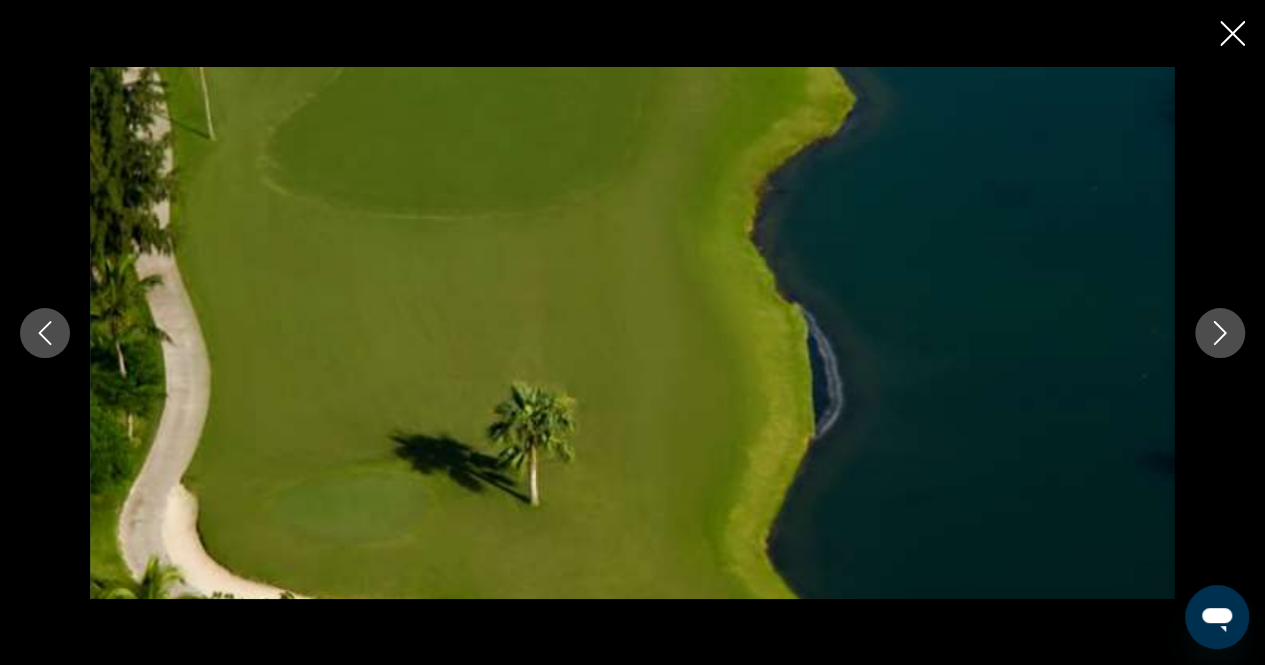 click 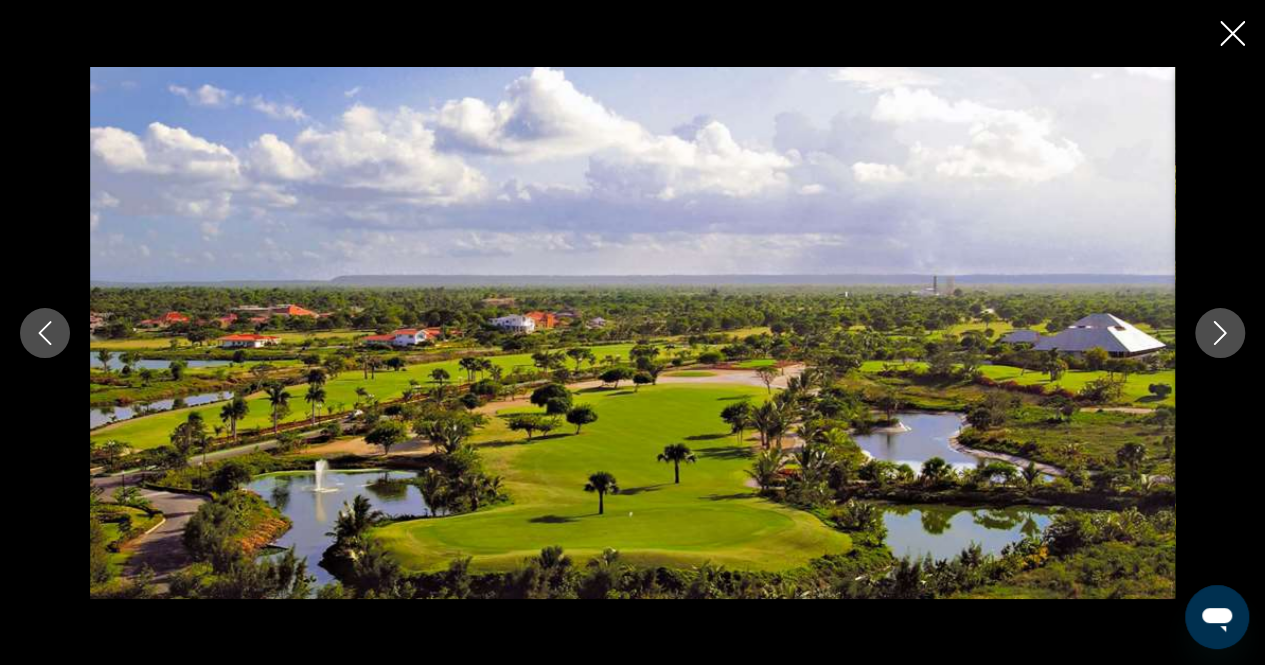 click 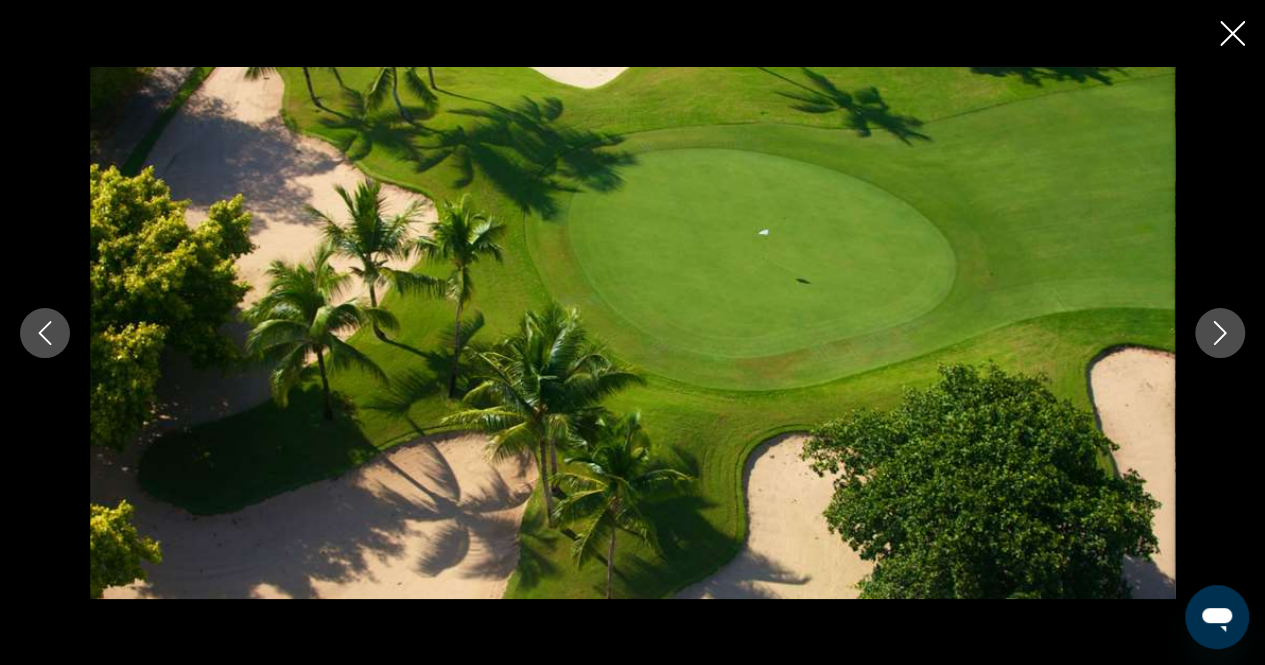 click 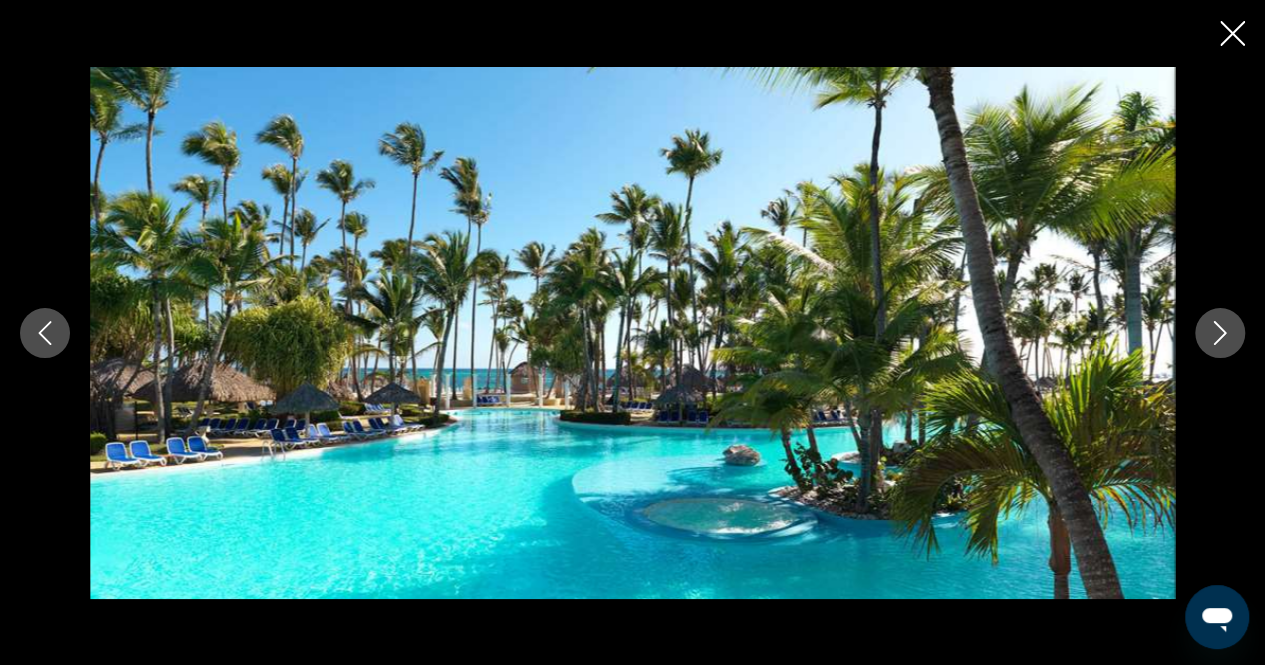 click 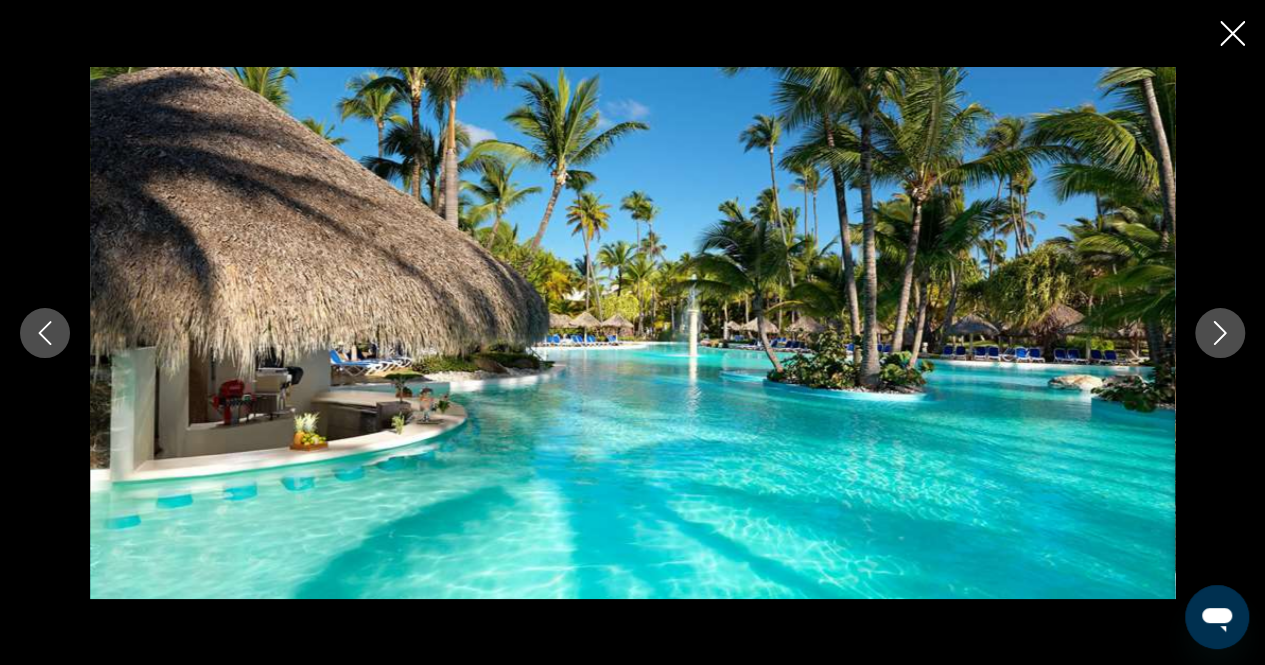 click at bounding box center (1232, 35) 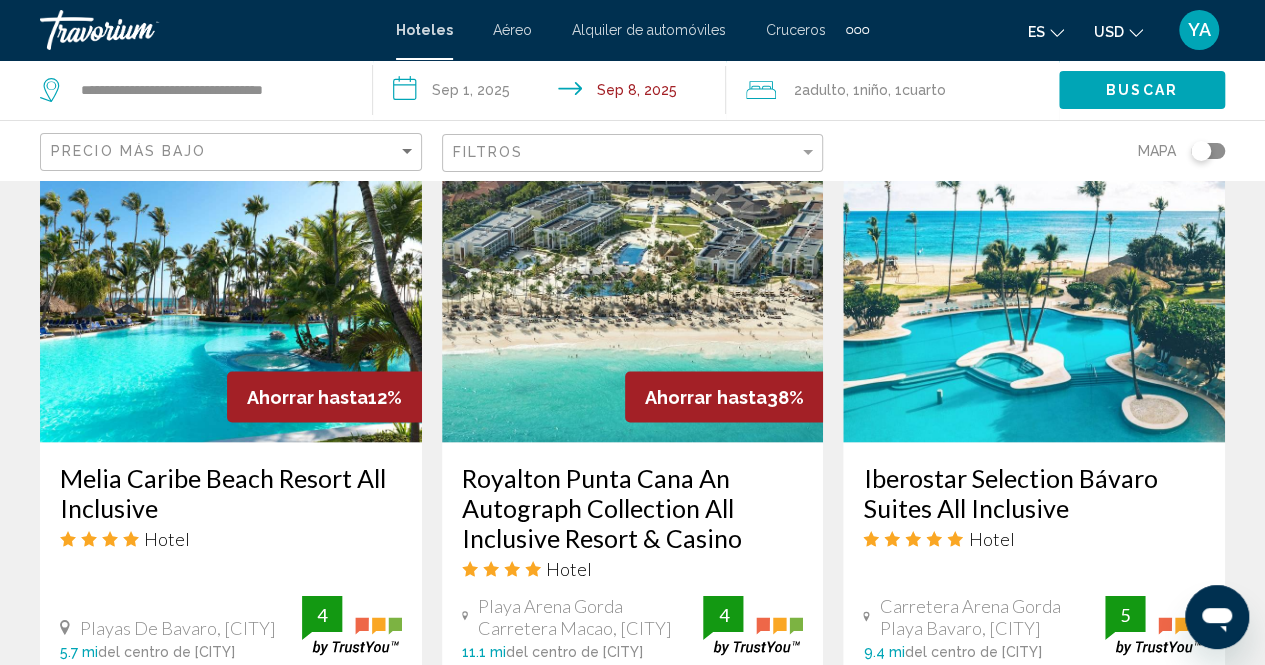 scroll, scrollTop: 1717, scrollLeft: 0, axis: vertical 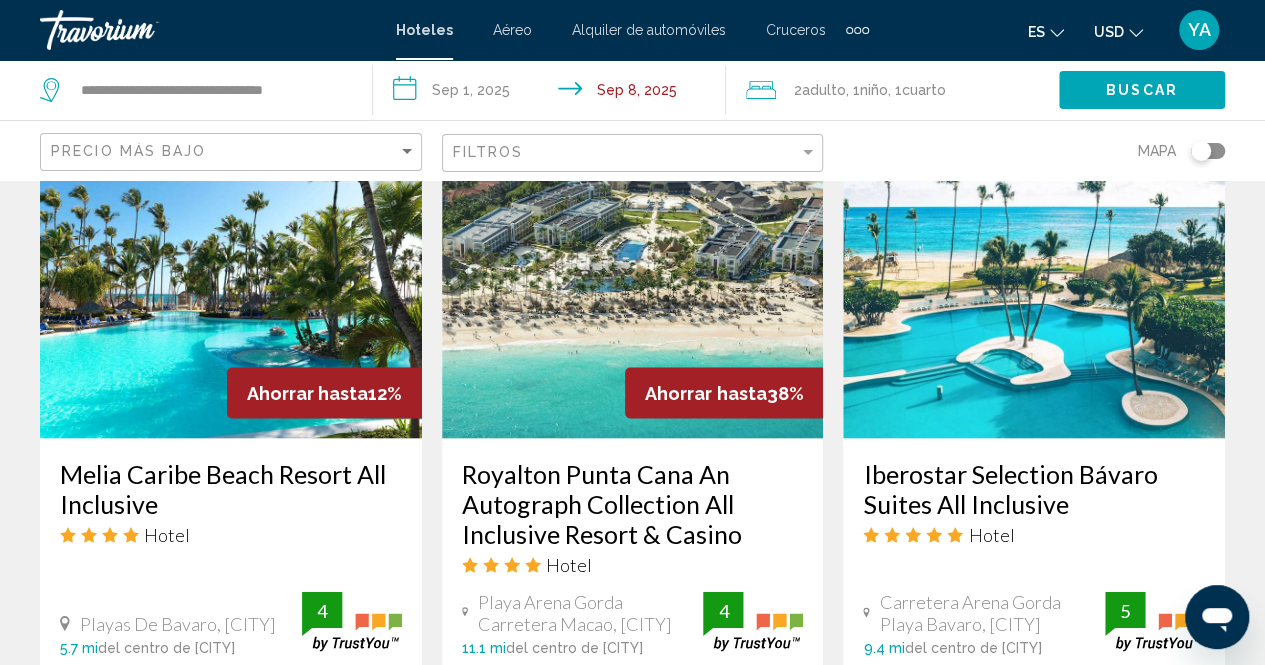 click at bounding box center [1034, 278] 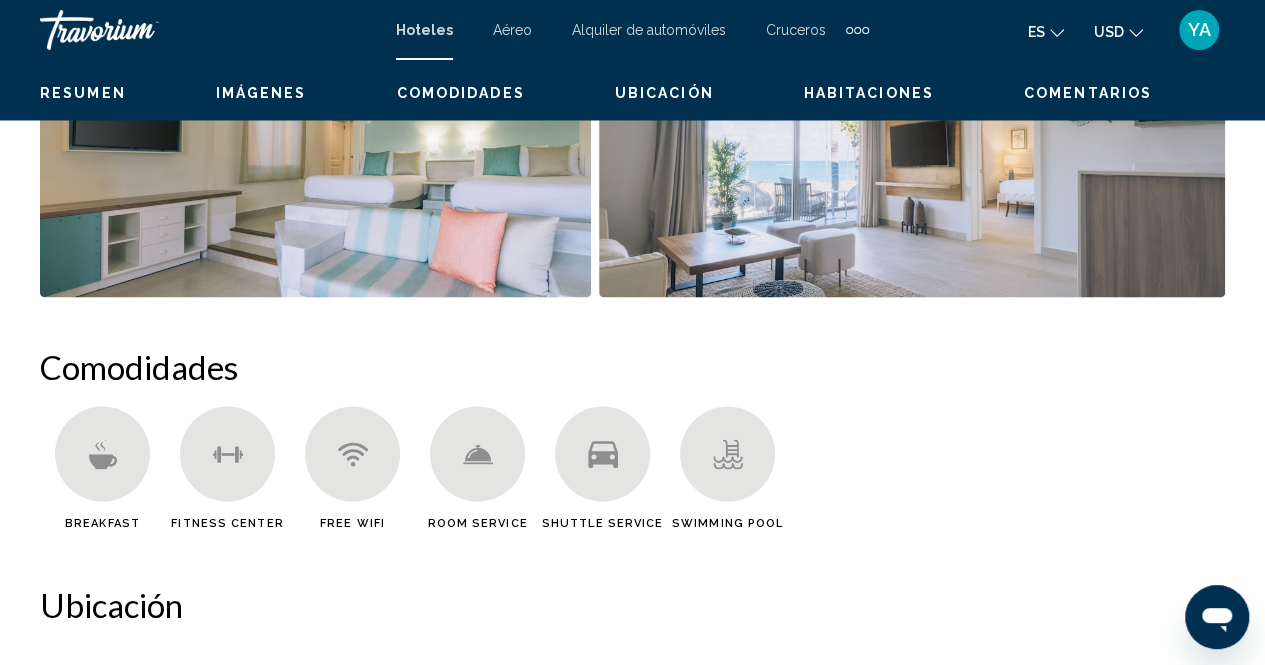 scroll, scrollTop: 202, scrollLeft: 0, axis: vertical 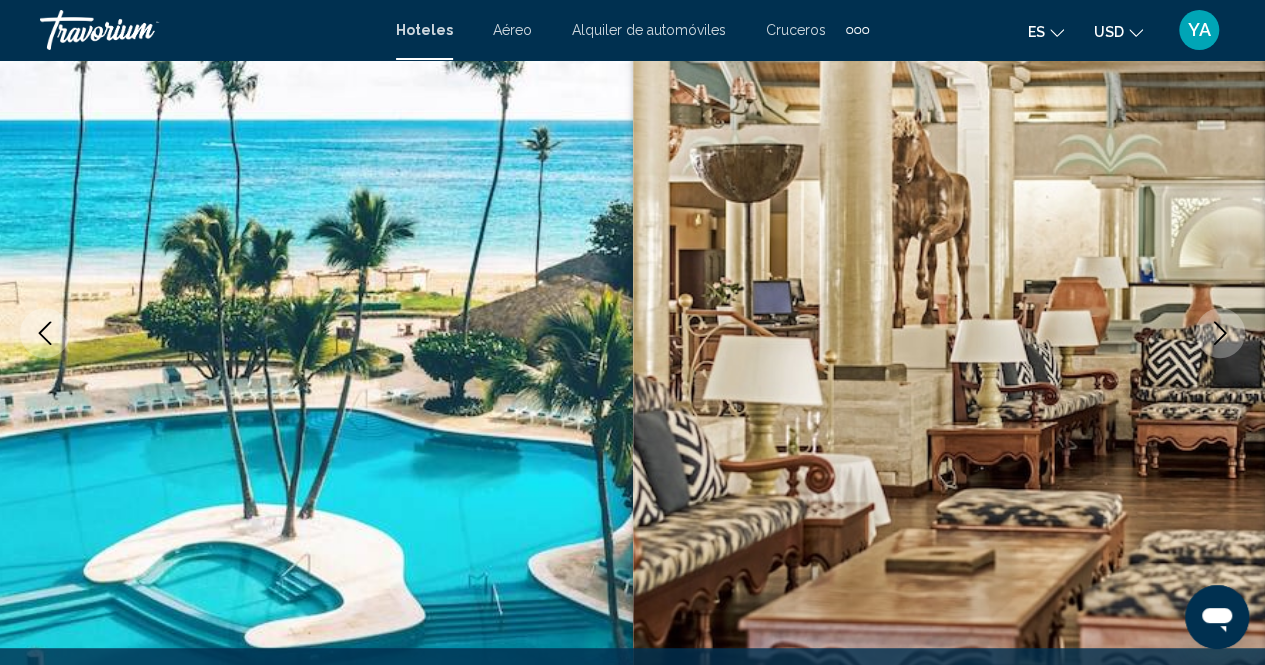 click 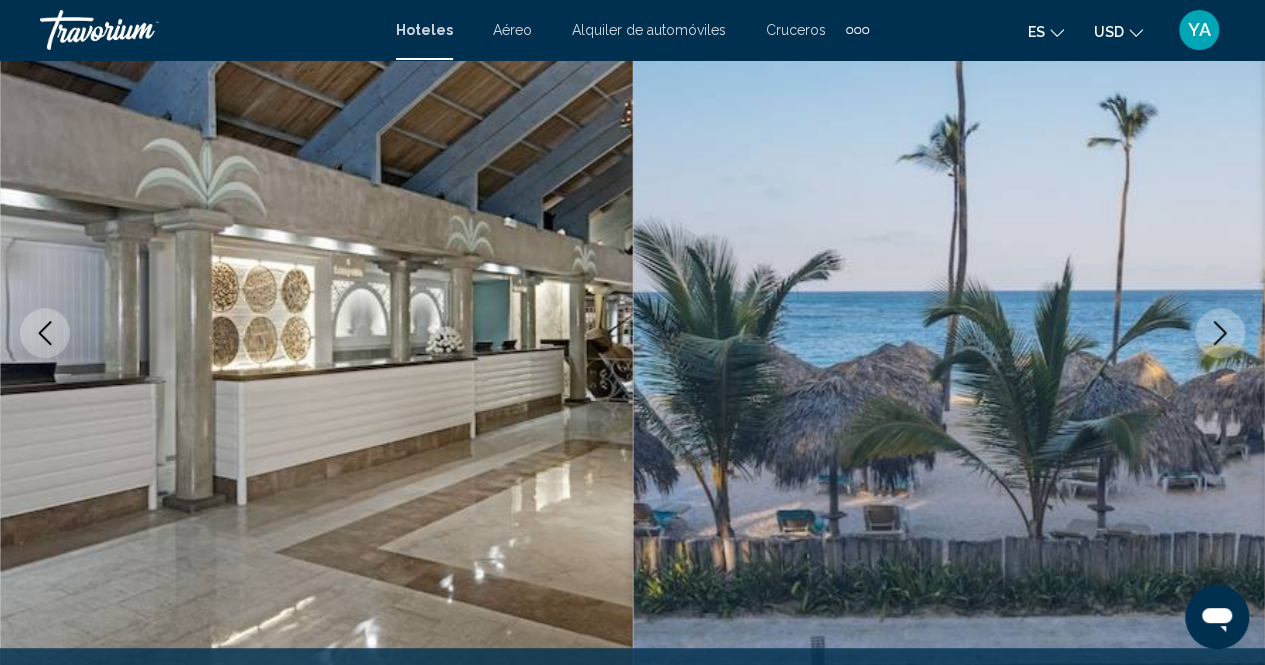 click 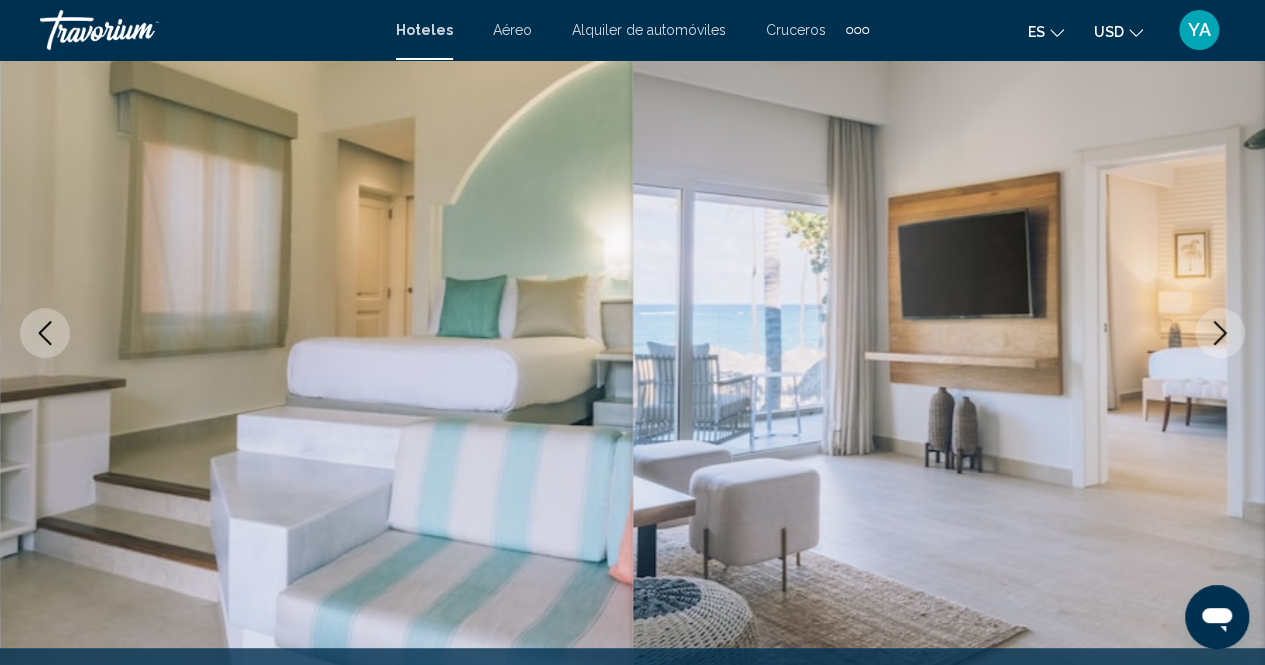 click 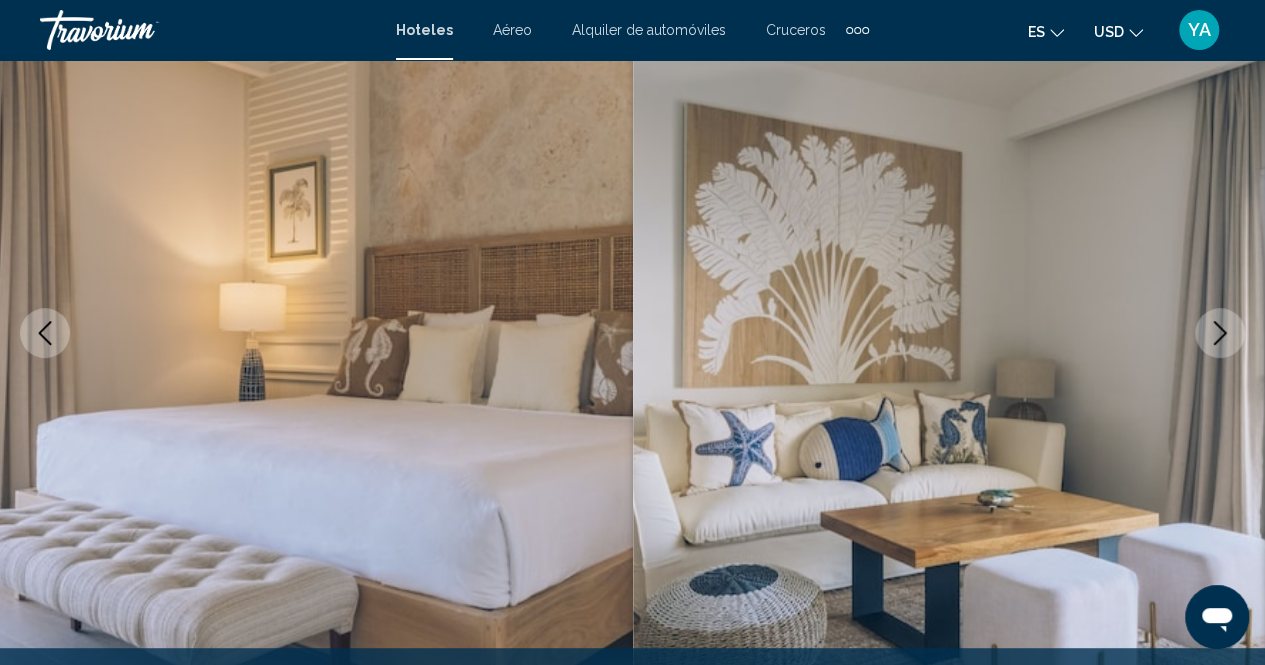 click 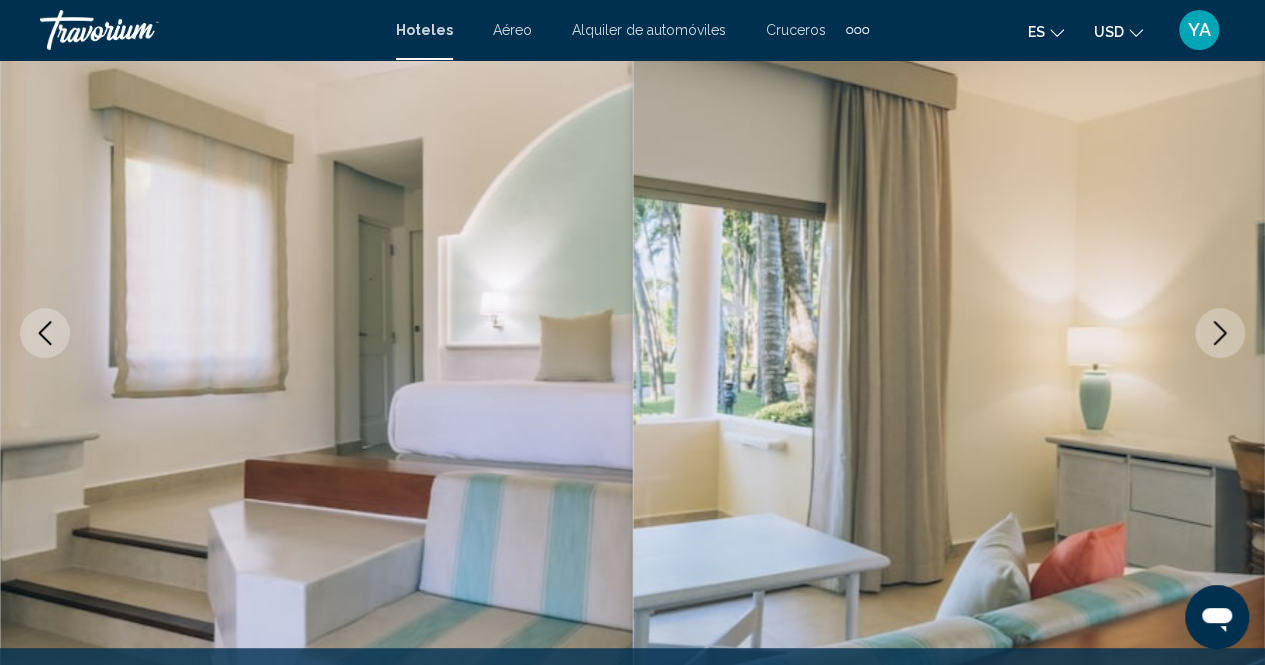 click 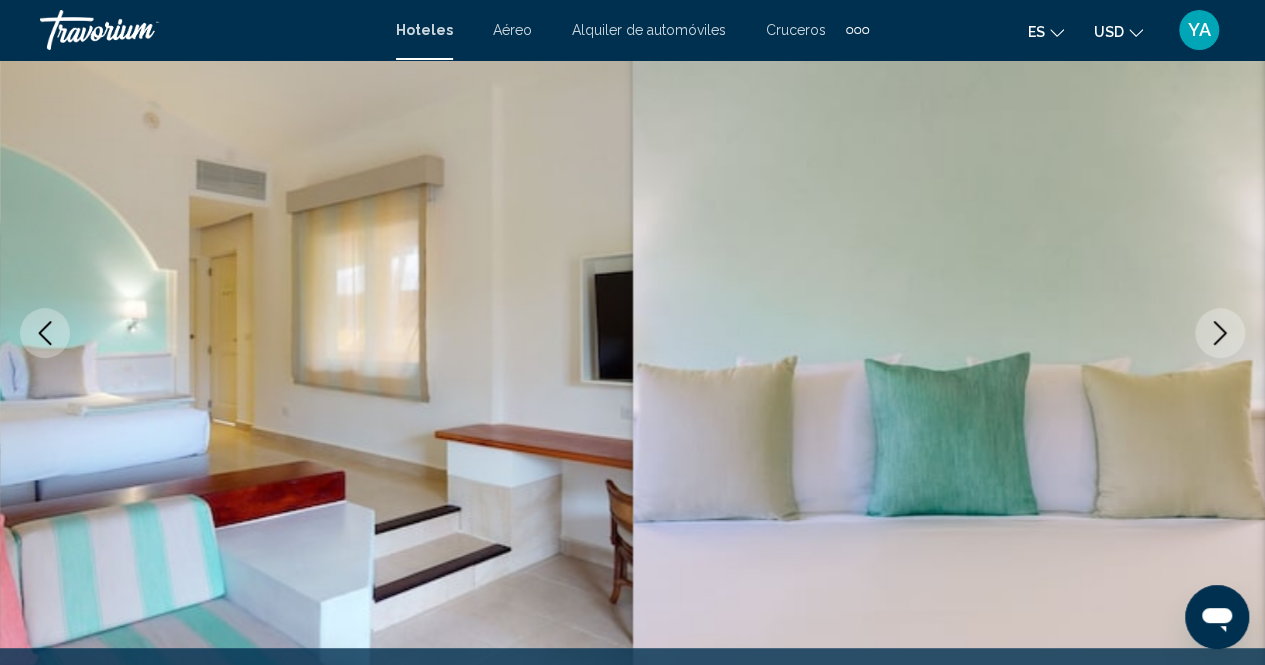 click 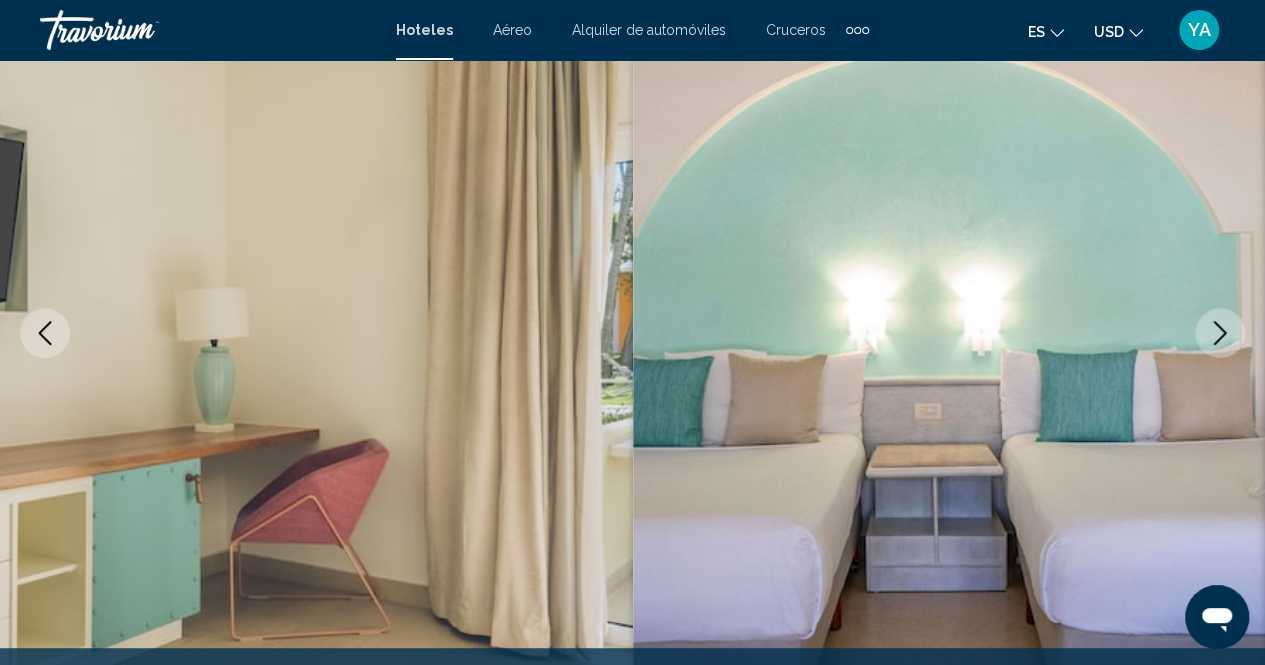 click 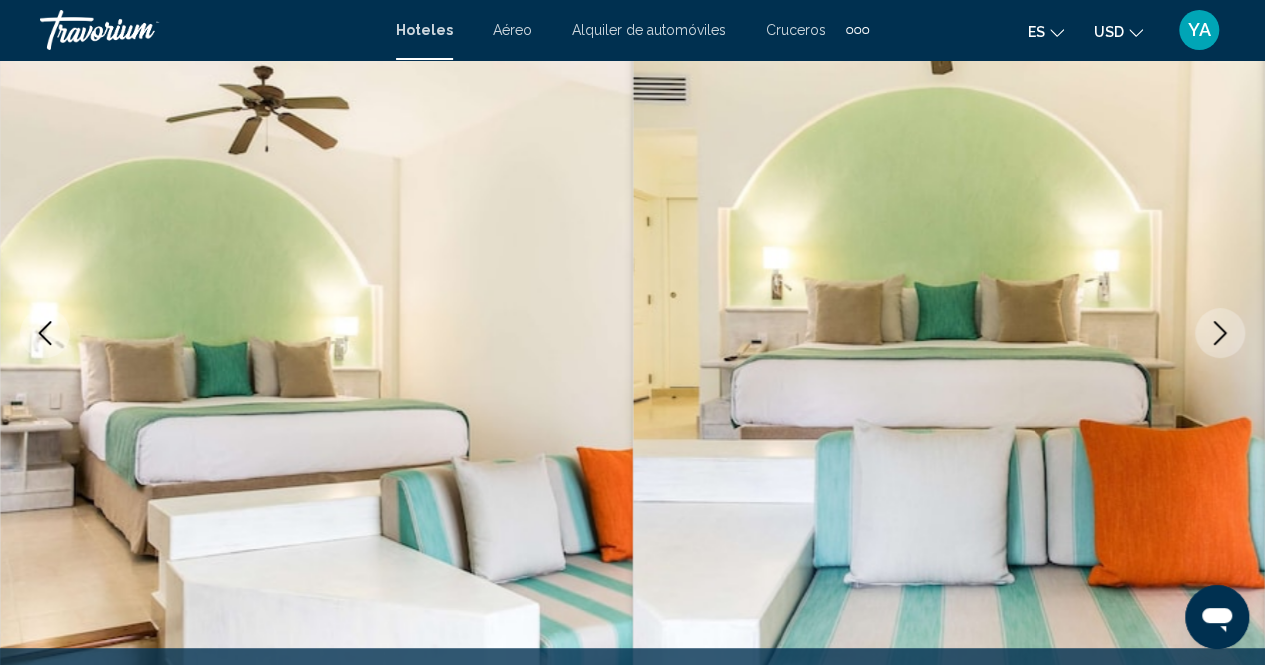 click 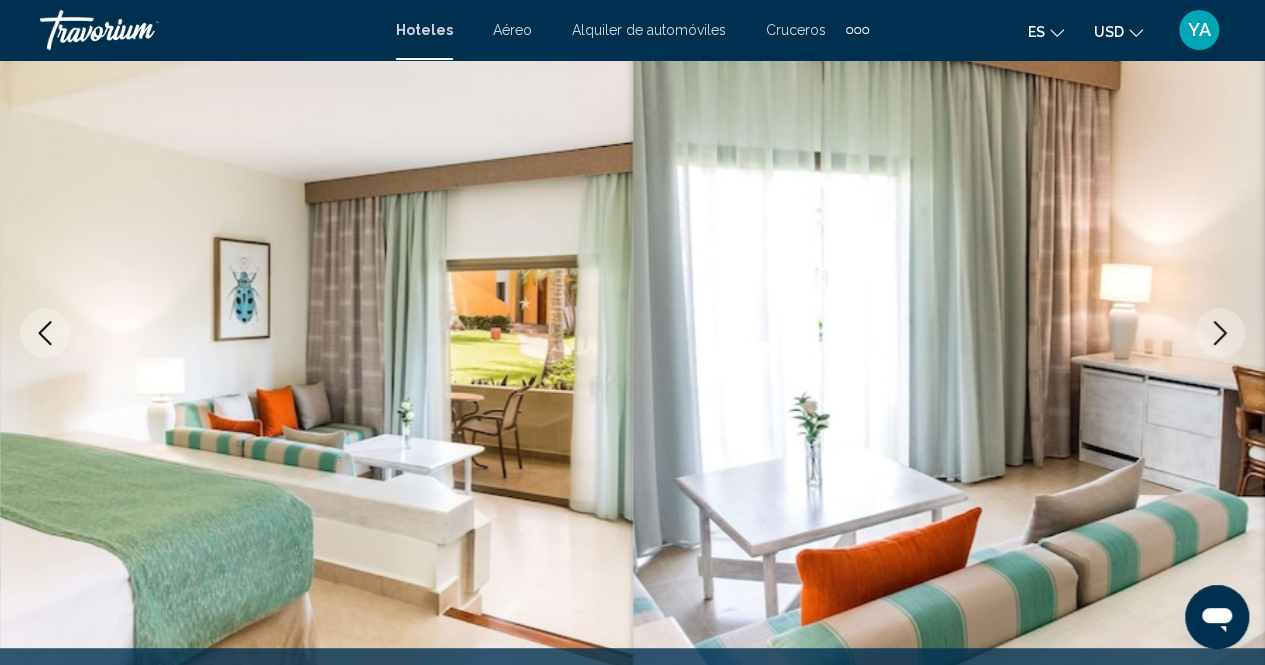 click 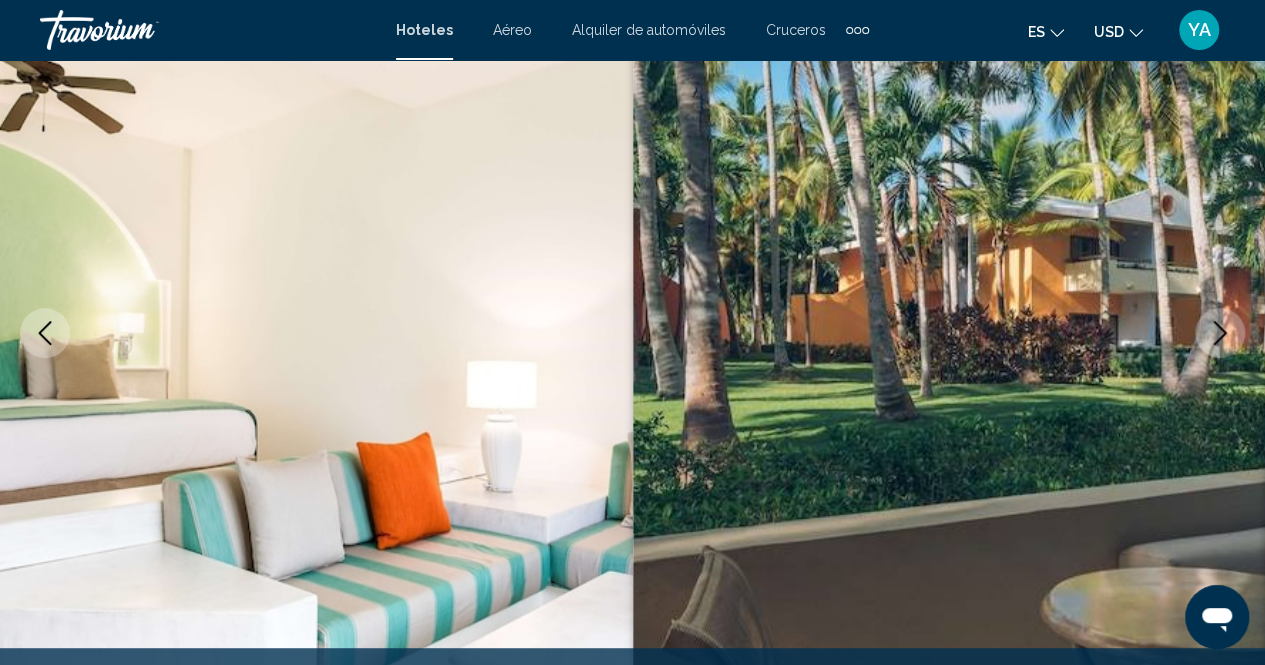 click 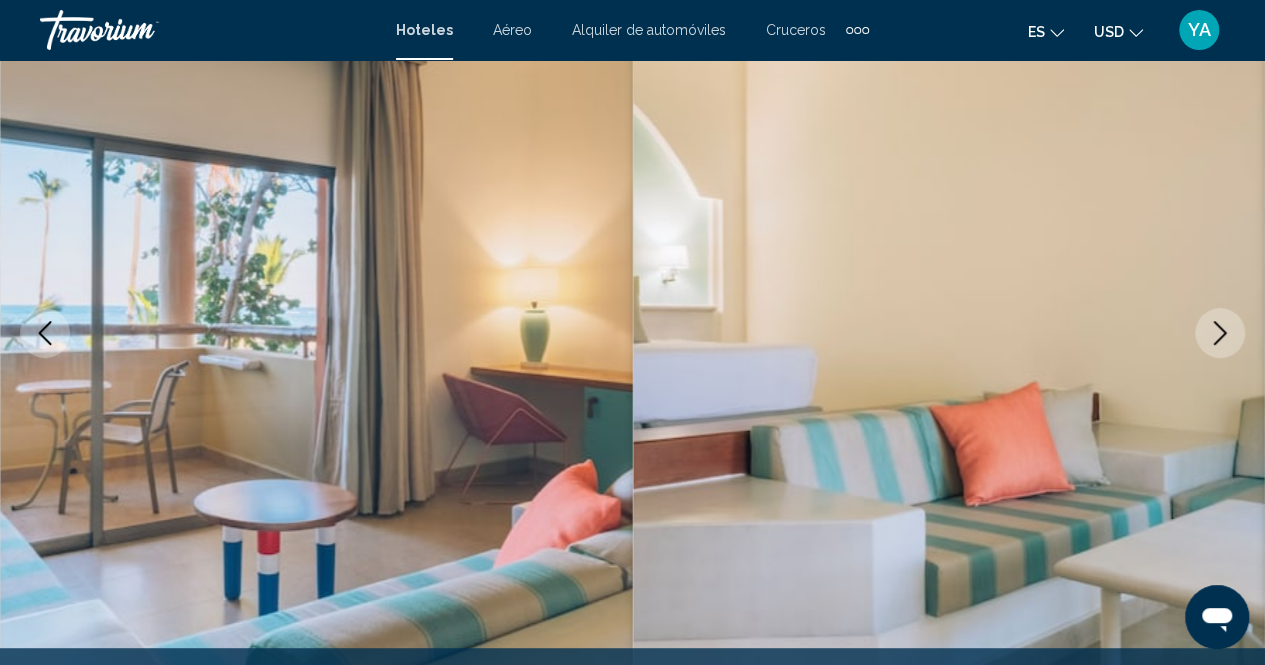 click 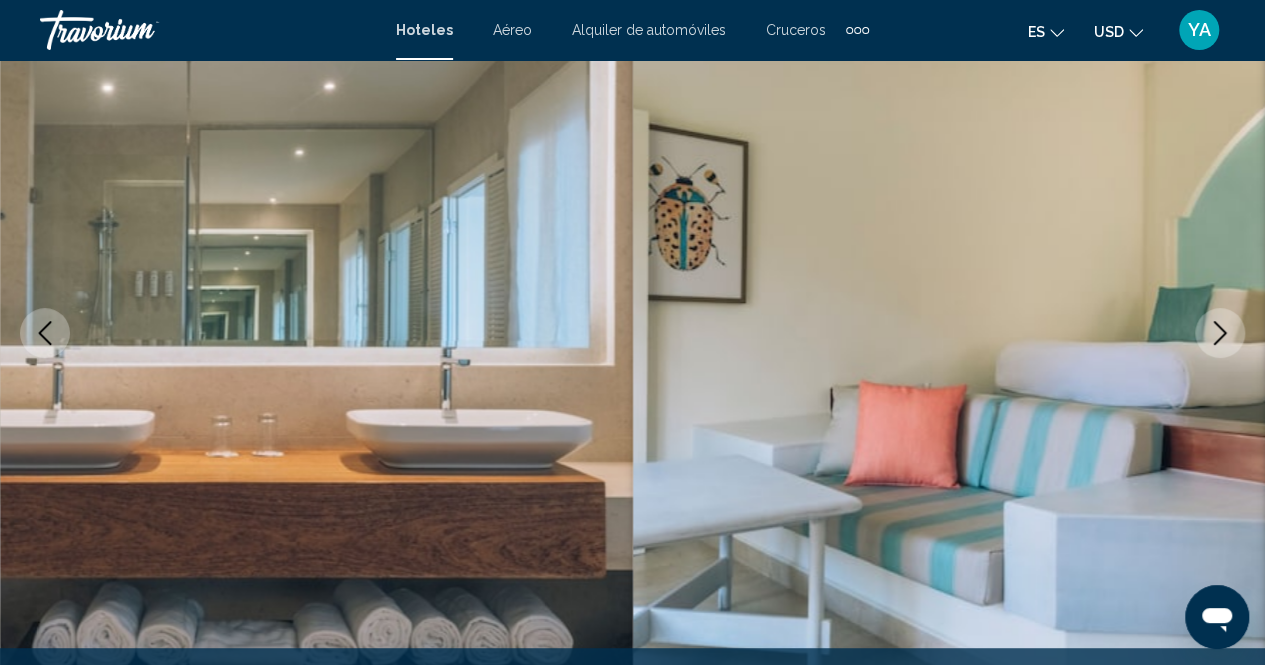 click 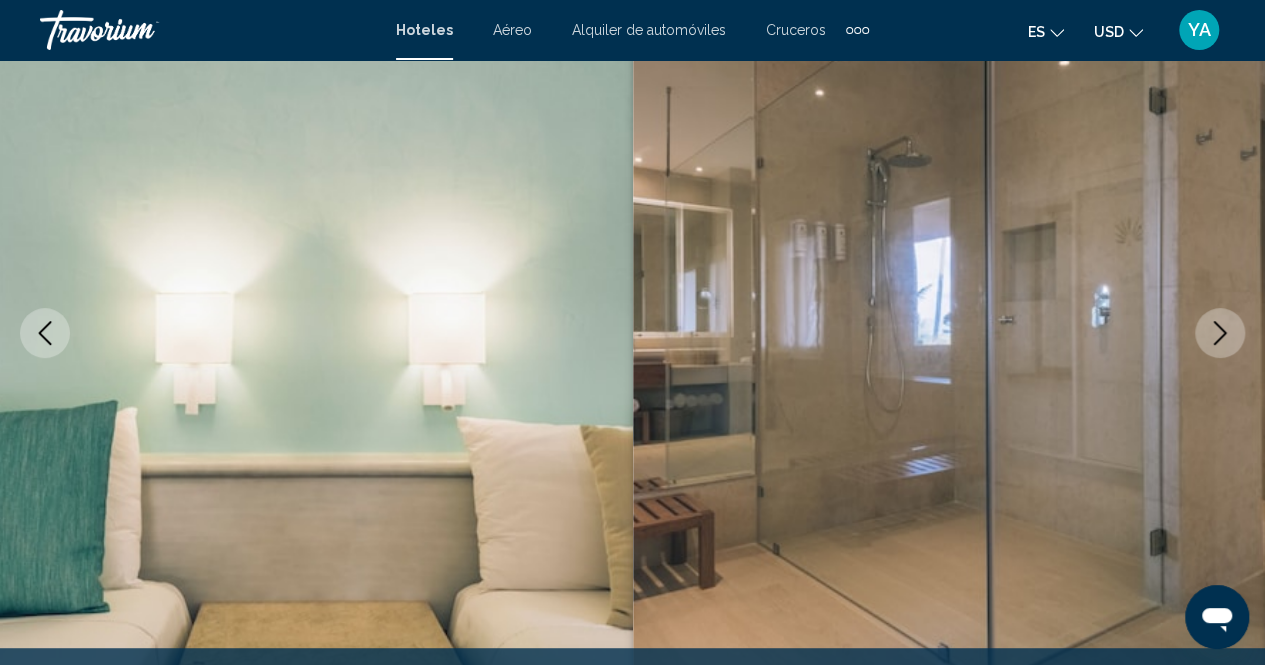 click 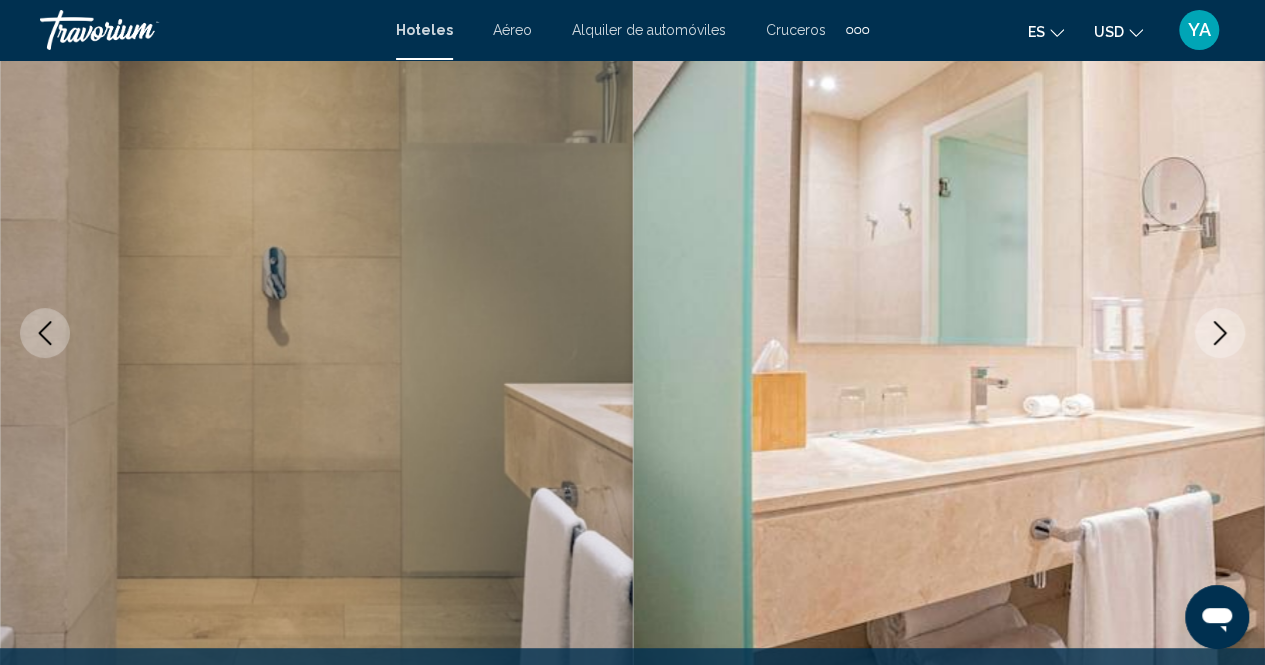 click 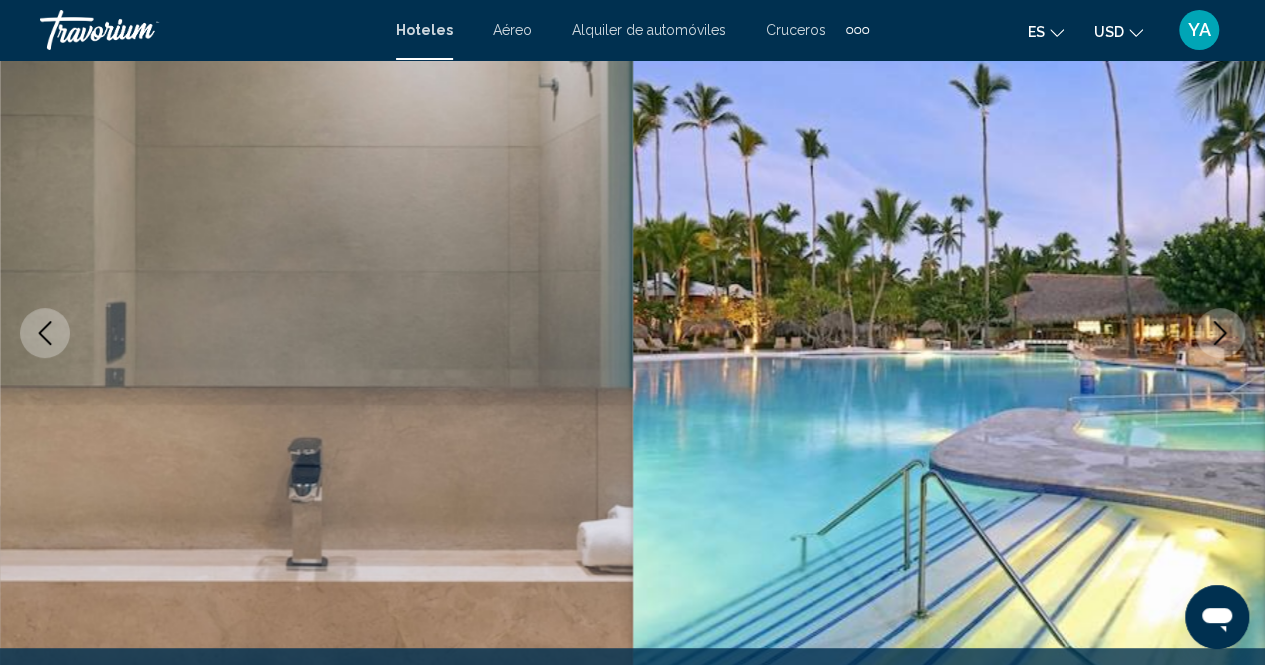 click 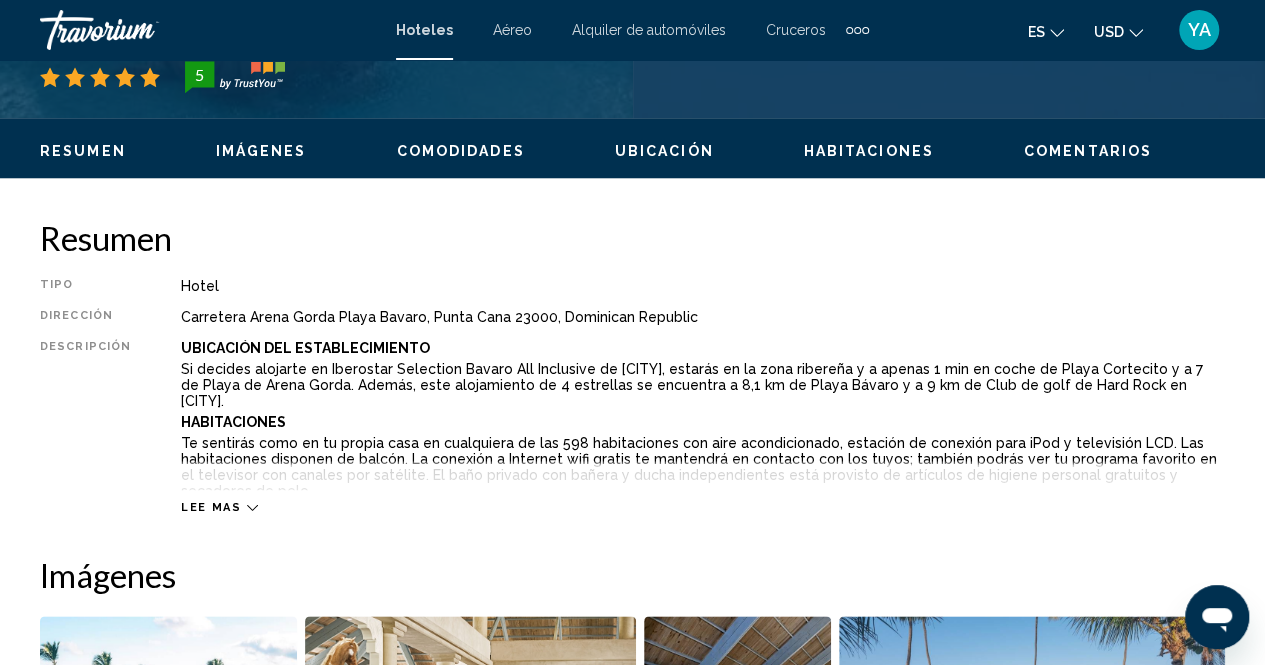 scroll, scrollTop: 906, scrollLeft: 0, axis: vertical 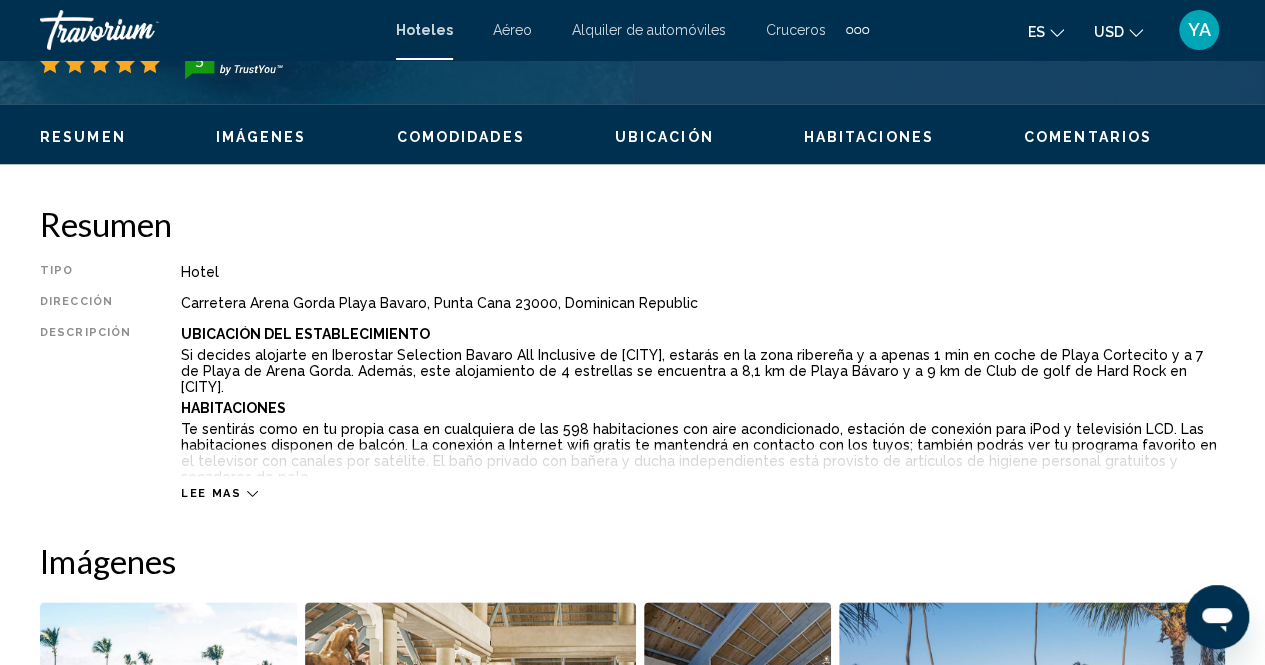 click on "Imágenes" at bounding box center (261, 137) 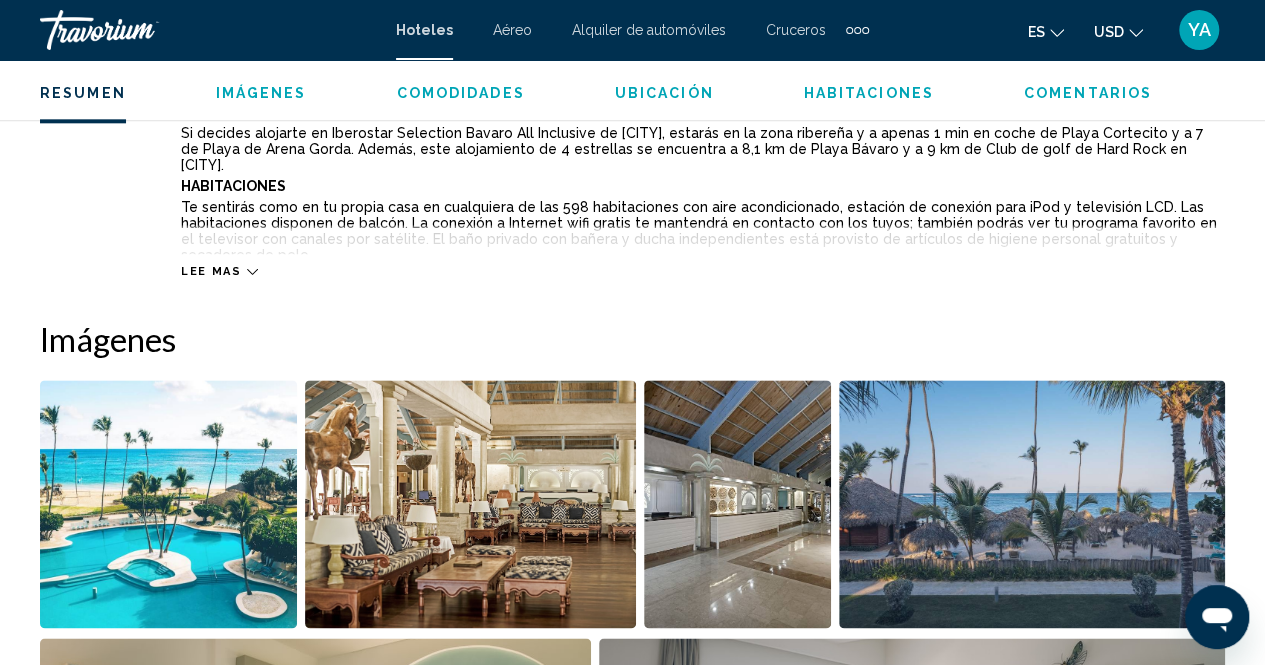 scroll, scrollTop: 1327, scrollLeft: 0, axis: vertical 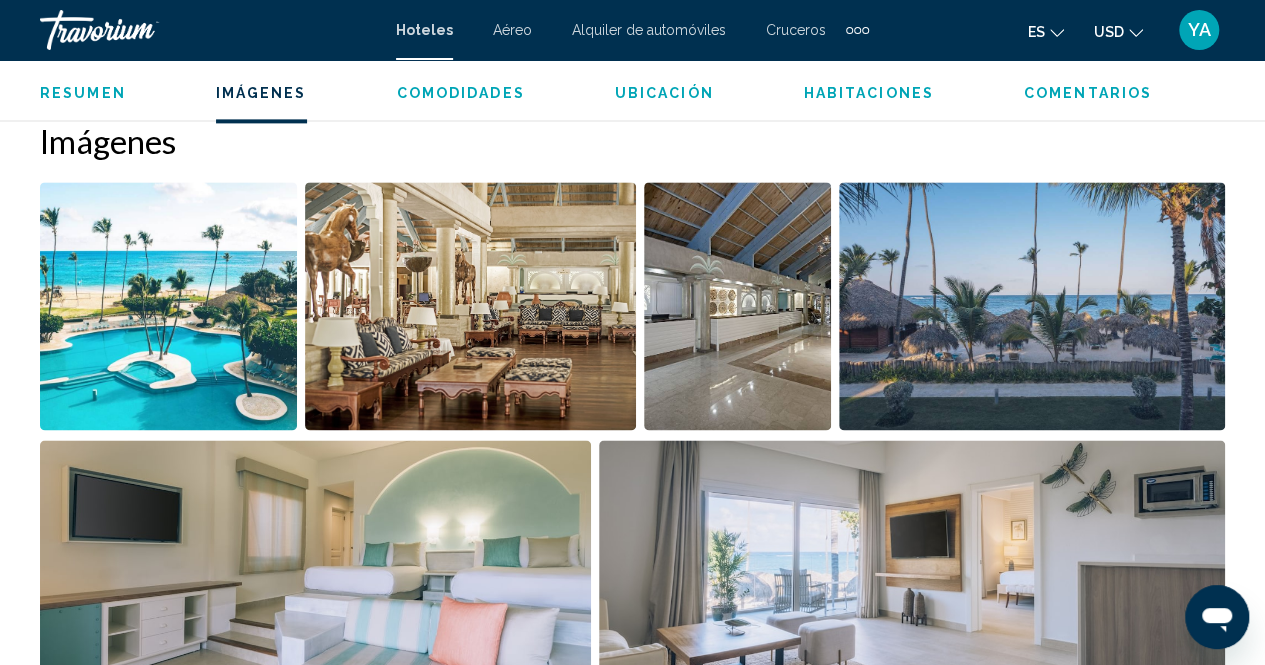 click at bounding box center (912, 564) 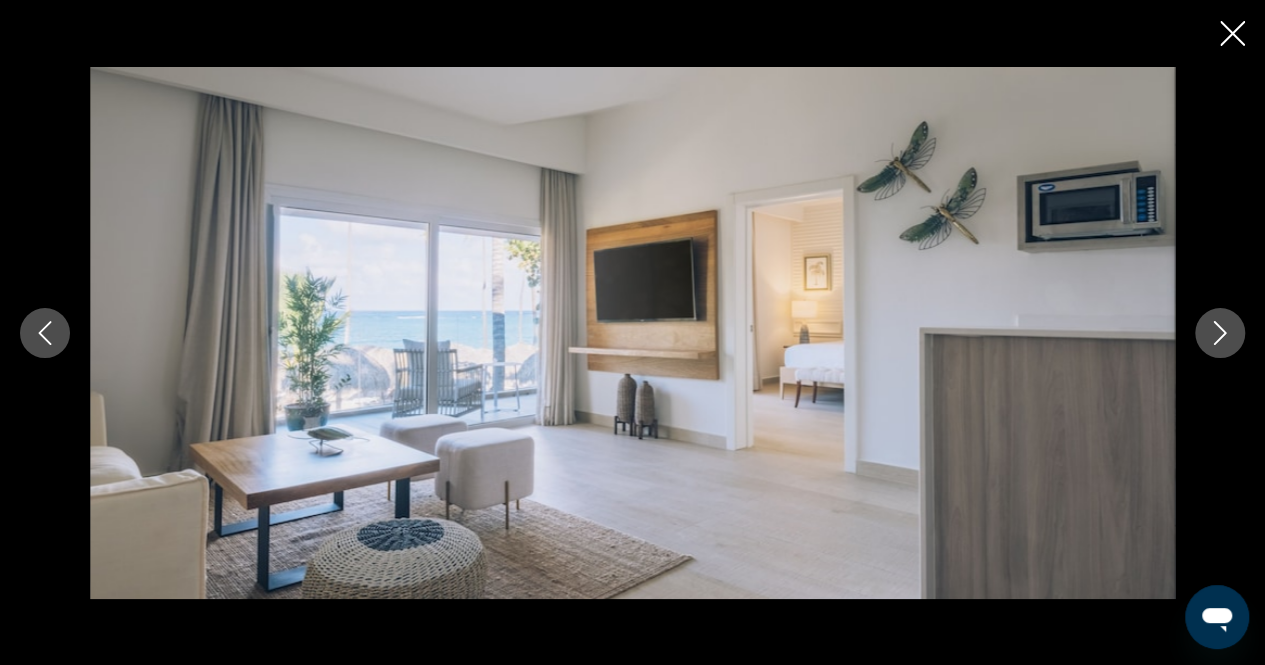 click at bounding box center (1220, 333) 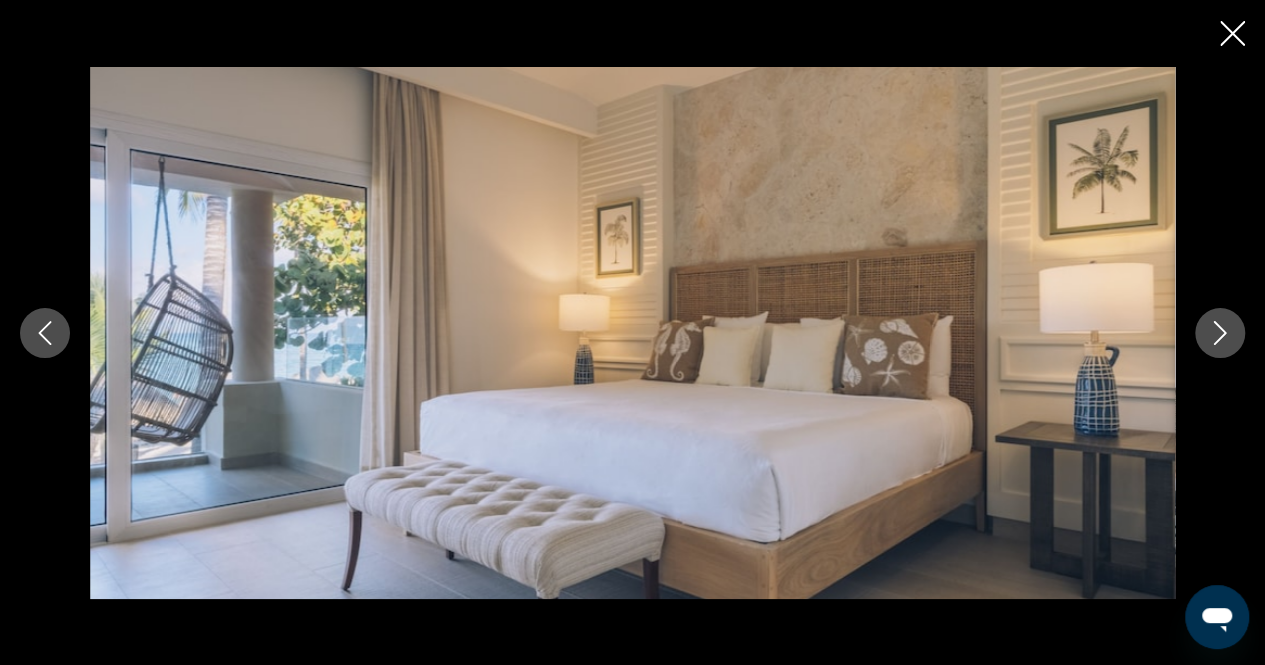 click at bounding box center [1220, 333] 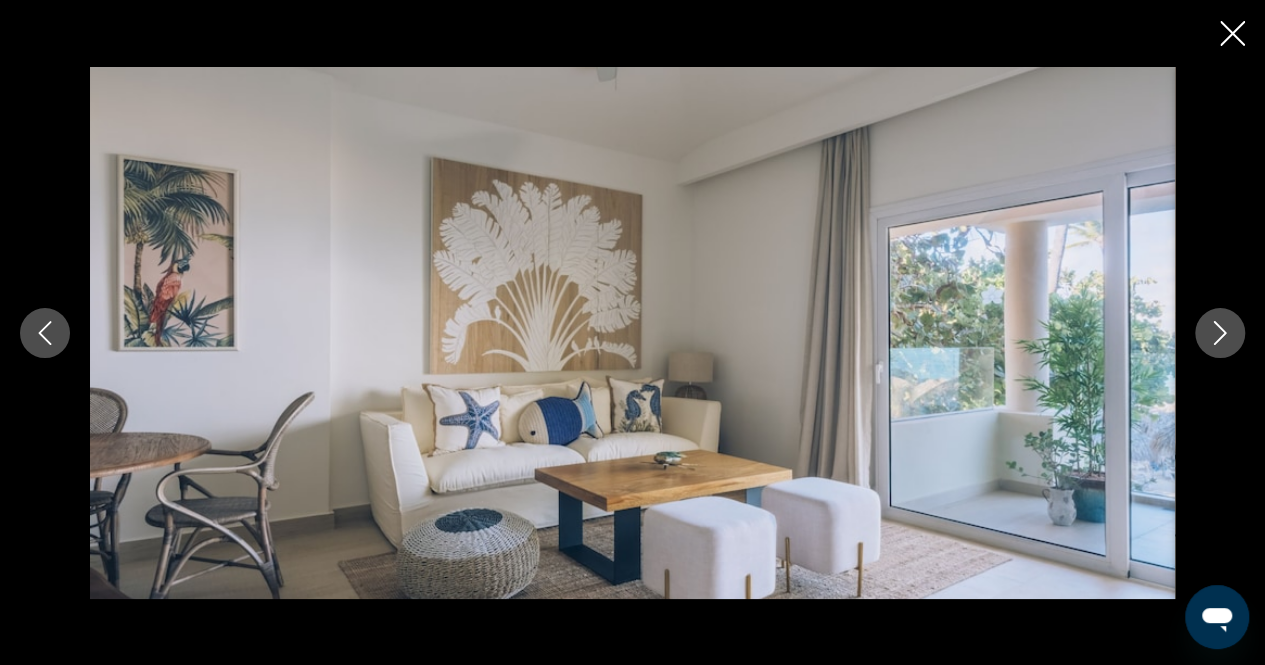 click at bounding box center (1220, 333) 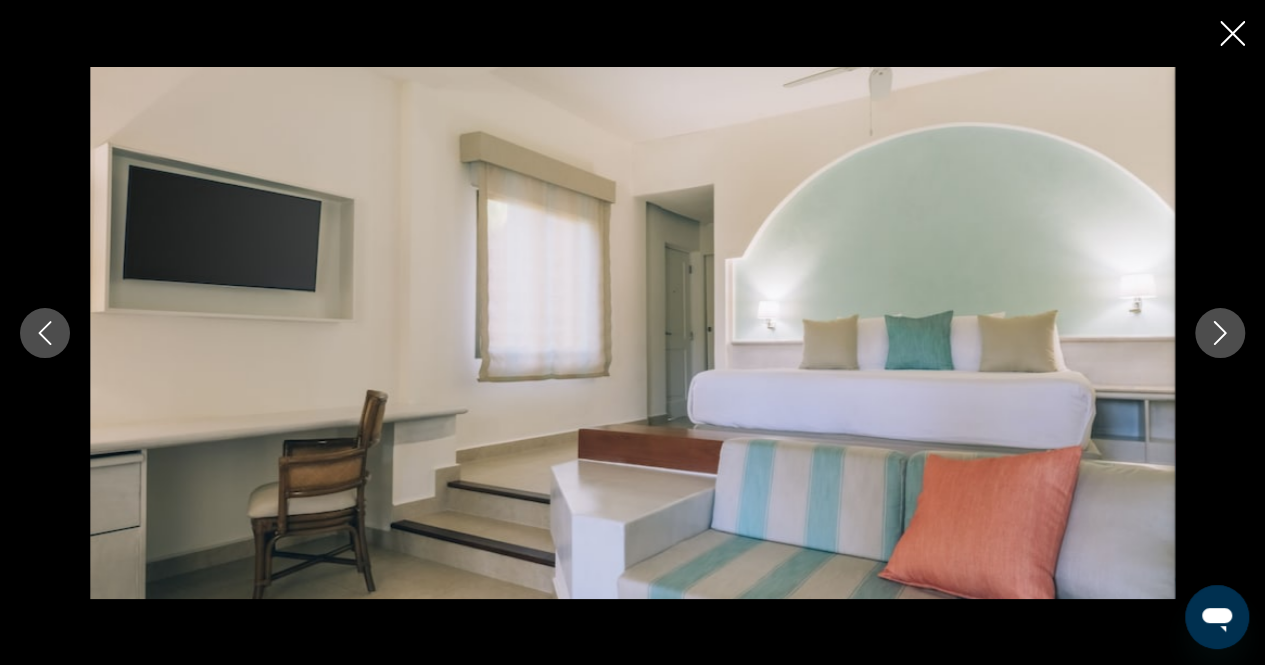 click at bounding box center (1220, 333) 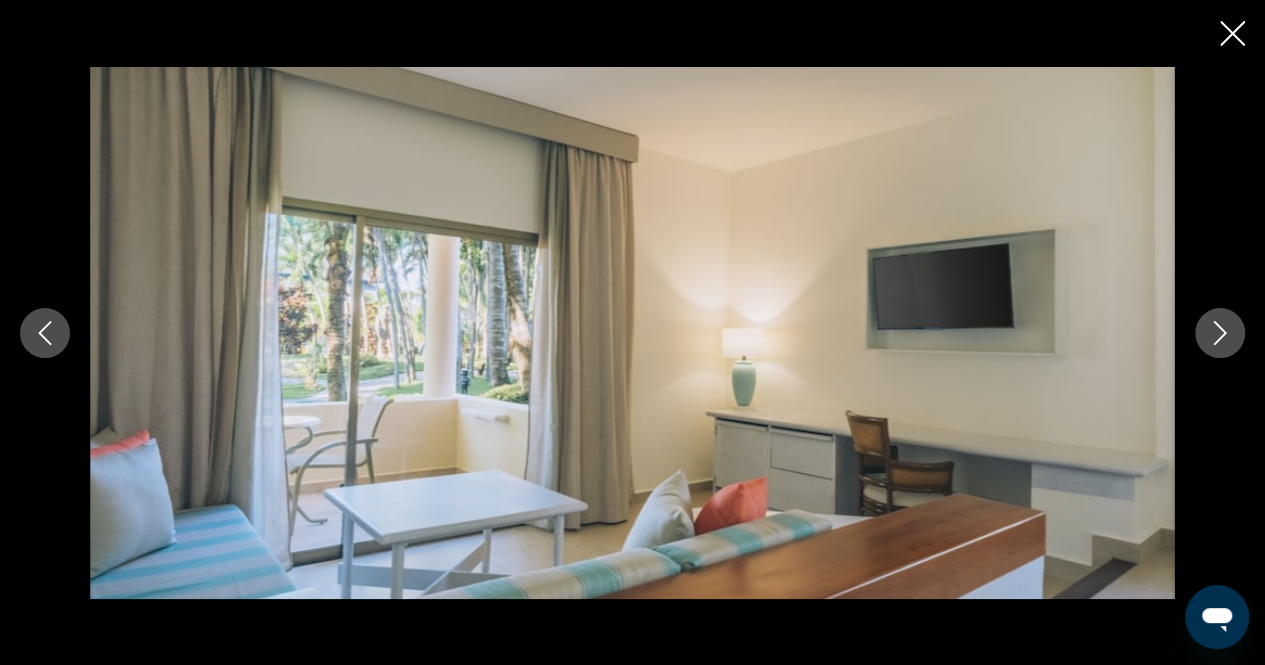 click at bounding box center (1220, 333) 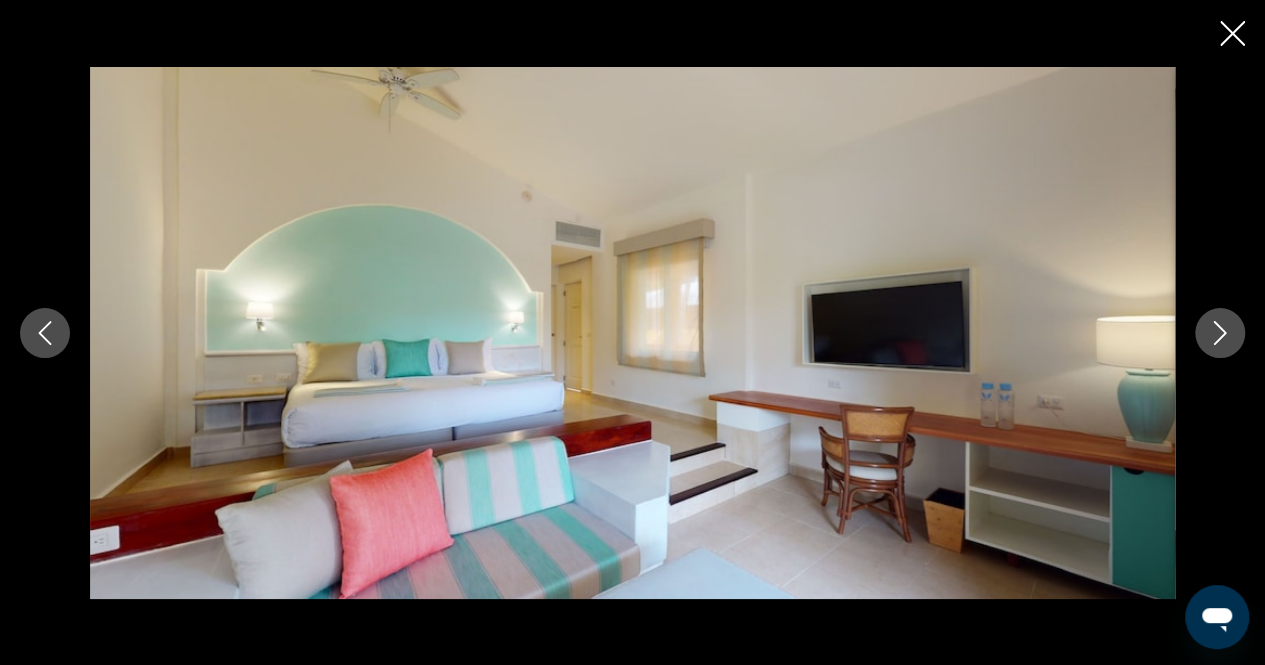 click at bounding box center (1220, 333) 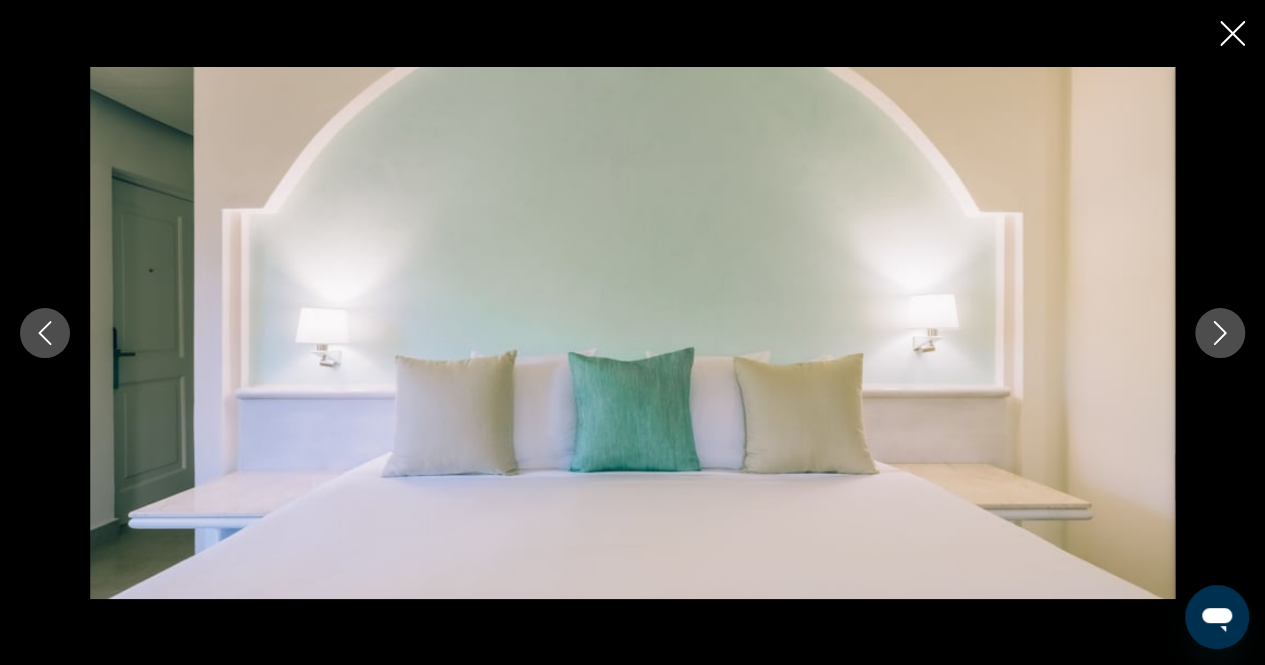 click at bounding box center (1220, 333) 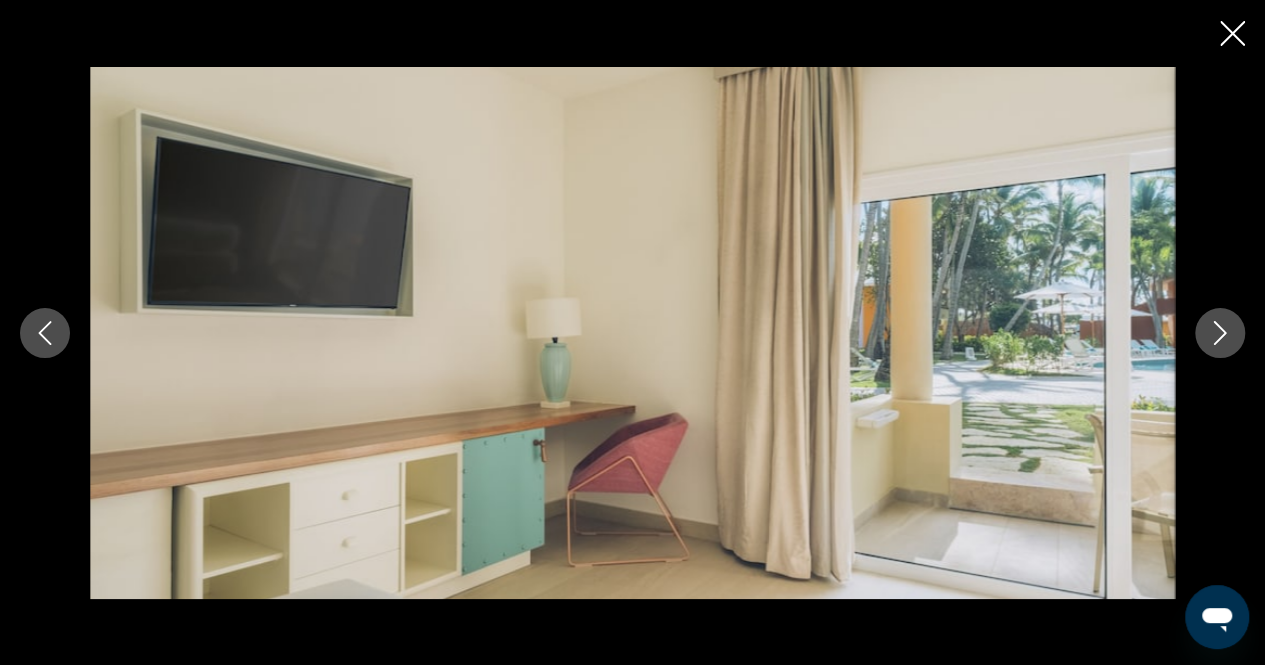 click at bounding box center (1220, 333) 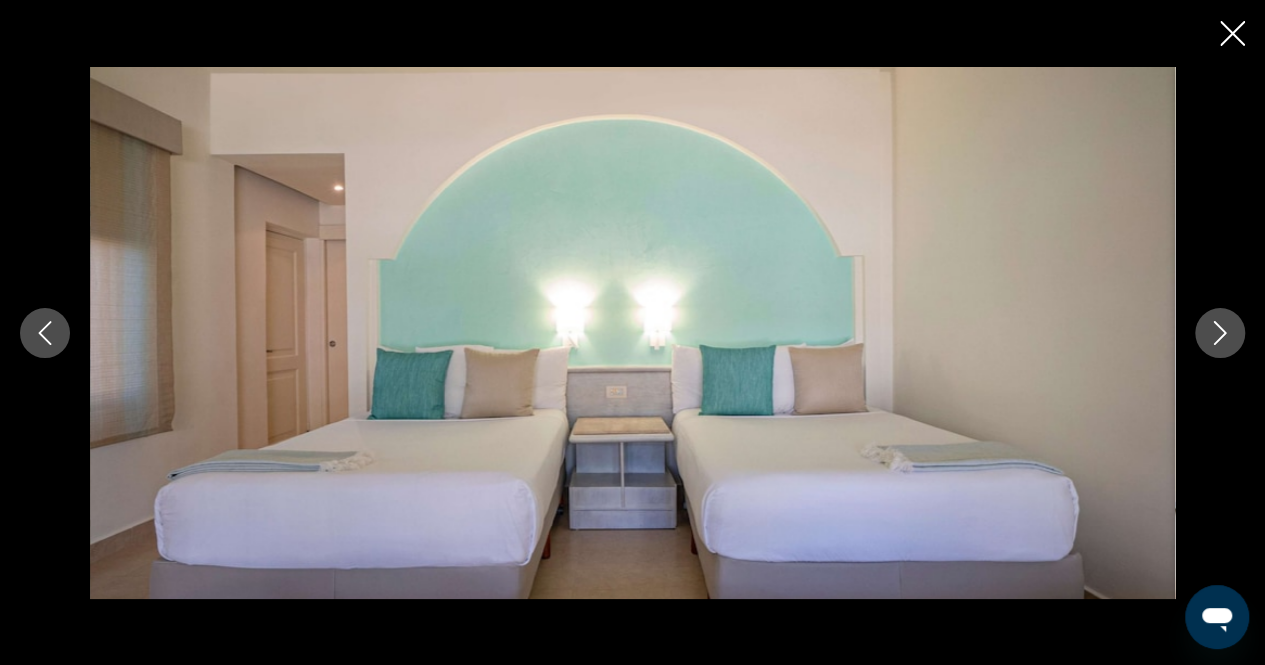 click at bounding box center (1220, 333) 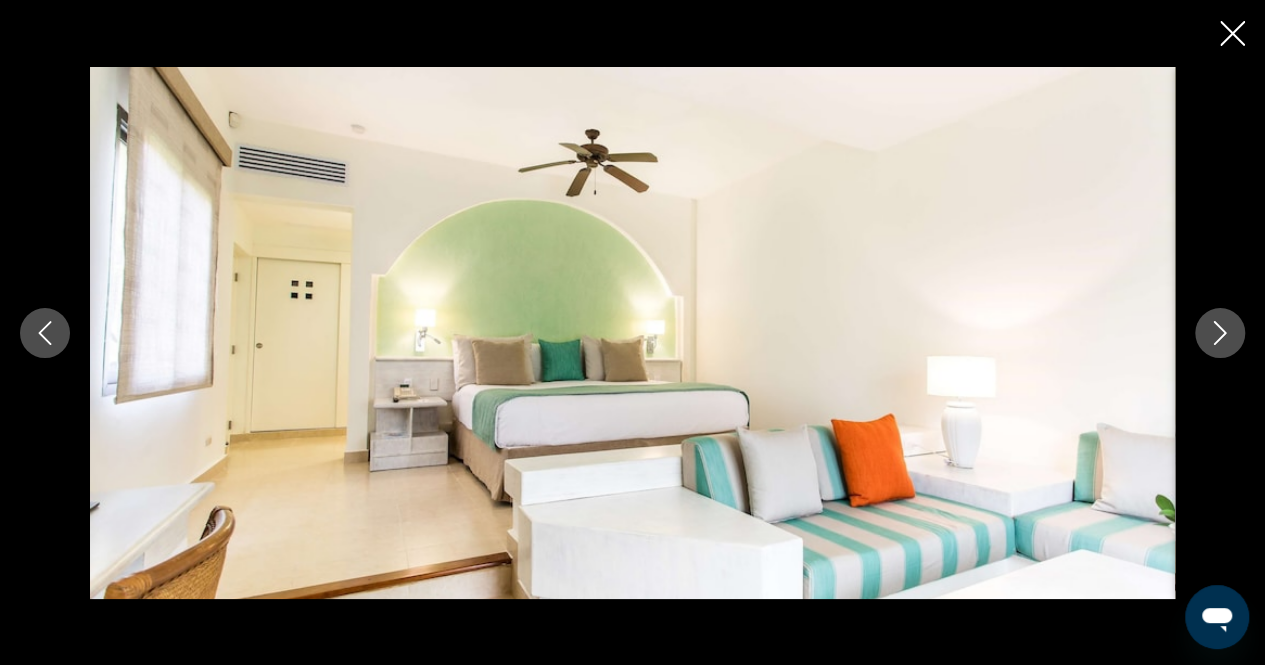 click at bounding box center [1220, 333] 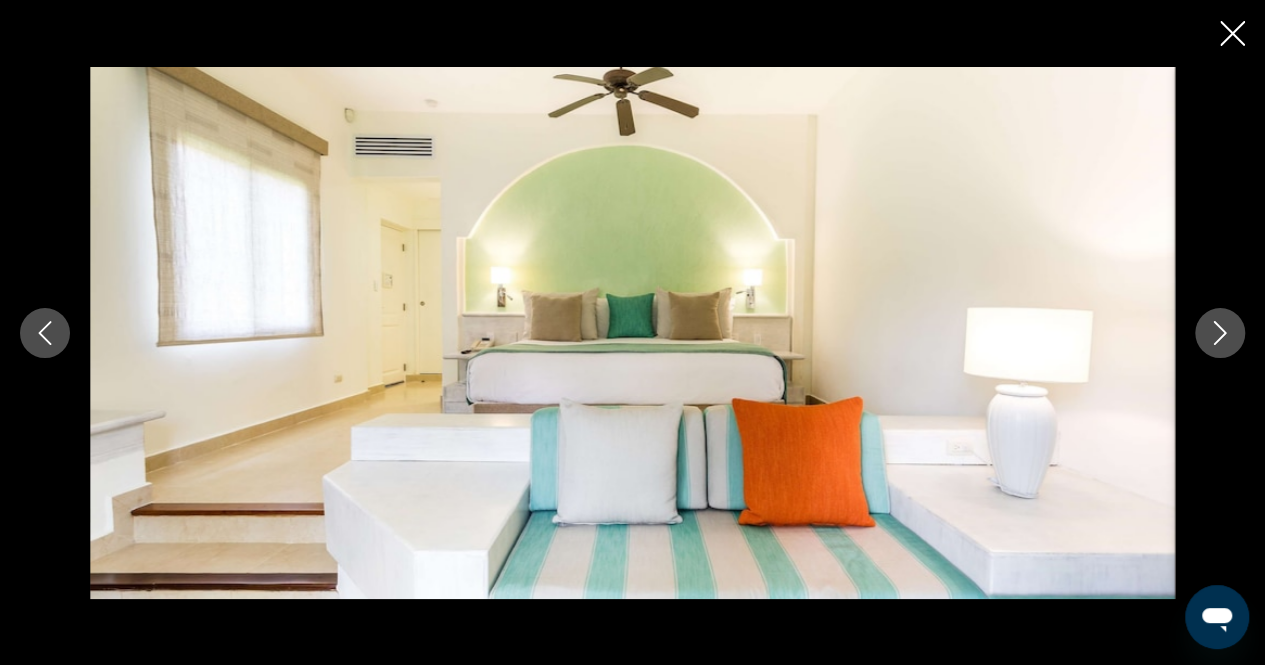 click at bounding box center [1220, 333] 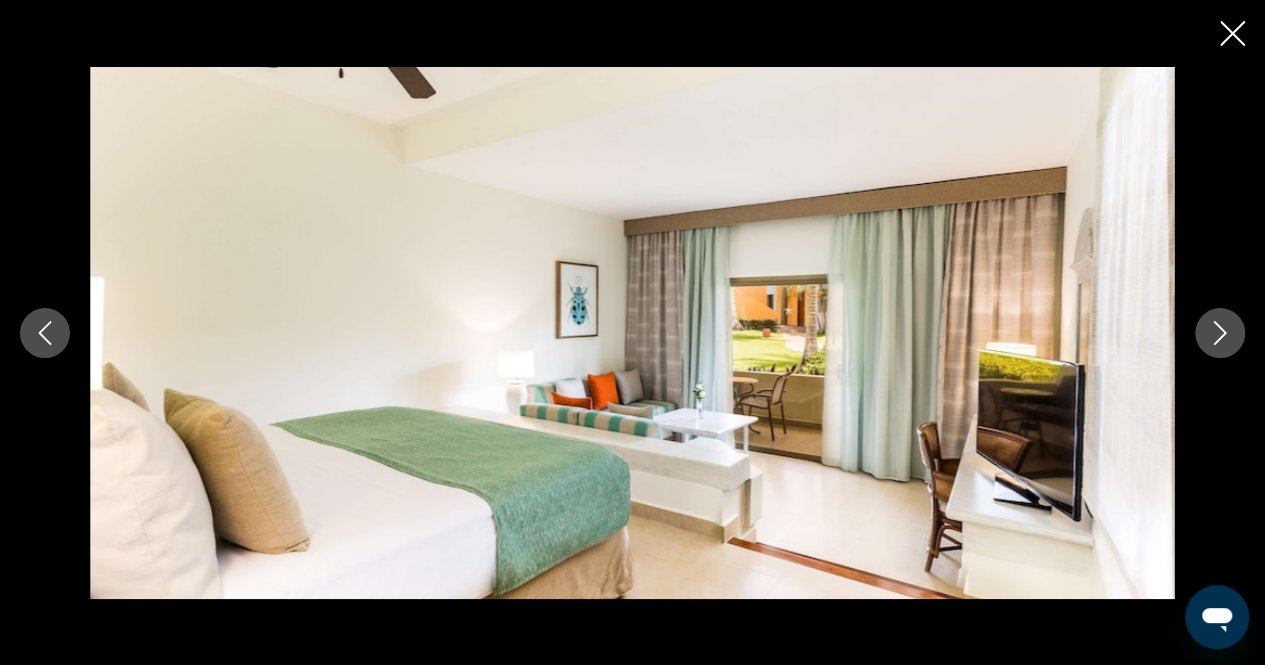 click at bounding box center (1220, 333) 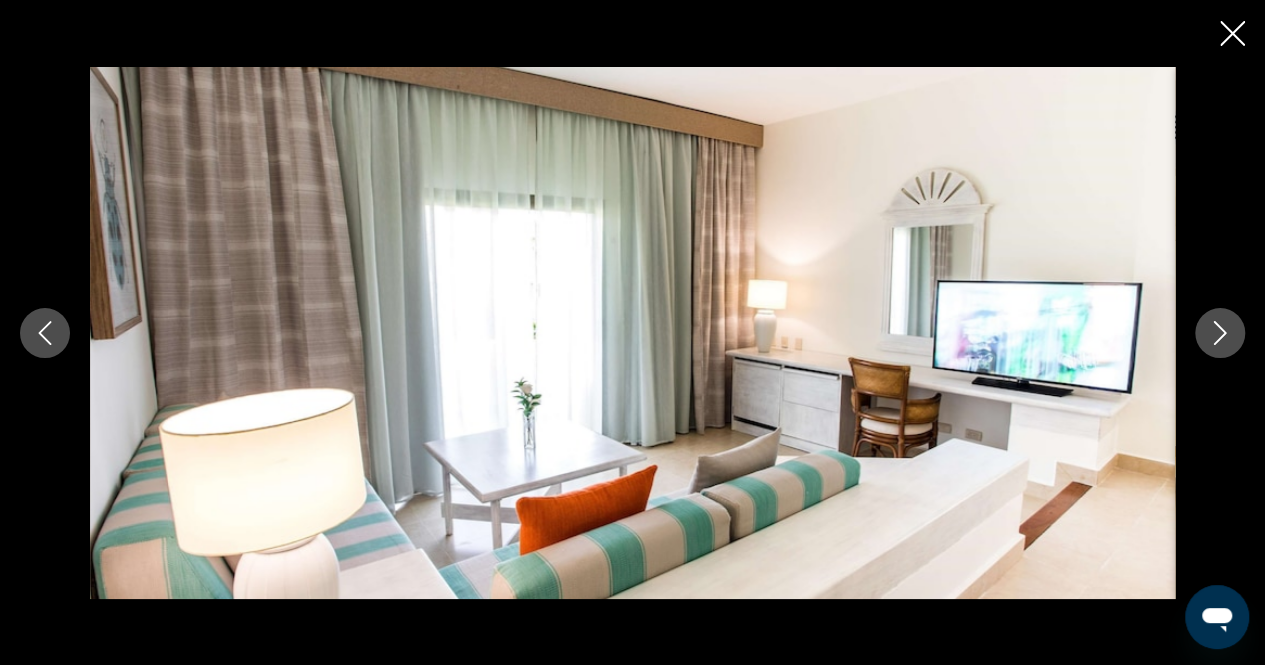 click at bounding box center [1220, 333] 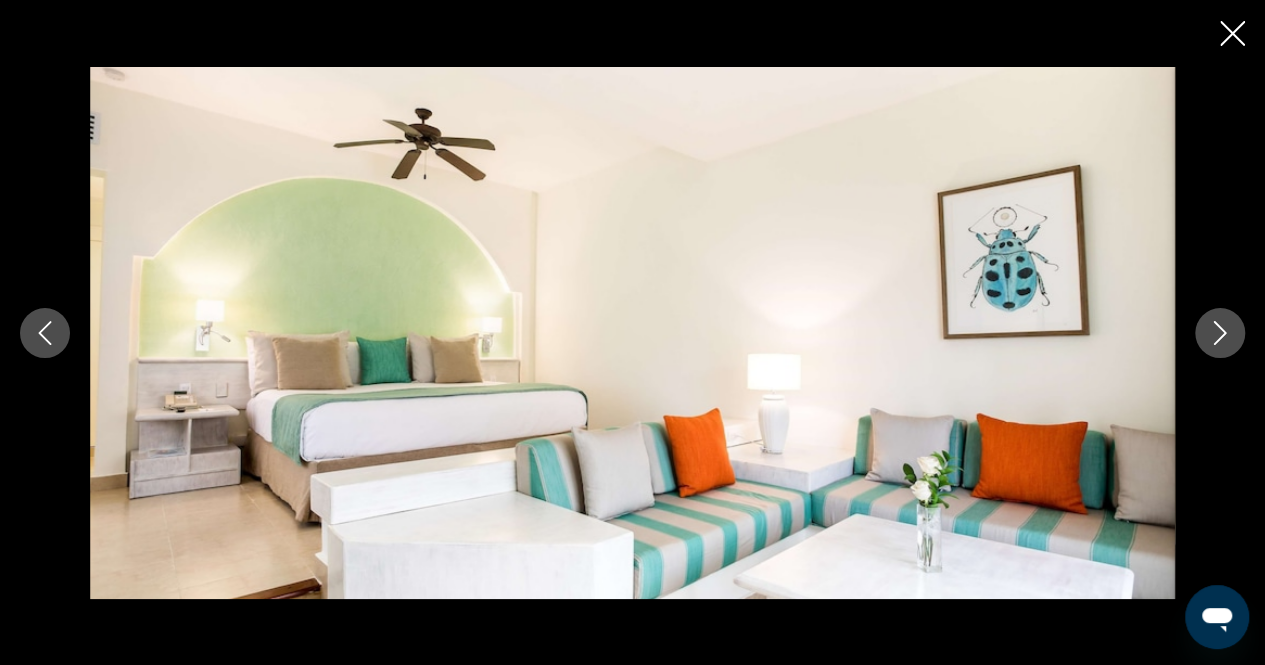 click at bounding box center [1220, 333] 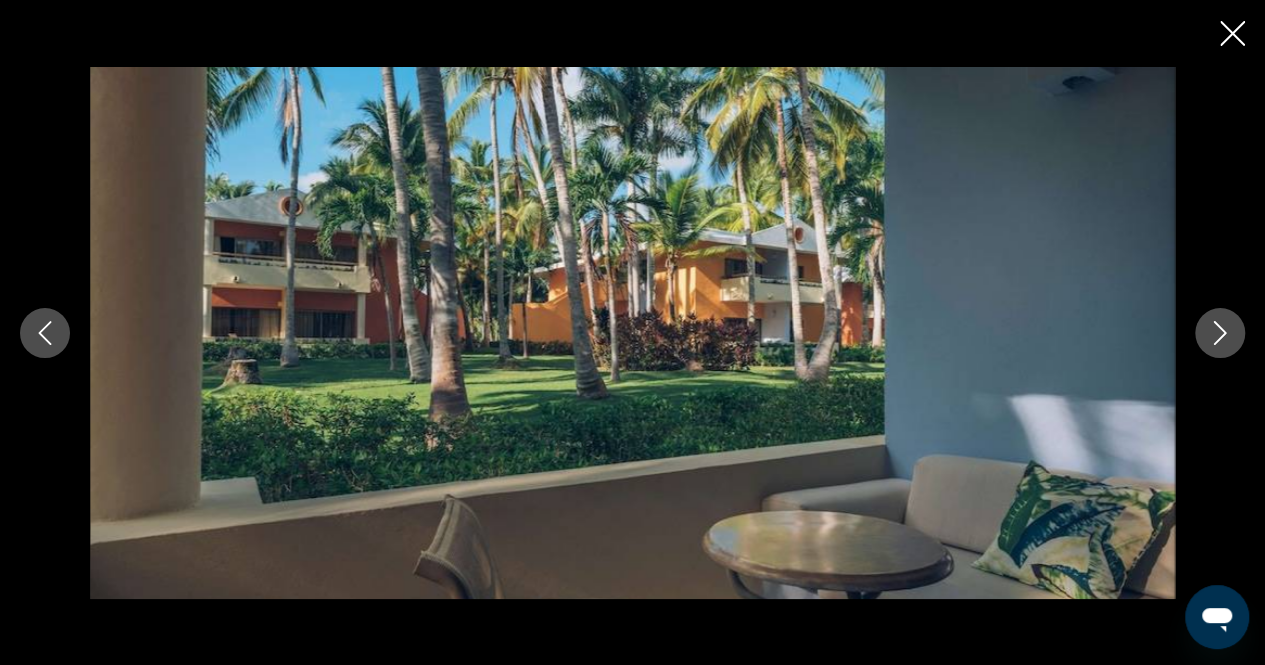 click at bounding box center (1220, 333) 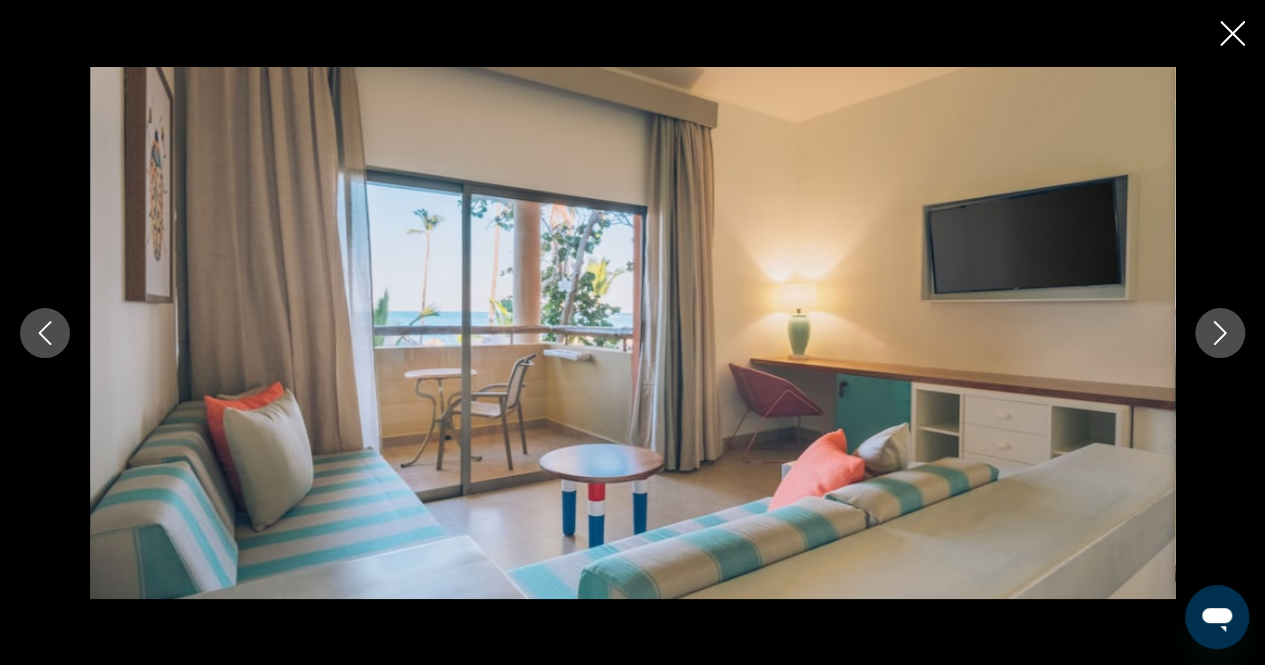 click at bounding box center [1220, 333] 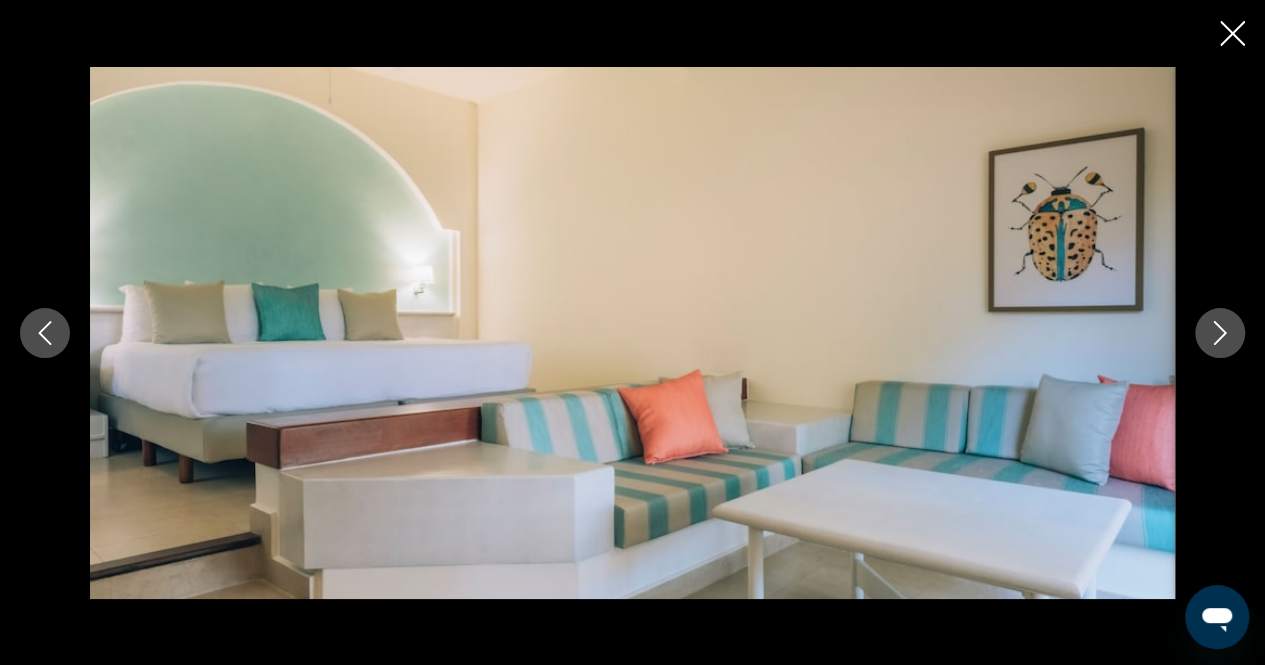 click at bounding box center [1220, 333] 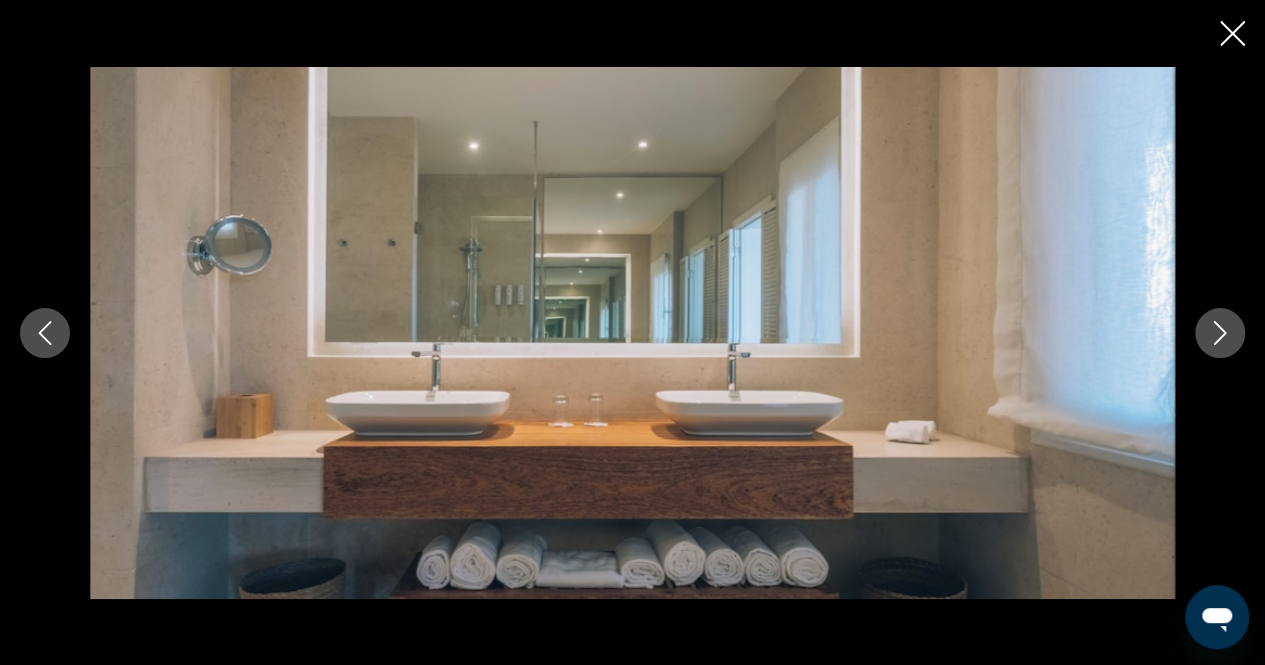 click at bounding box center (1220, 333) 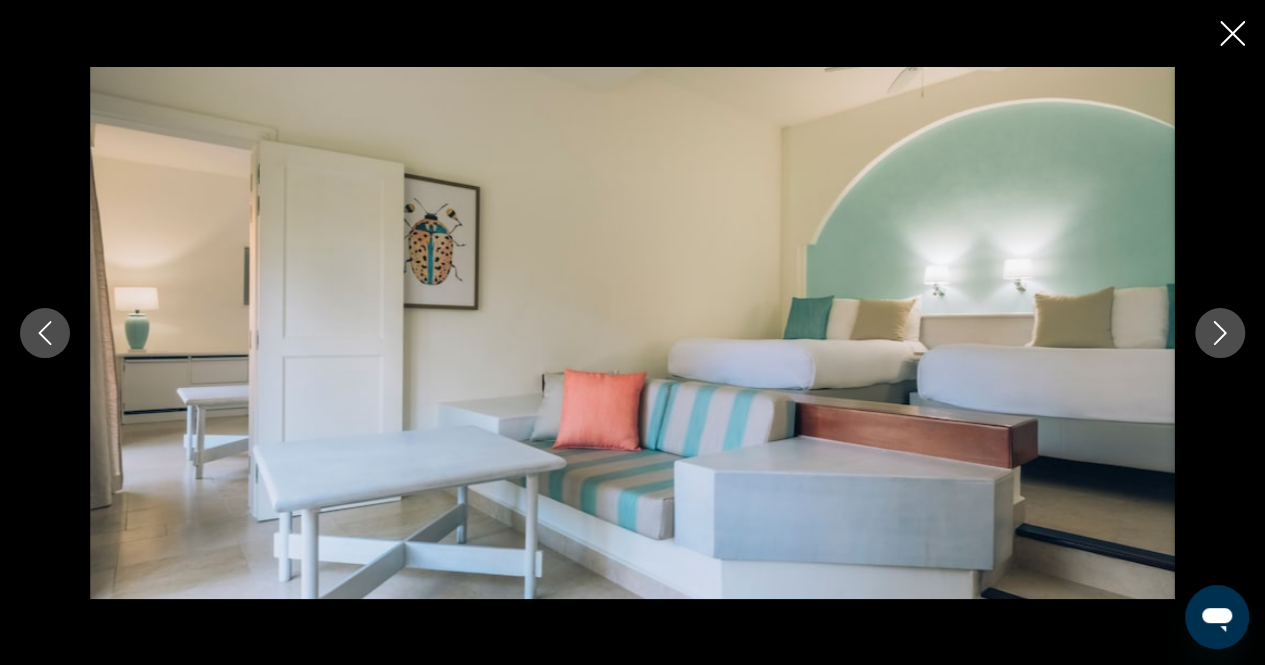 click at bounding box center (1220, 333) 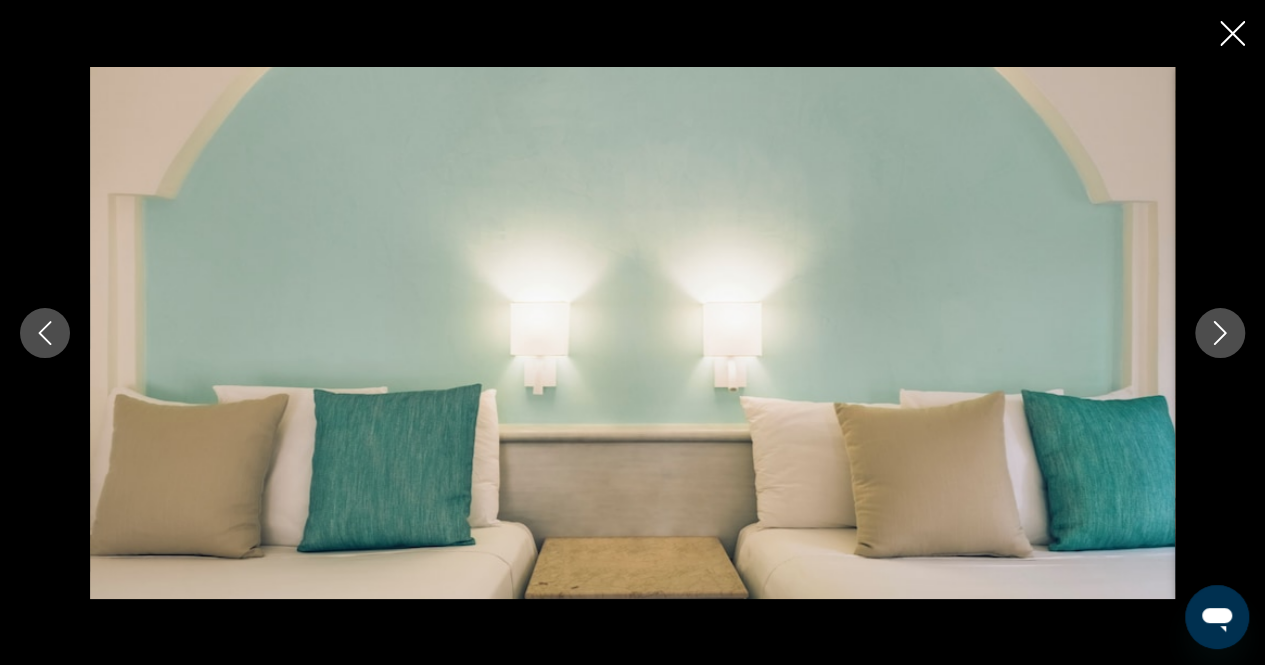 click at bounding box center (1220, 333) 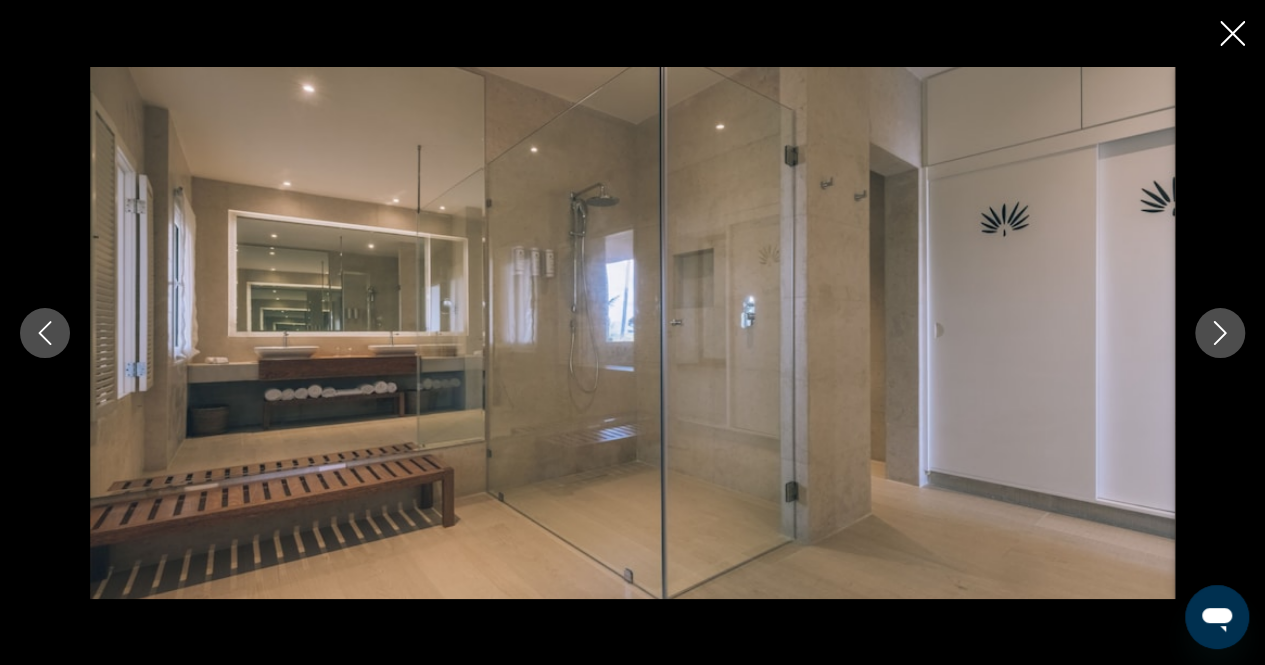 click at bounding box center (1220, 333) 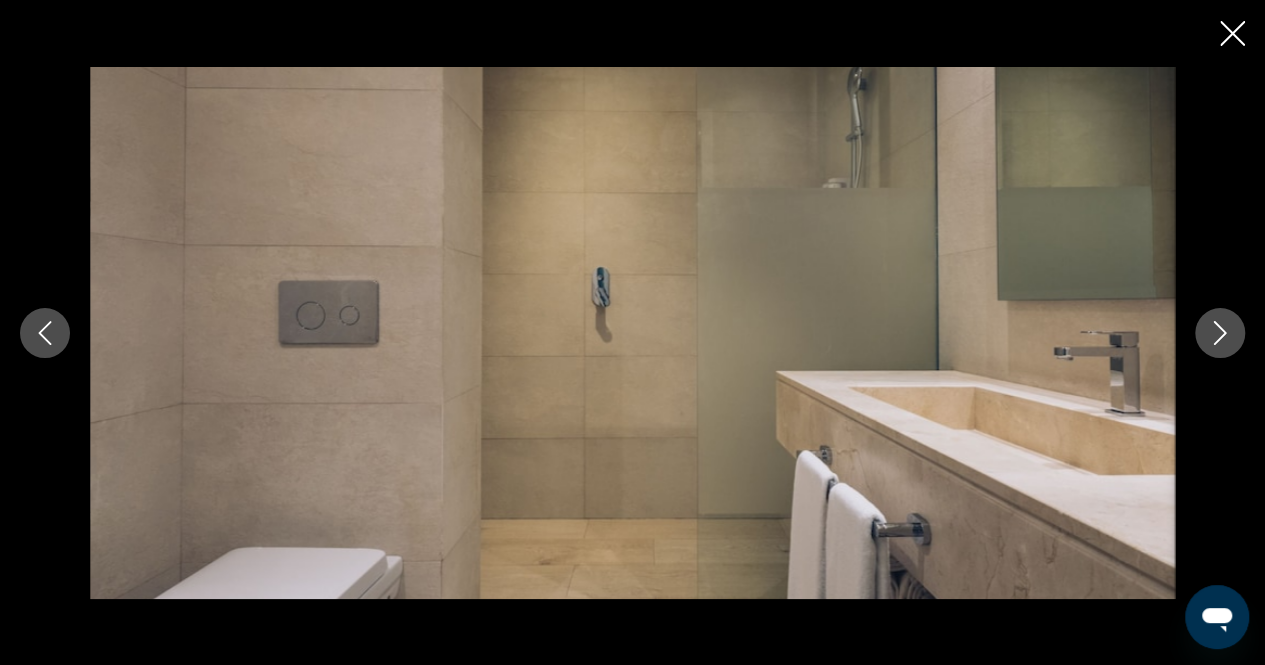 click at bounding box center (1220, 333) 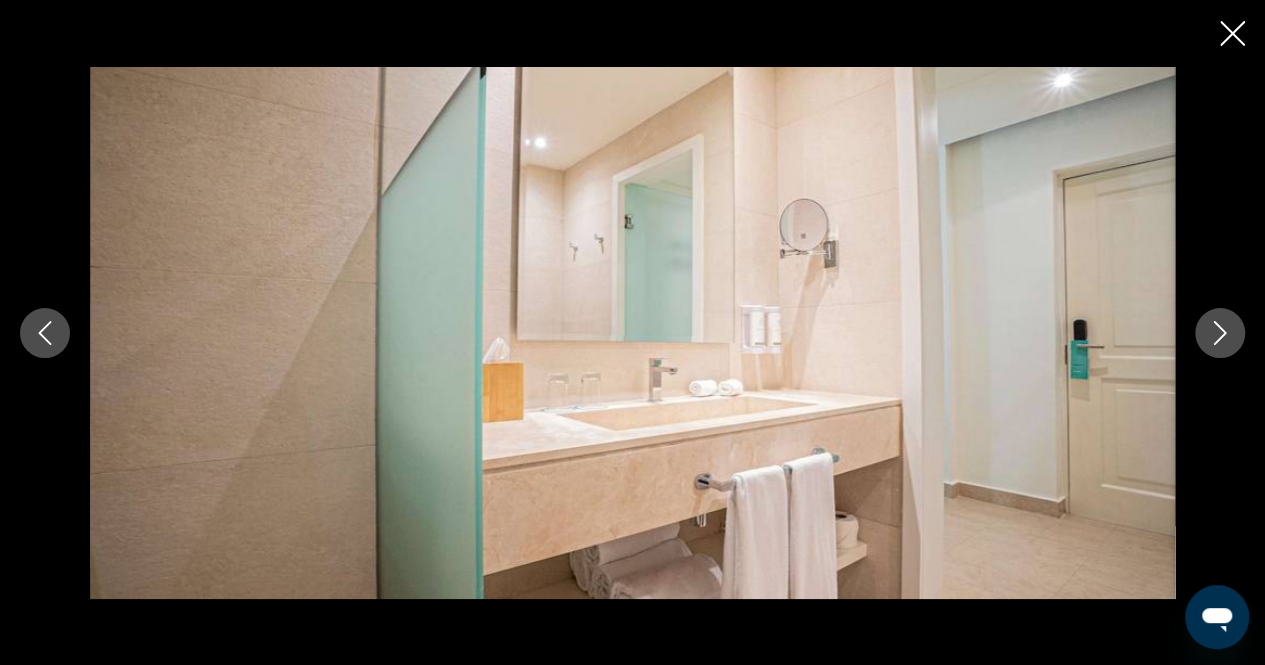 click at bounding box center [1220, 333] 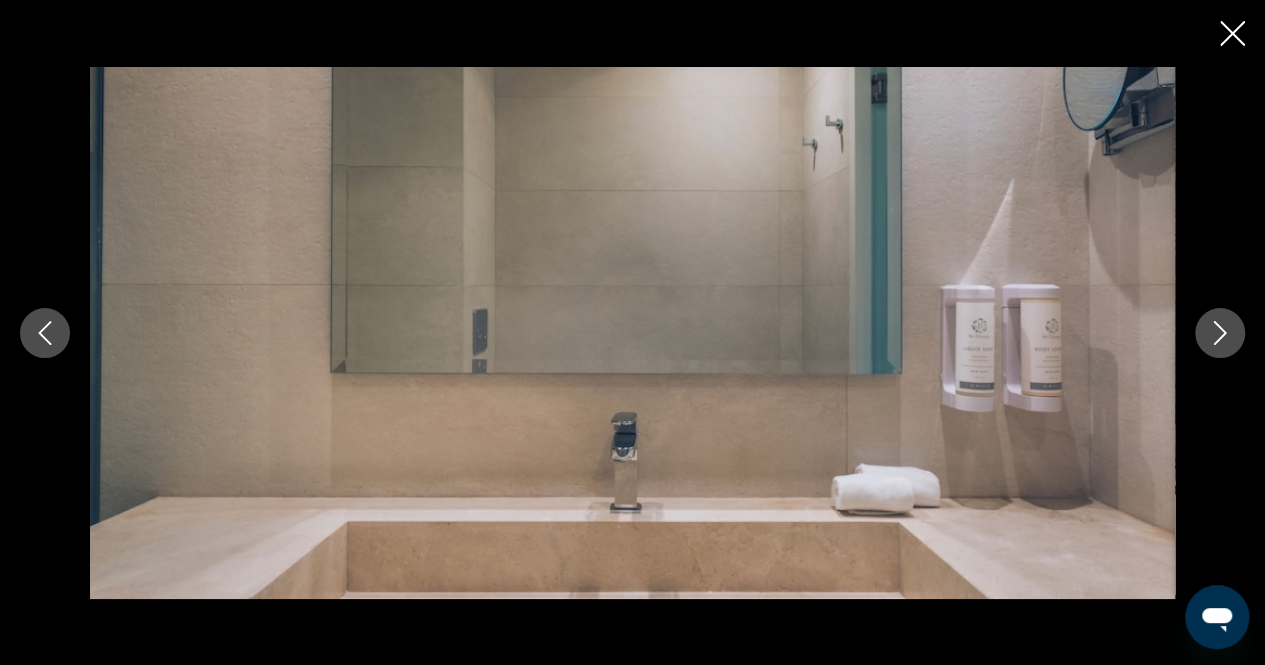 click at bounding box center [1220, 333] 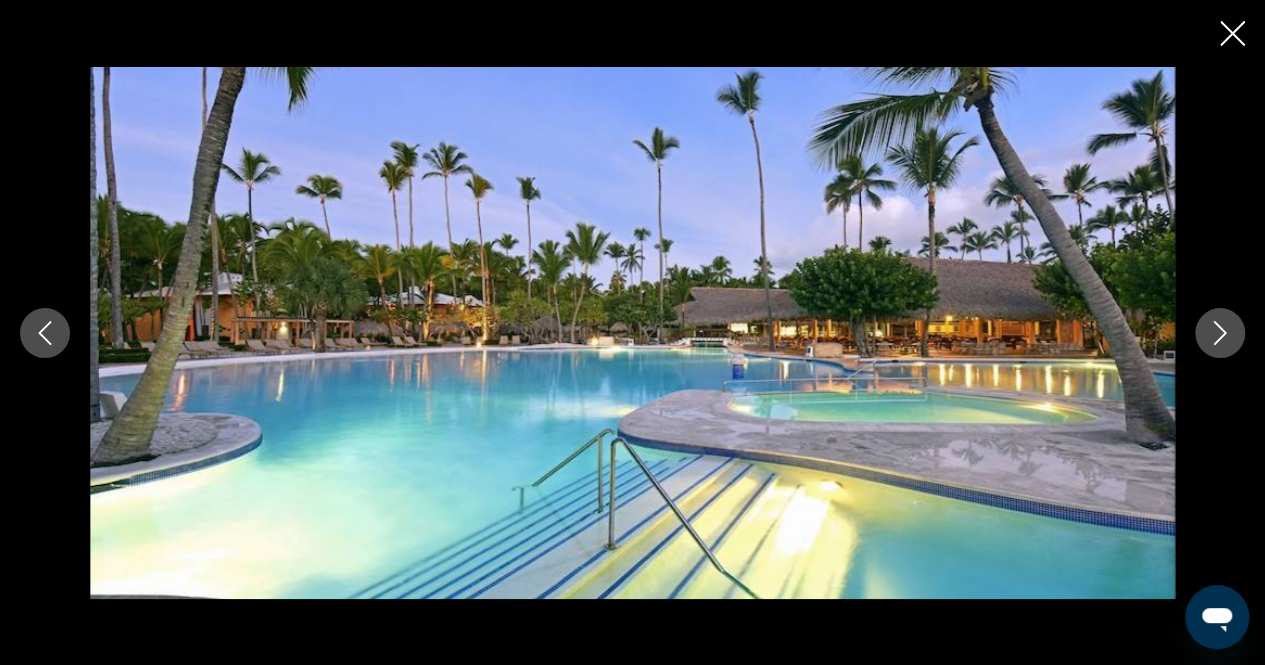click at bounding box center (1220, 333) 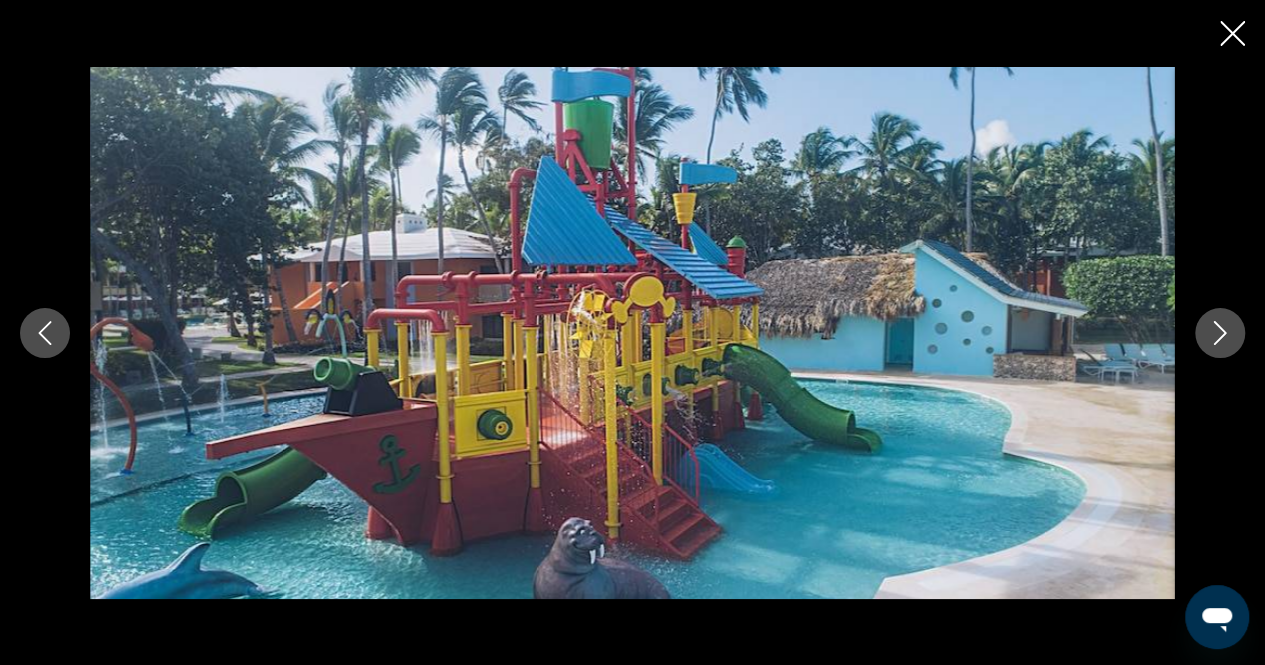 click at bounding box center [1220, 333] 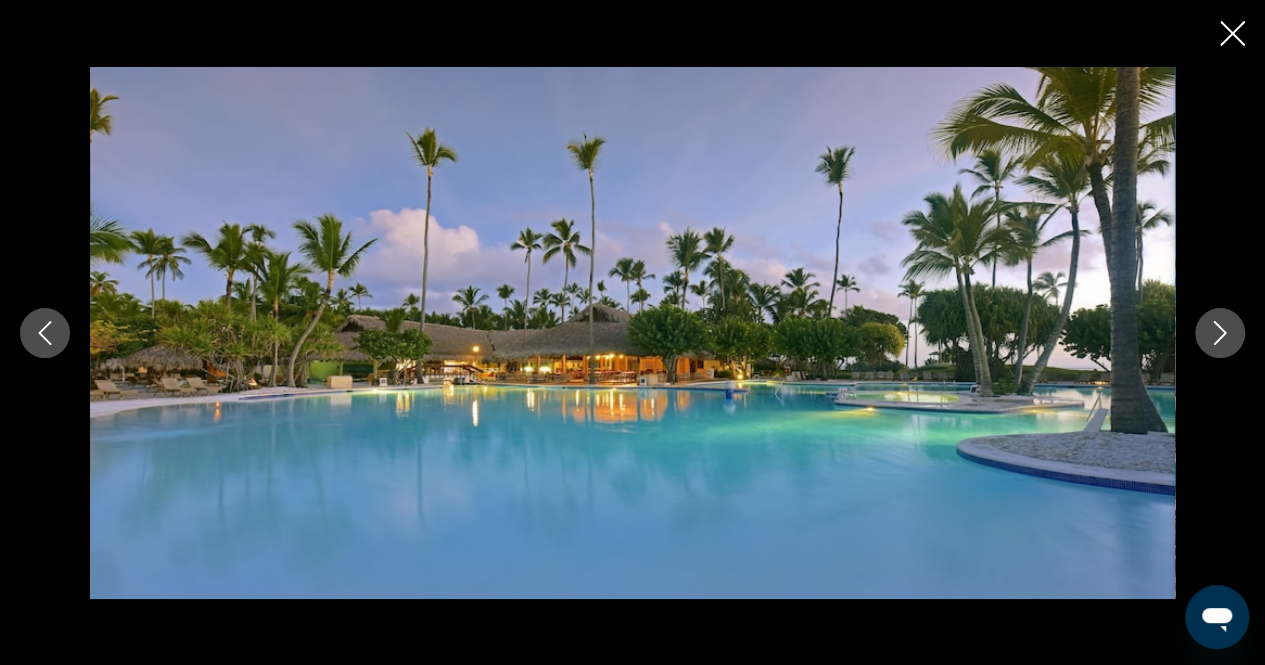 click at bounding box center [1220, 333] 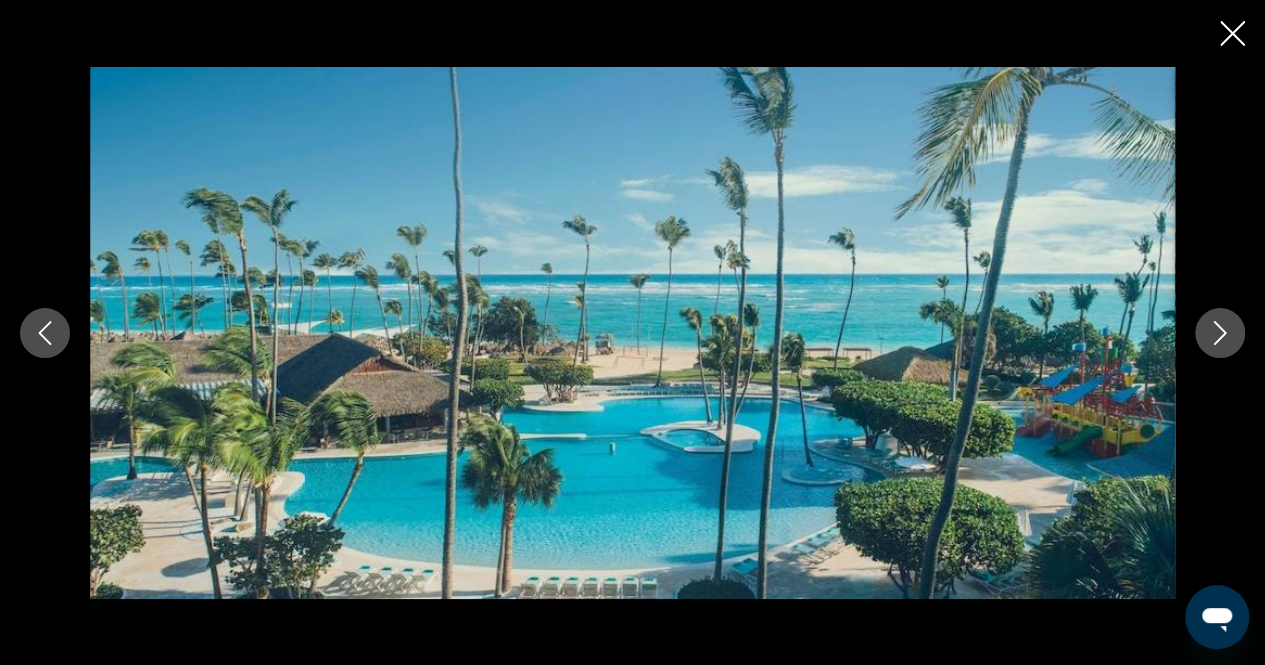 click at bounding box center [1220, 333] 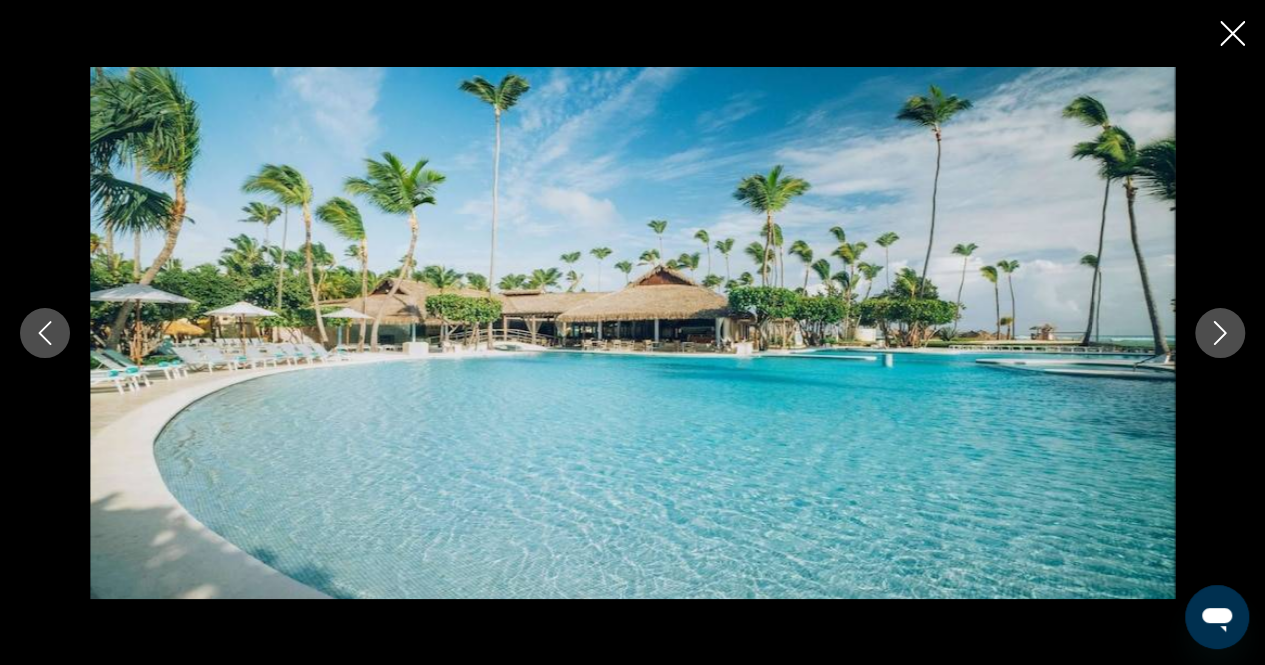 click at bounding box center (1220, 333) 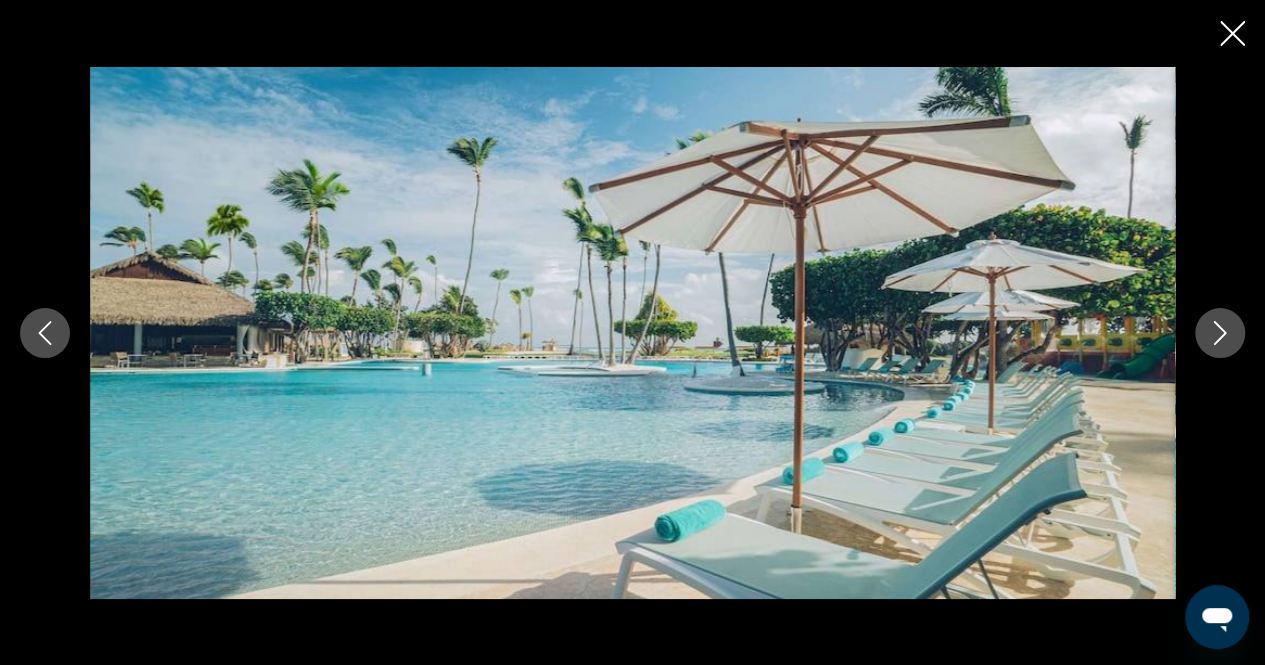 click 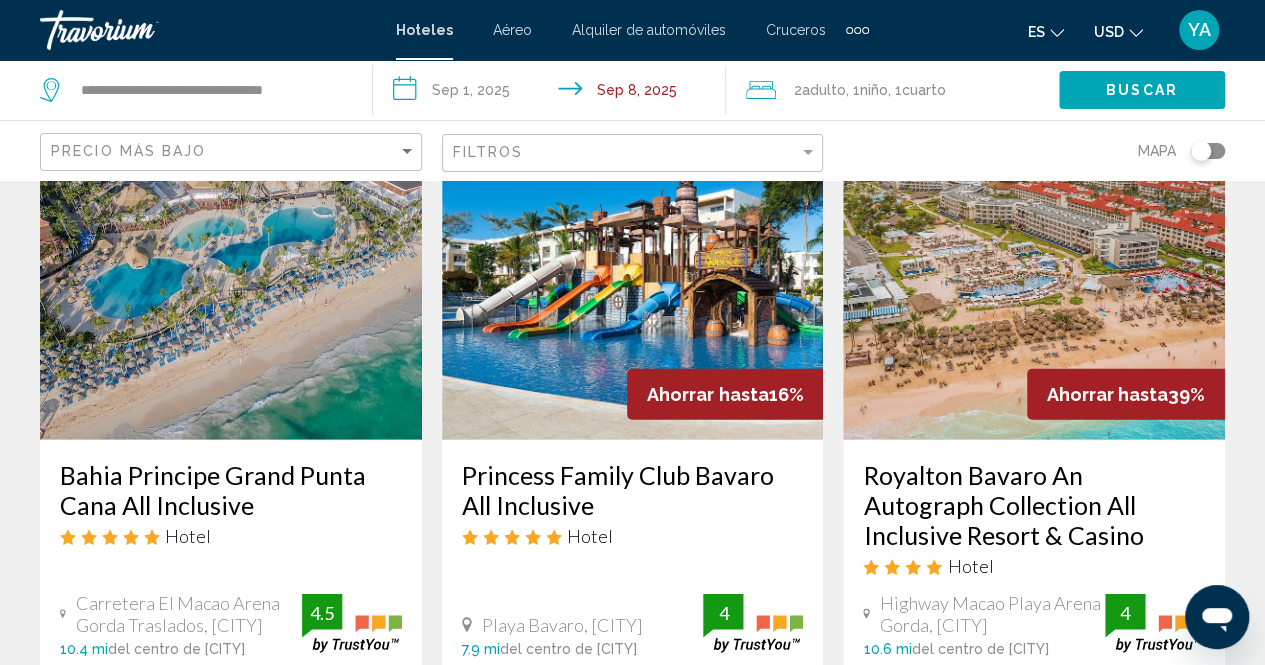 scroll, scrollTop: 2516, scrollLeft: 0, axis: vertical 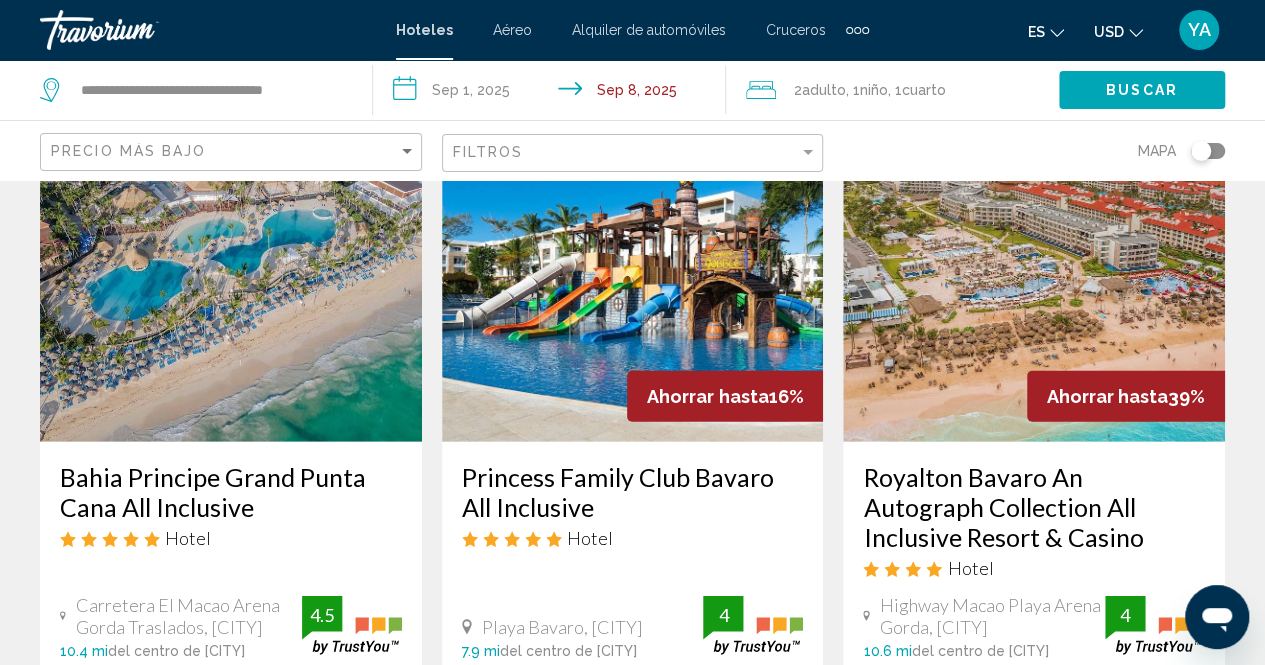 click at bounding box center [633, 282] 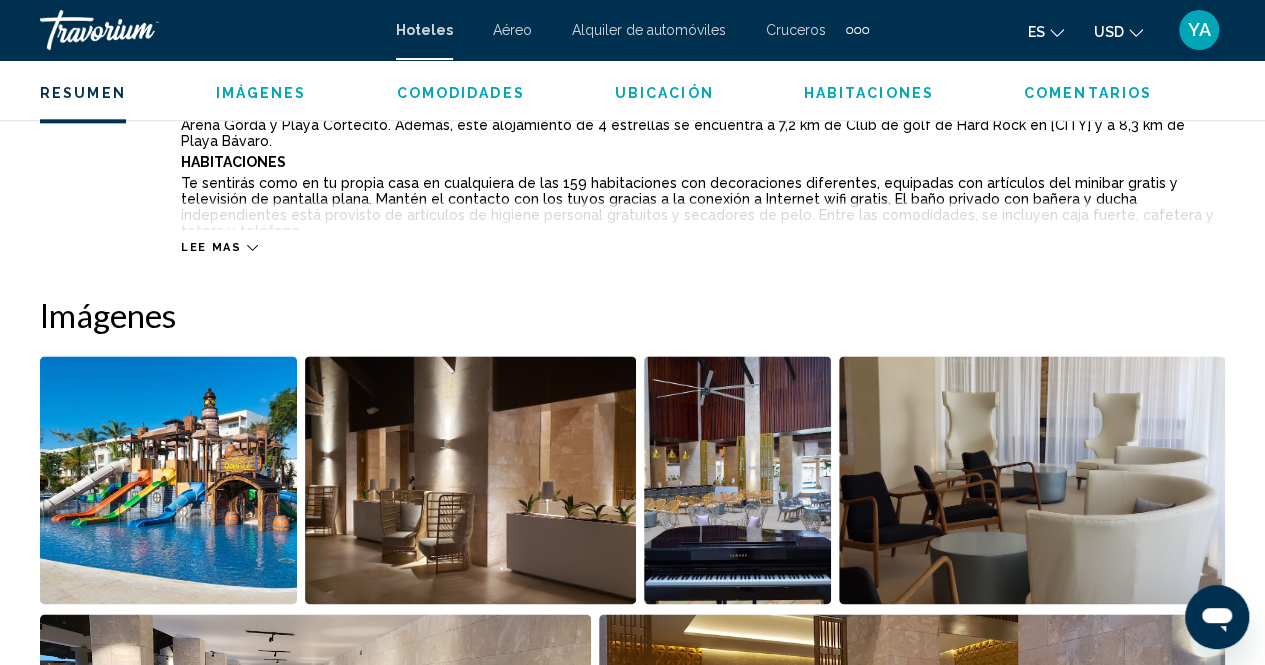 scroll, scrollTop: 1158, scrollLeft: 0, axis: vertical 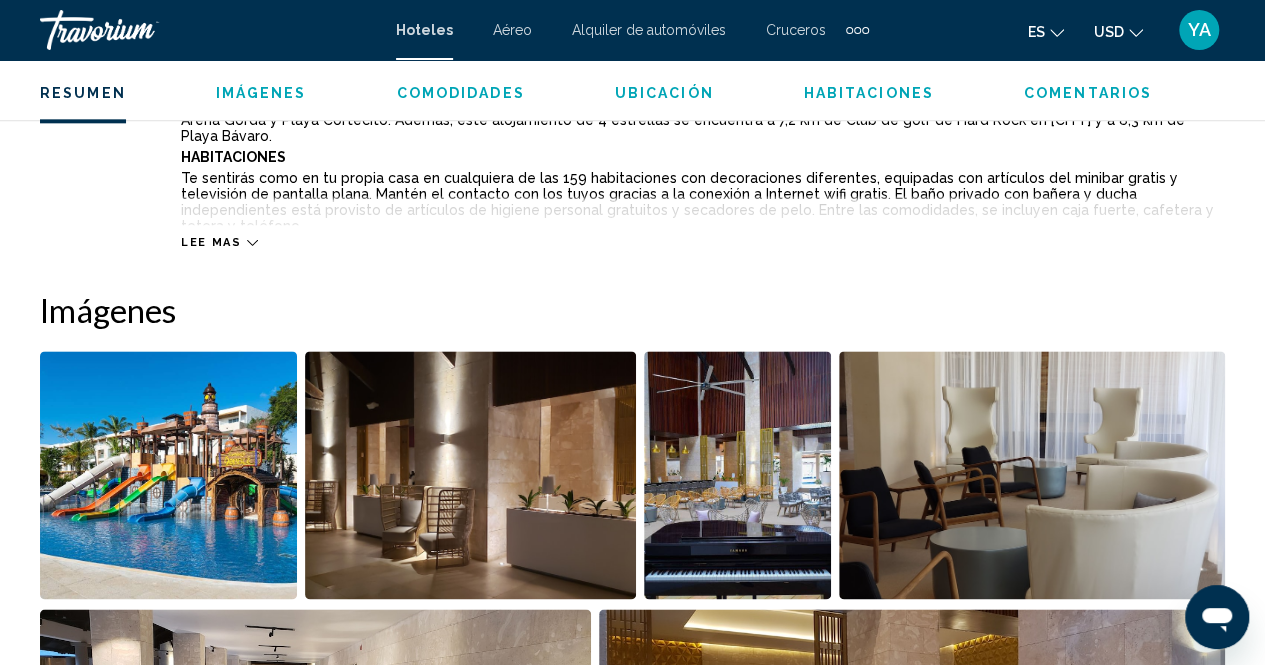 click at bounding box center [168, 475] 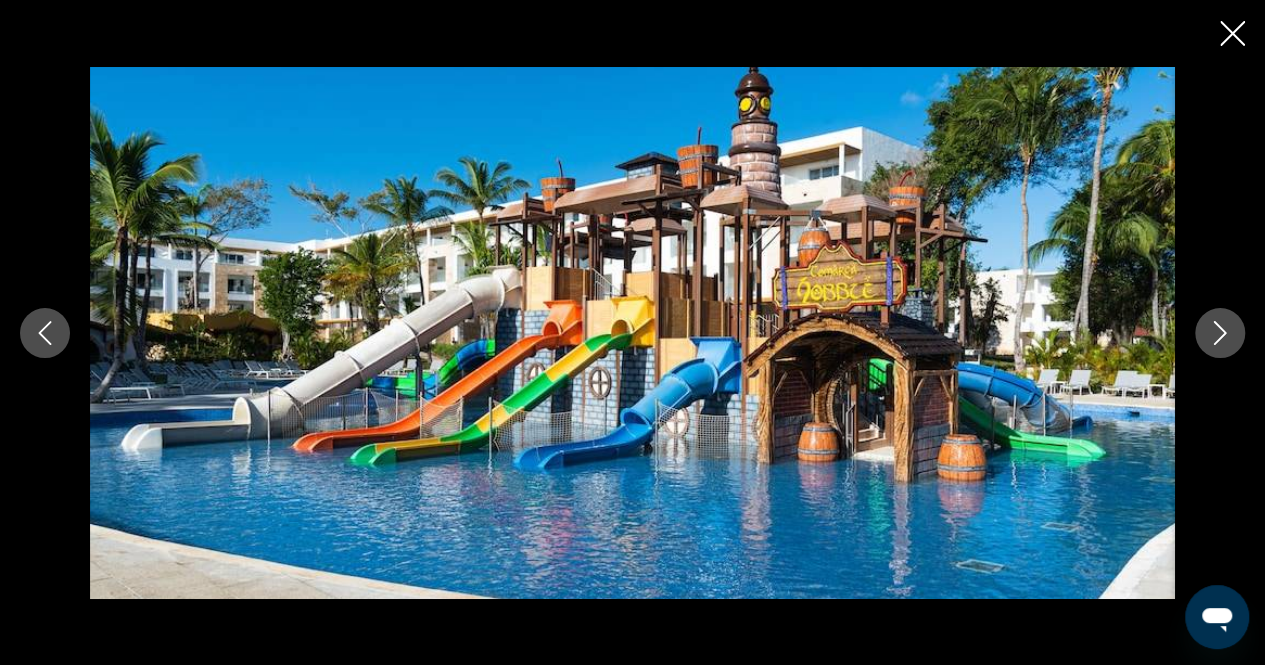 click at bounding box center (632, 333) 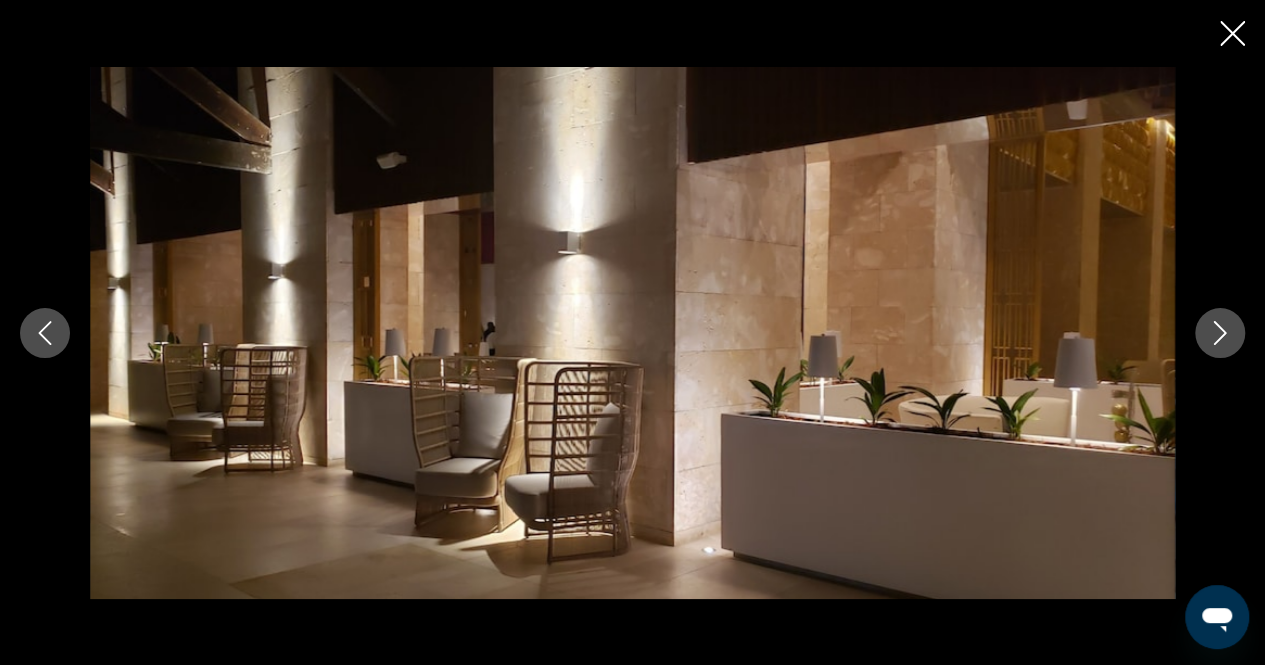 click 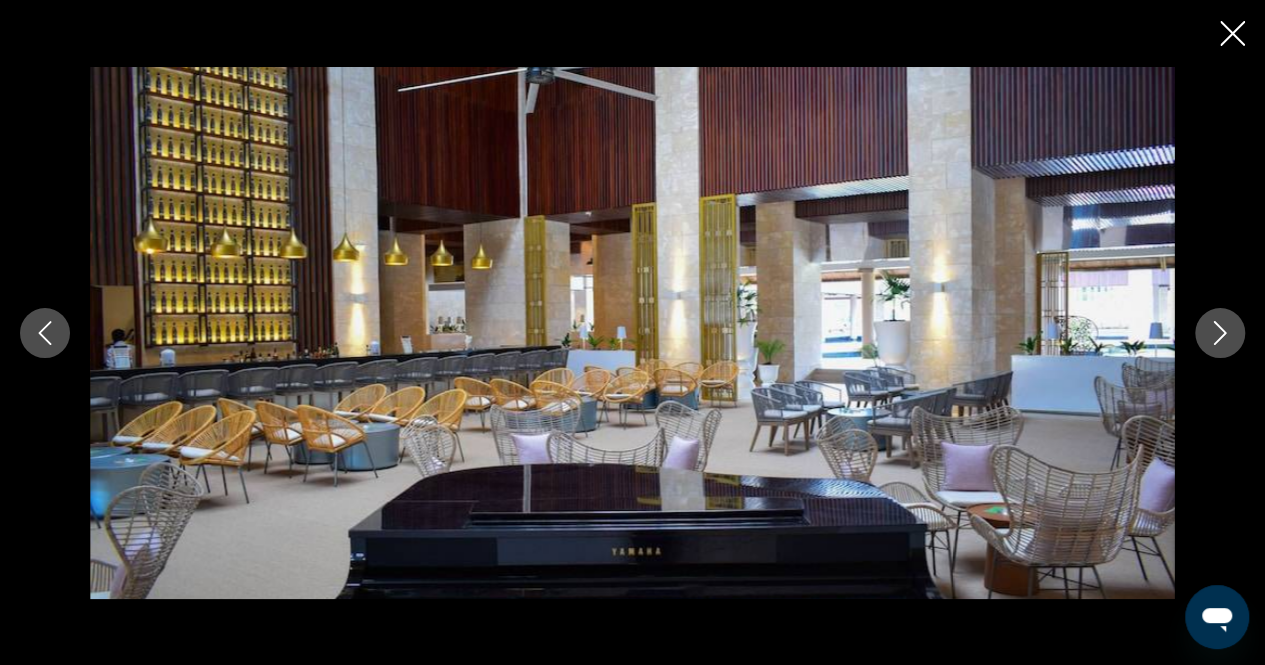 click 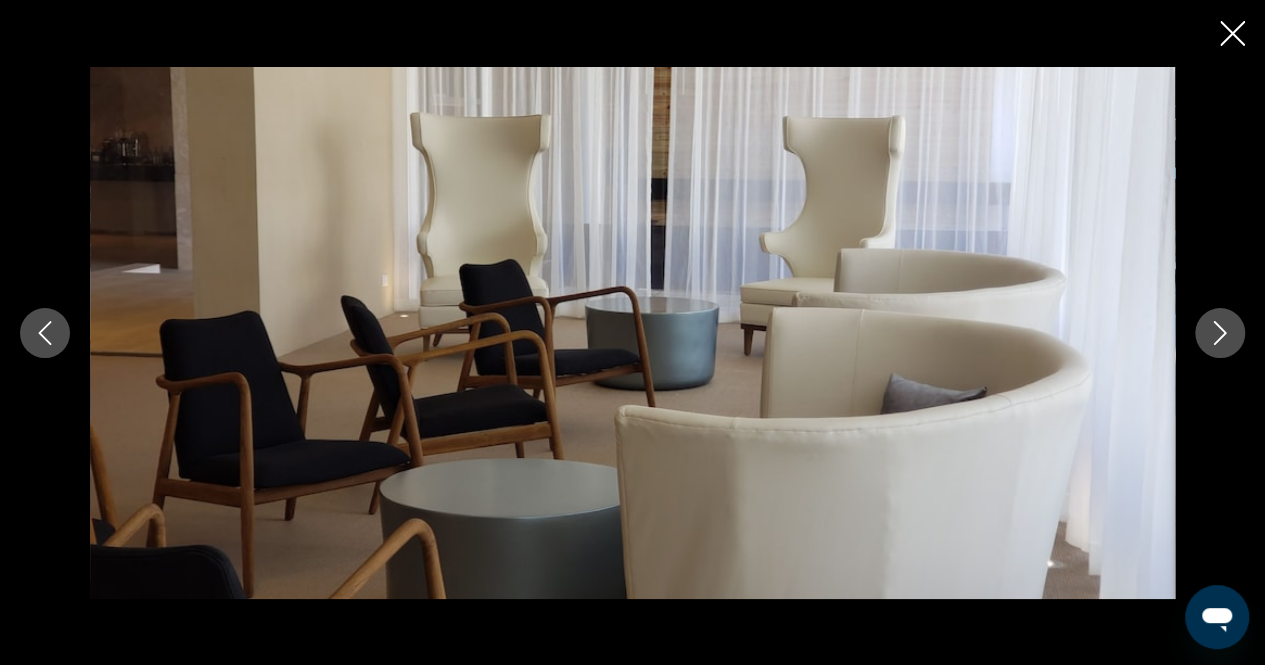 click 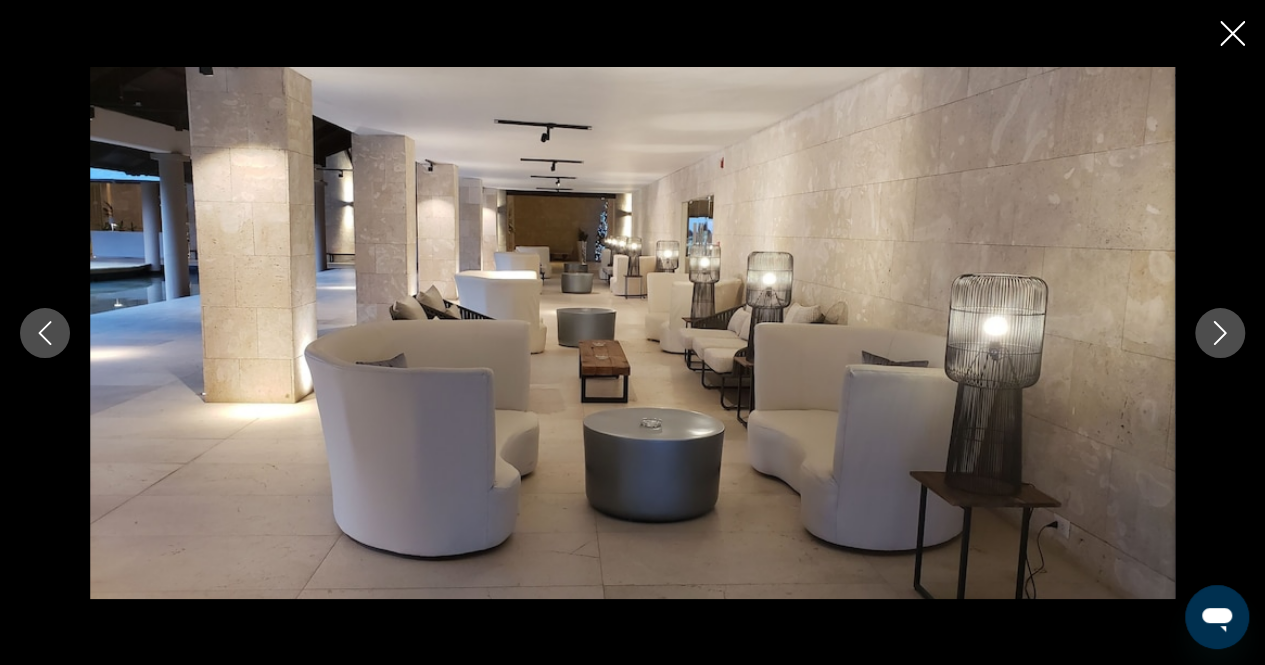 click 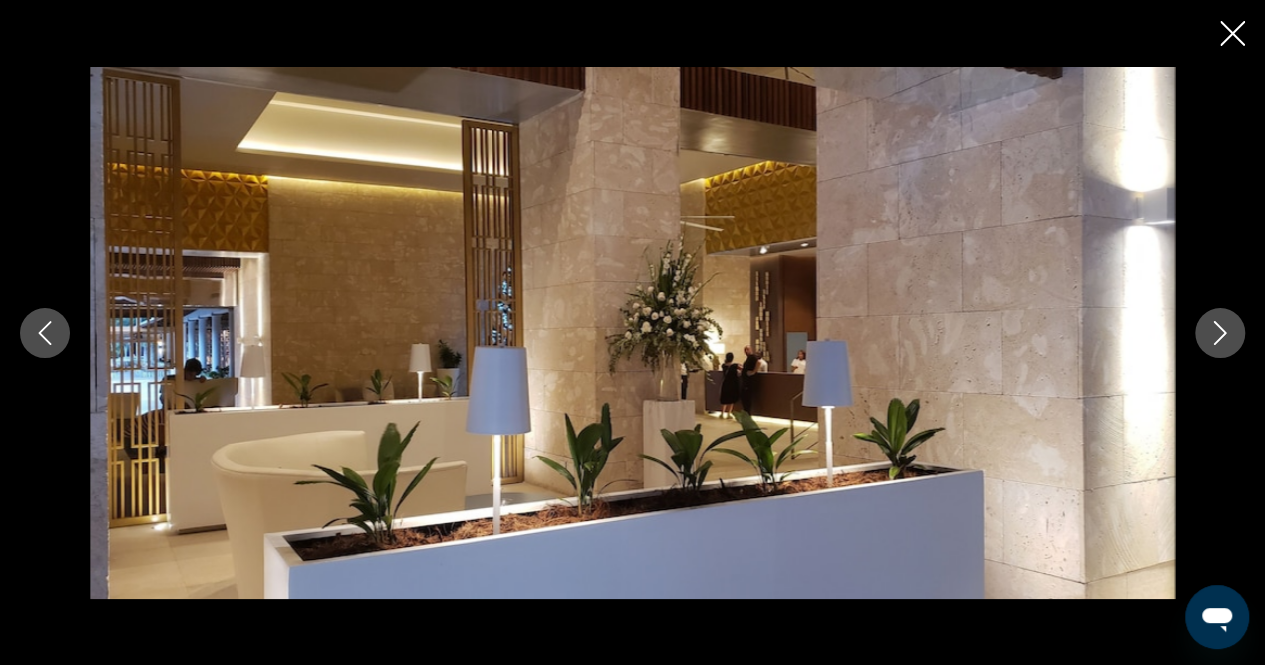 click 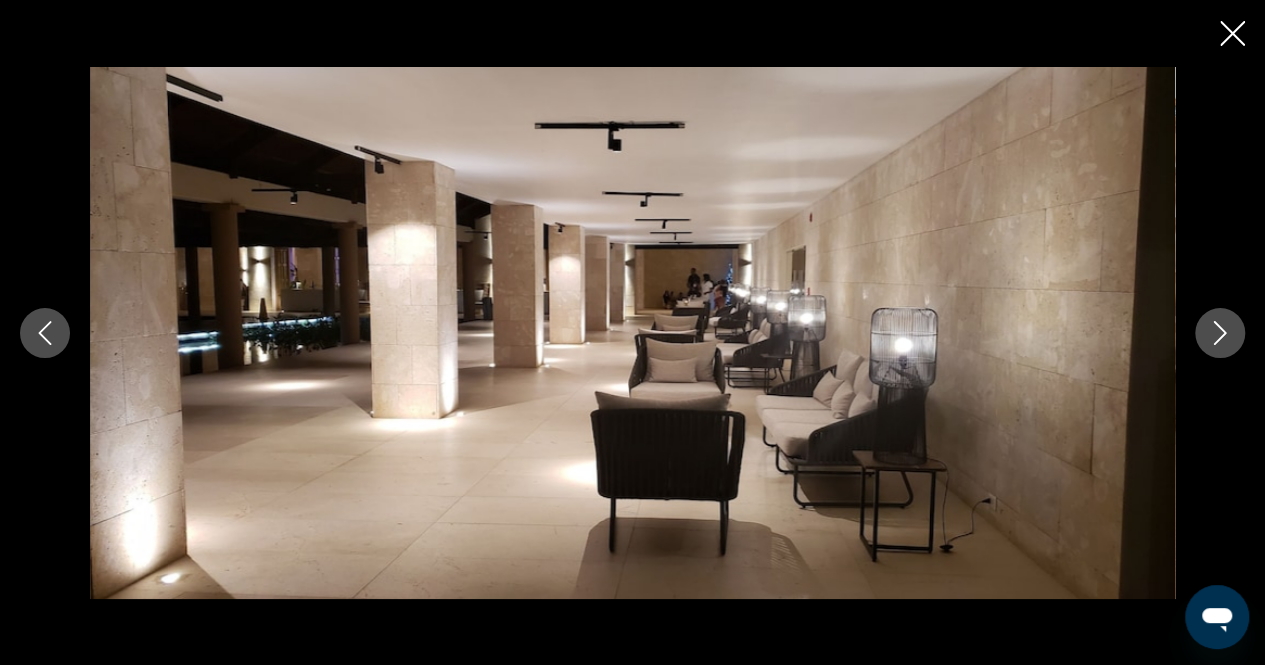 click 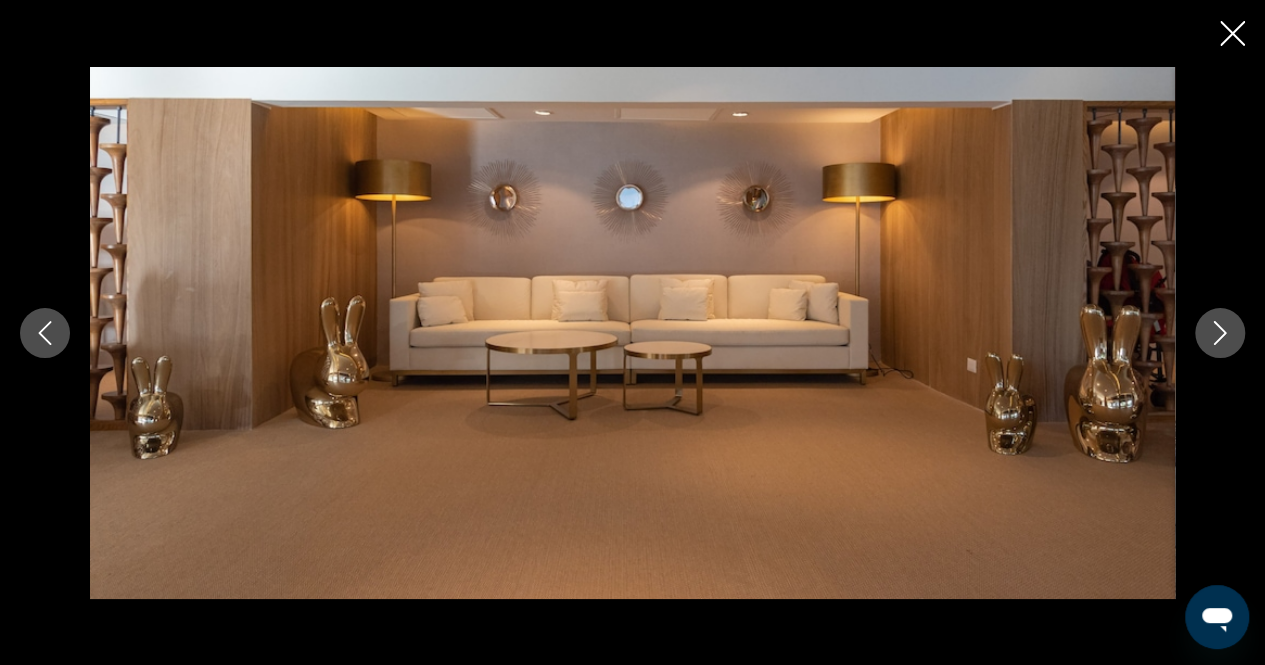 click 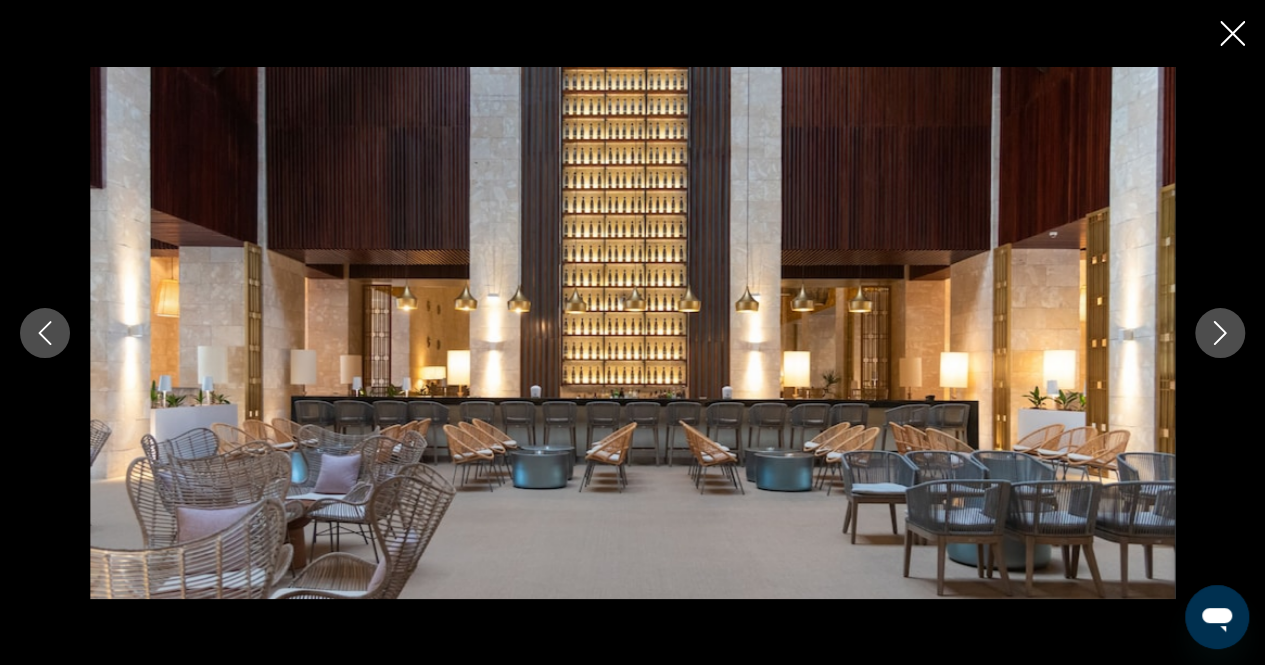click 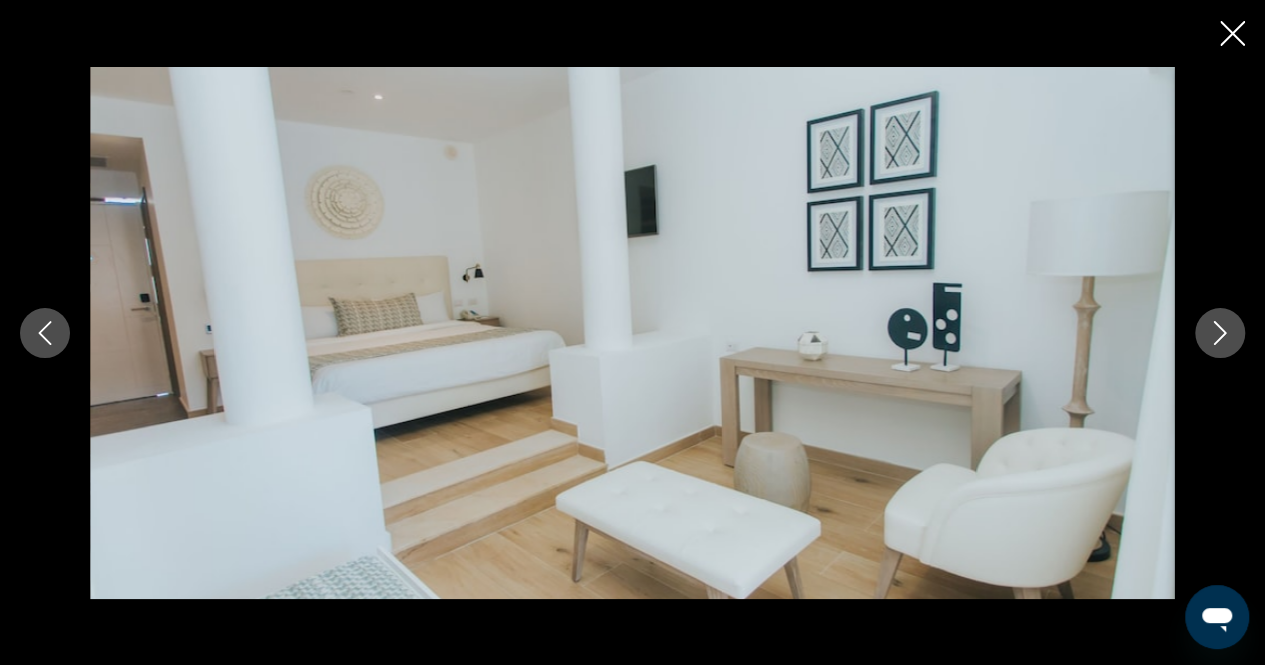 click 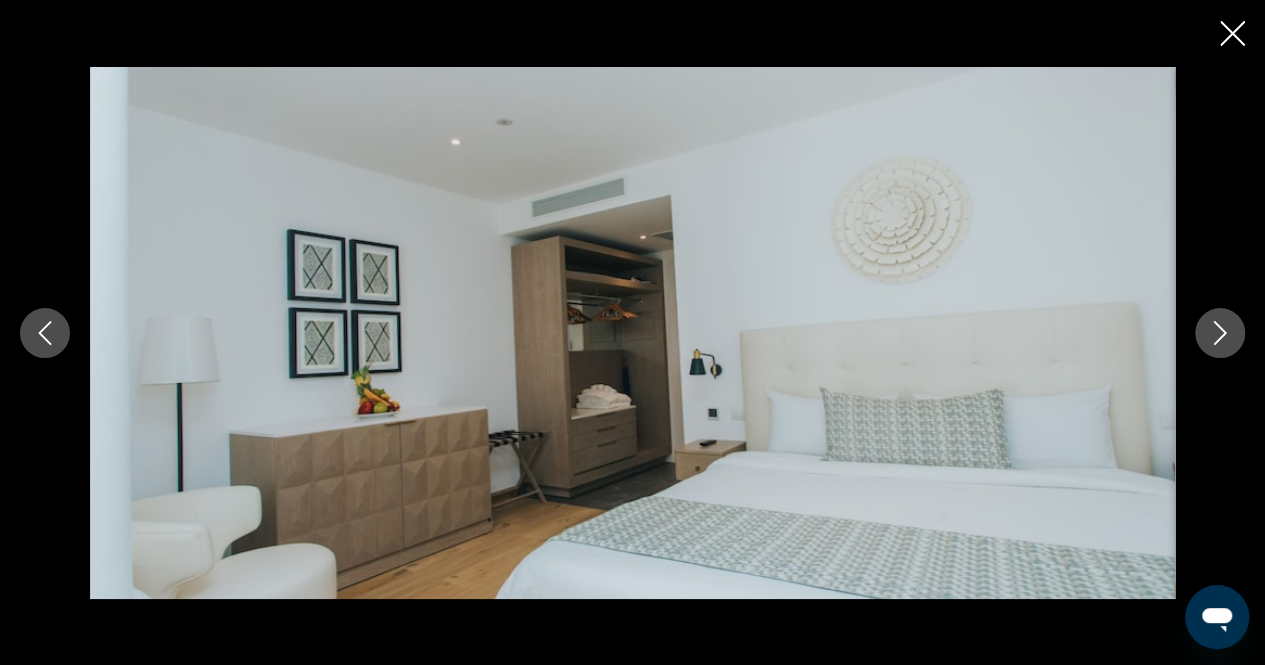 click 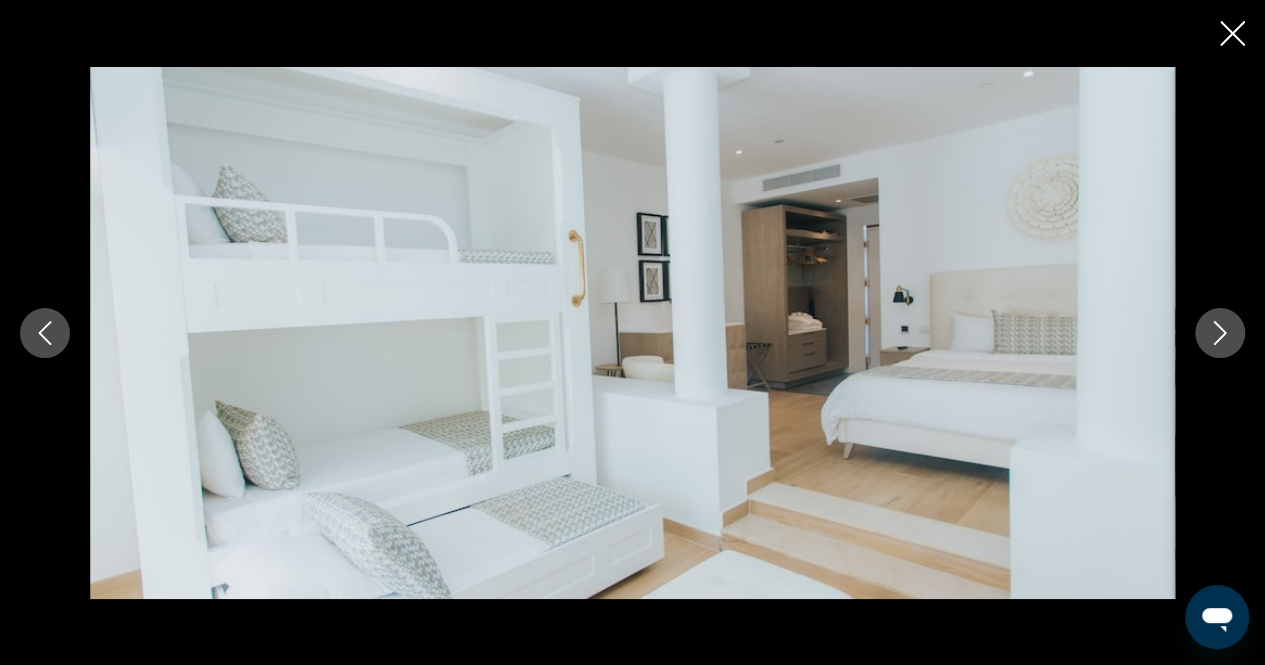 click 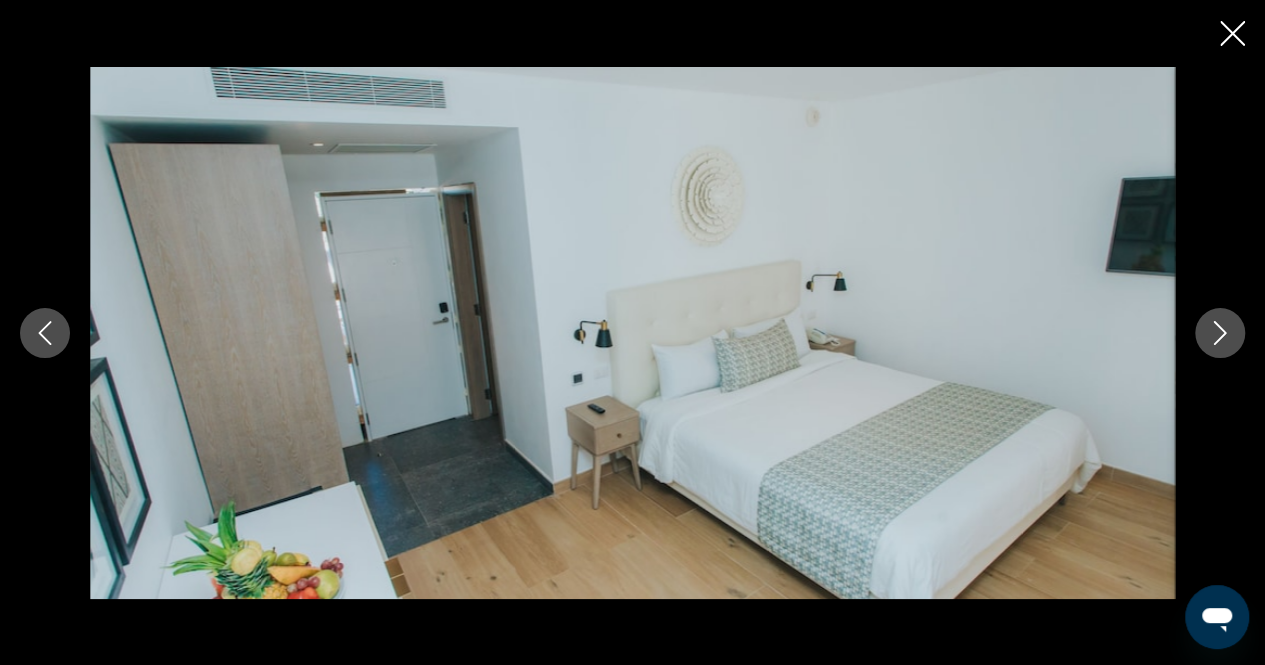 click 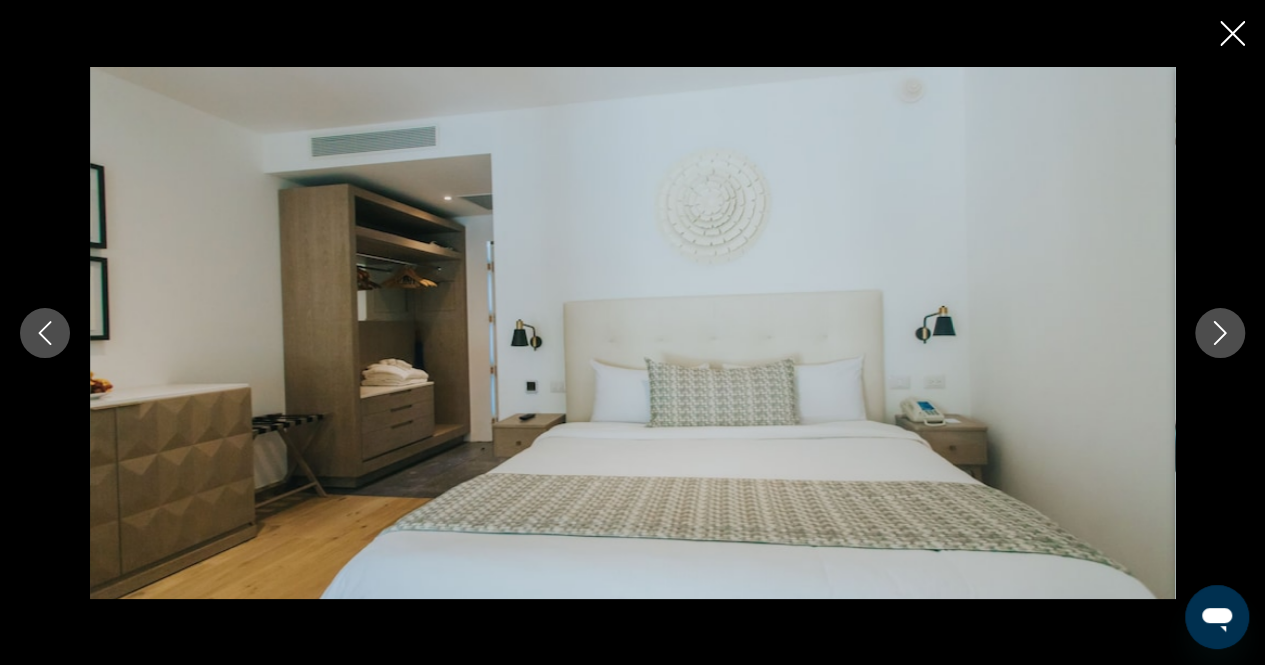 click 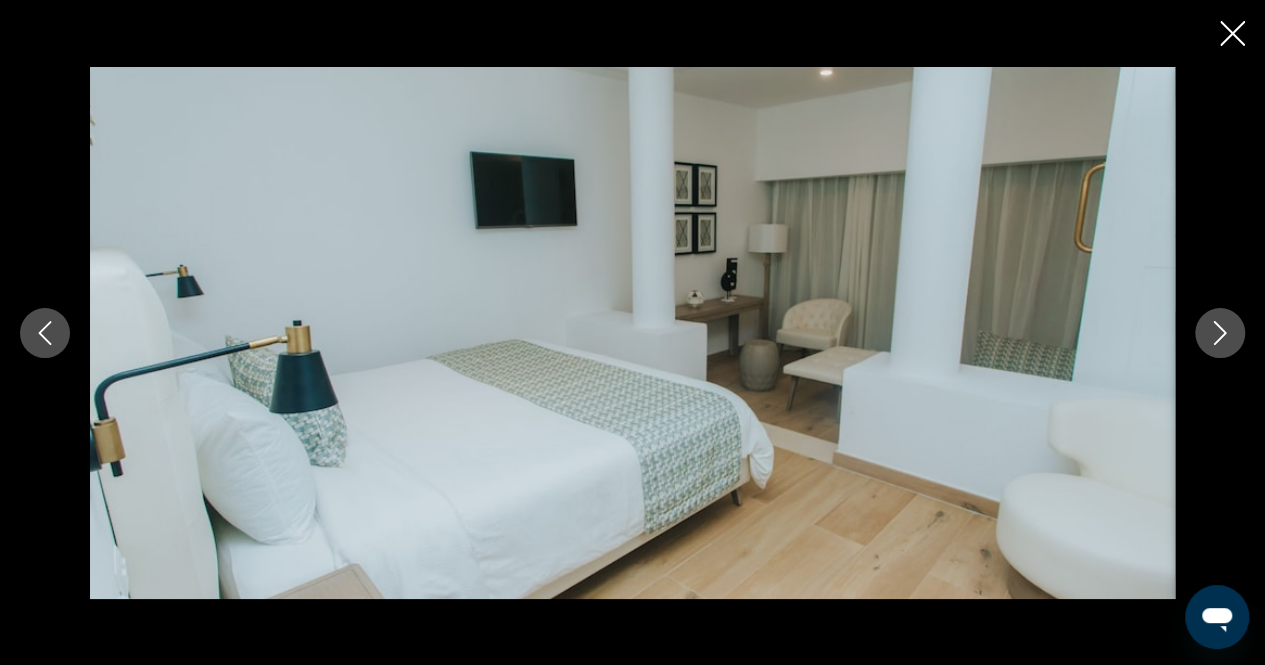 click 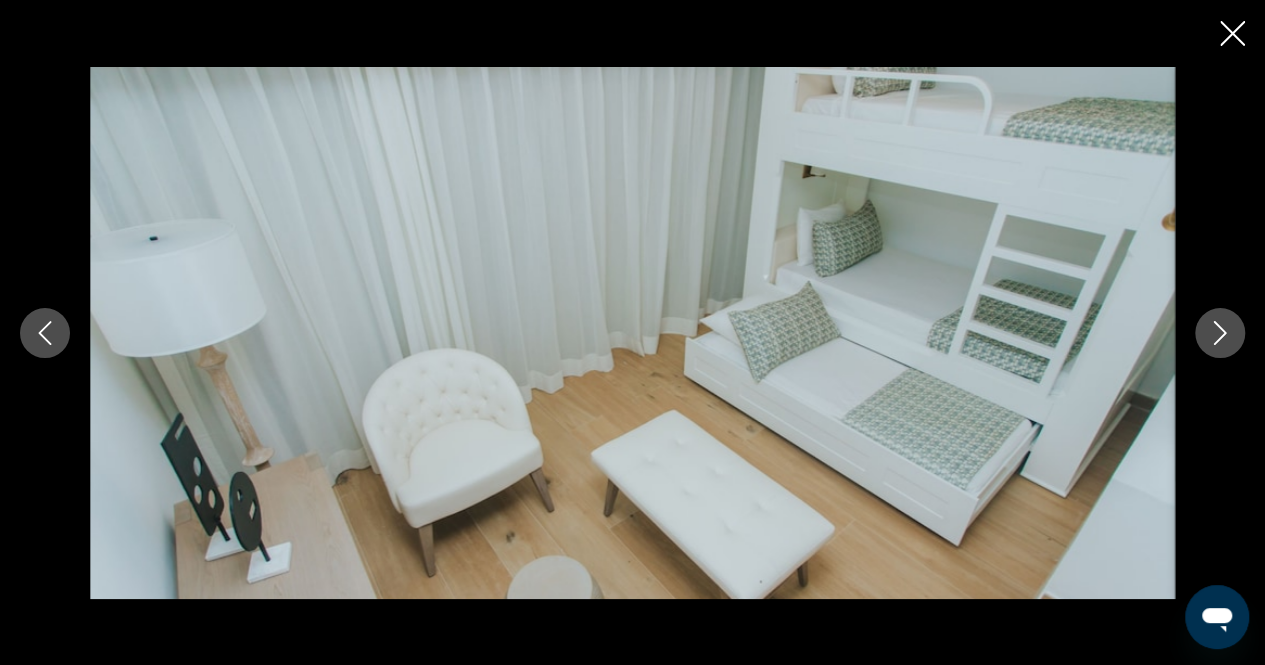 click 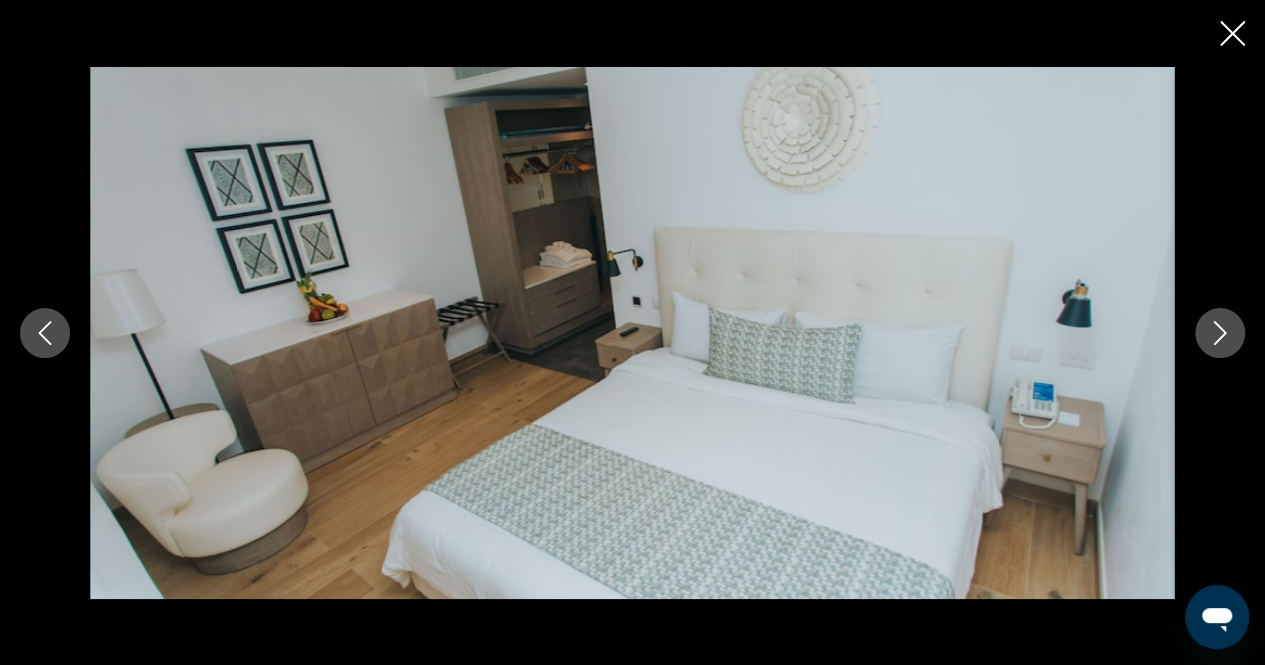 click 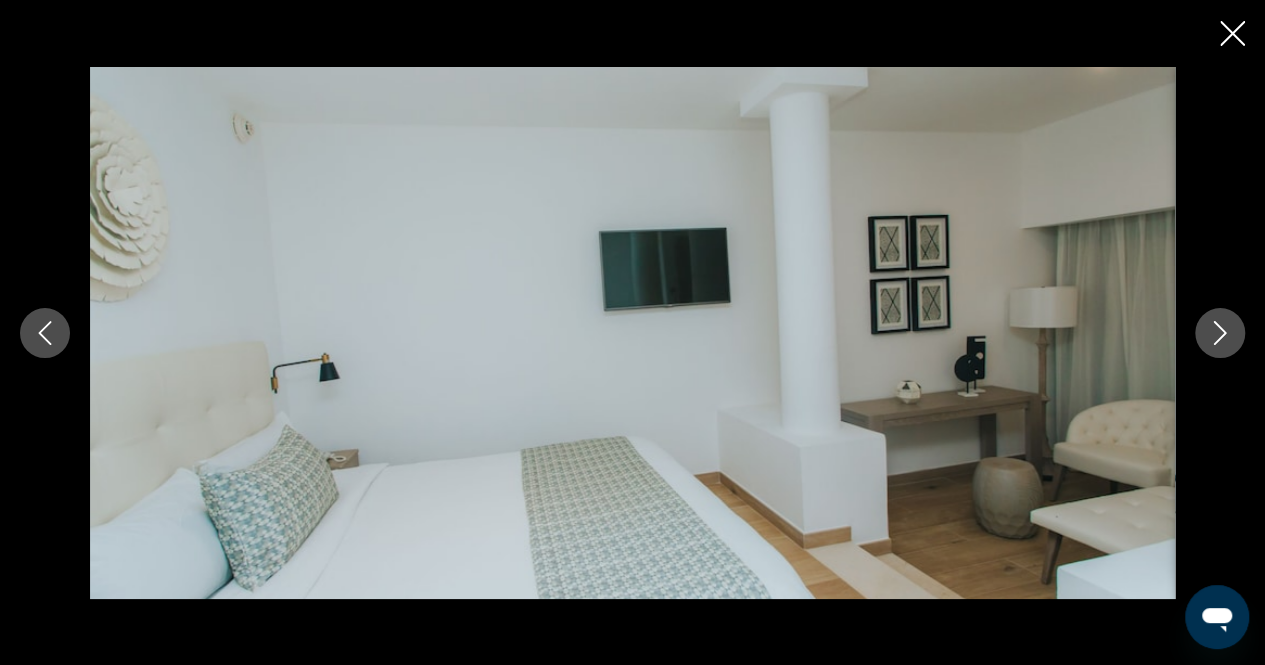 click 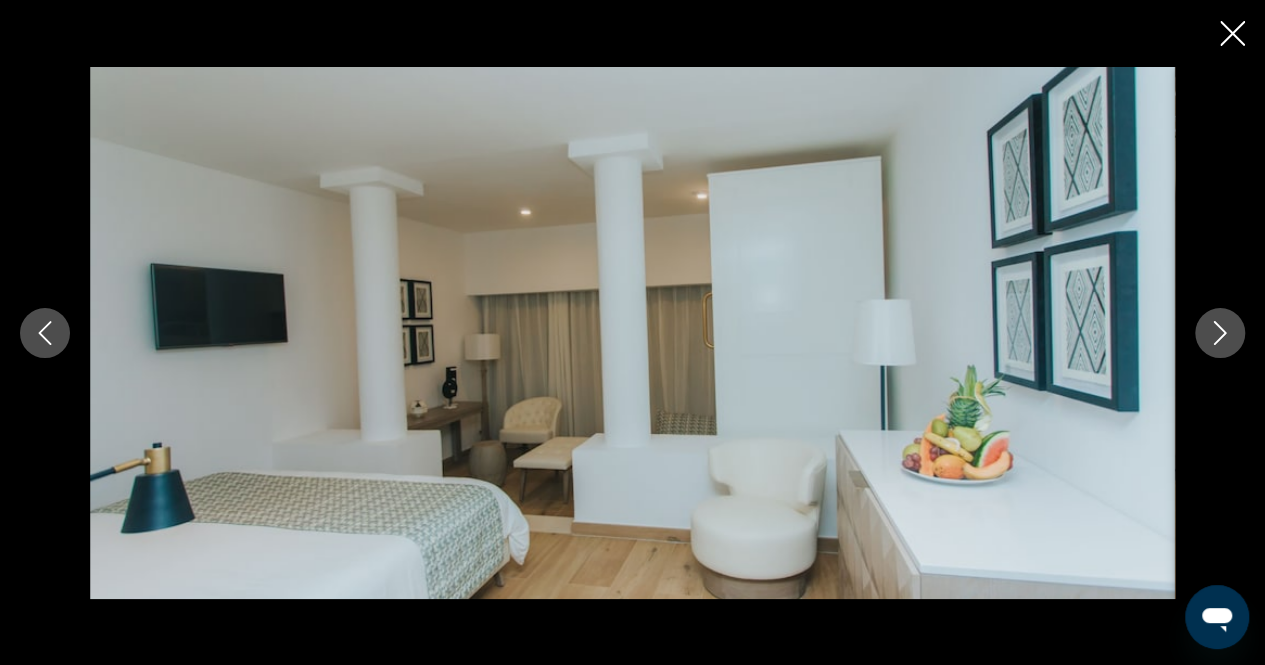 click 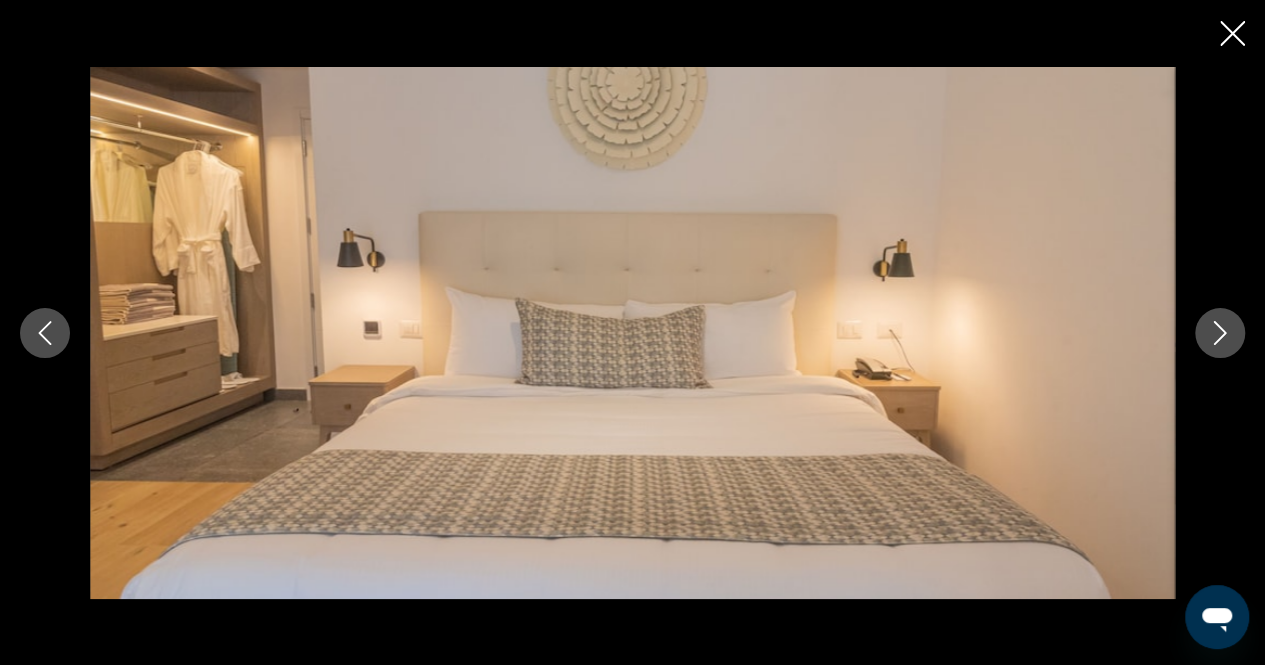 click 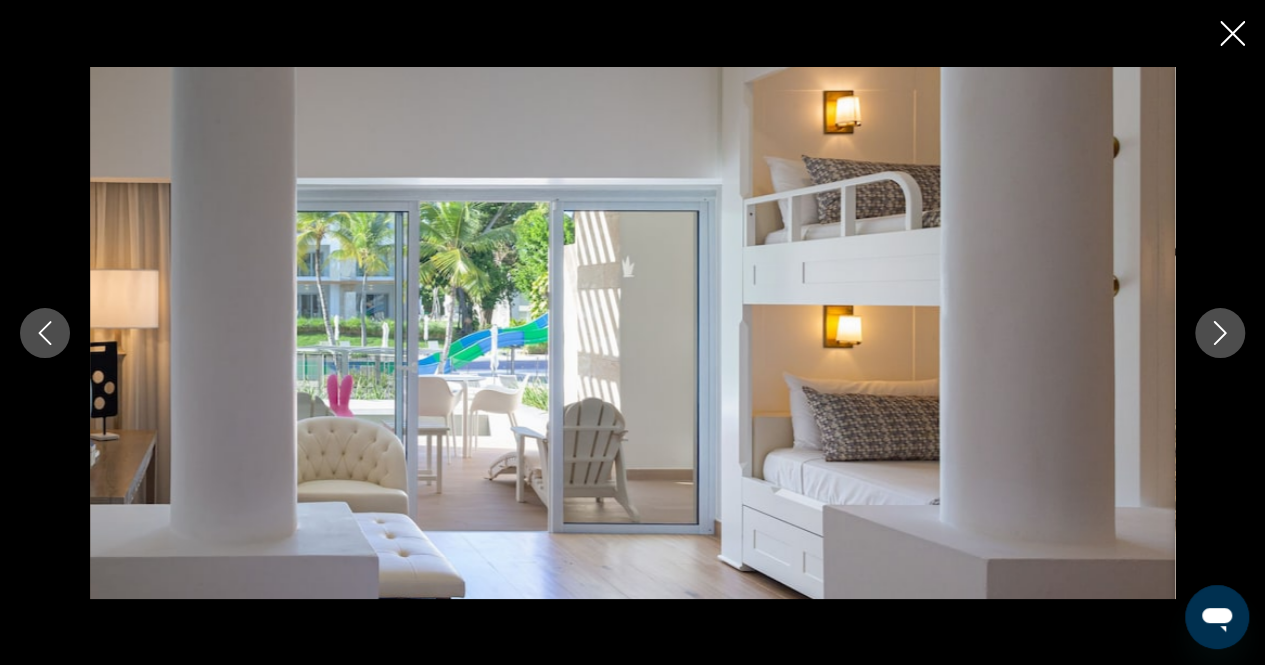 click 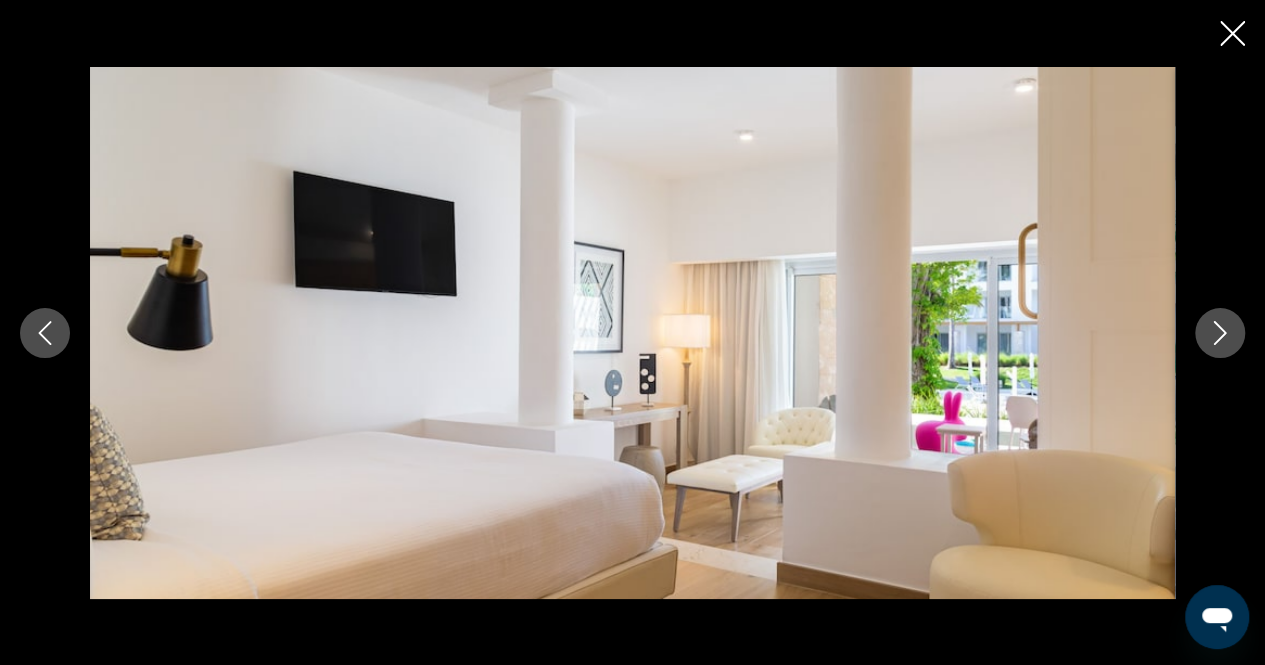 click 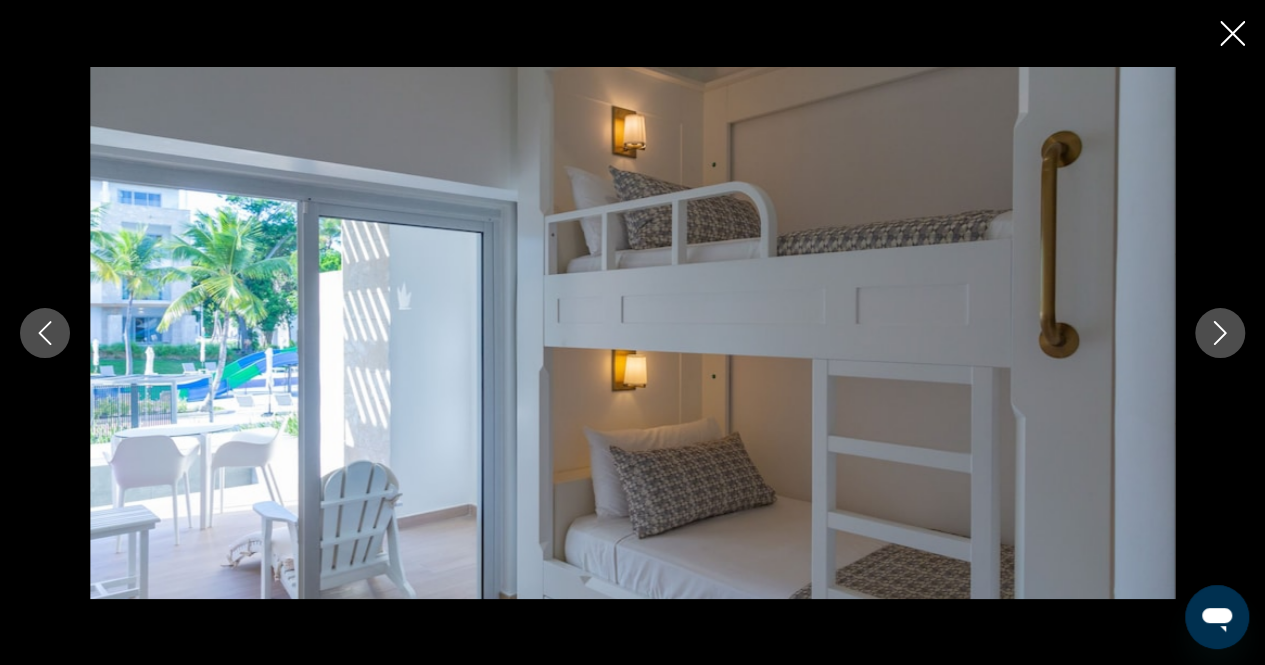 click 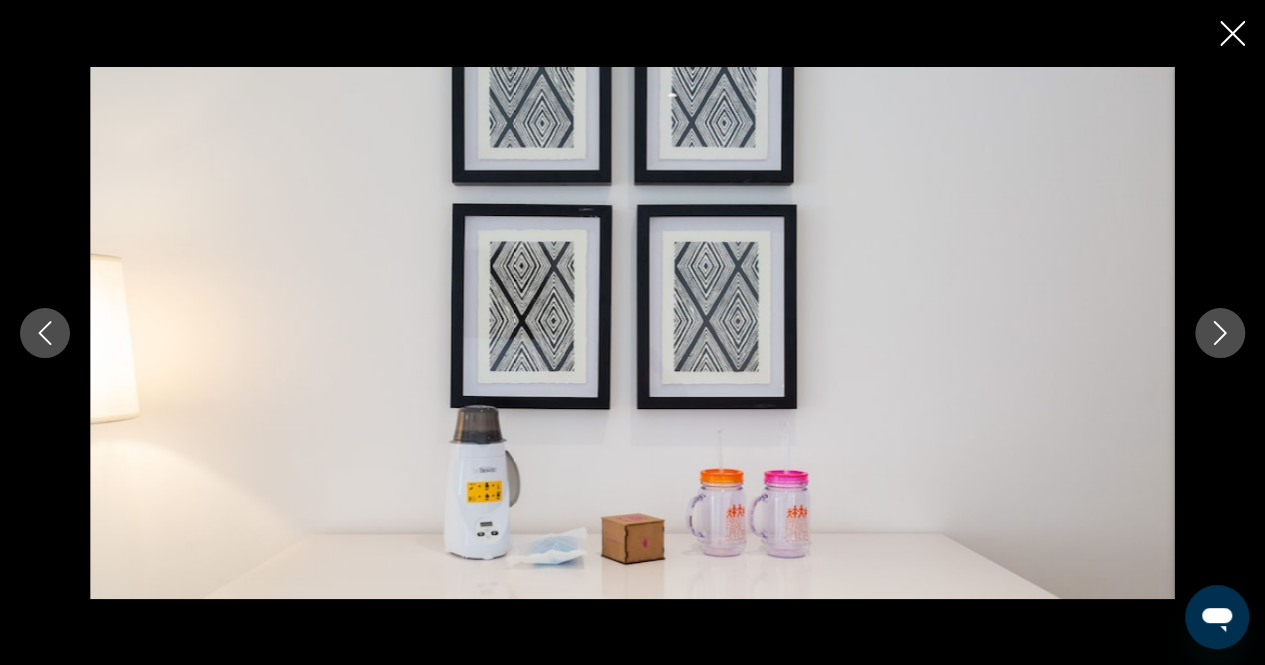click 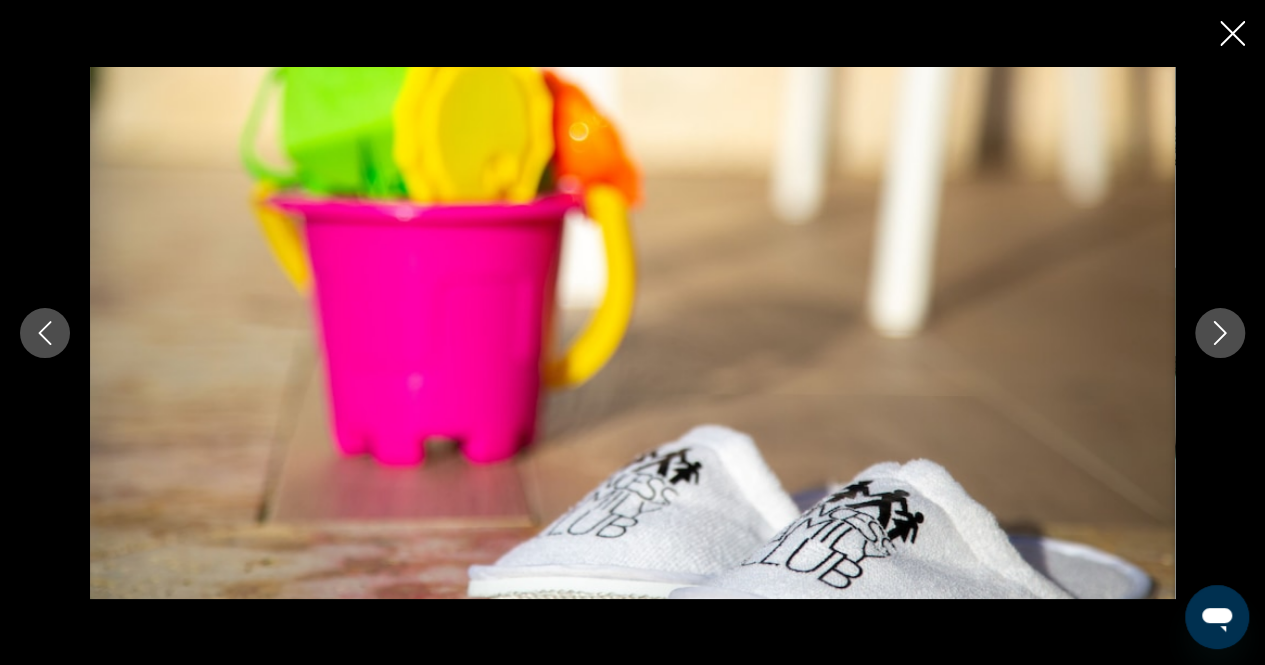 click 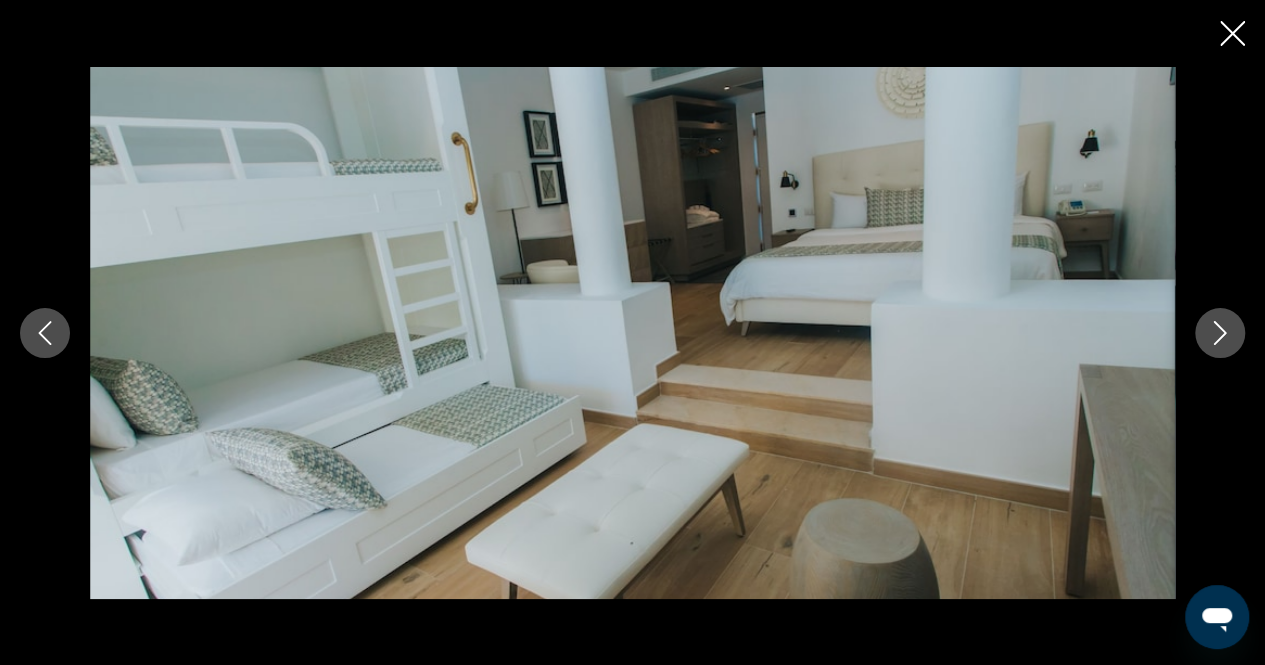 click 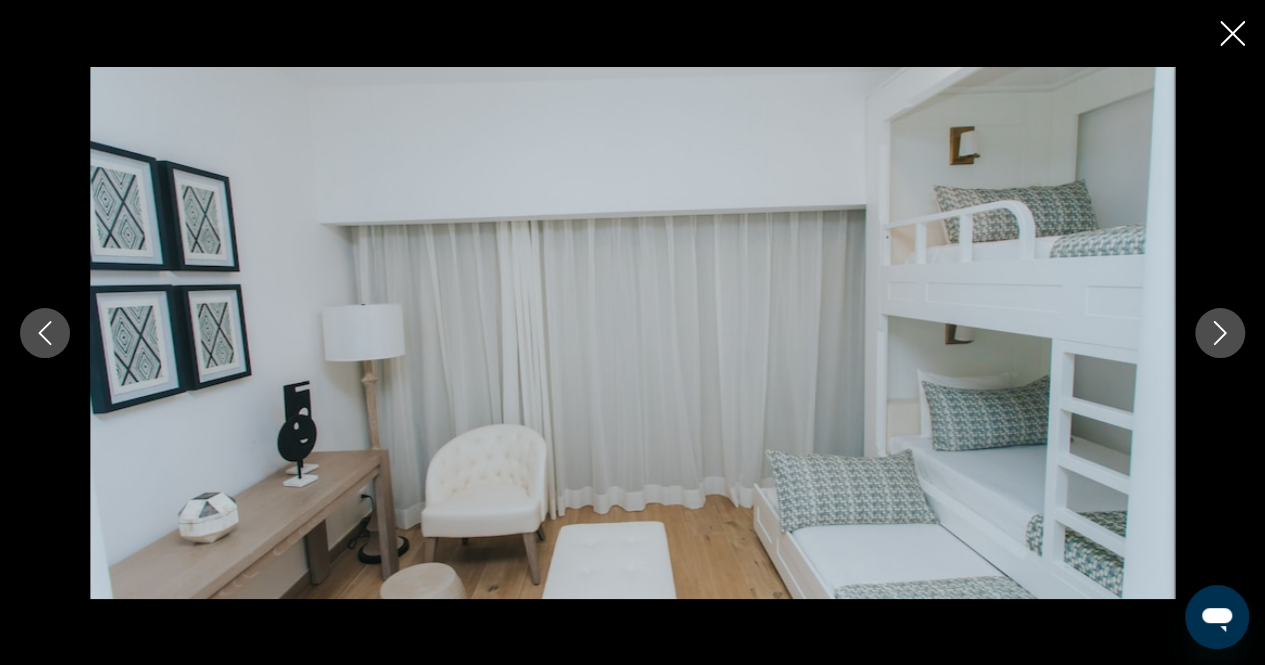 click 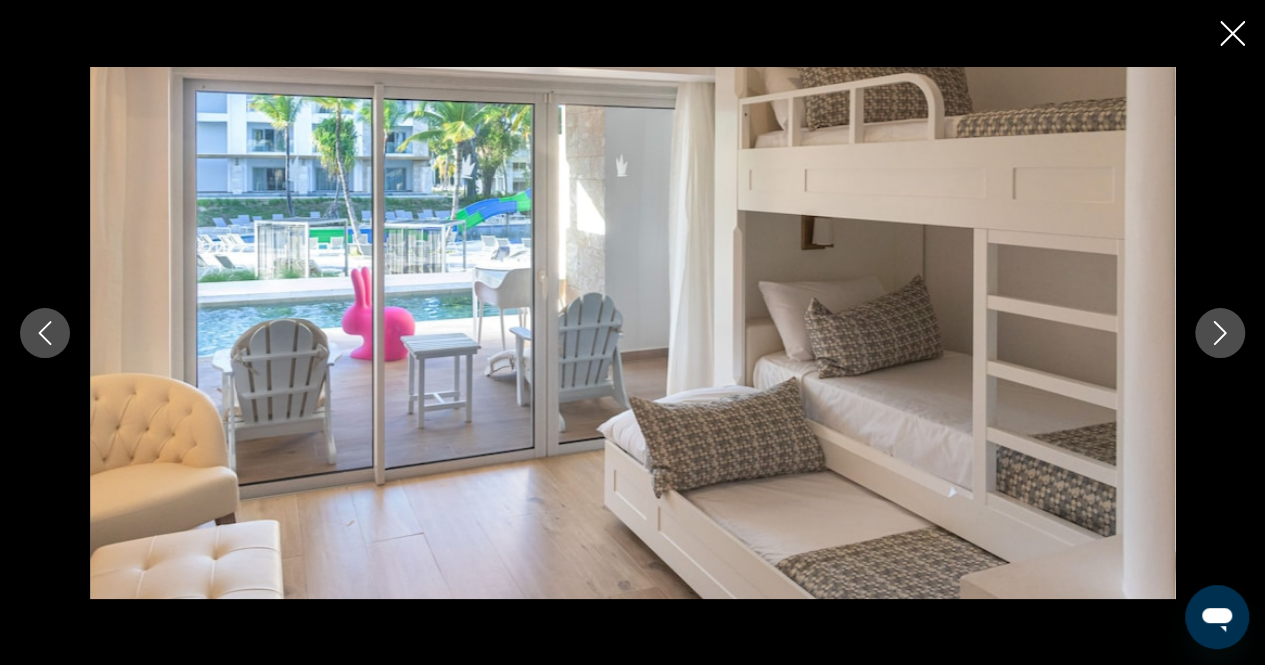 click 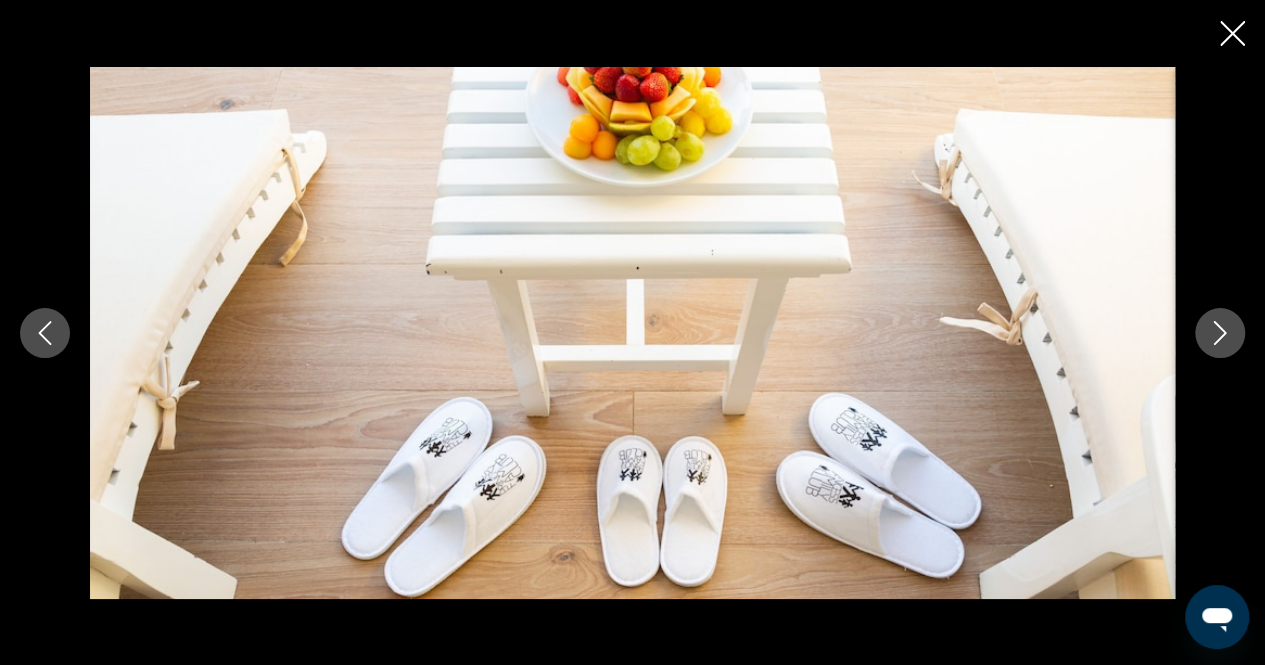 click 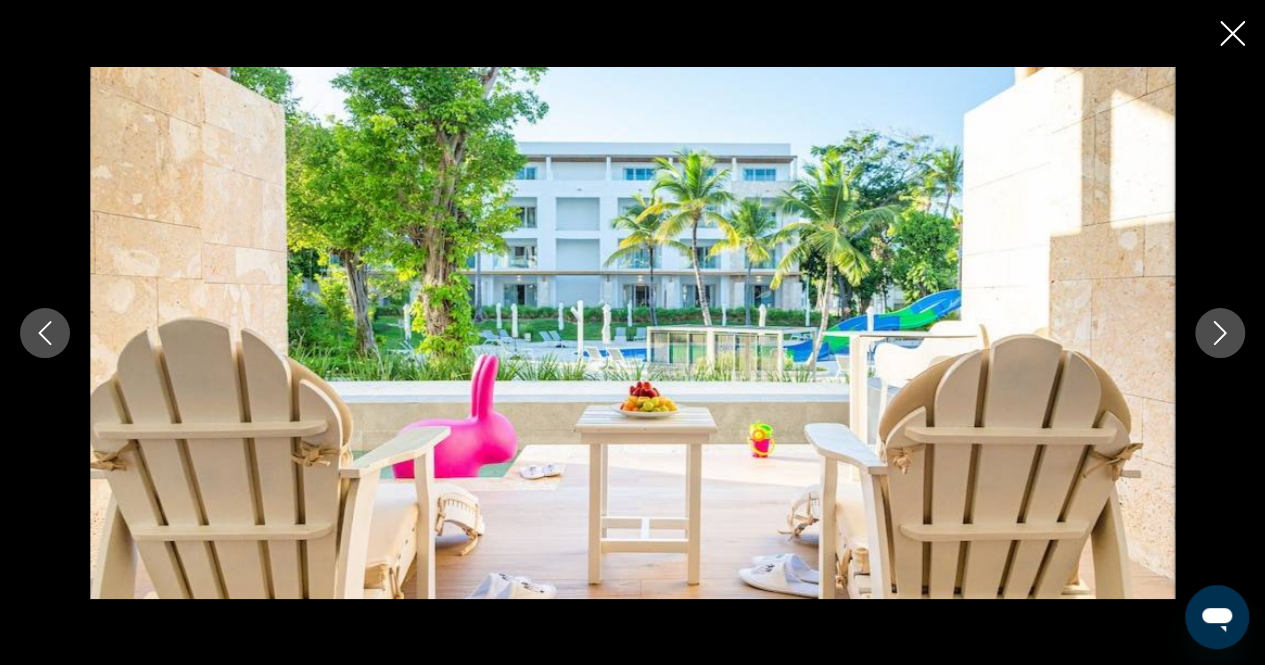 click 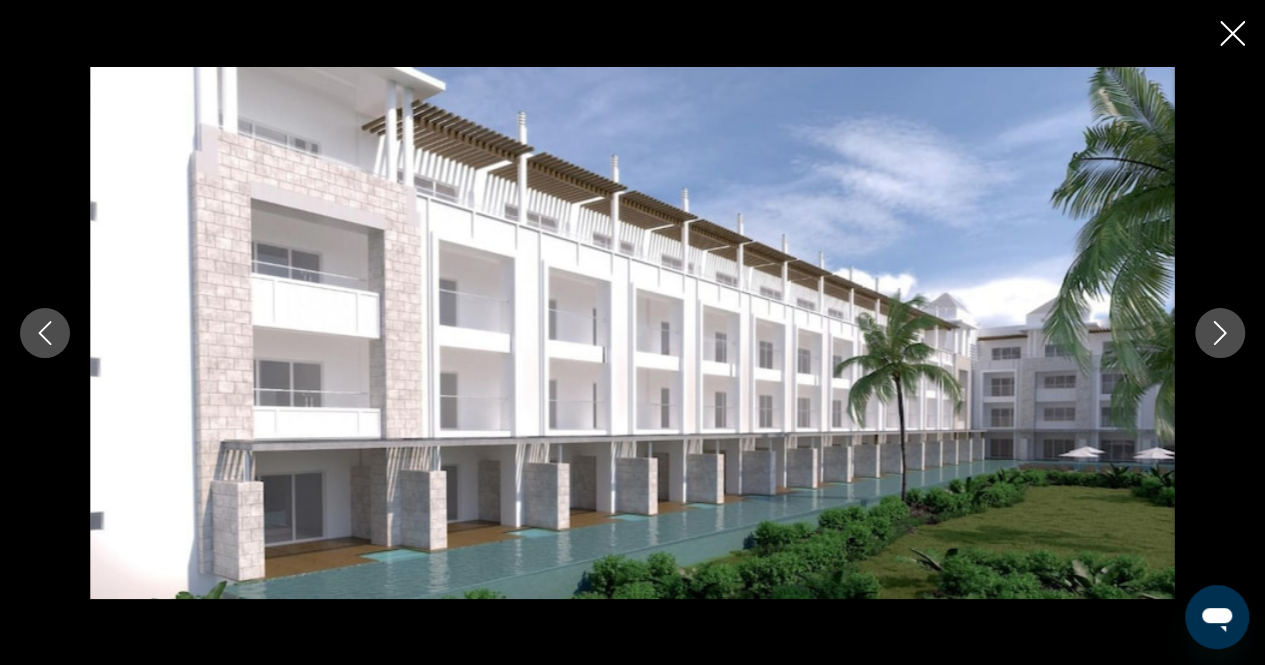 click 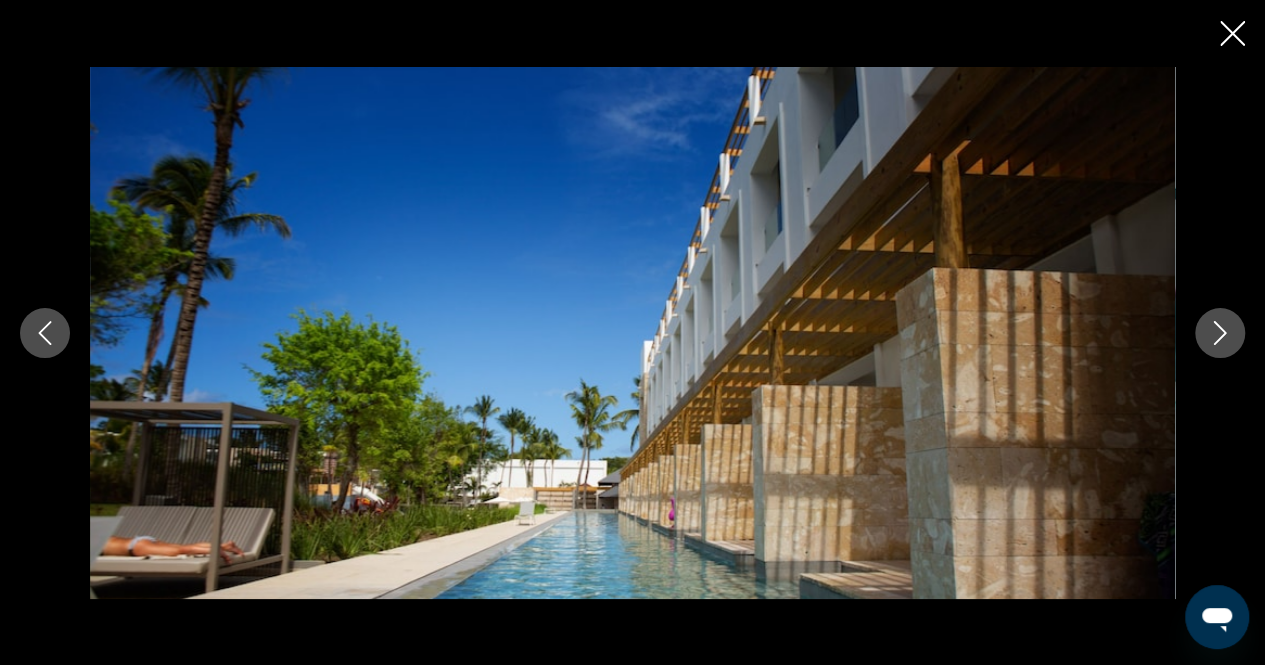 click 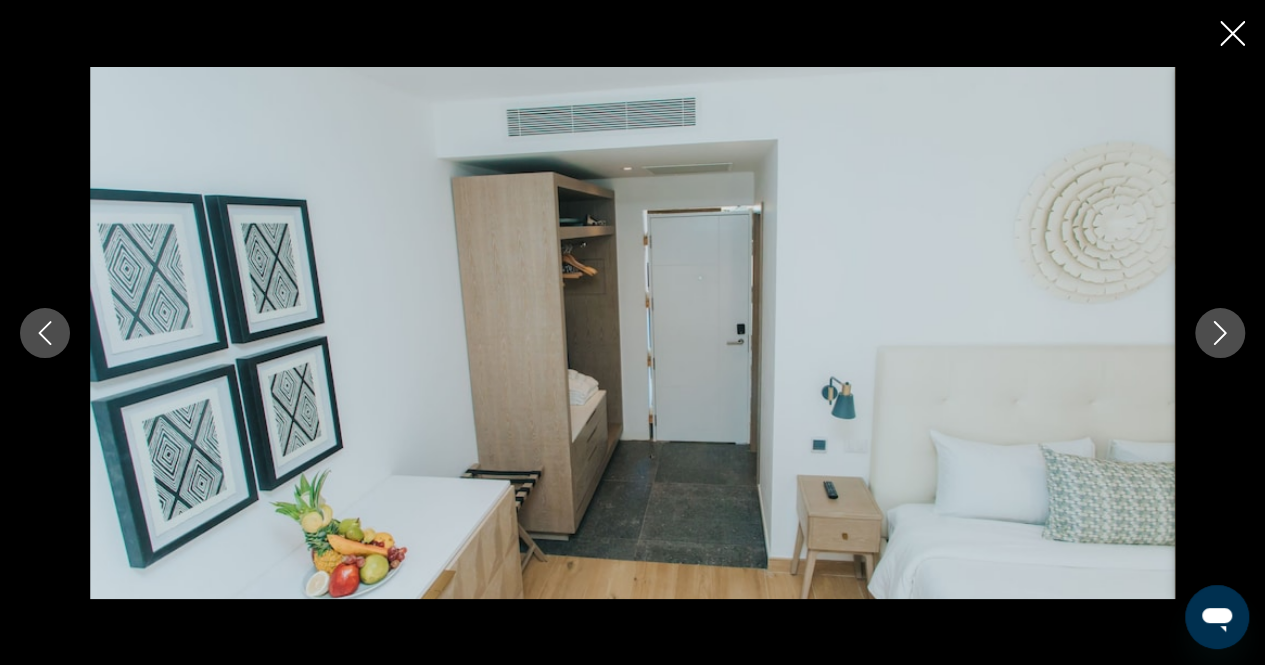 click 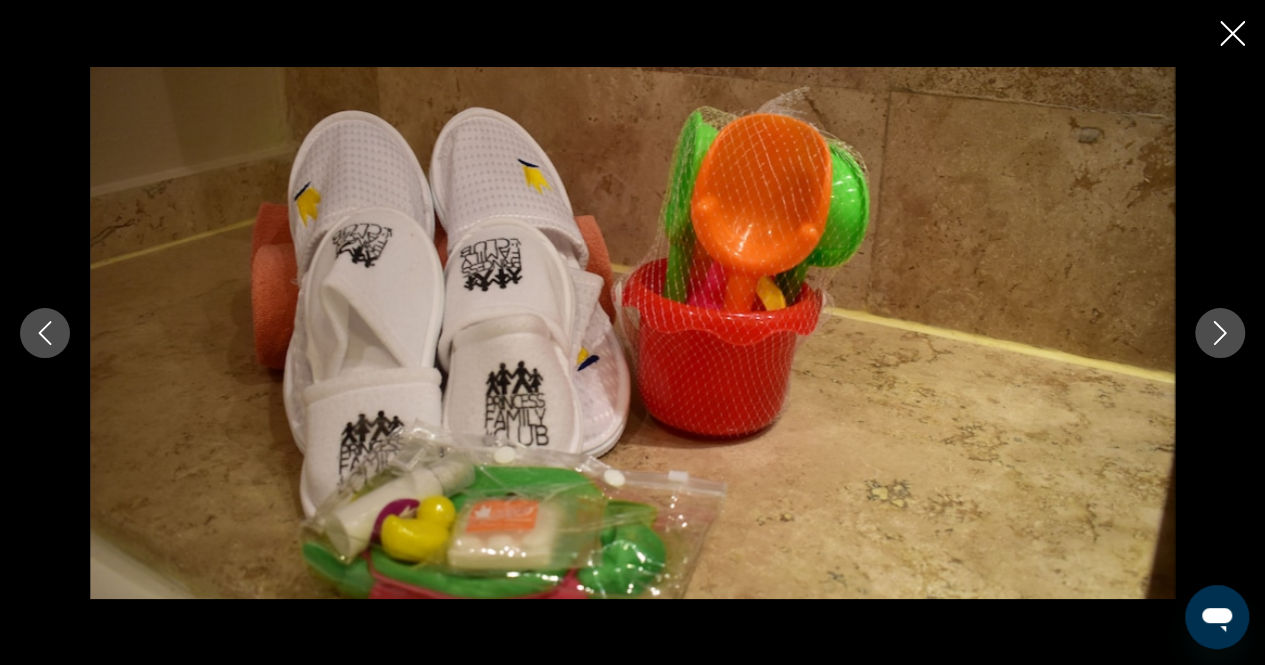 click 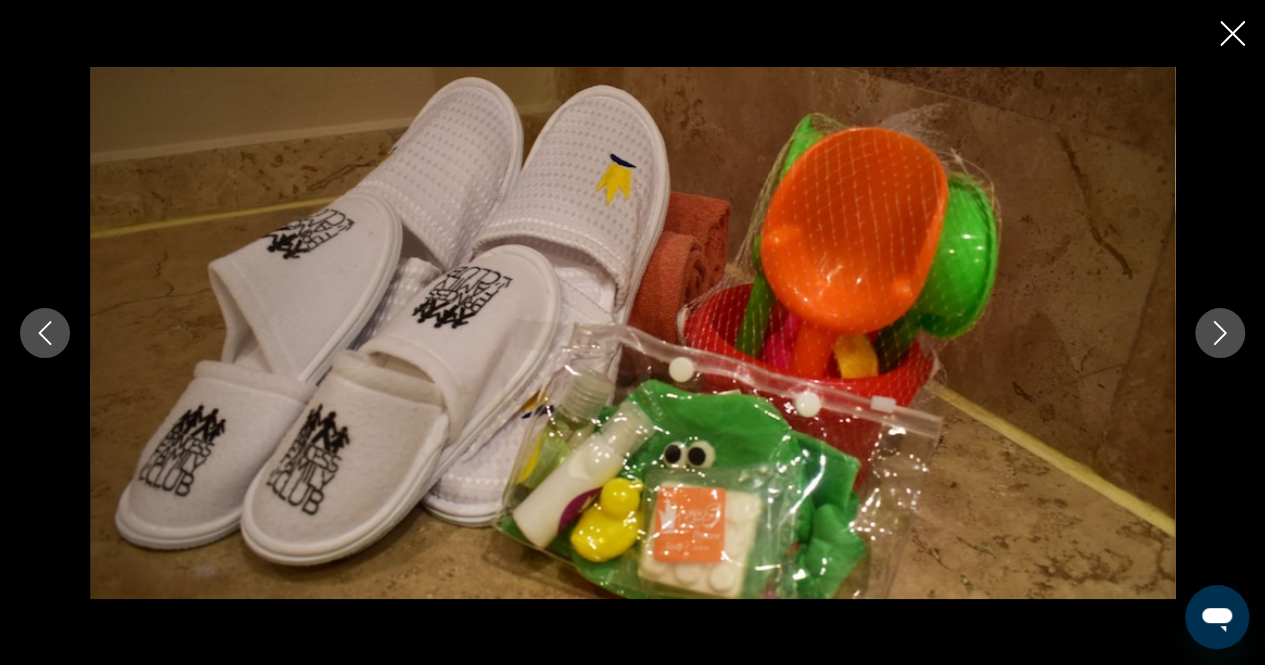 click 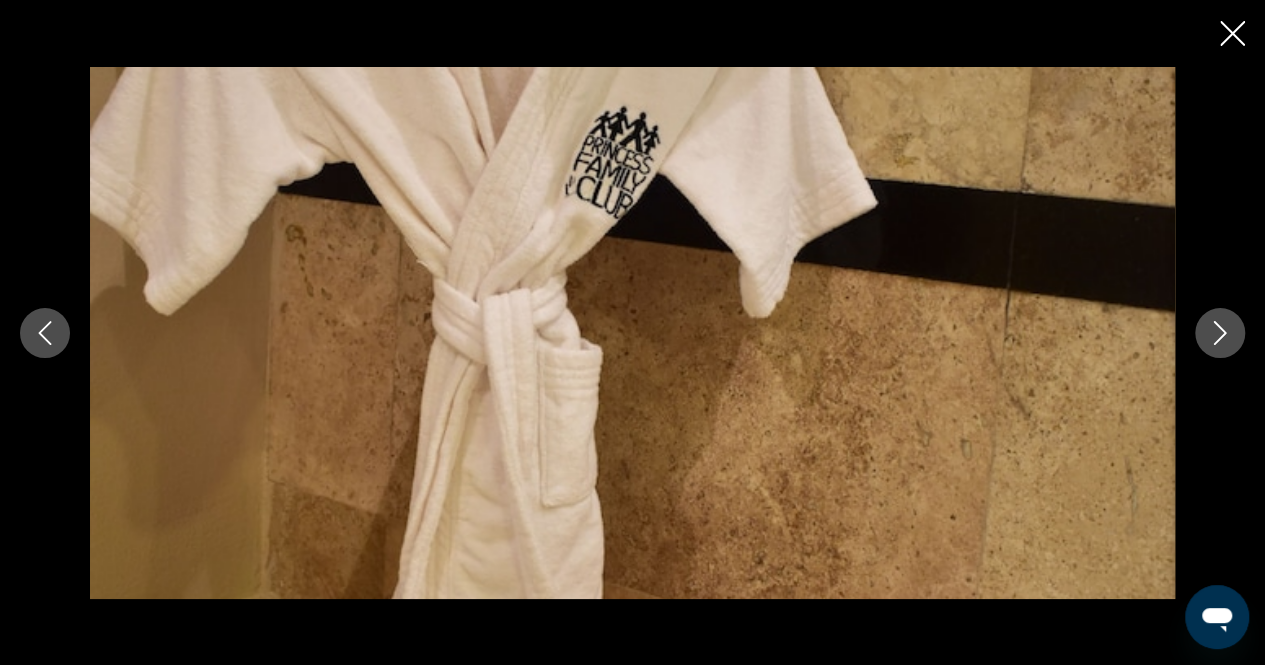 click 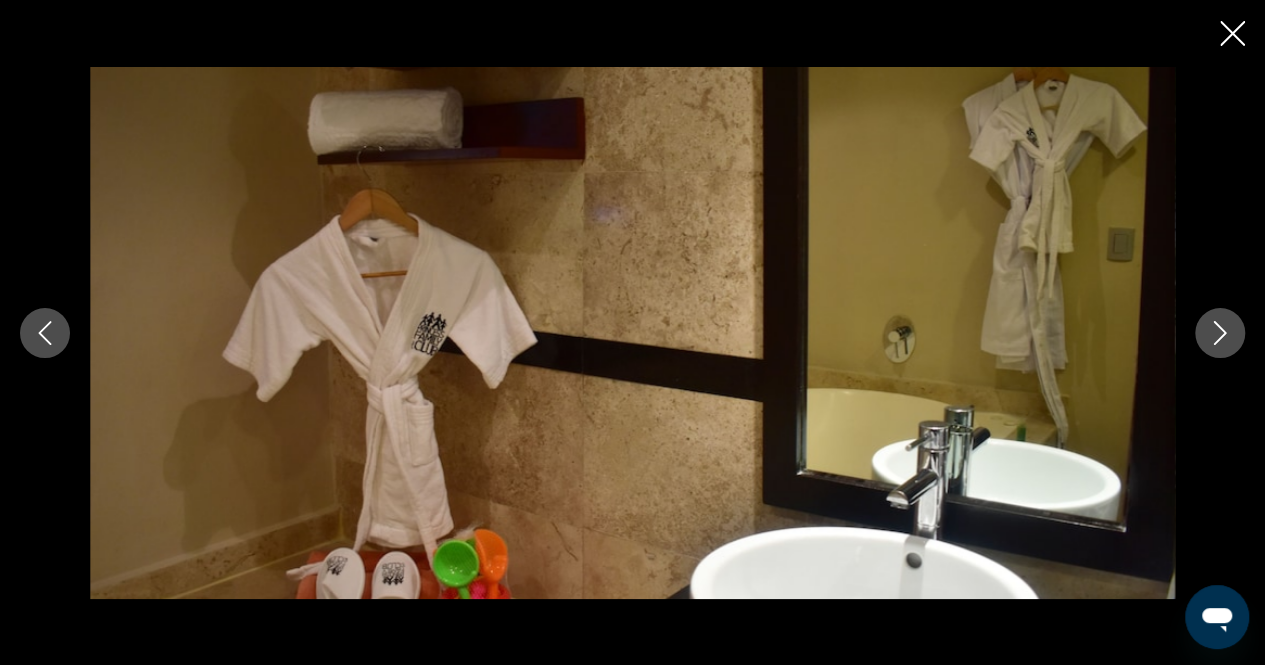 click 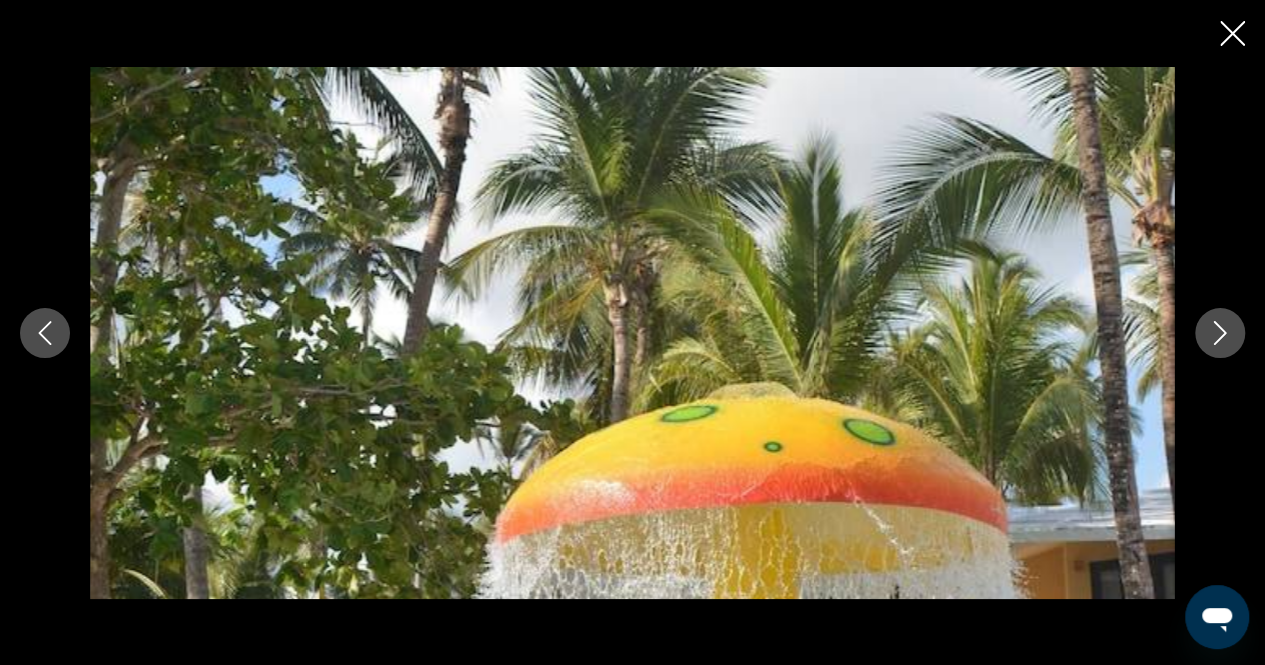 click 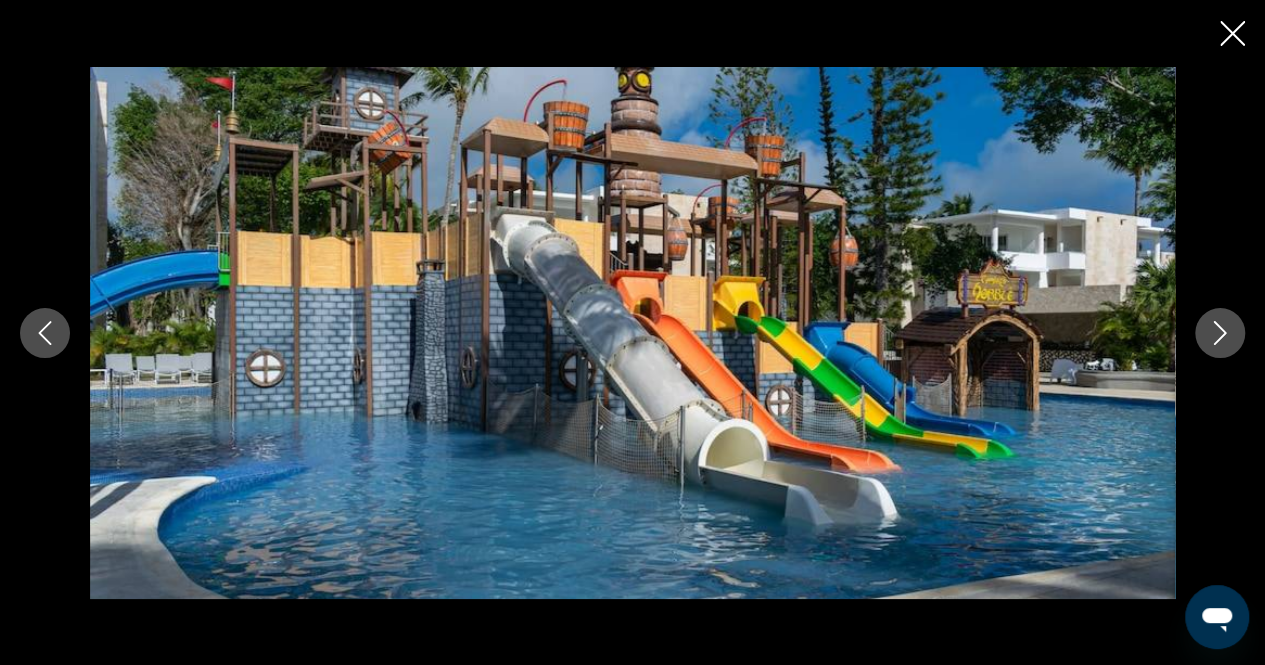click 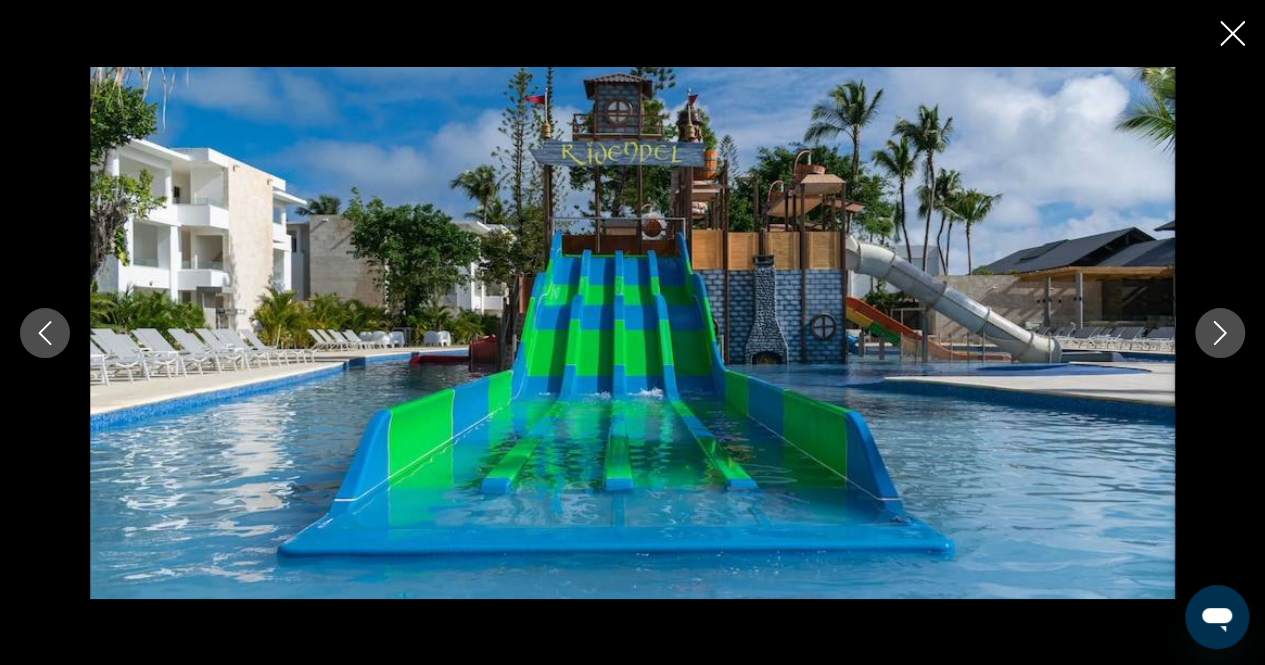 click 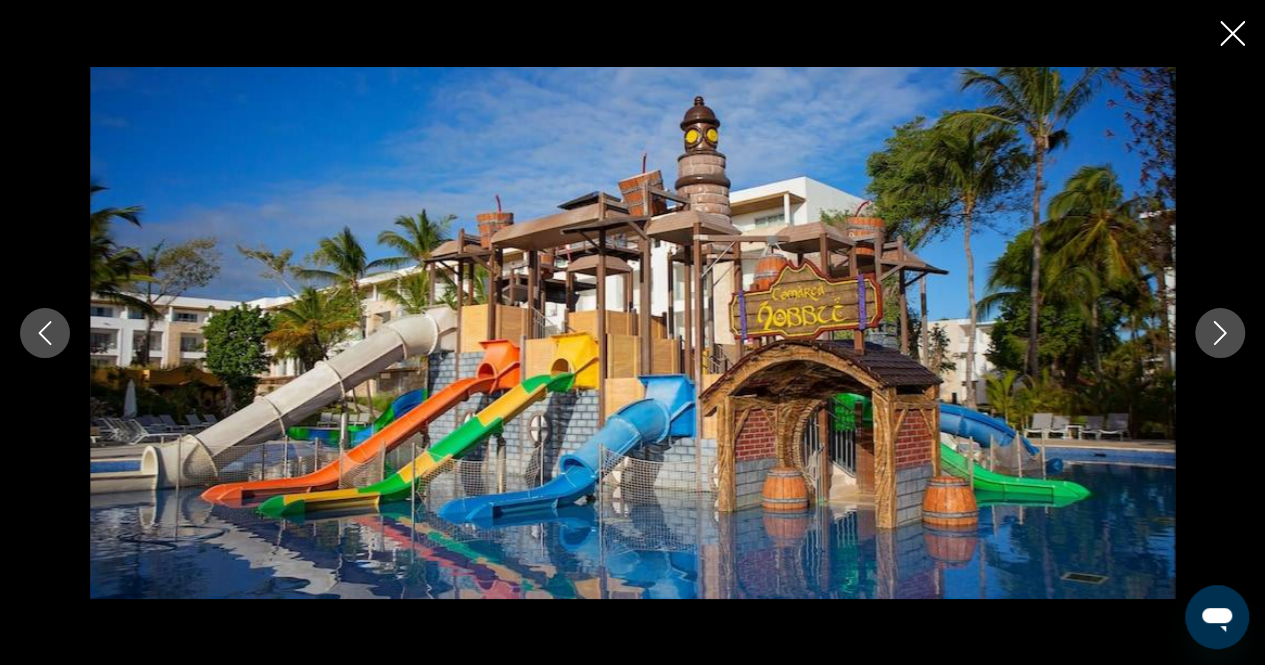 click 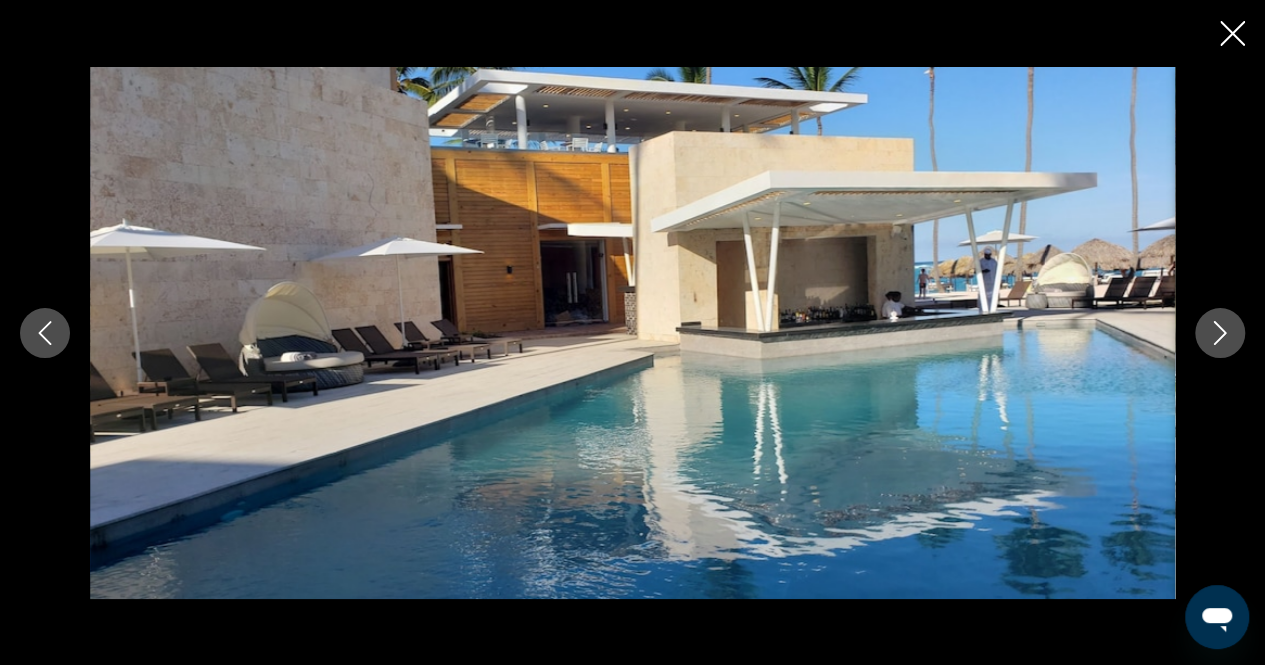 click 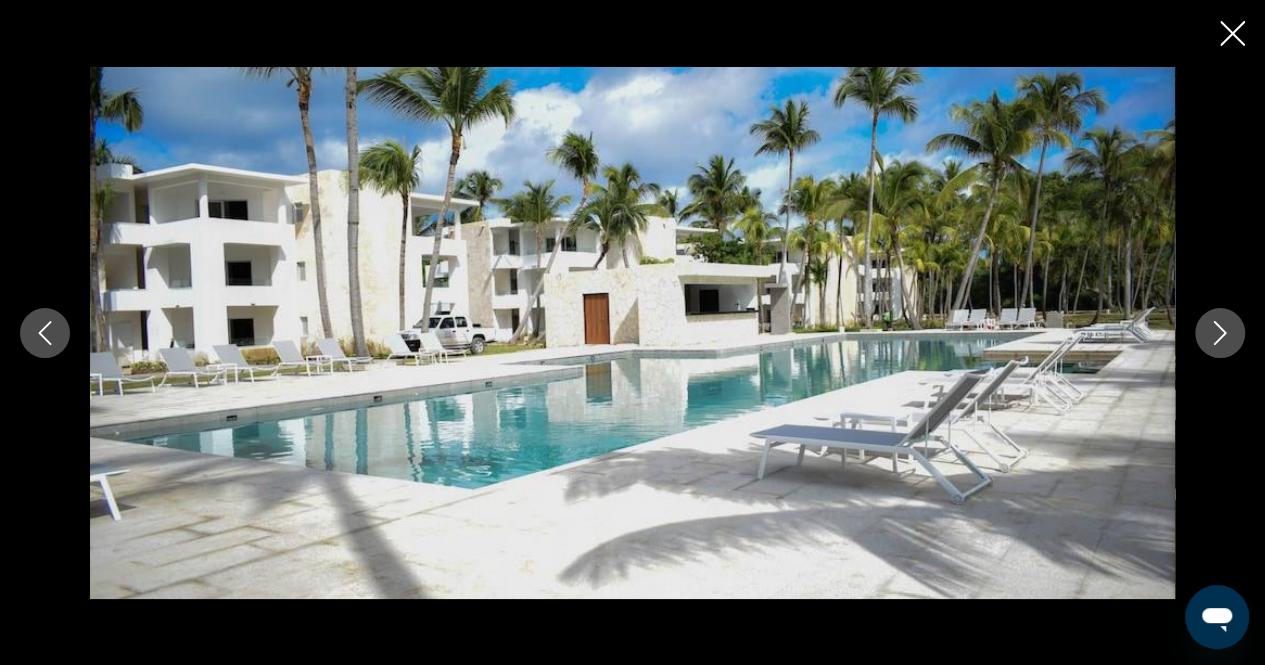 click 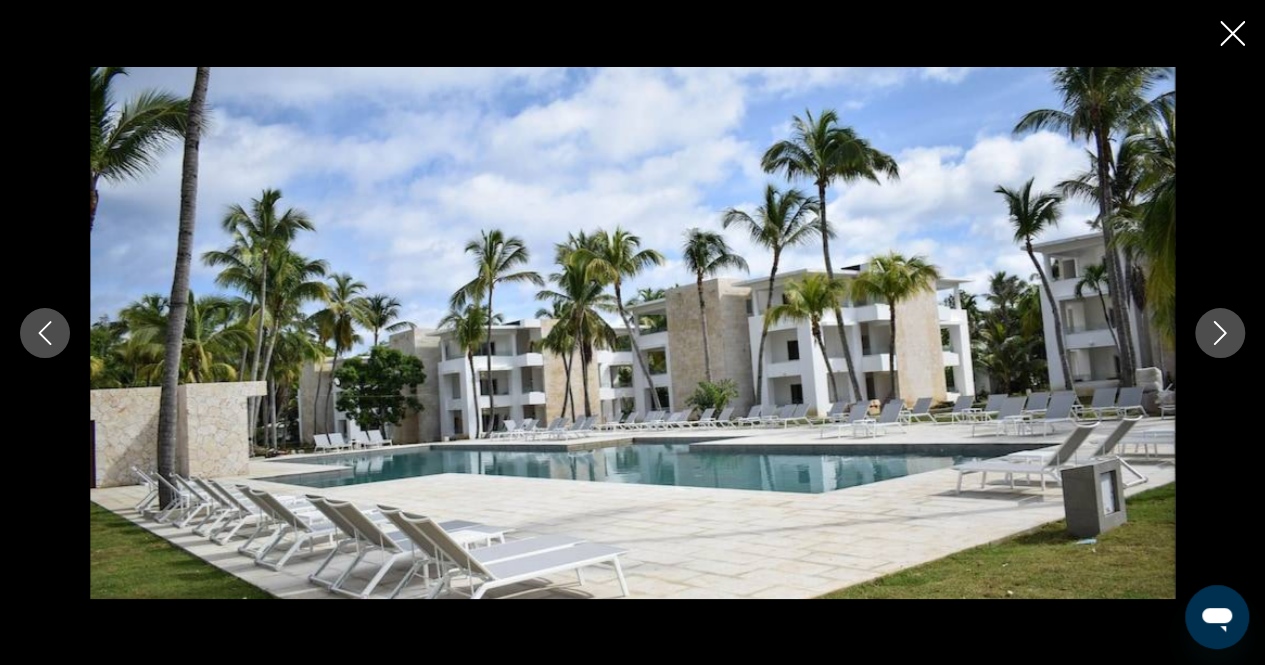 click 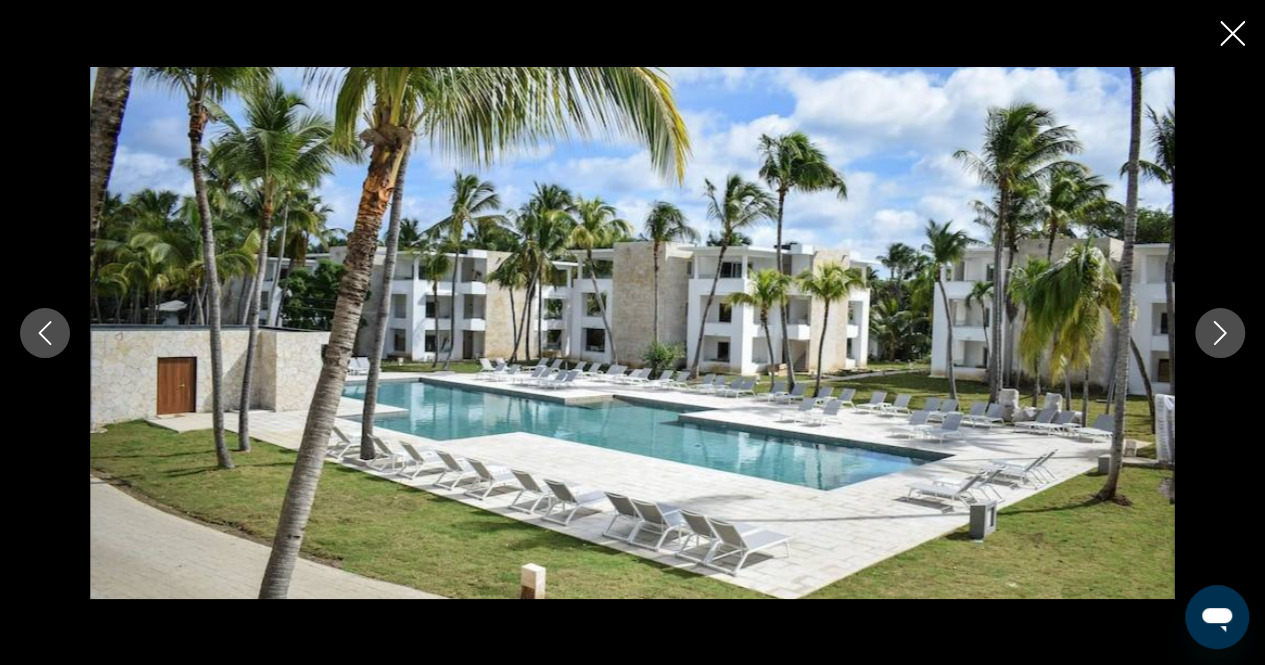 click 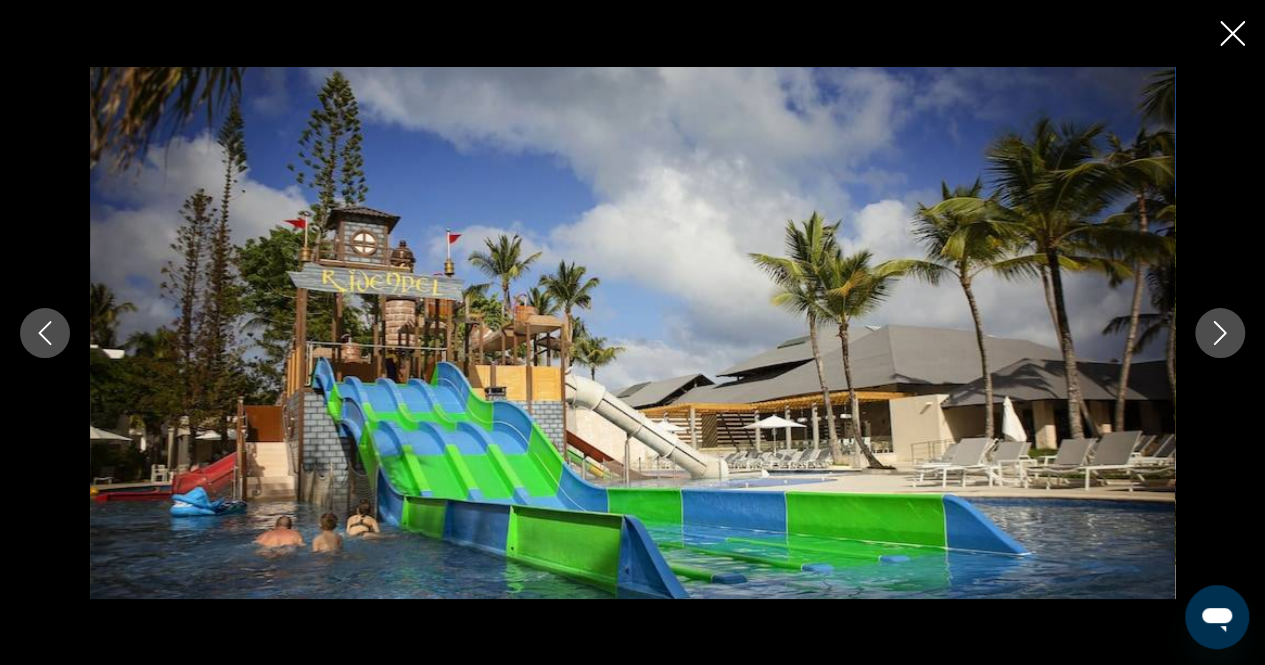 click 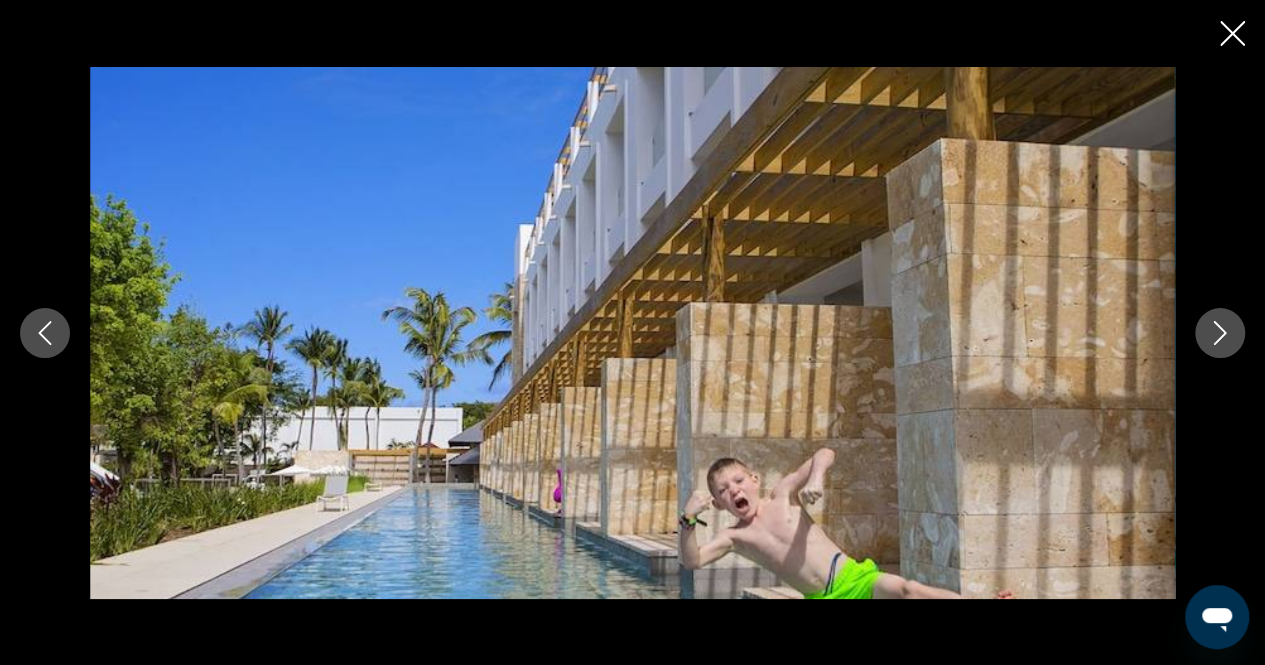 click 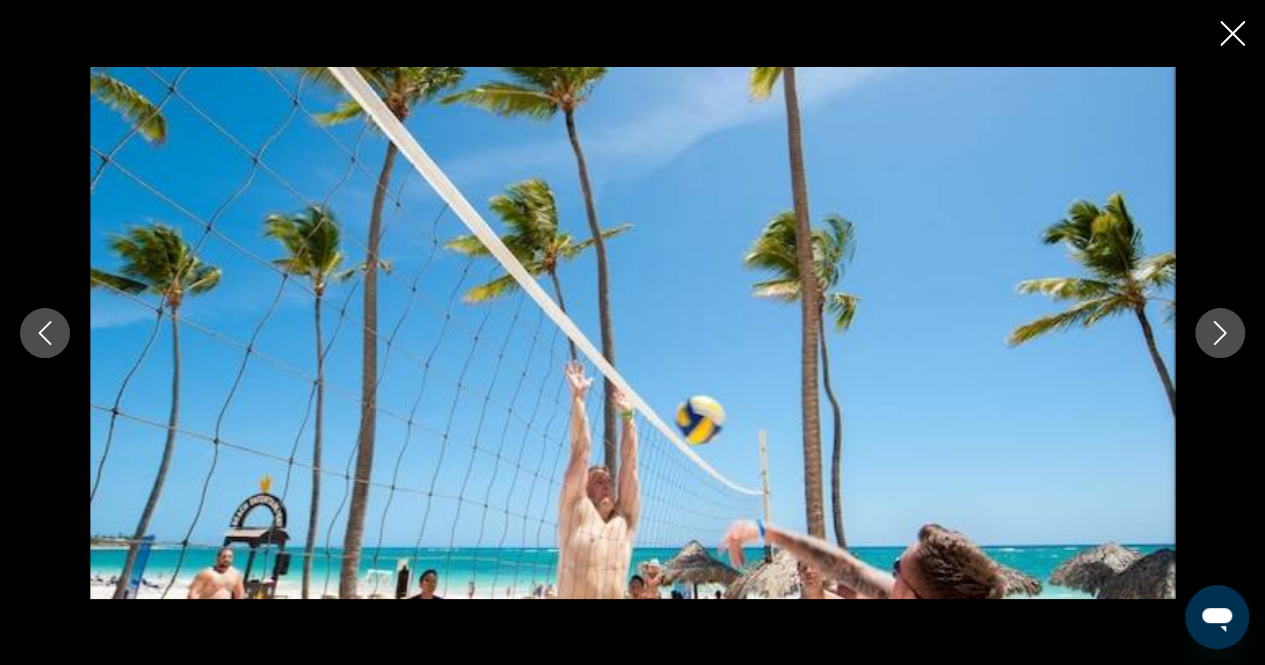click 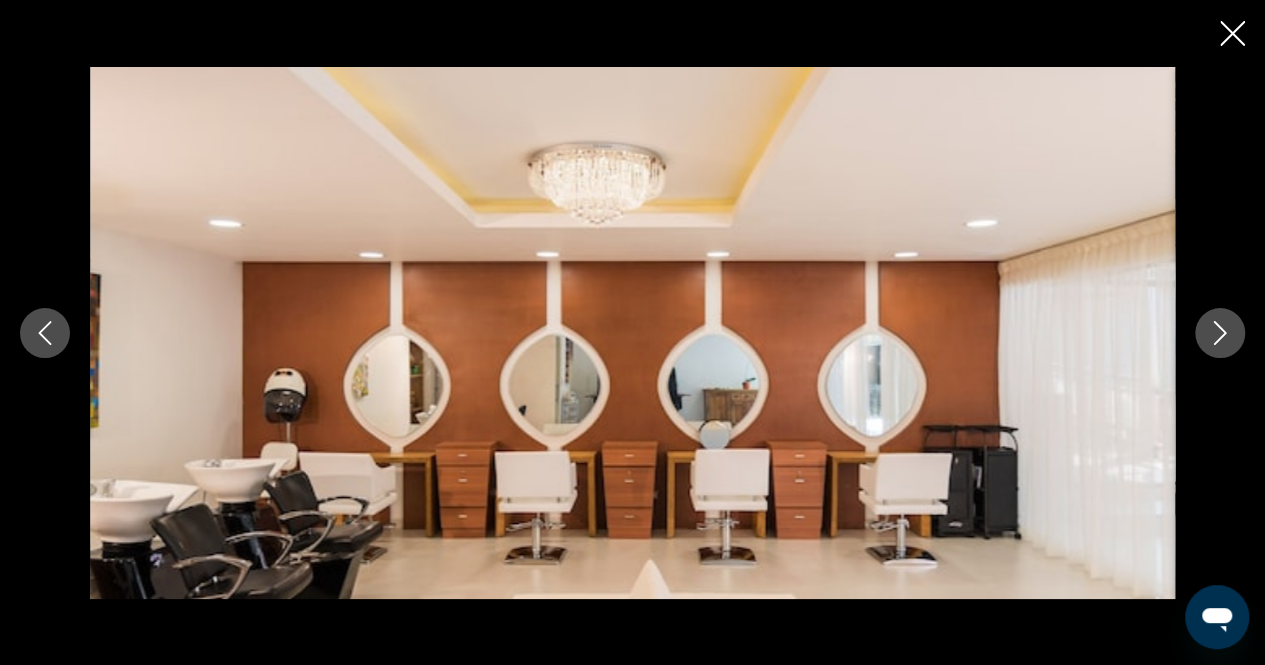 click 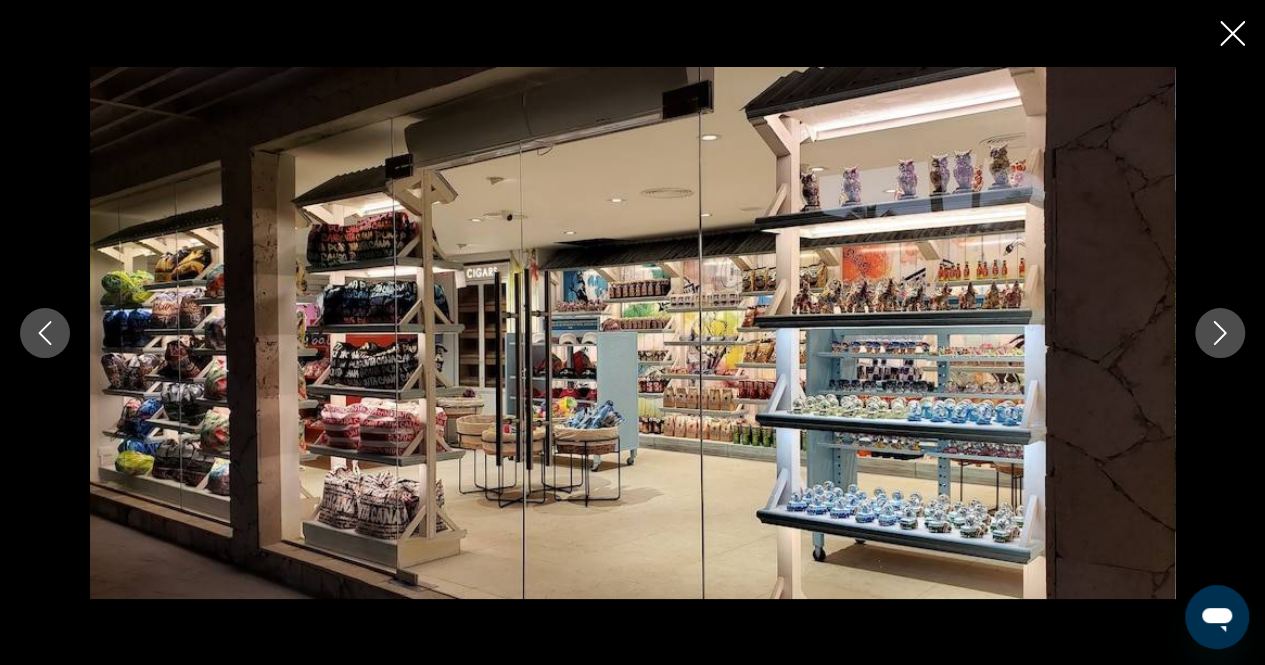 click 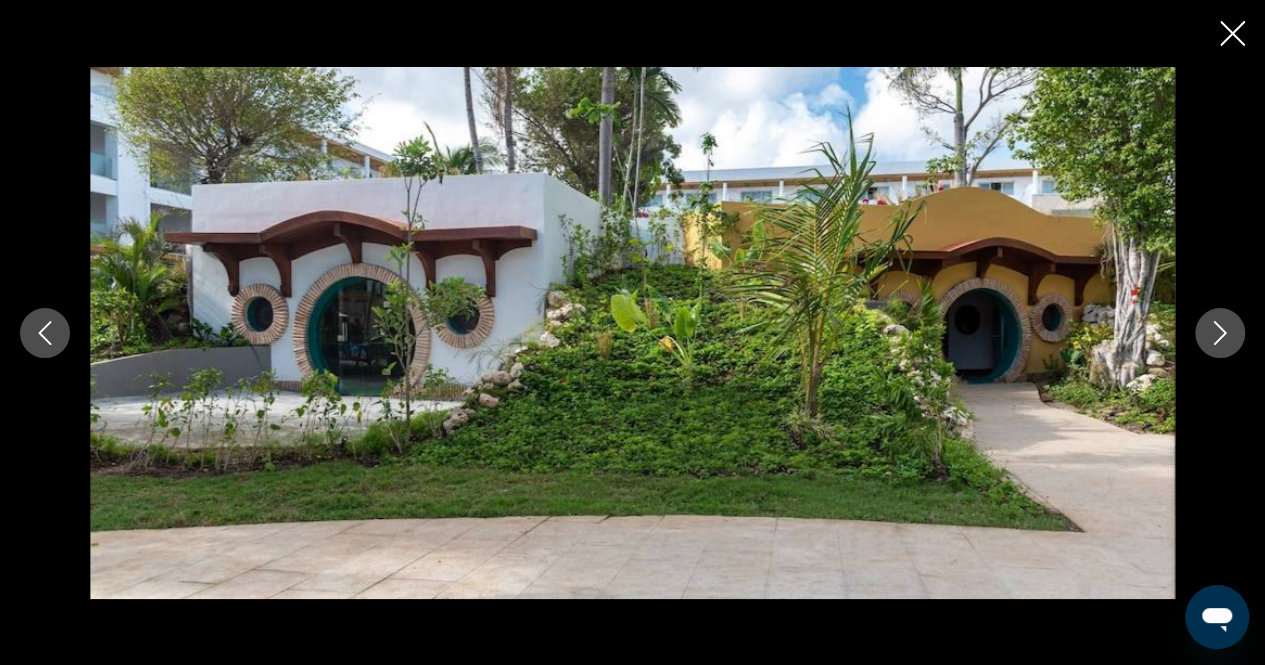 click 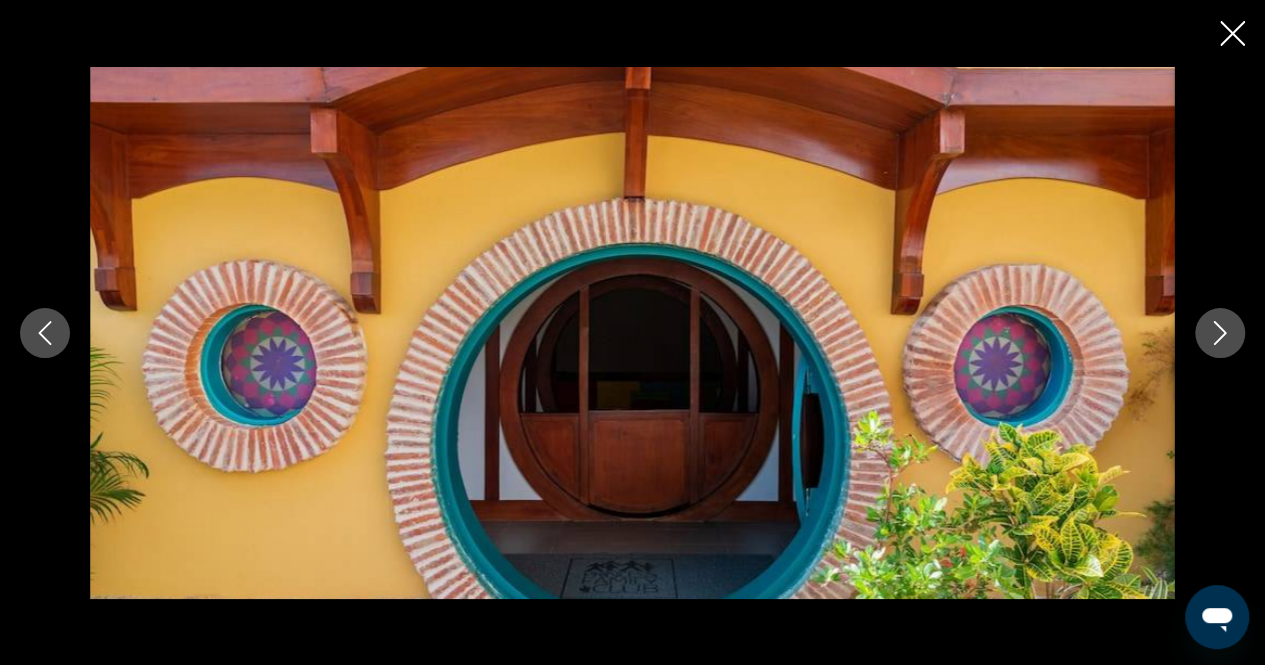 click 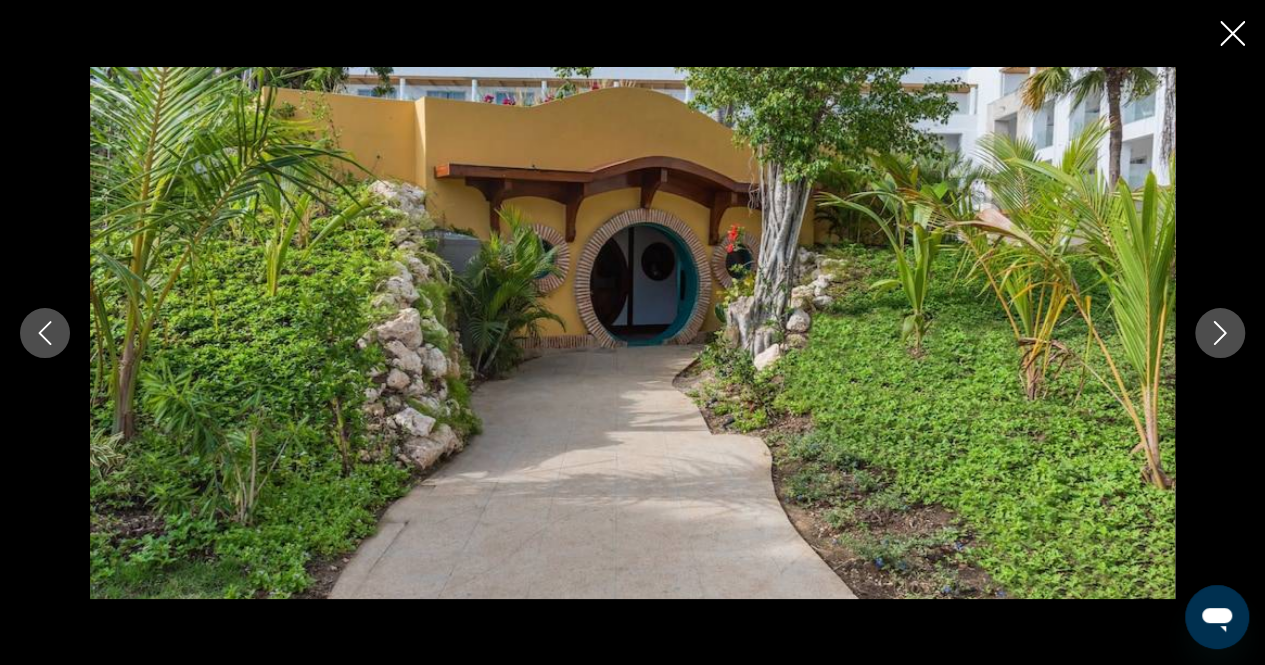 click 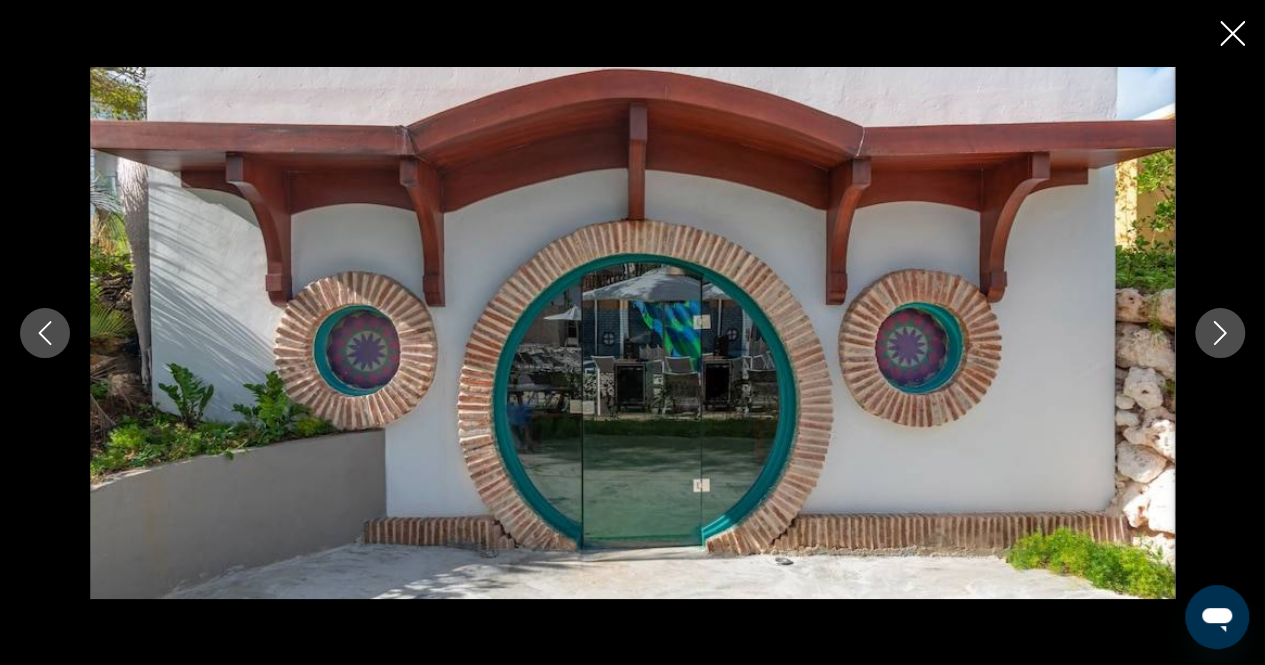 click 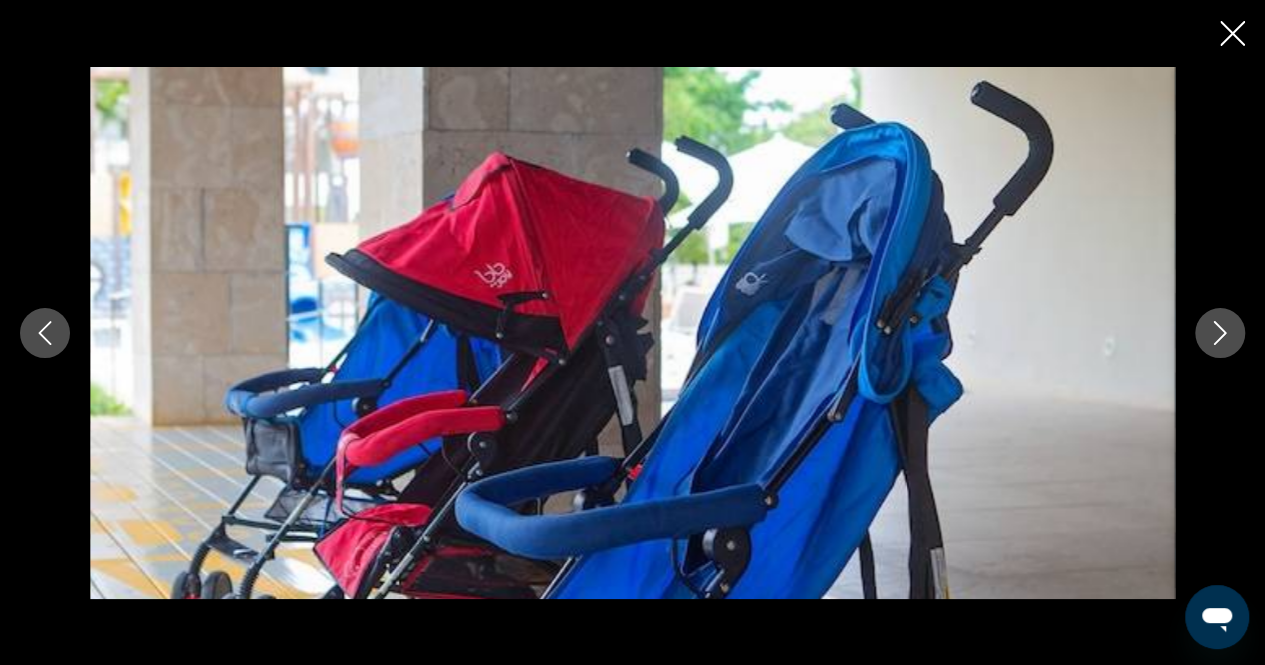 click 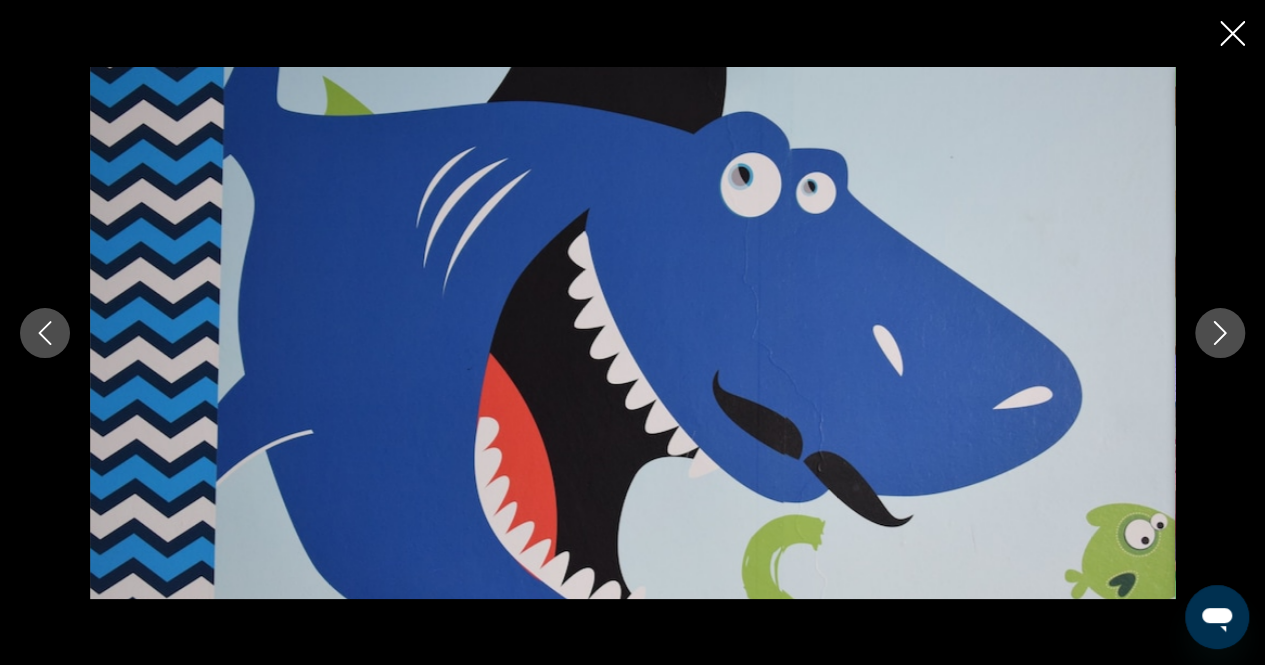 click 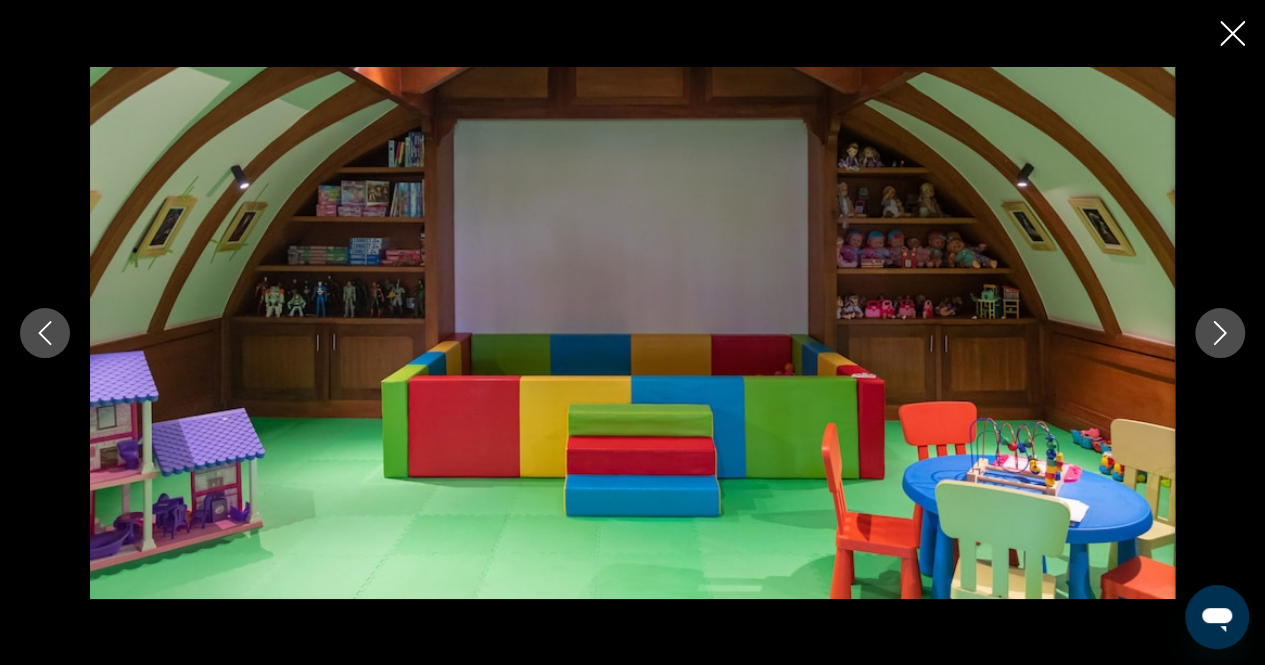 click 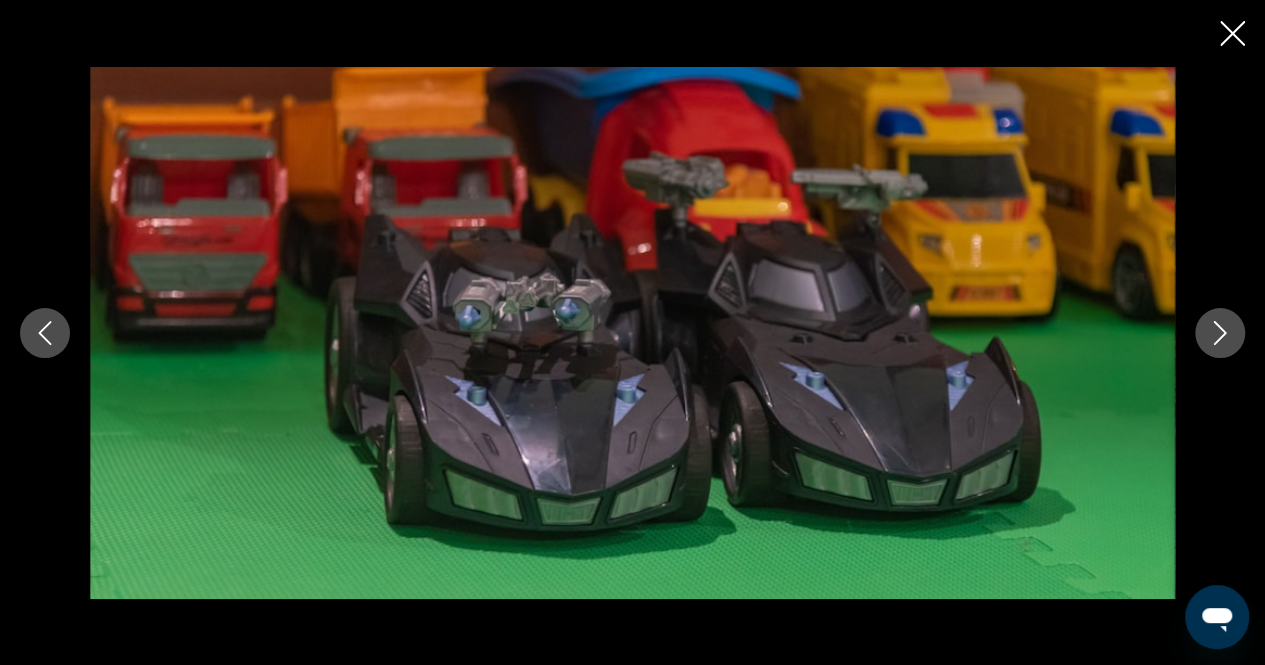 click 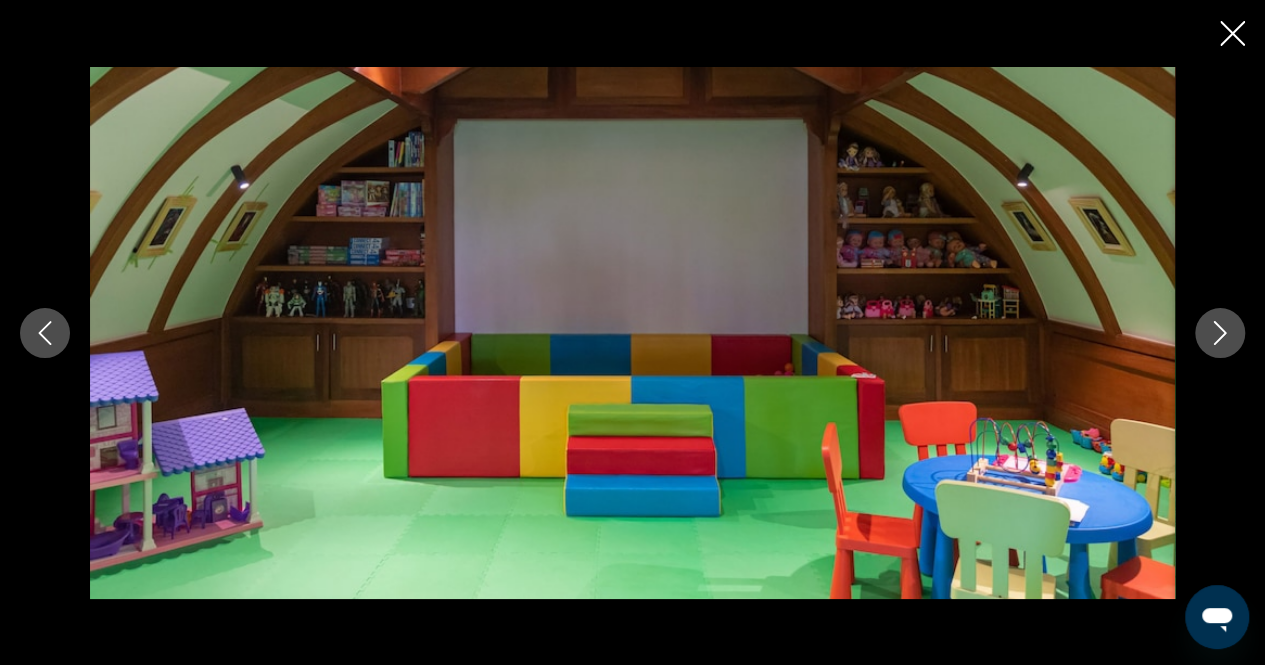 click 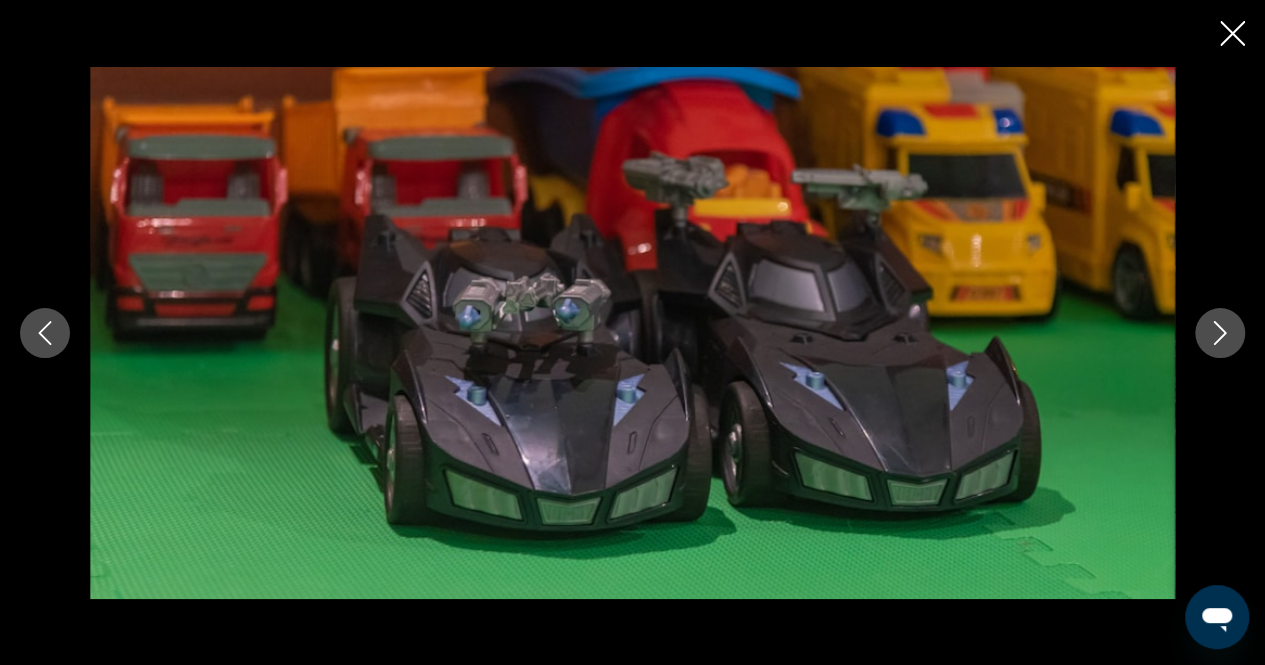 click 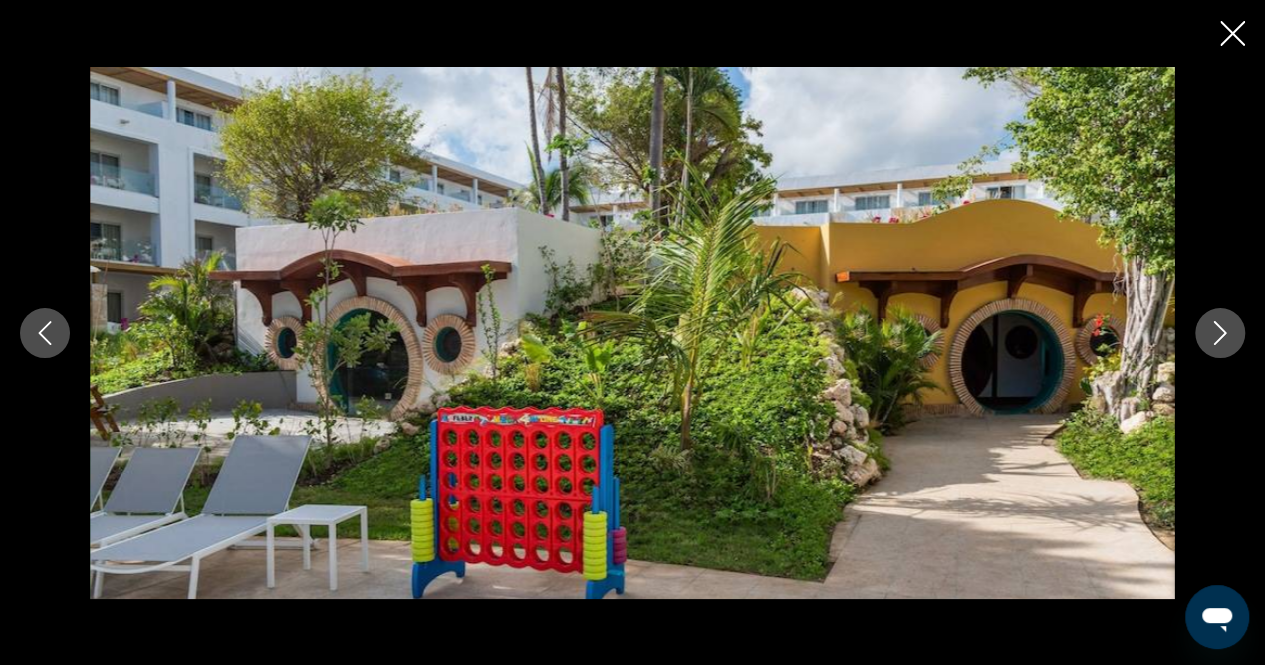 click 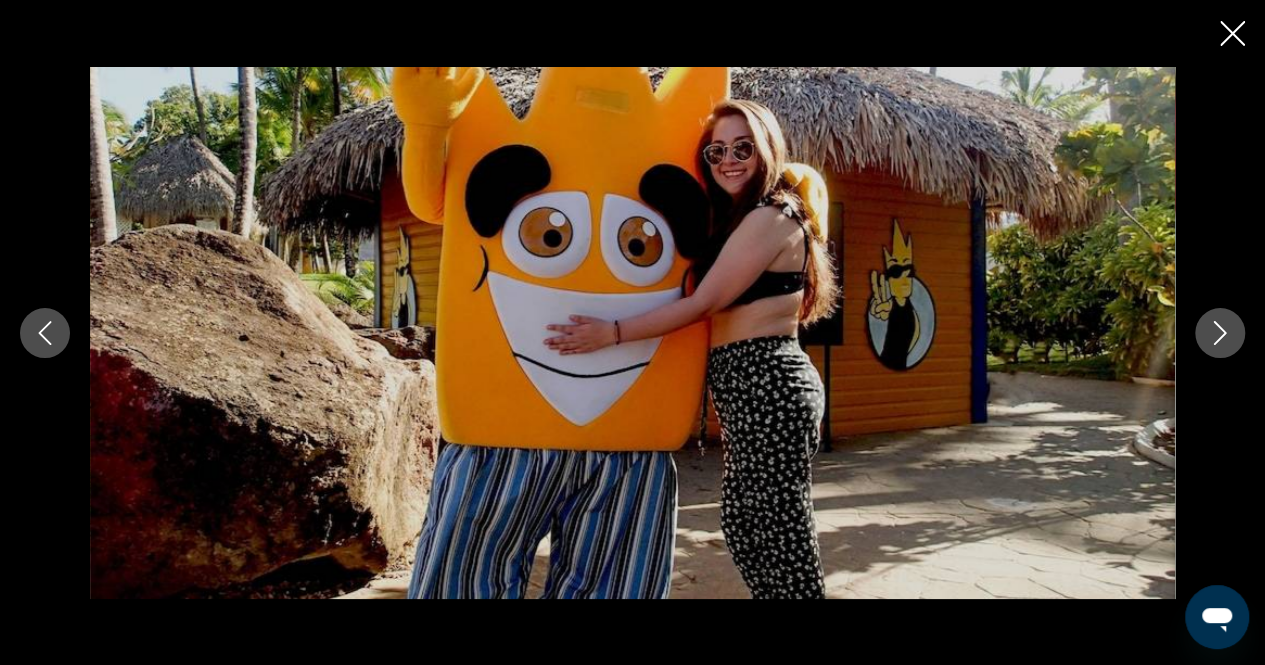 click 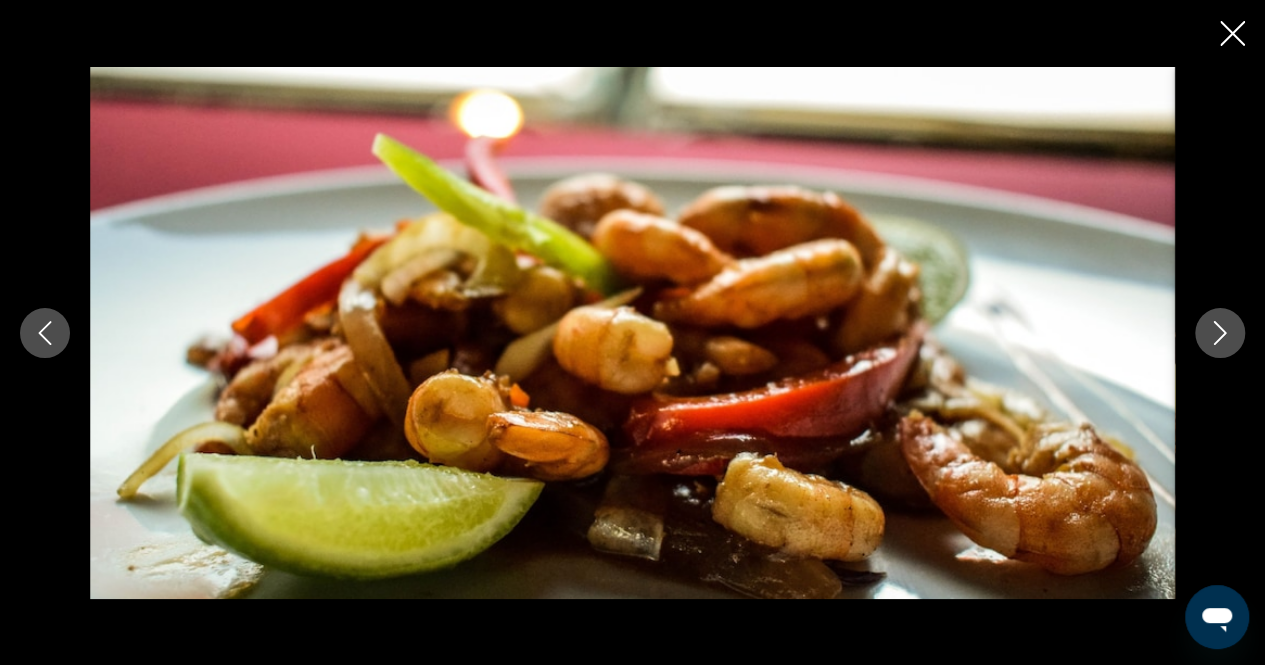 click 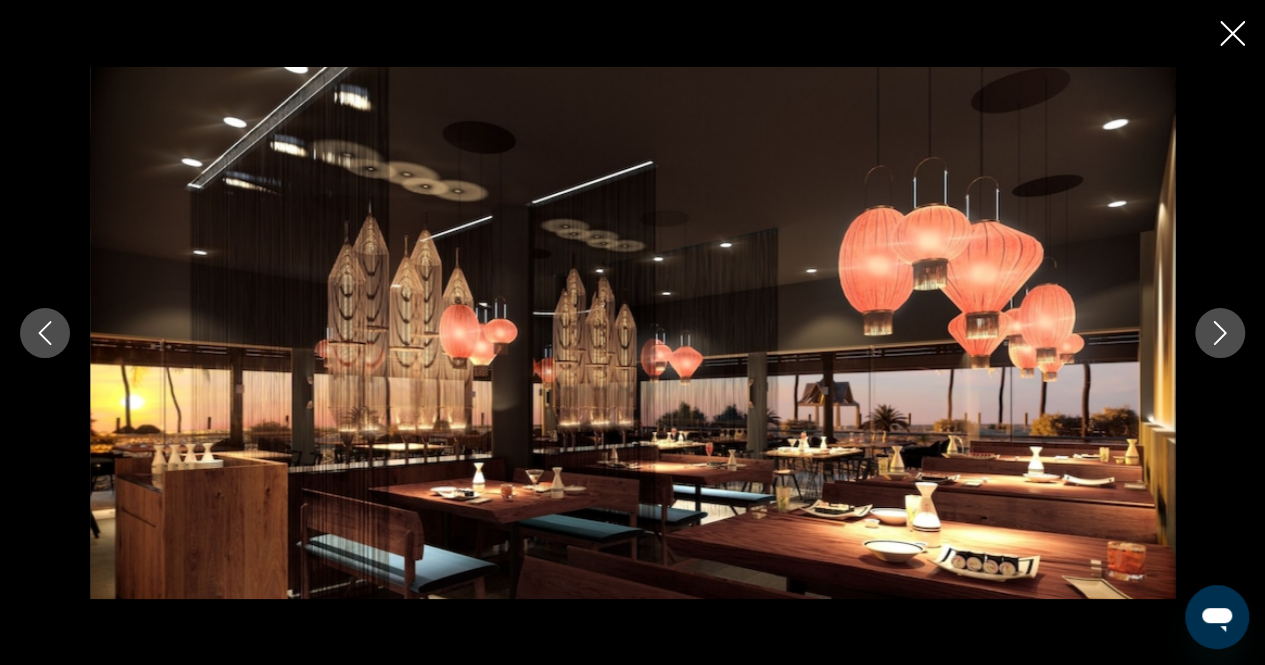 click 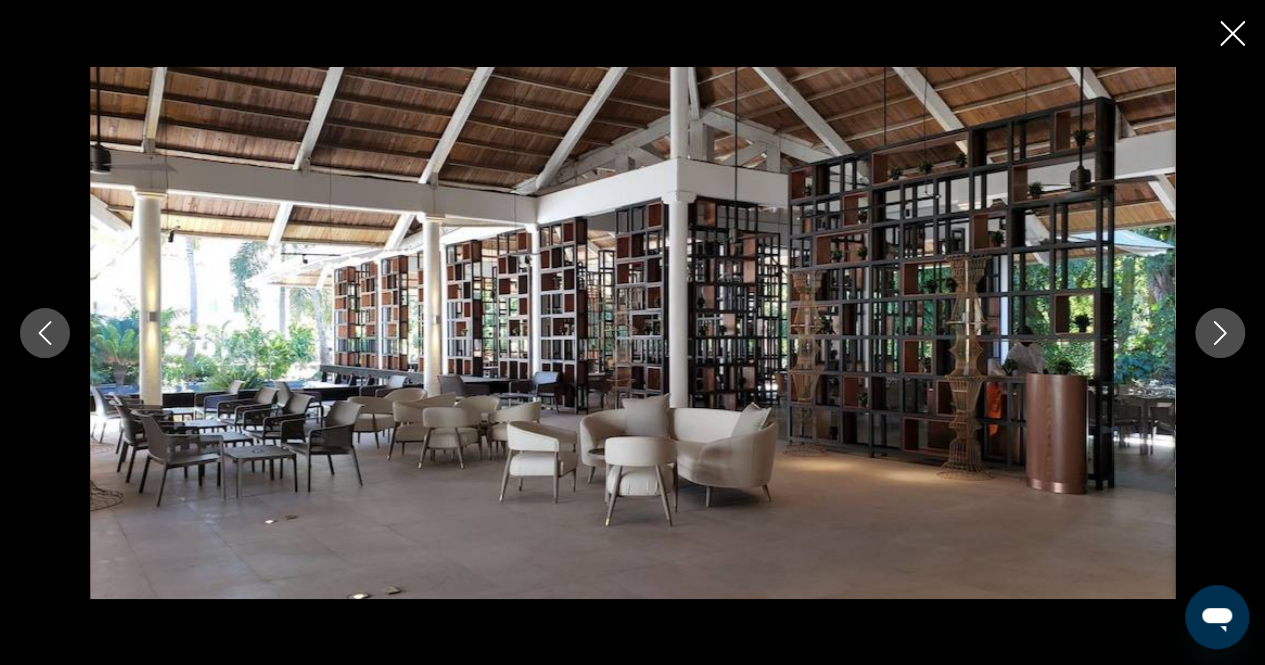 click 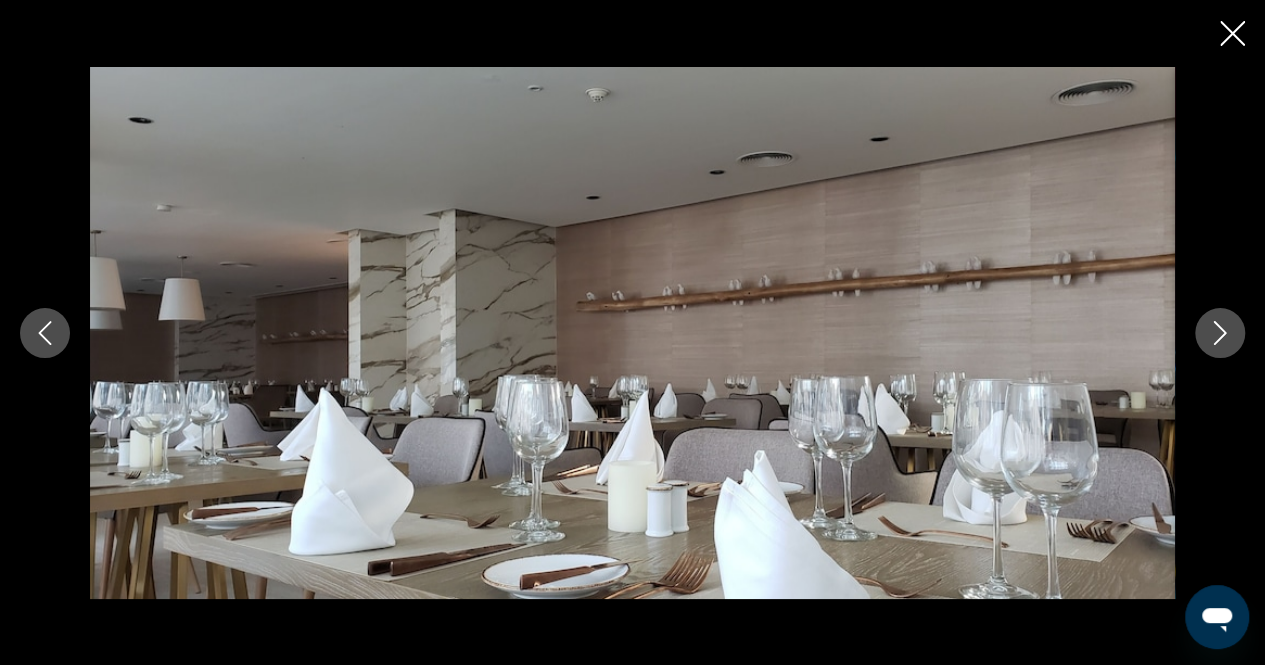 click 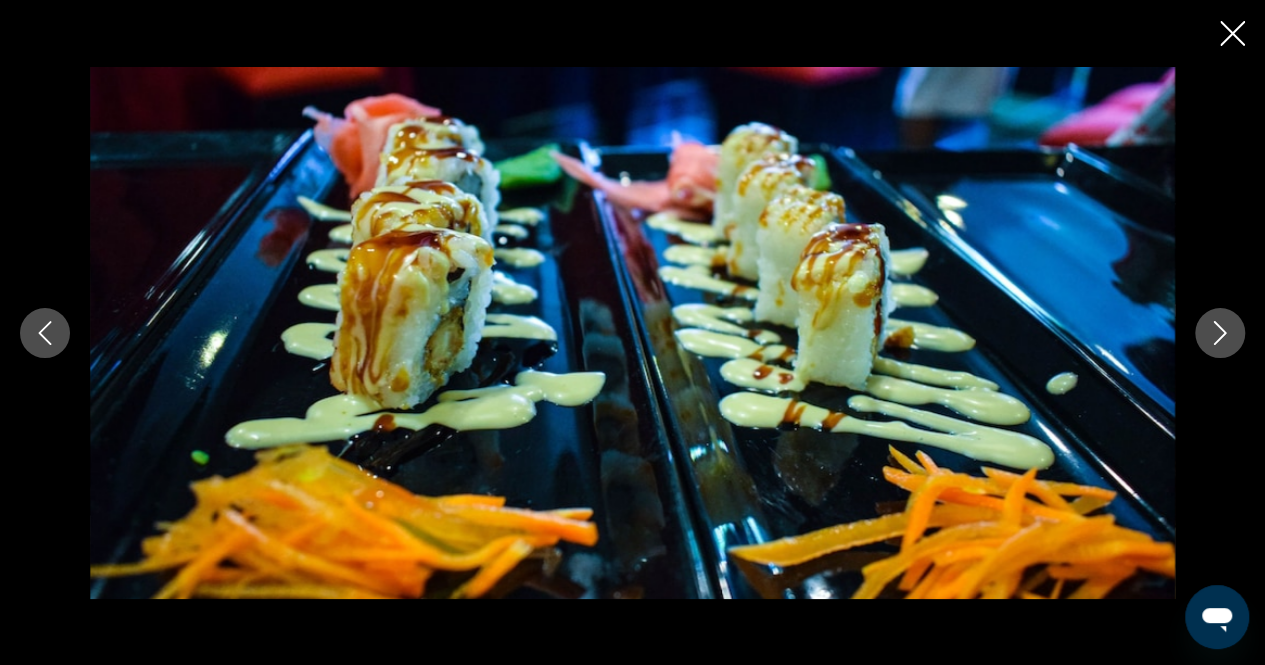 click 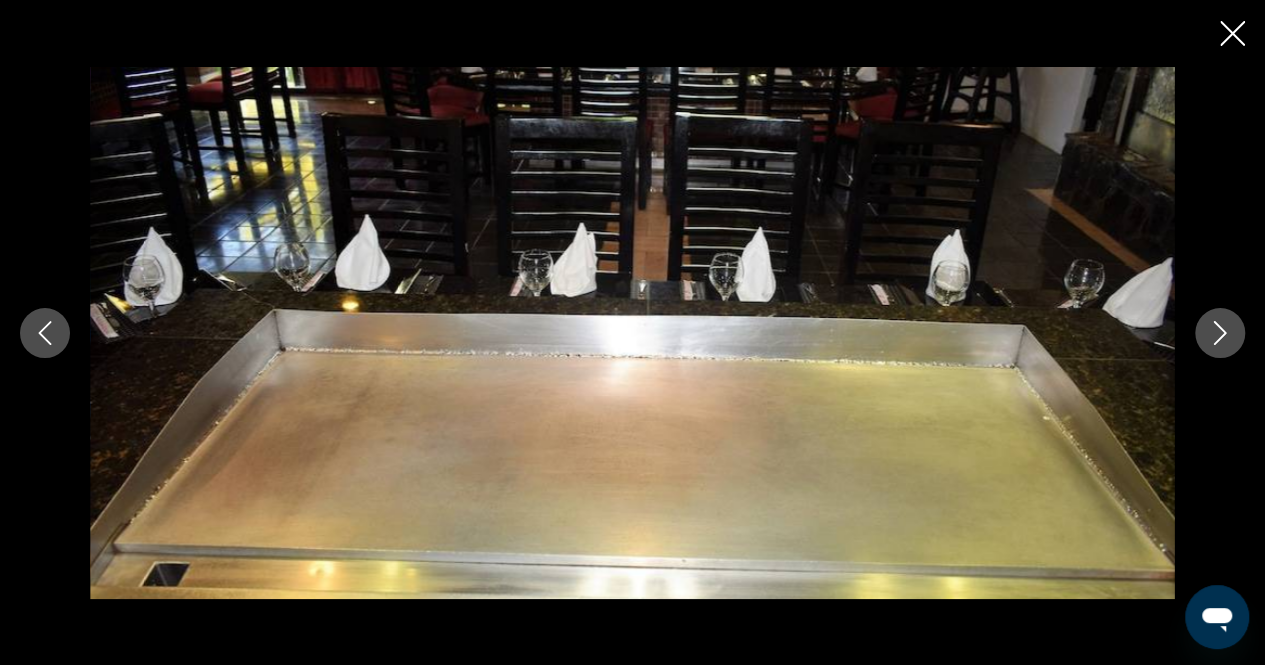 click 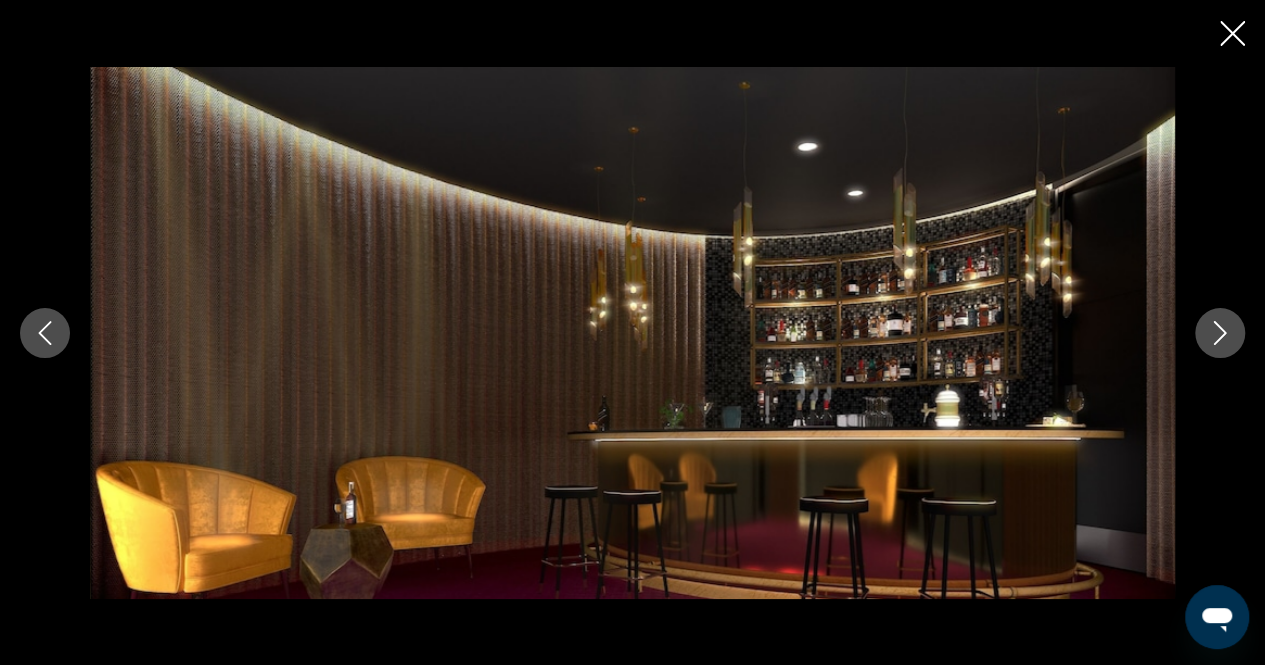 click 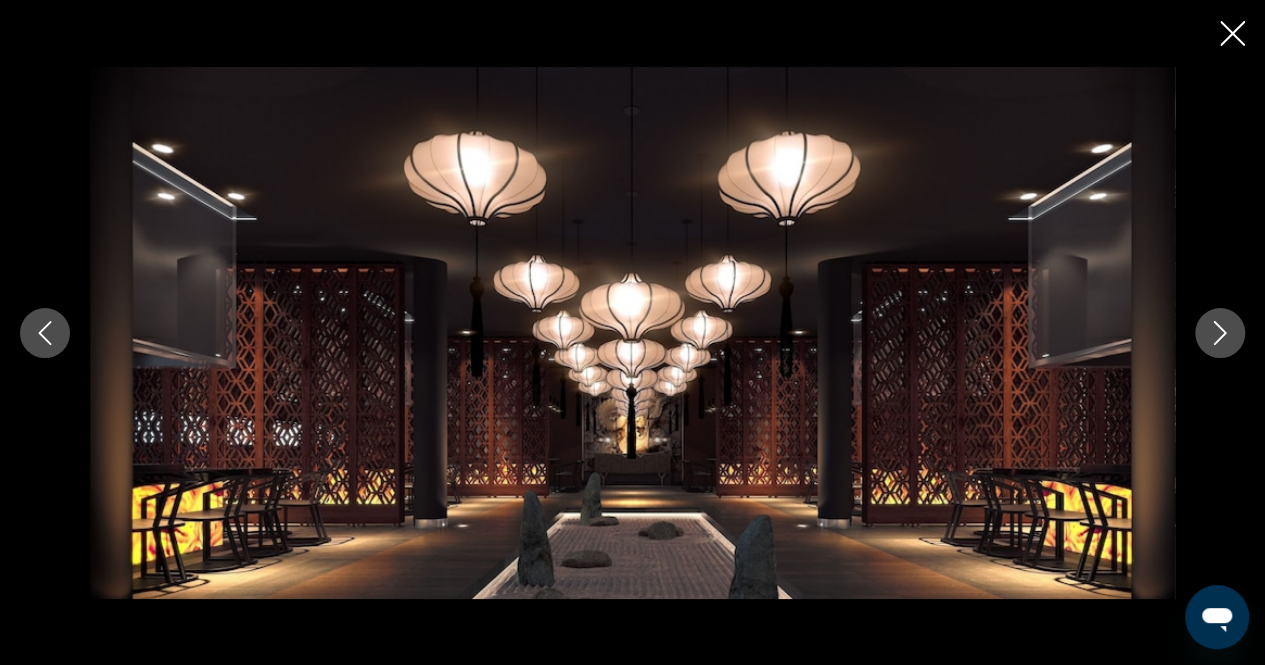click 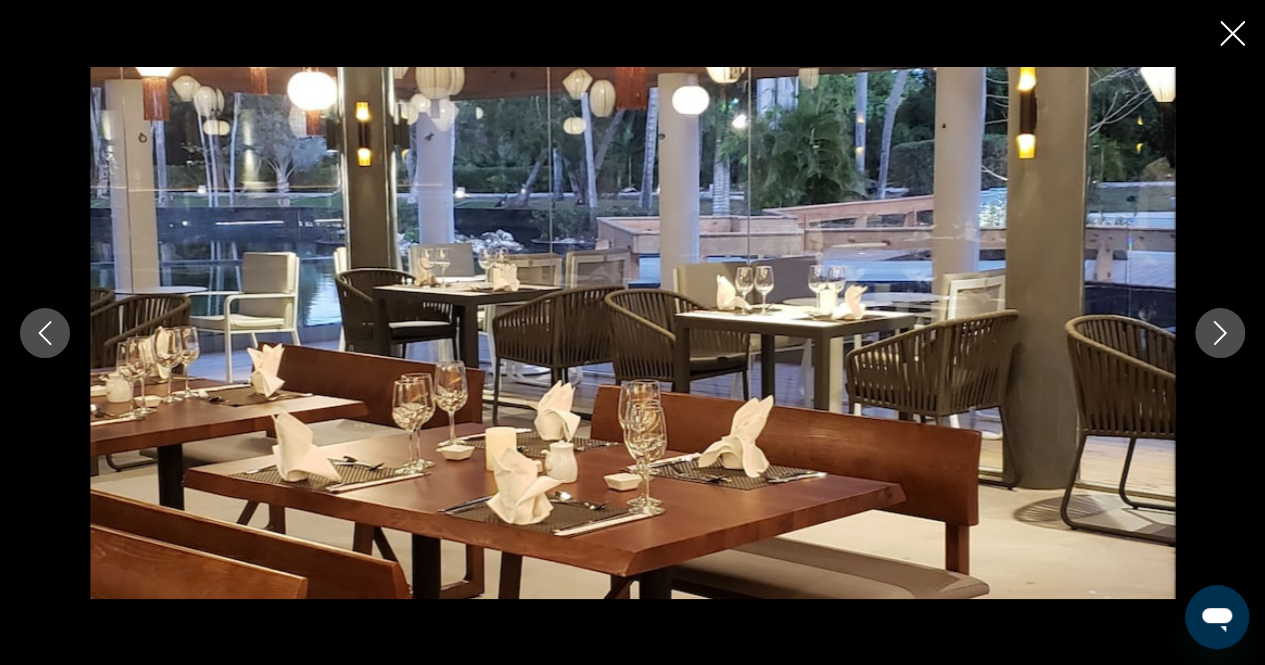 click 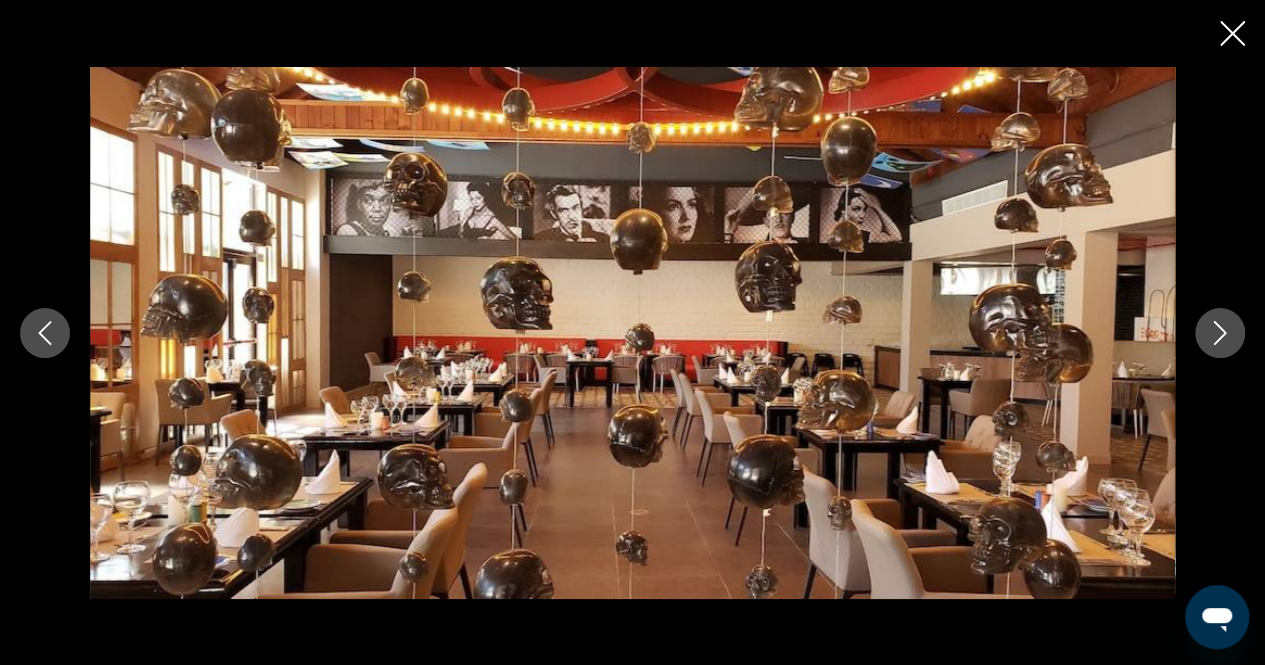 click 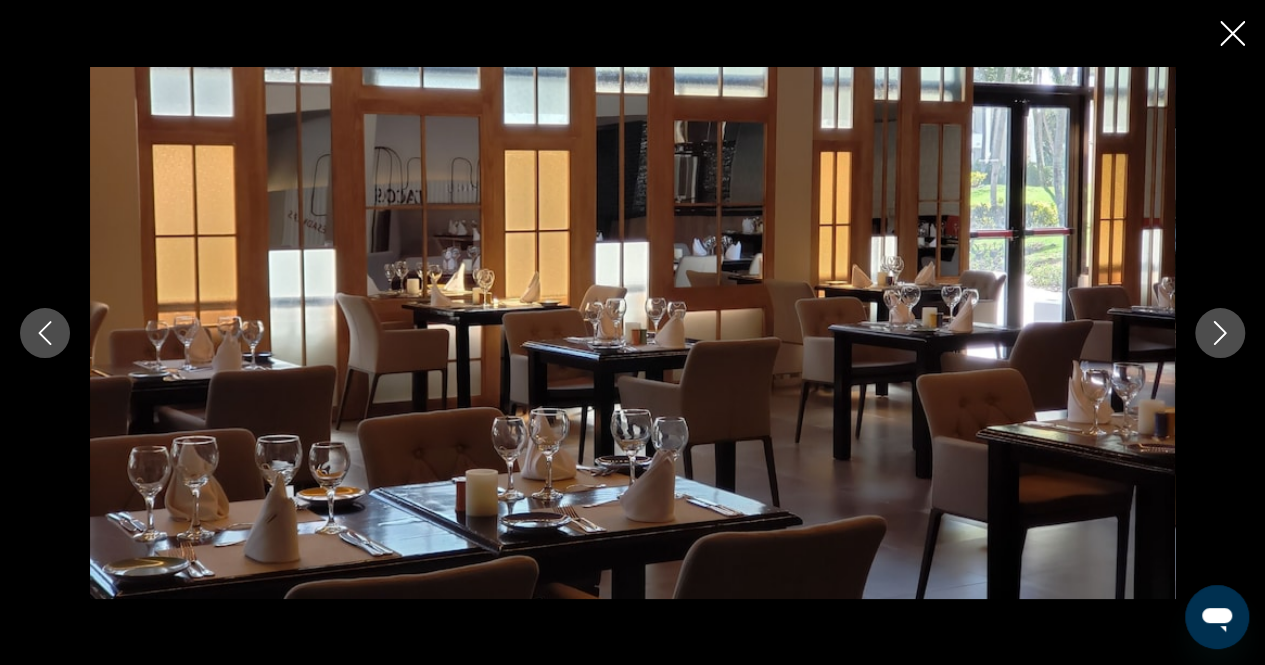 click 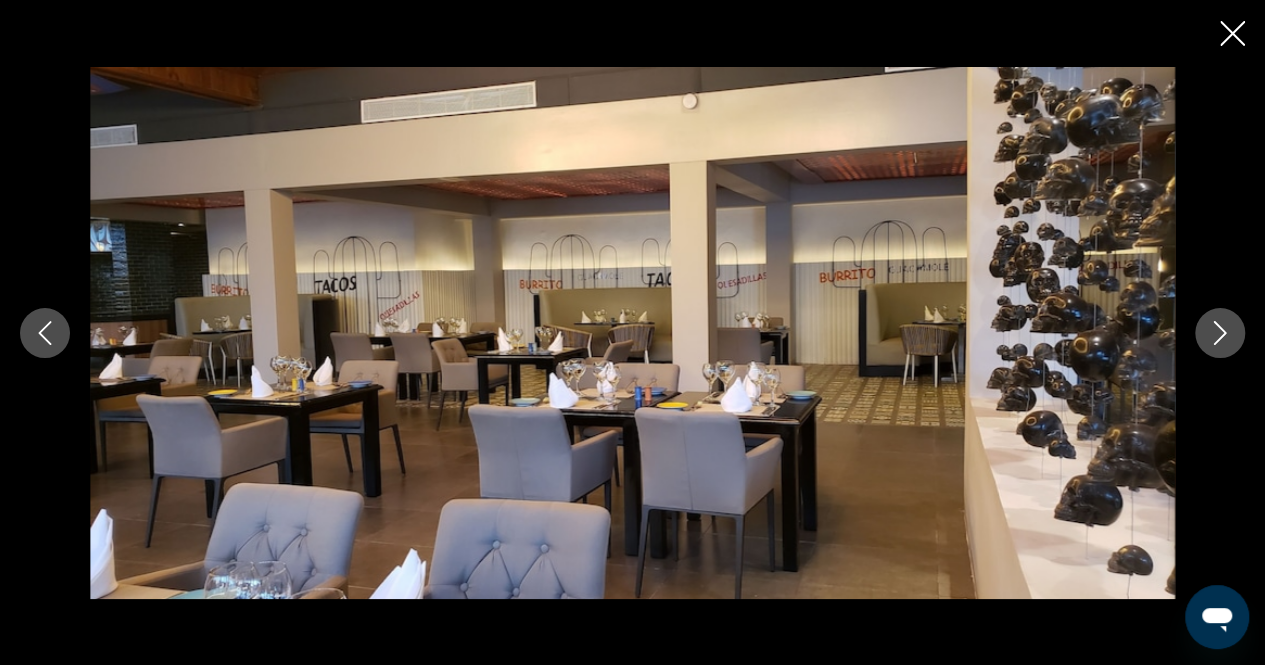 click 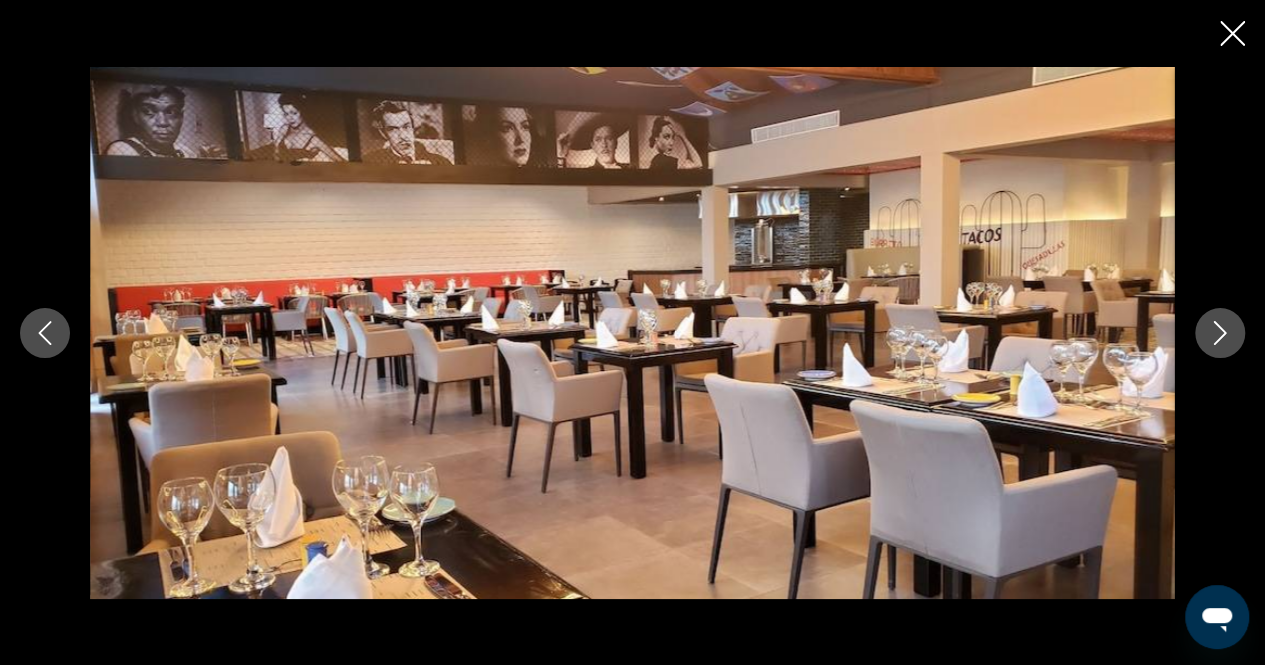 click 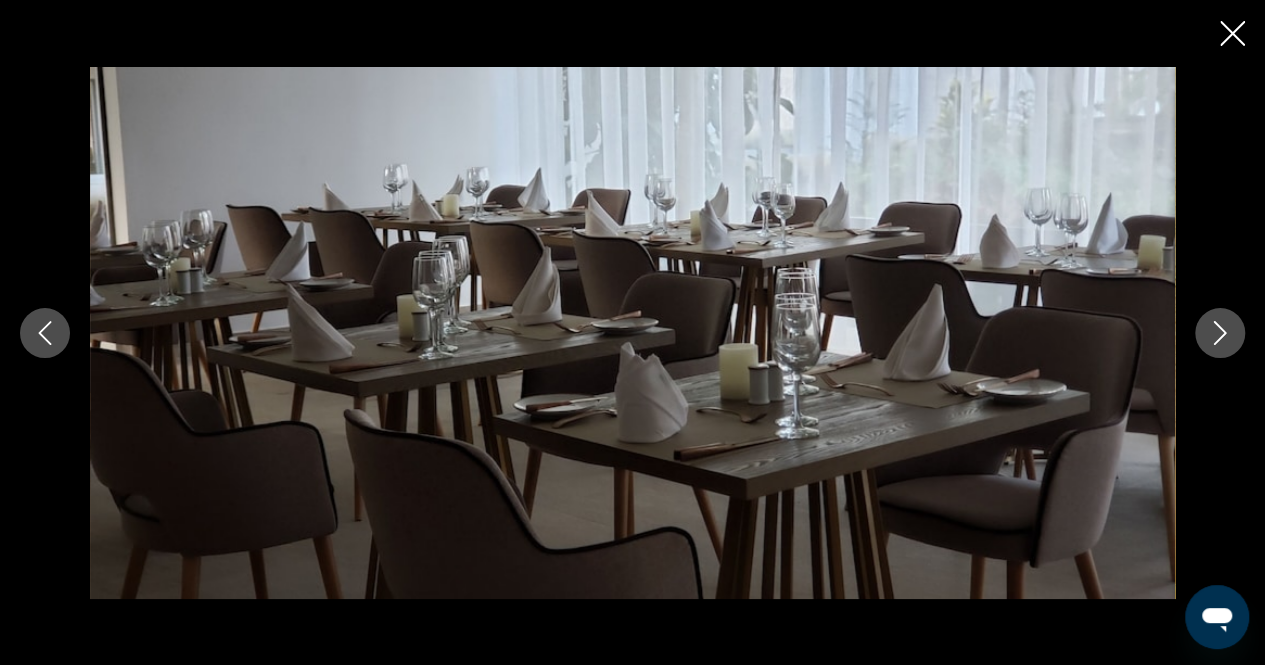 click 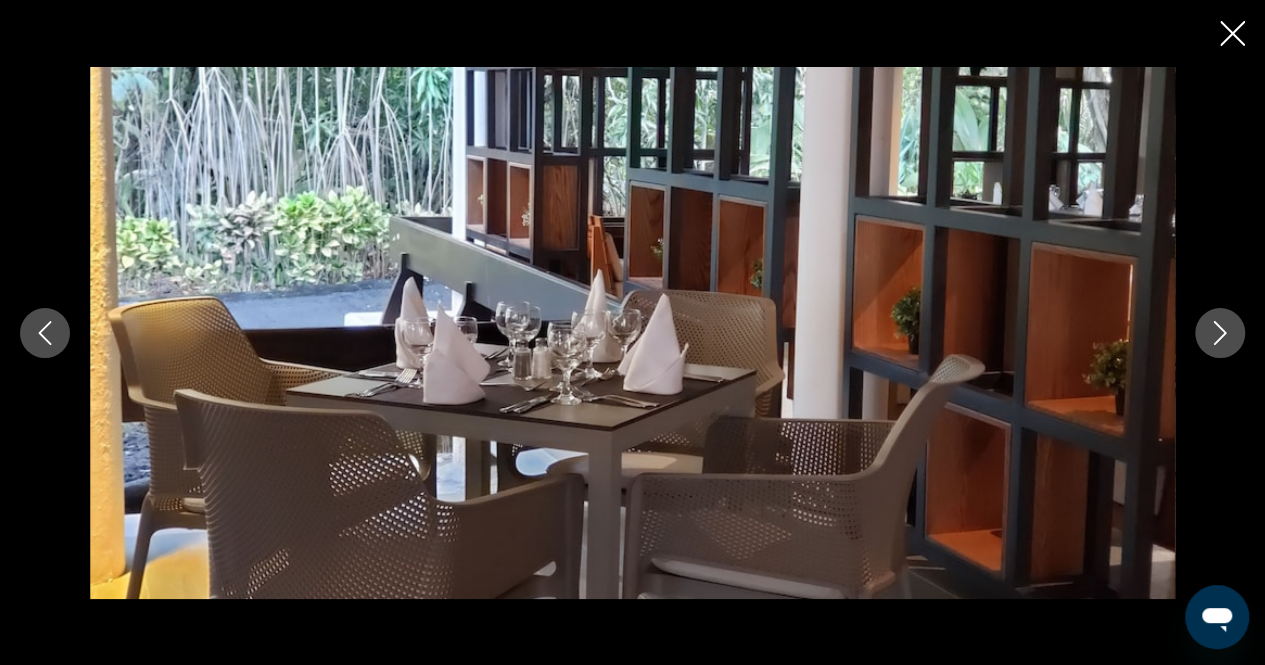 click 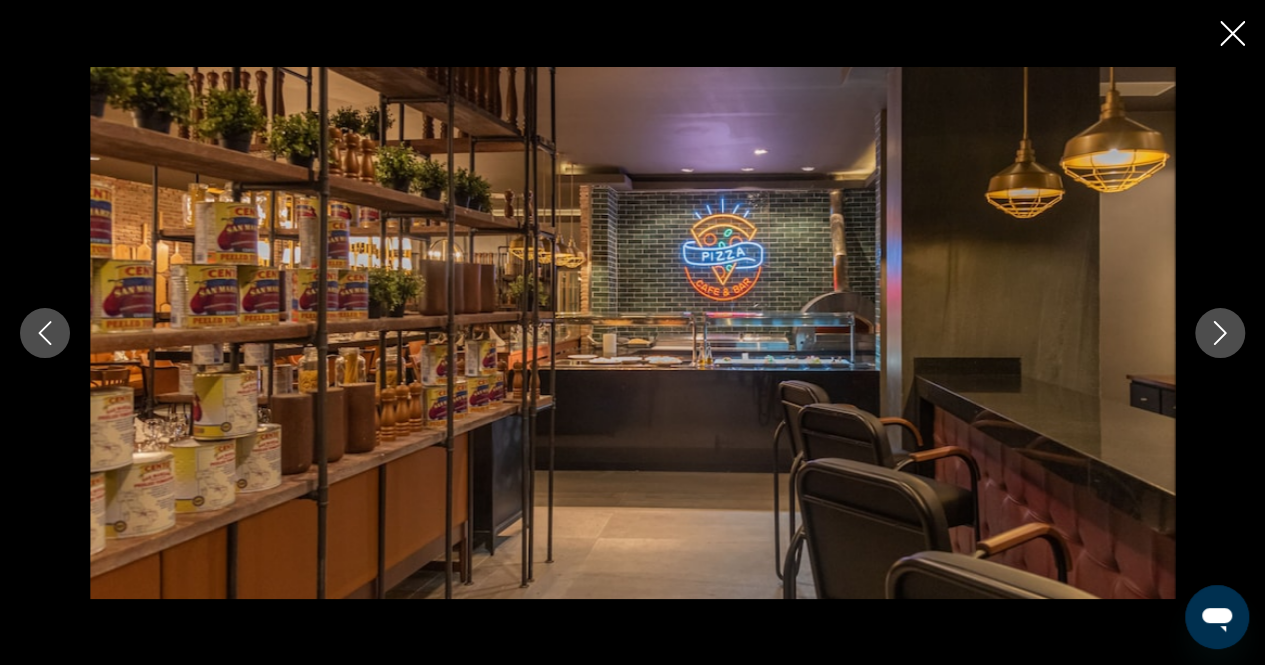 click 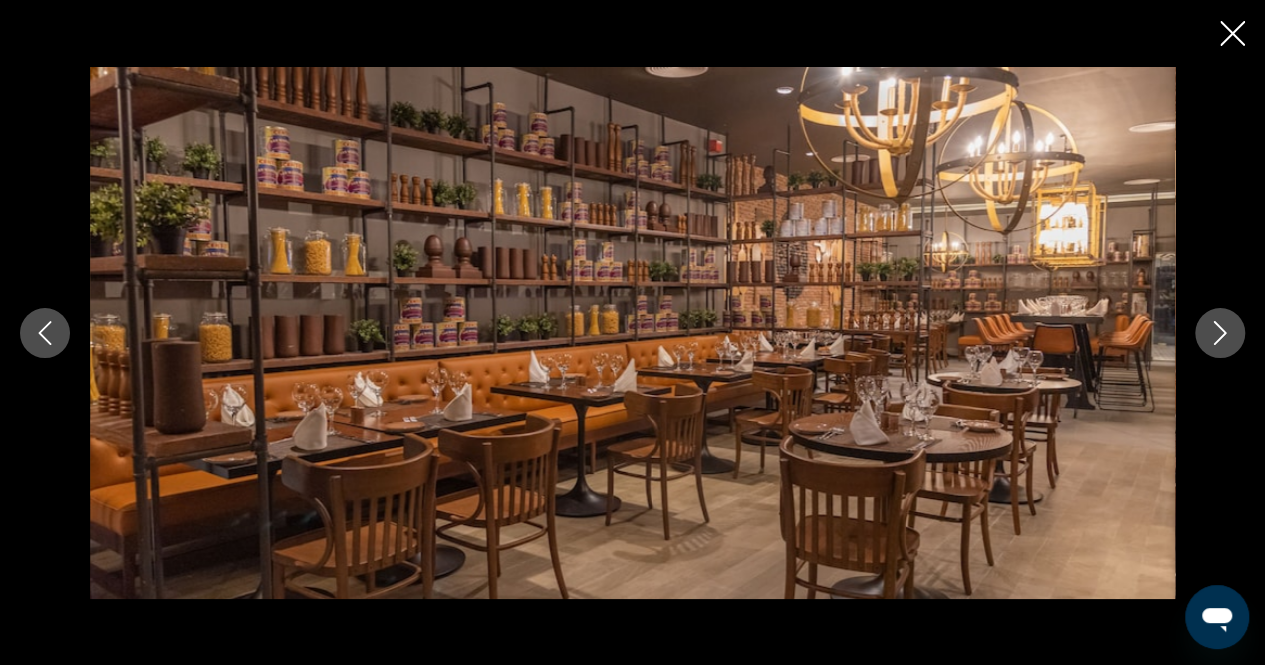 click 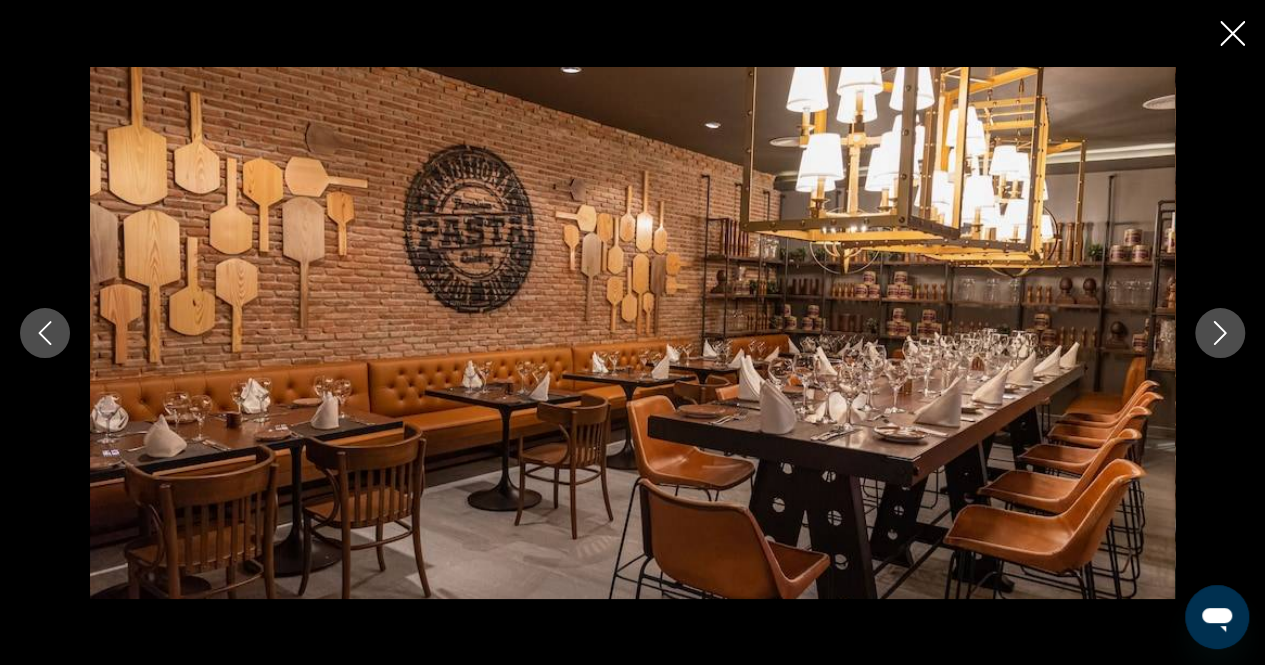 click 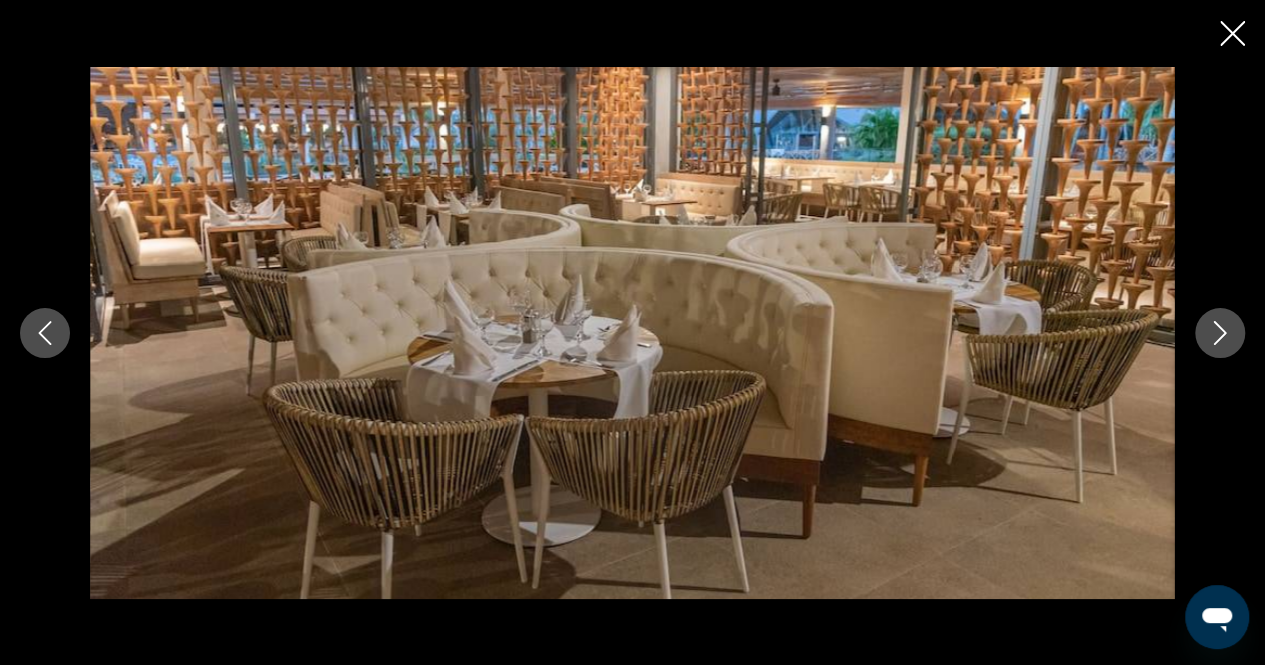 click 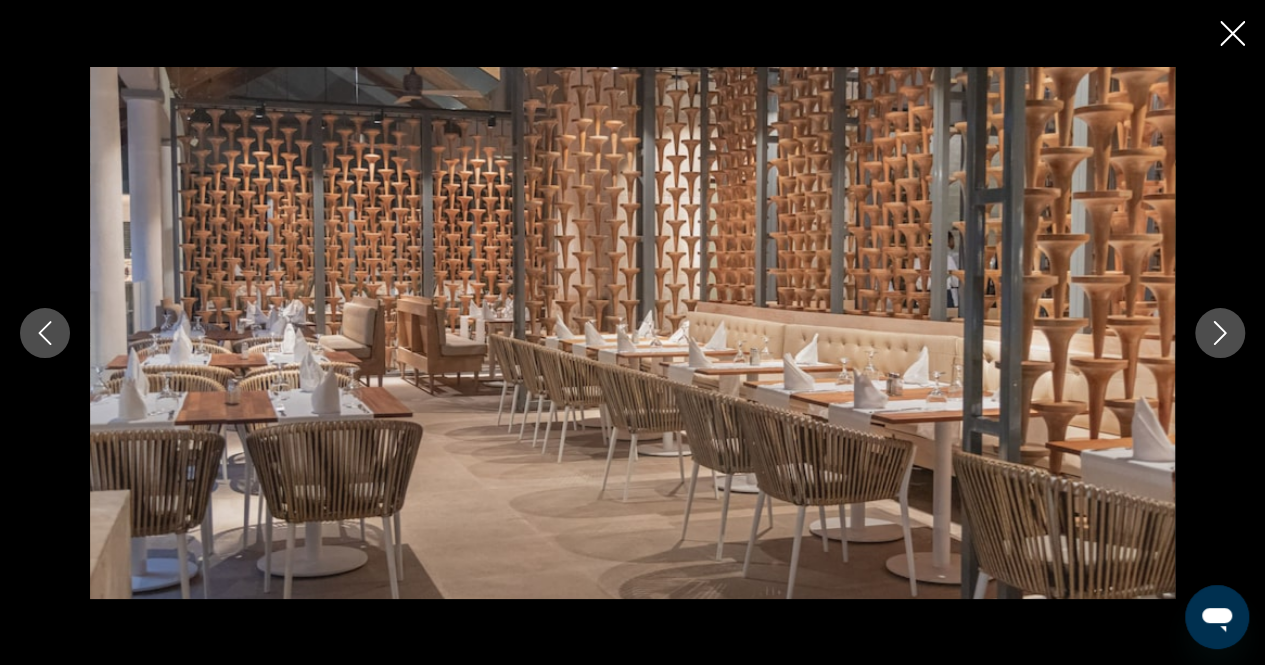 click 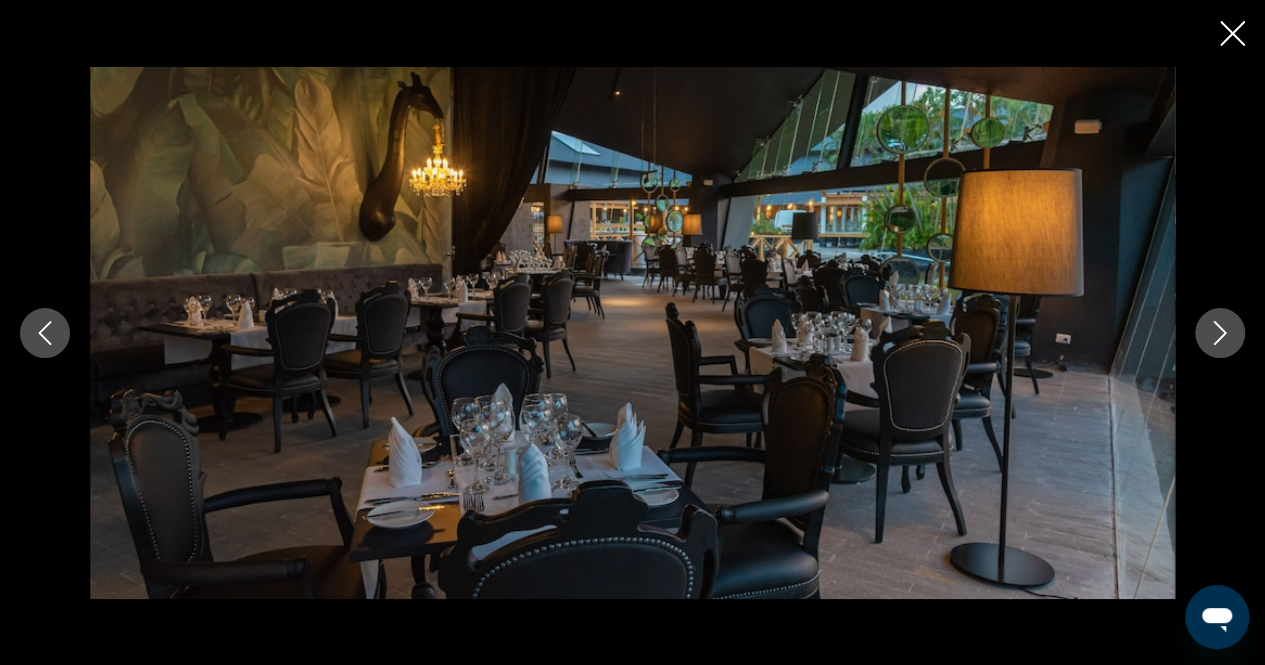 click 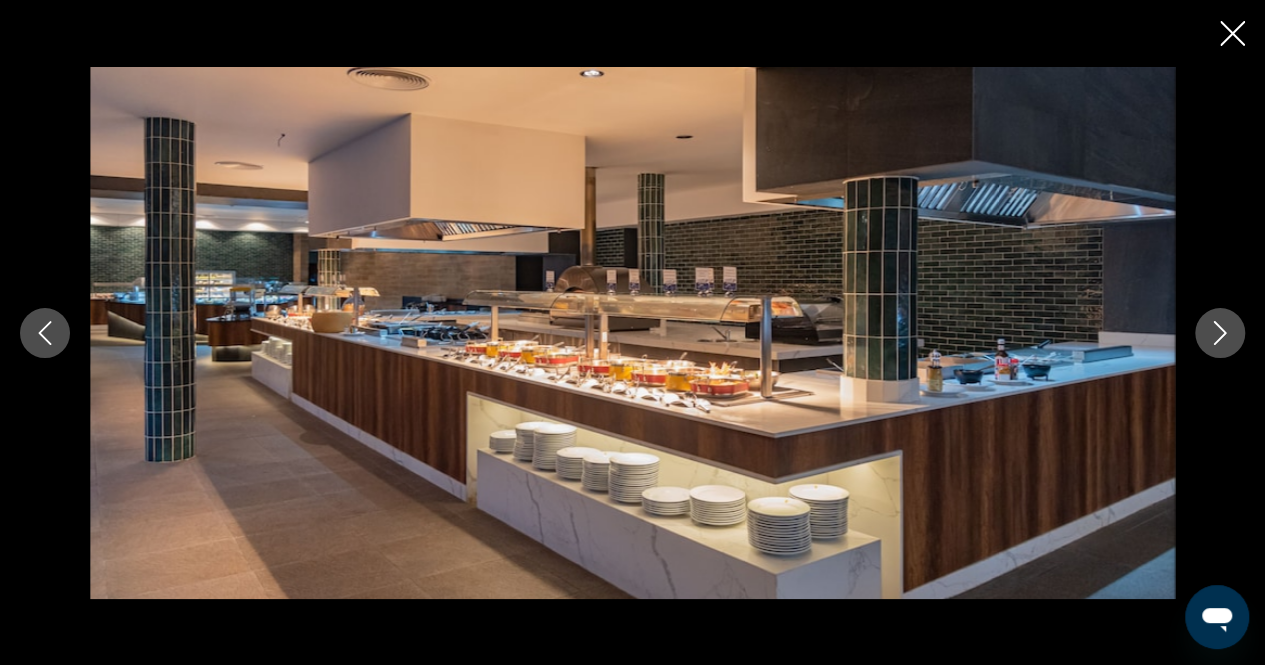 click 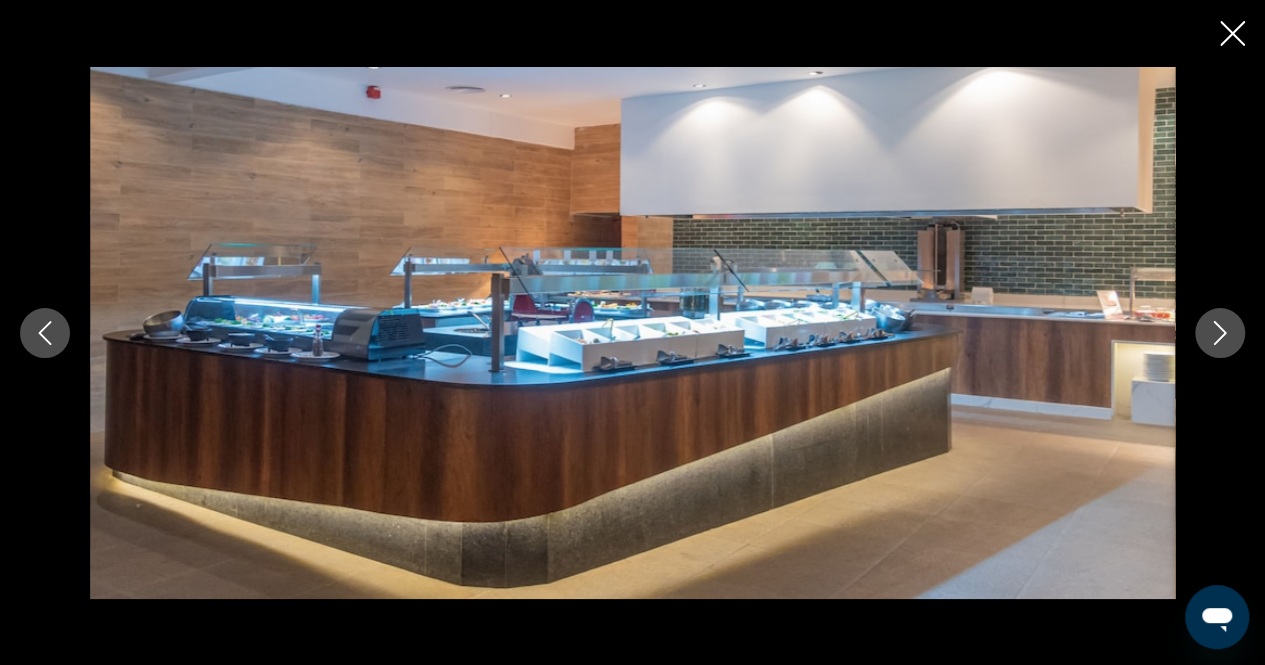 click 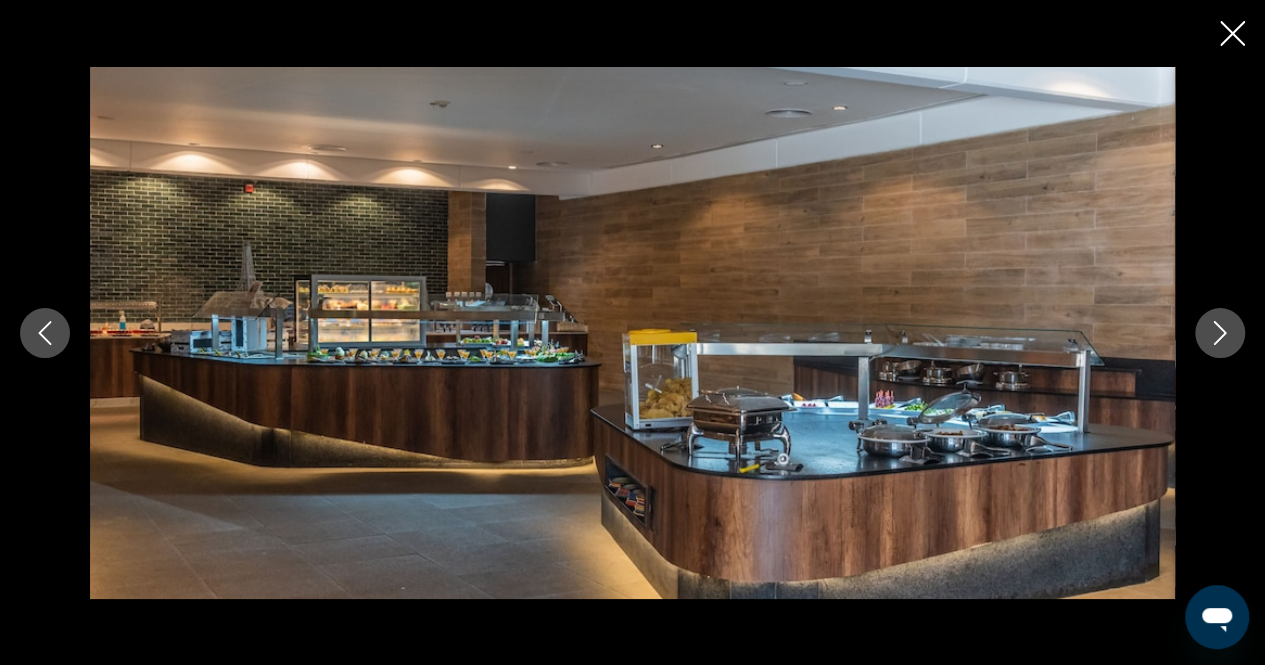 click 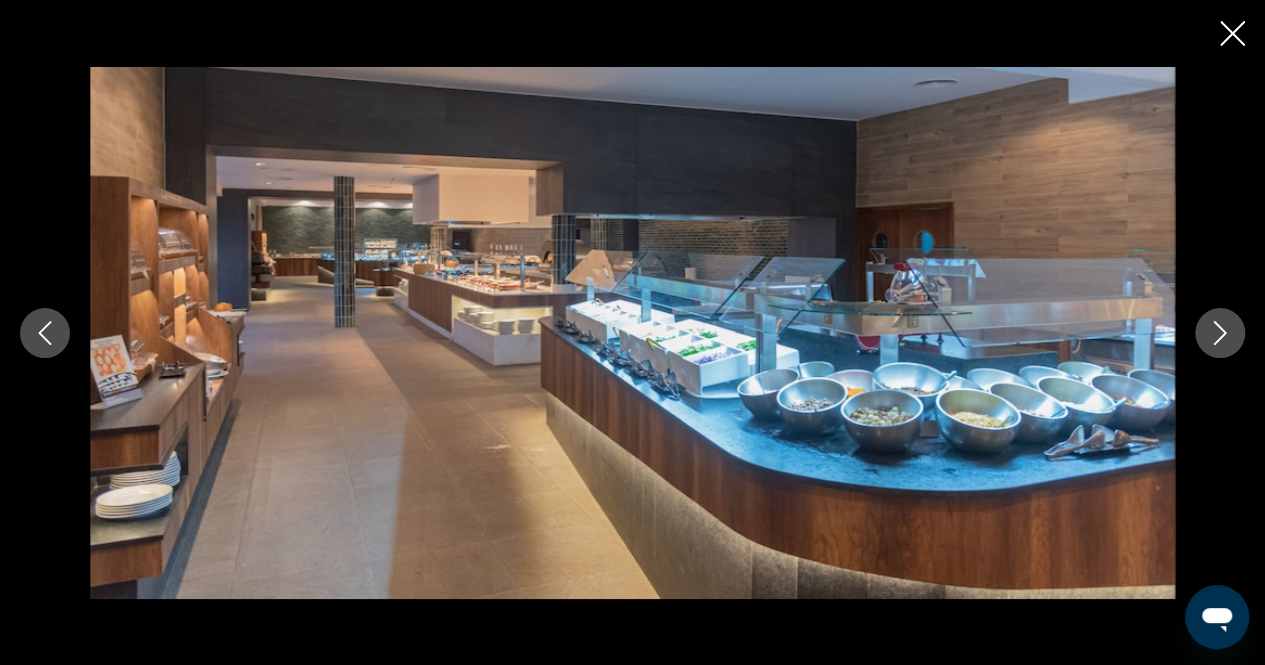 click 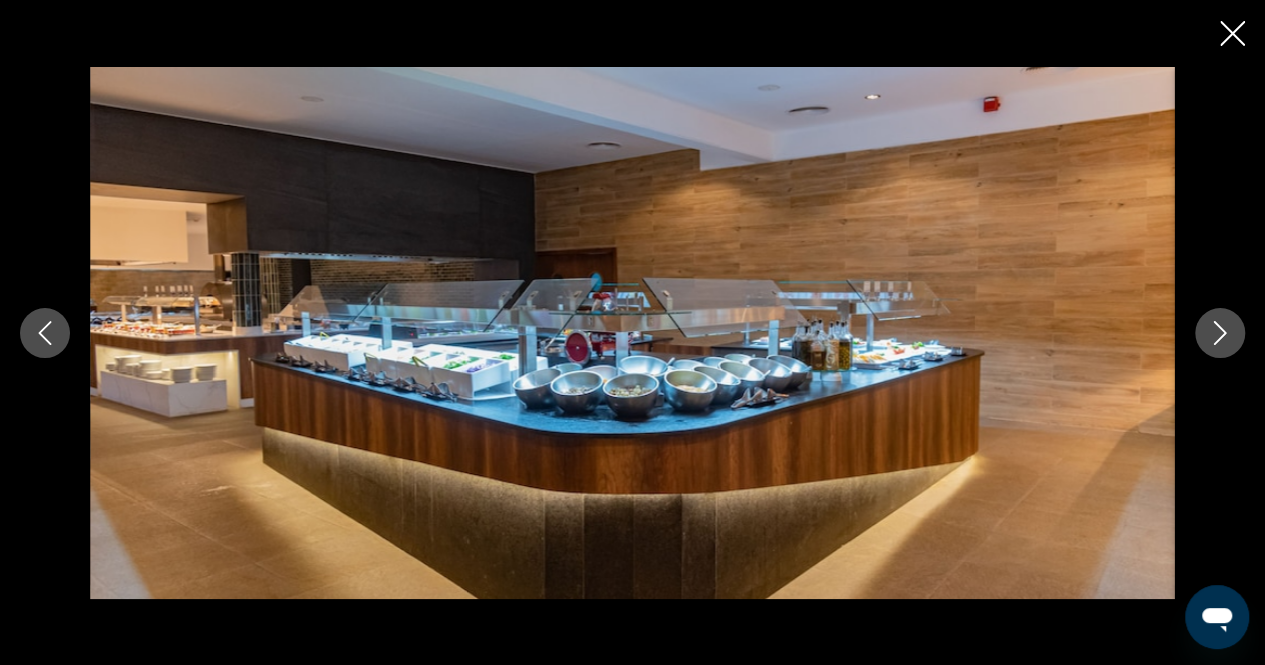 click 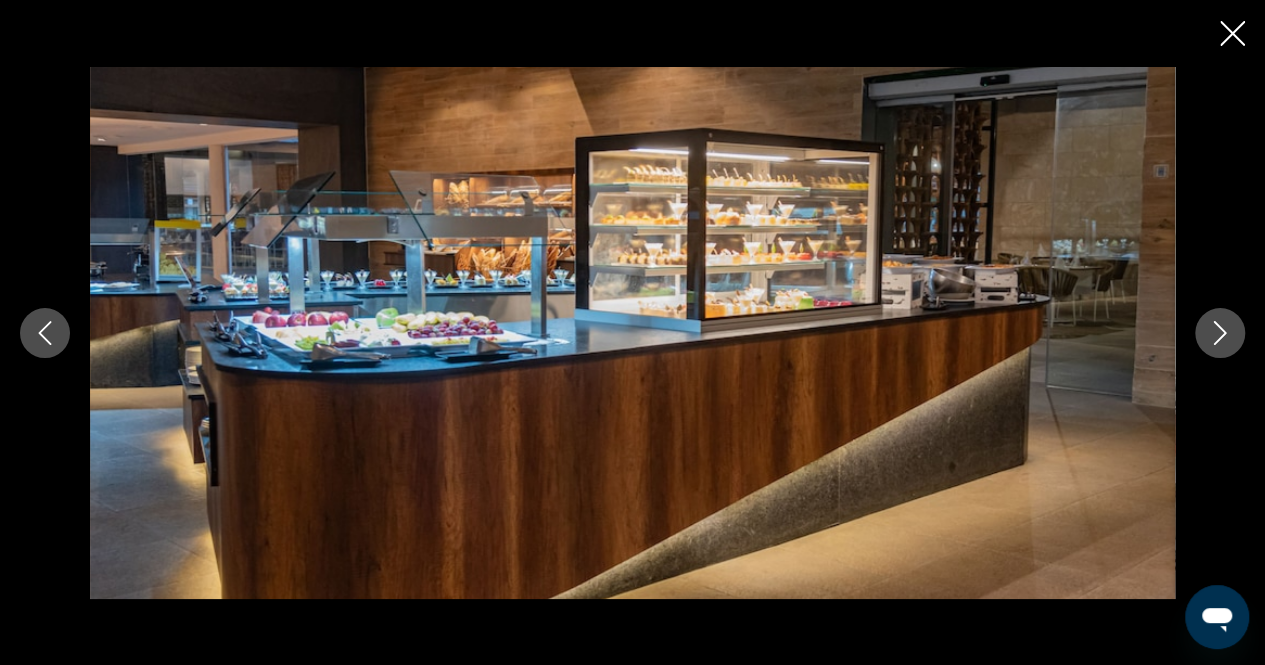 click 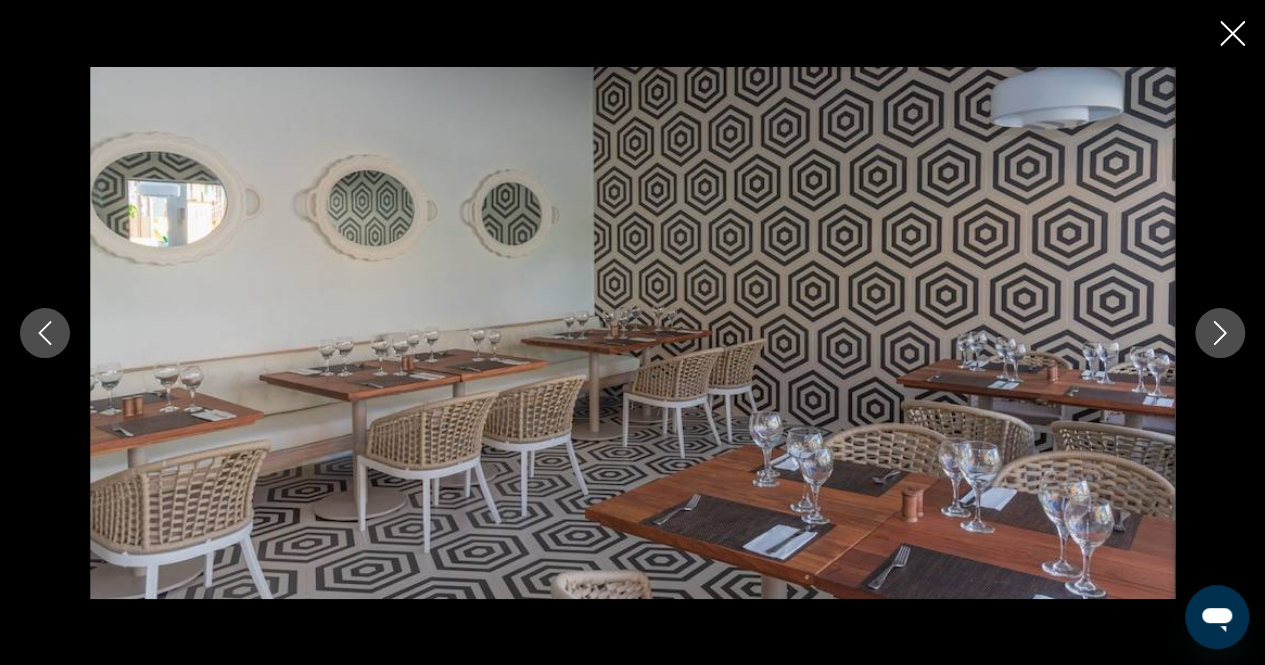 click 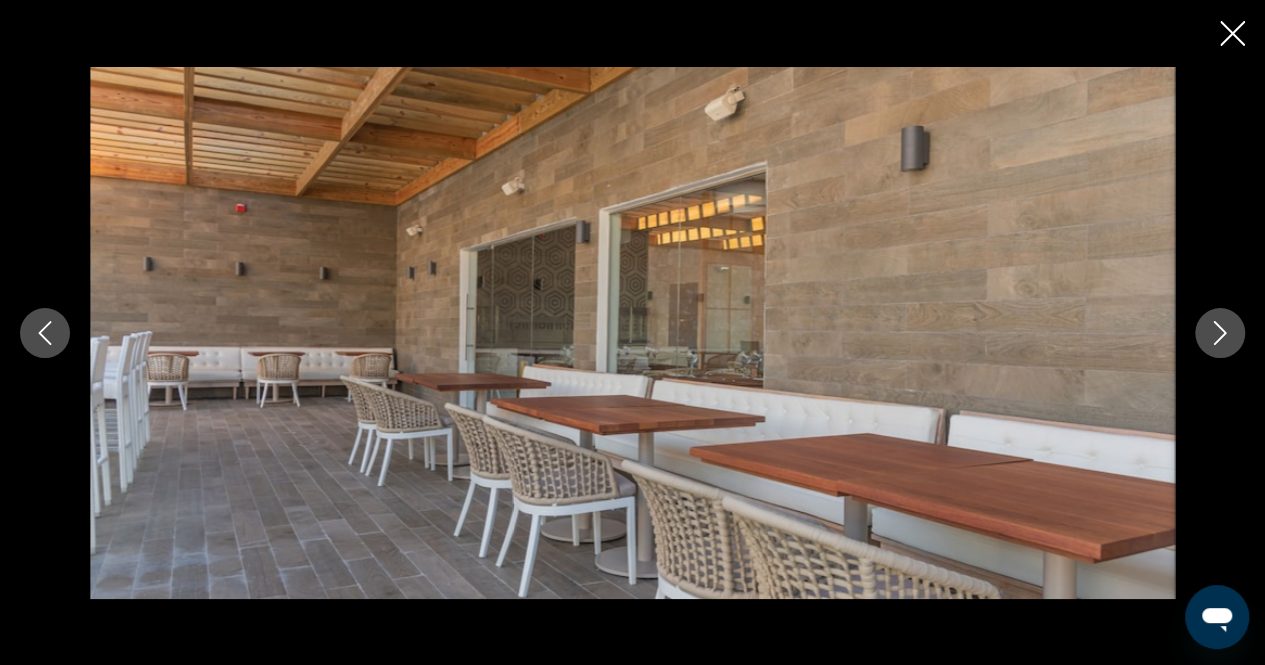 click 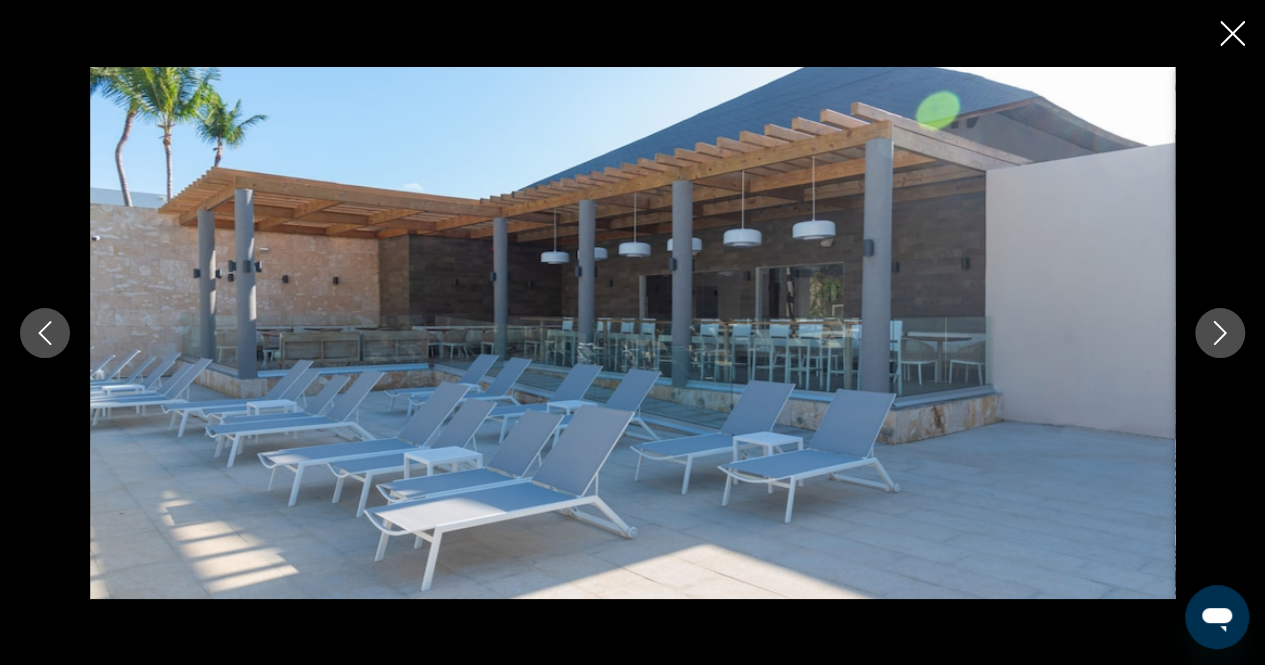 click 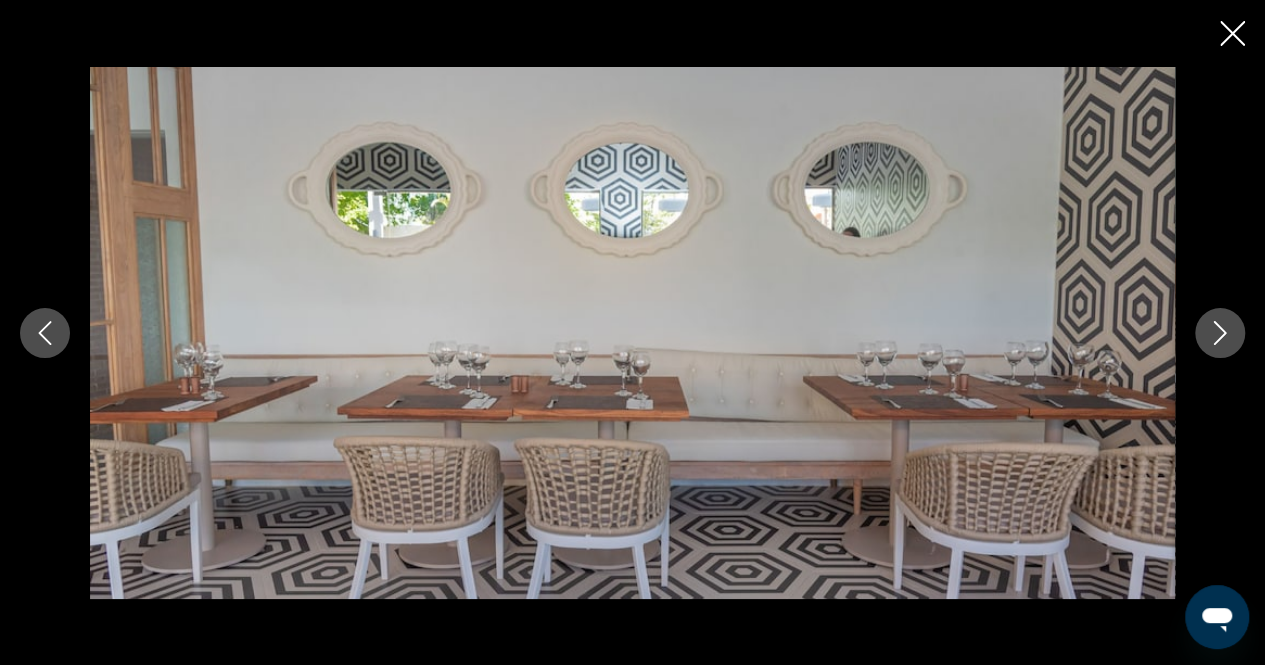 click 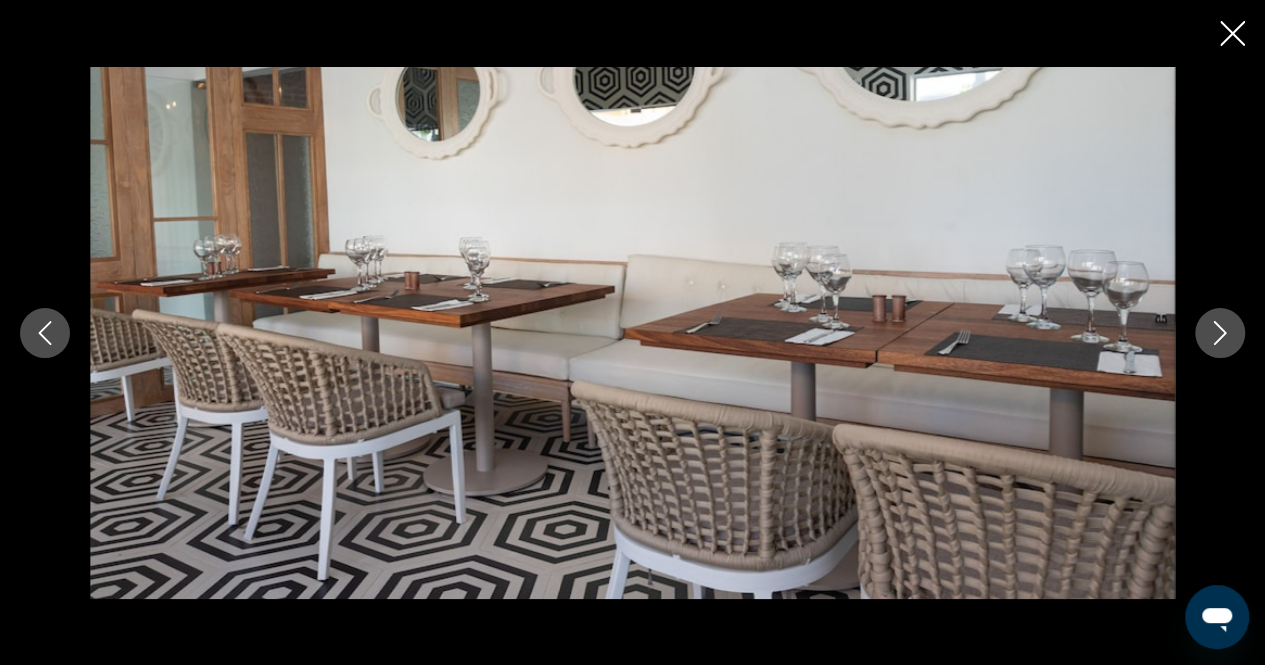 click 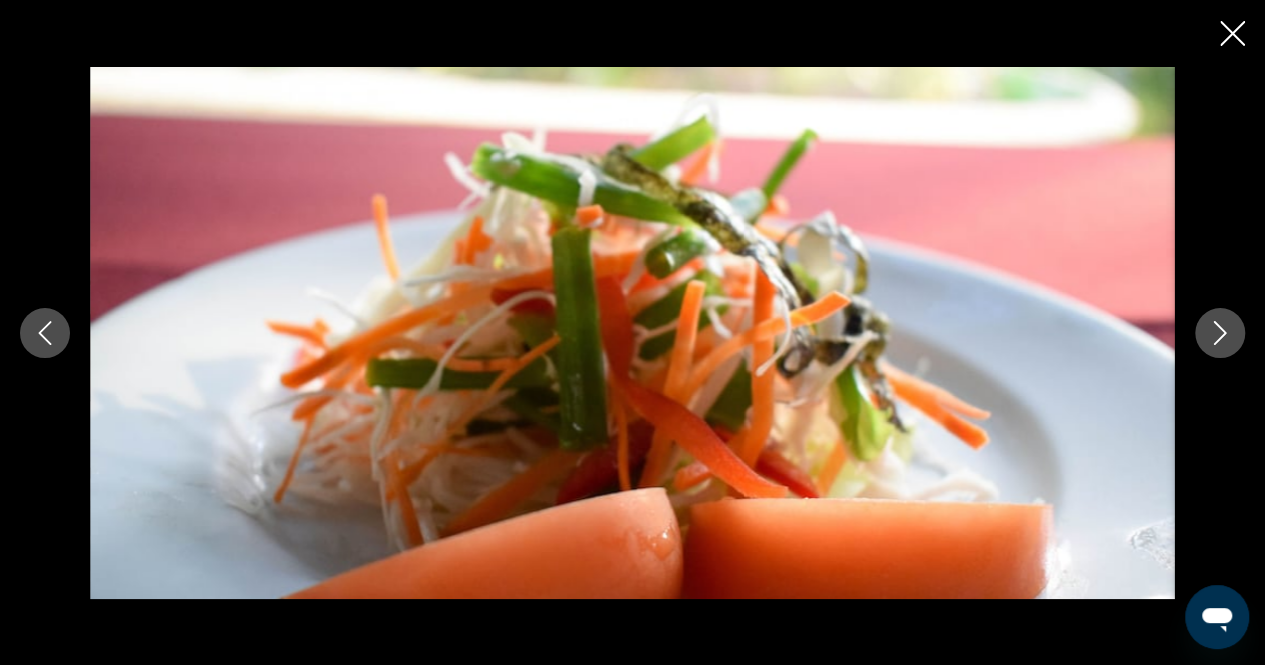 click 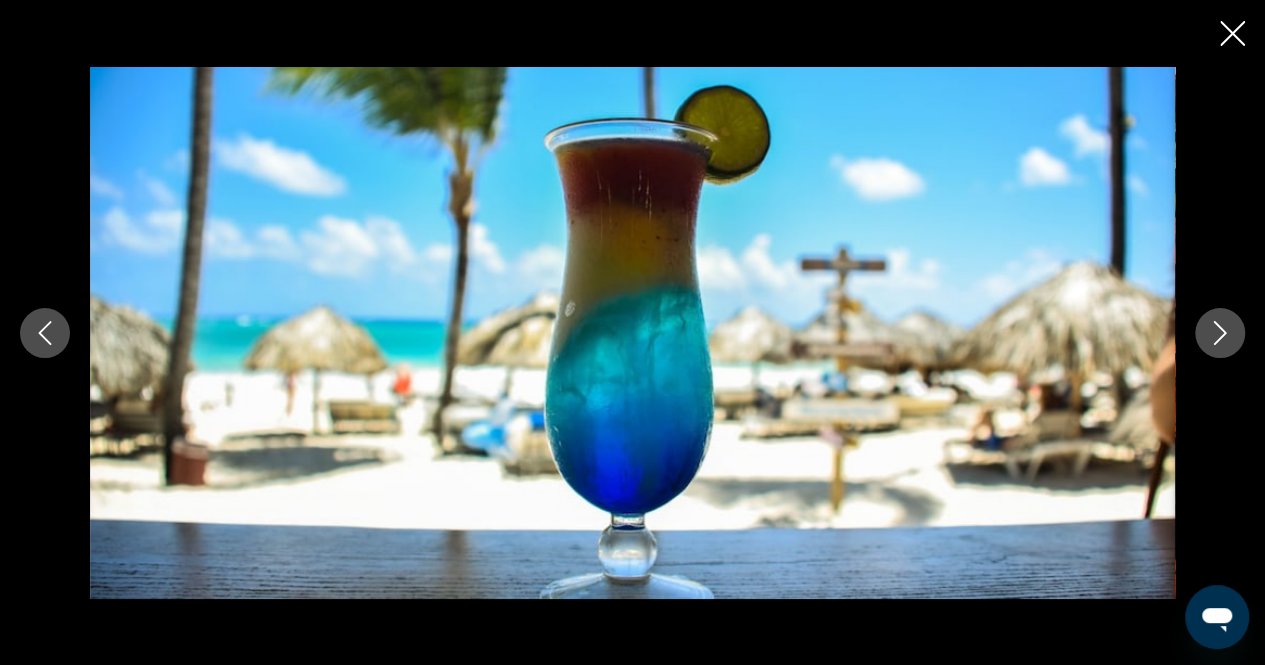 click 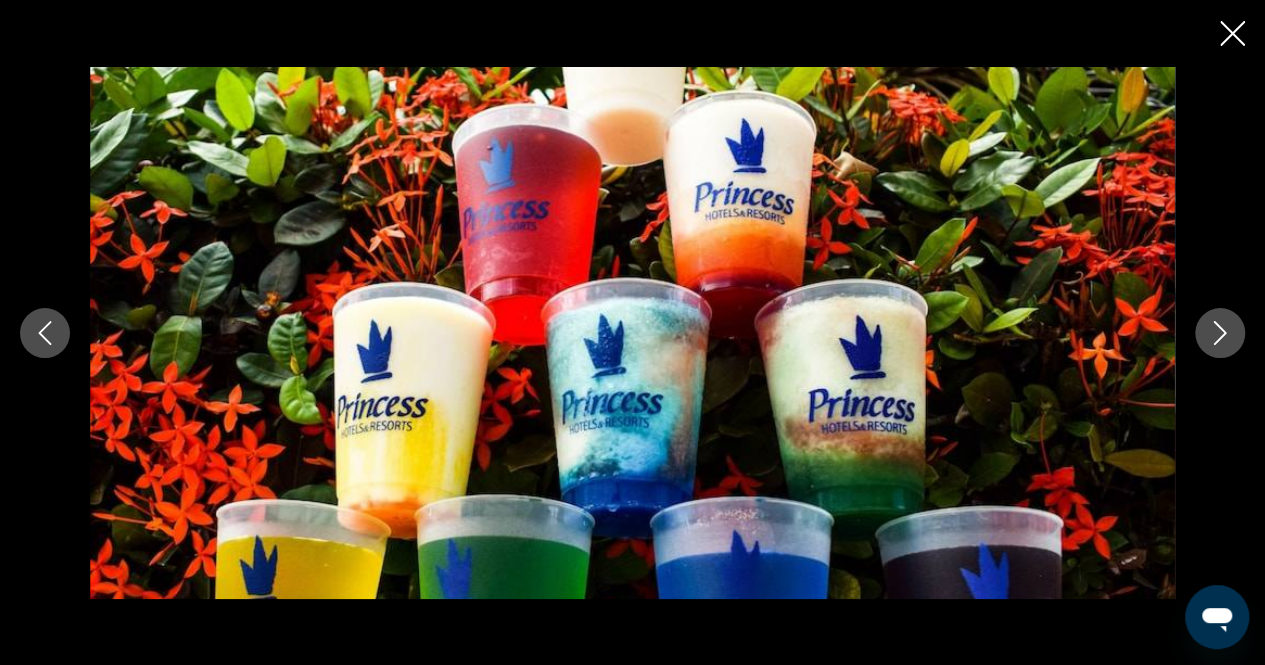 click 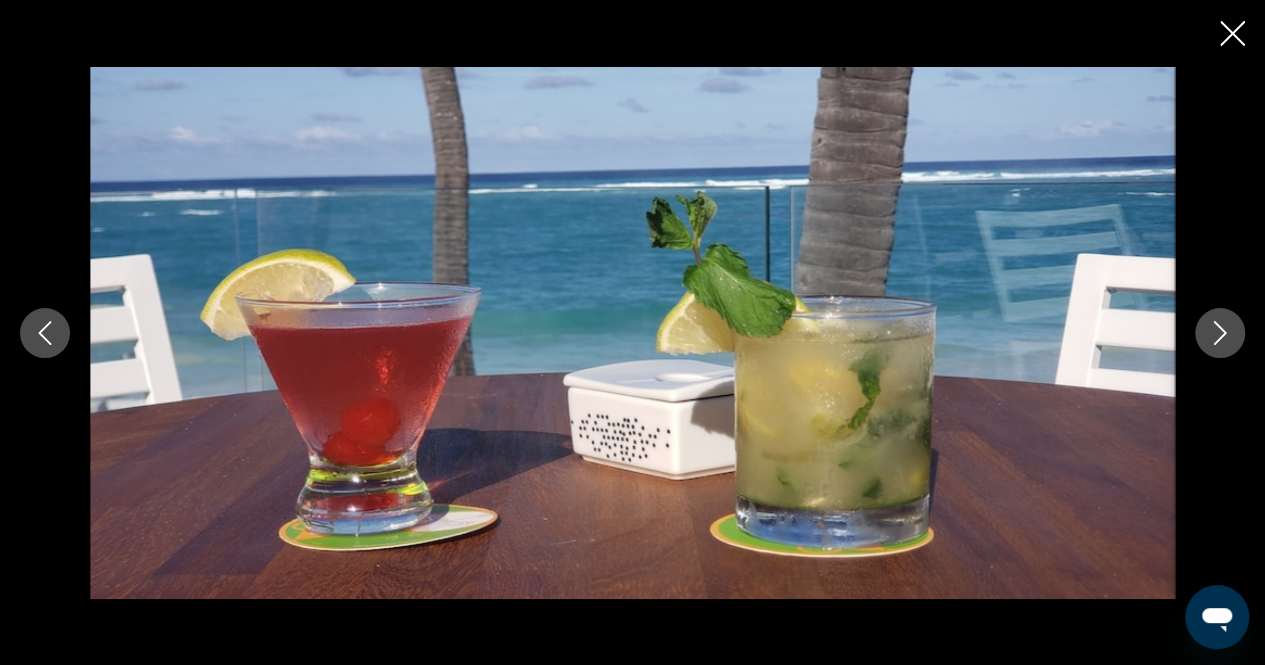 click 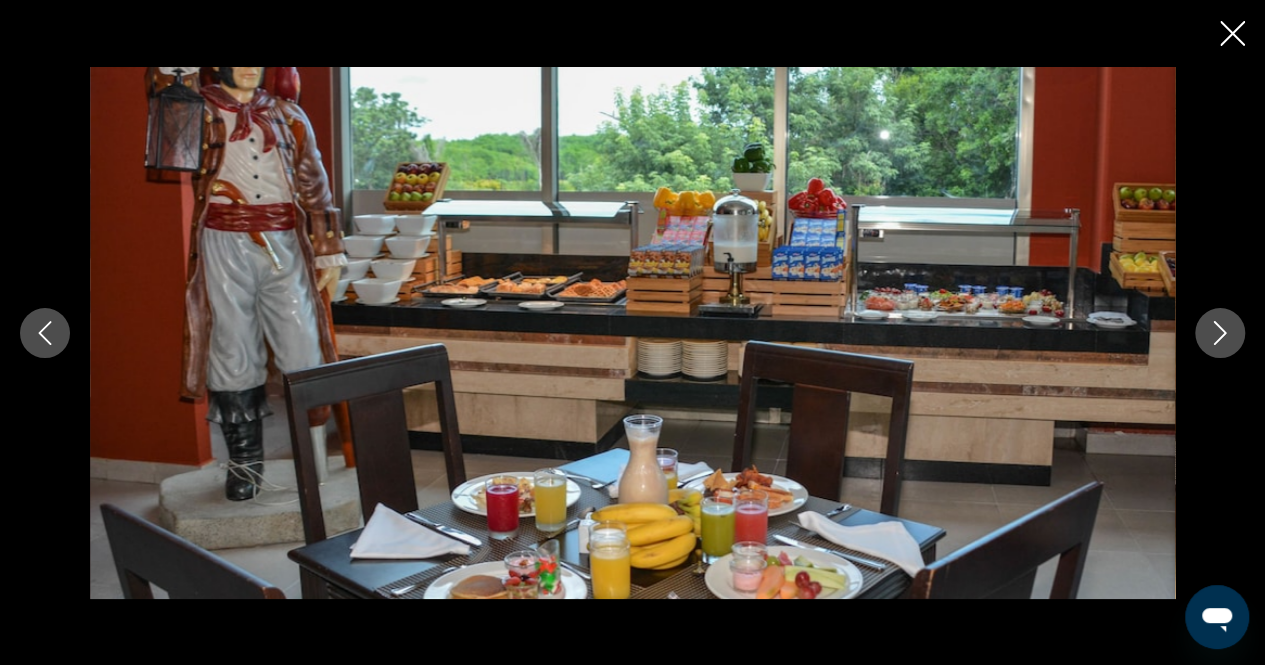 click 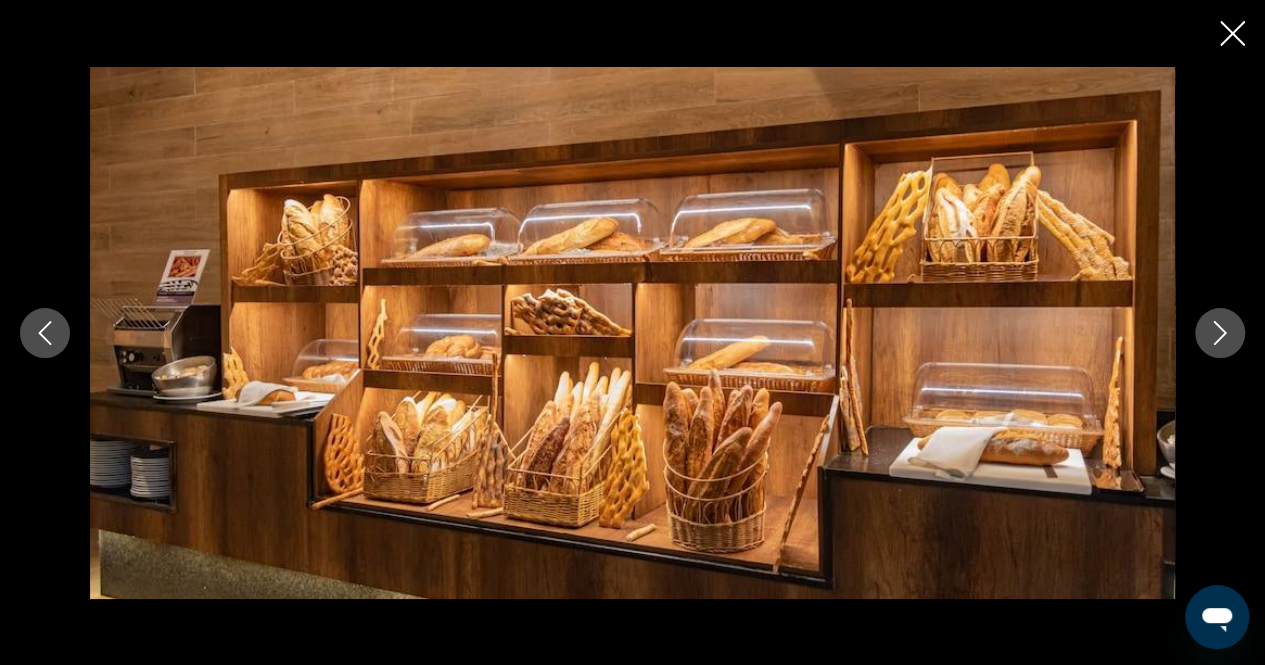 click 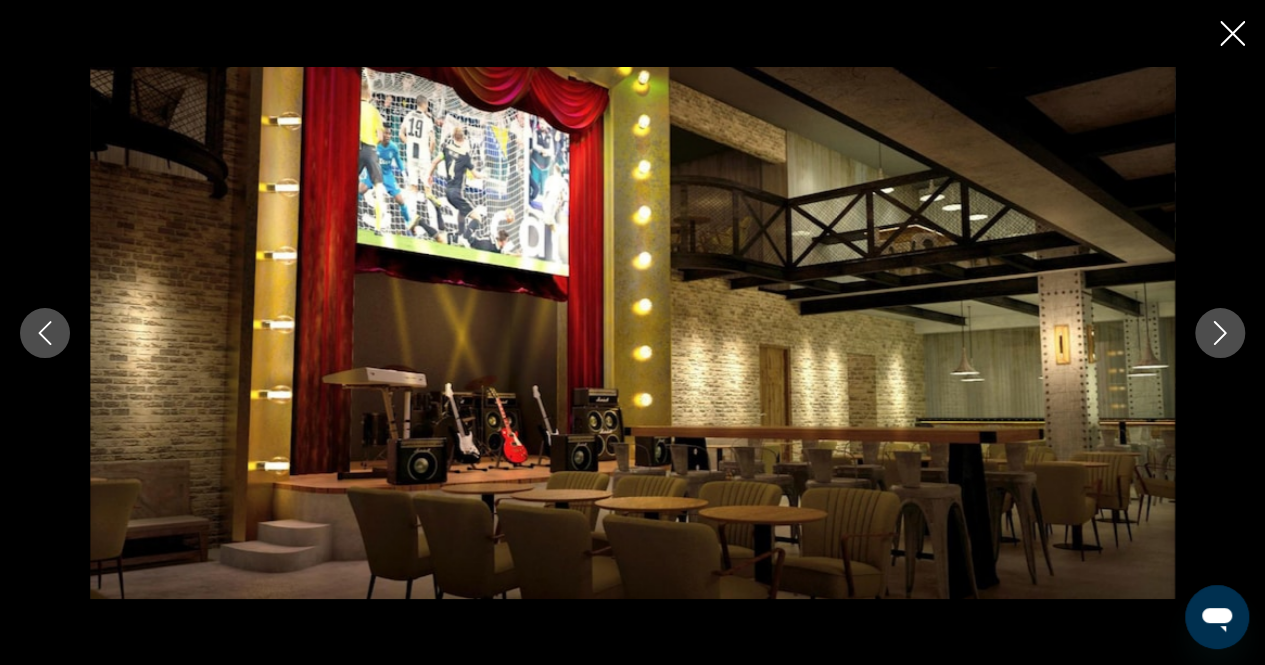 click 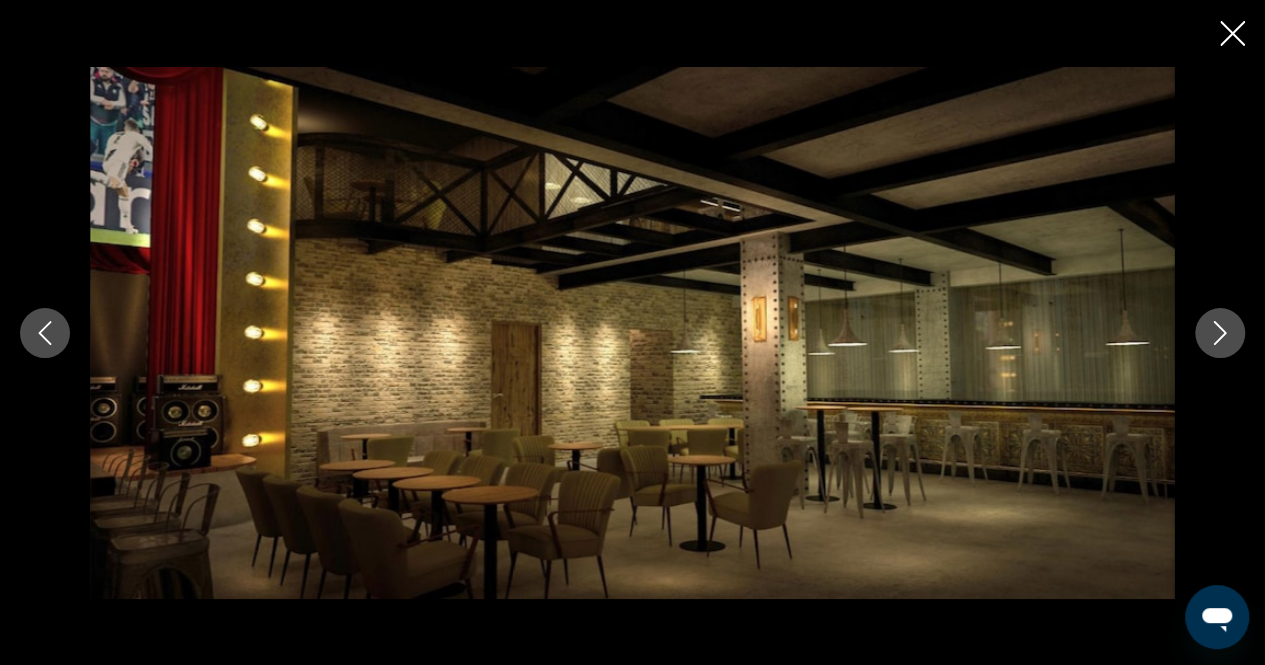click 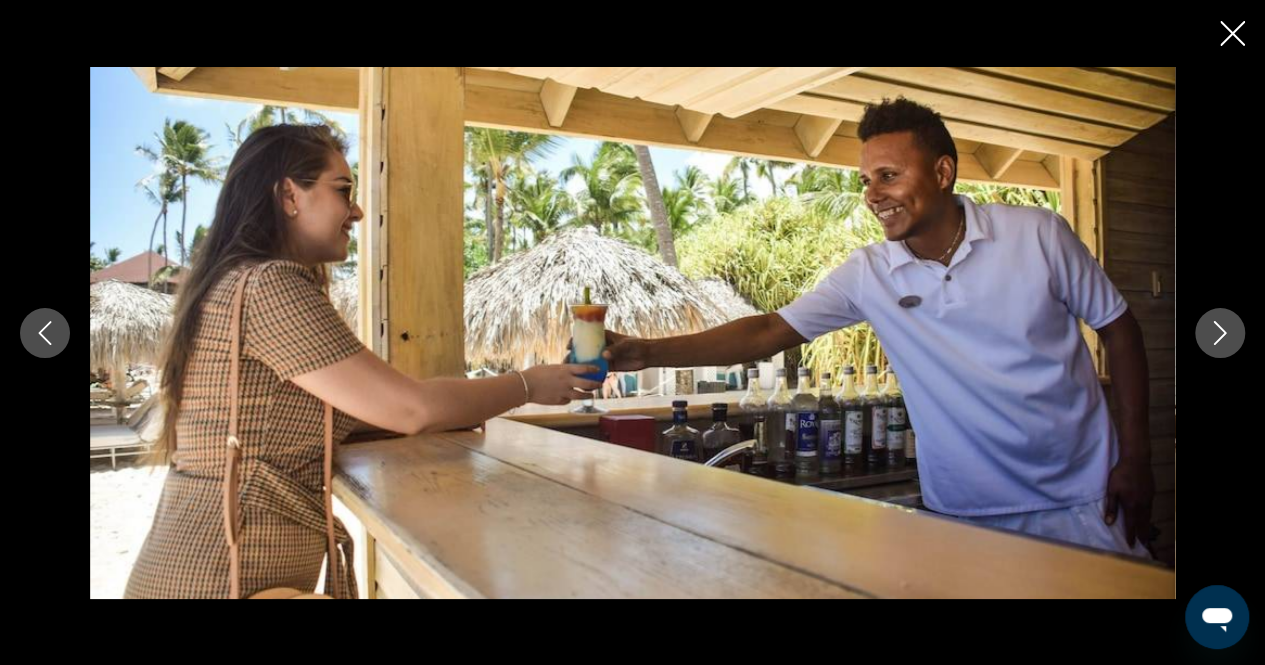 click 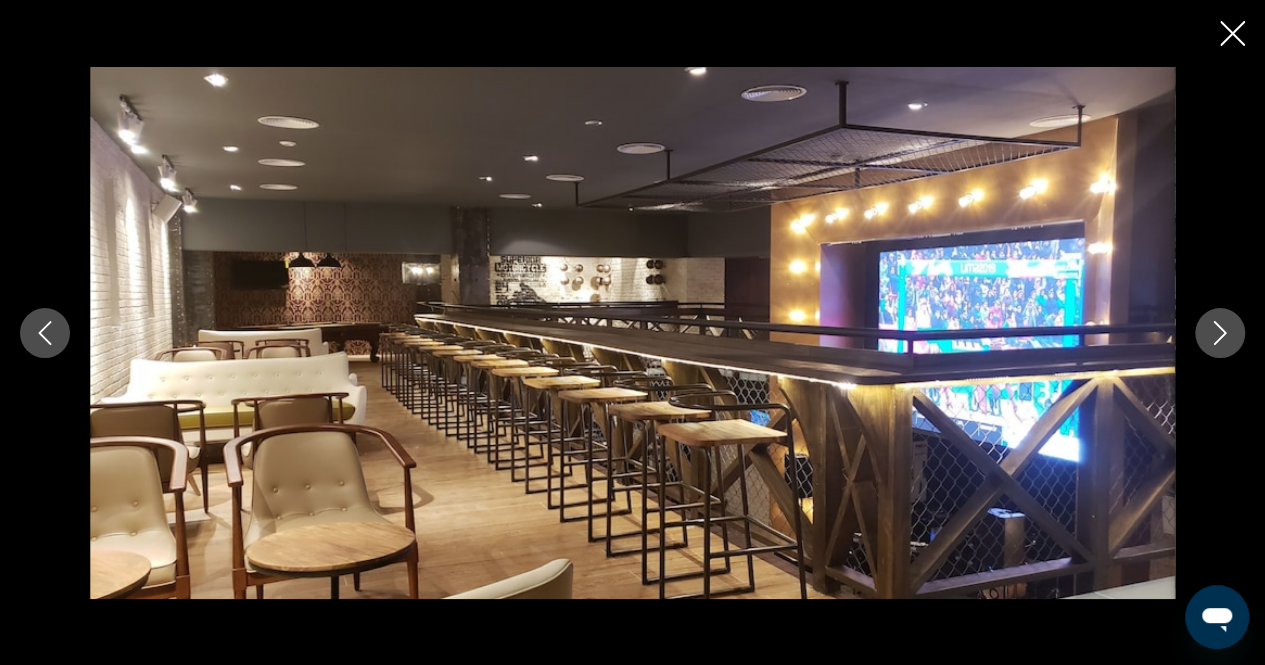 click 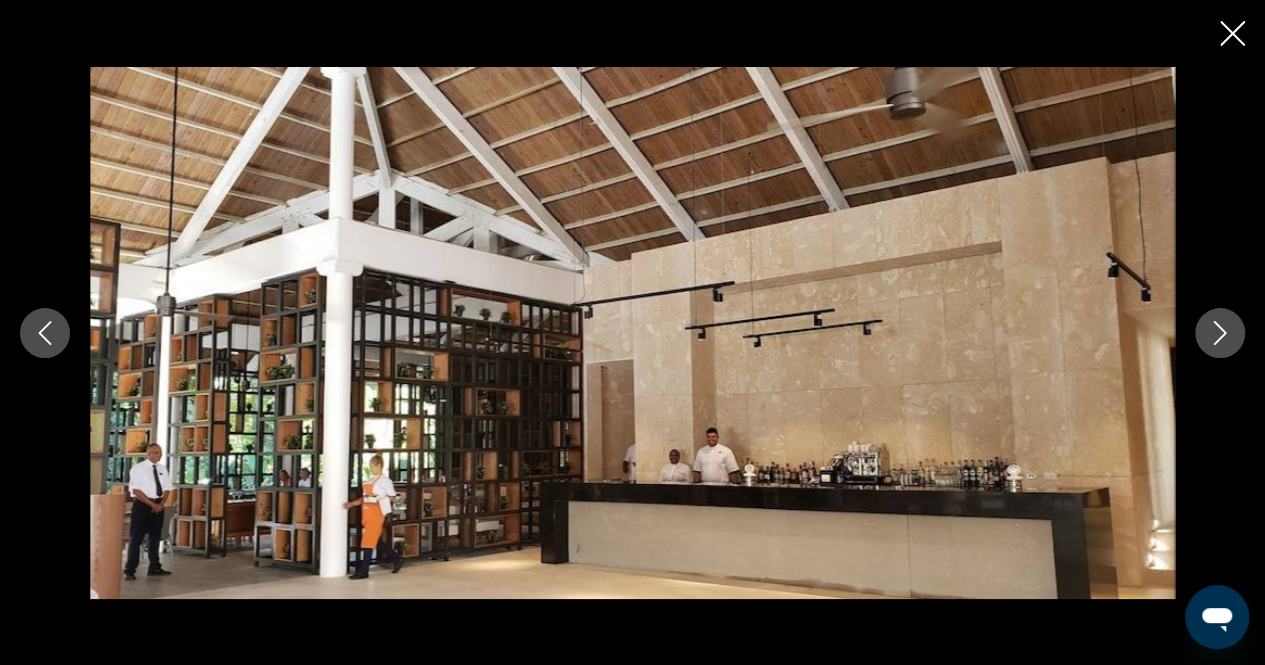 click 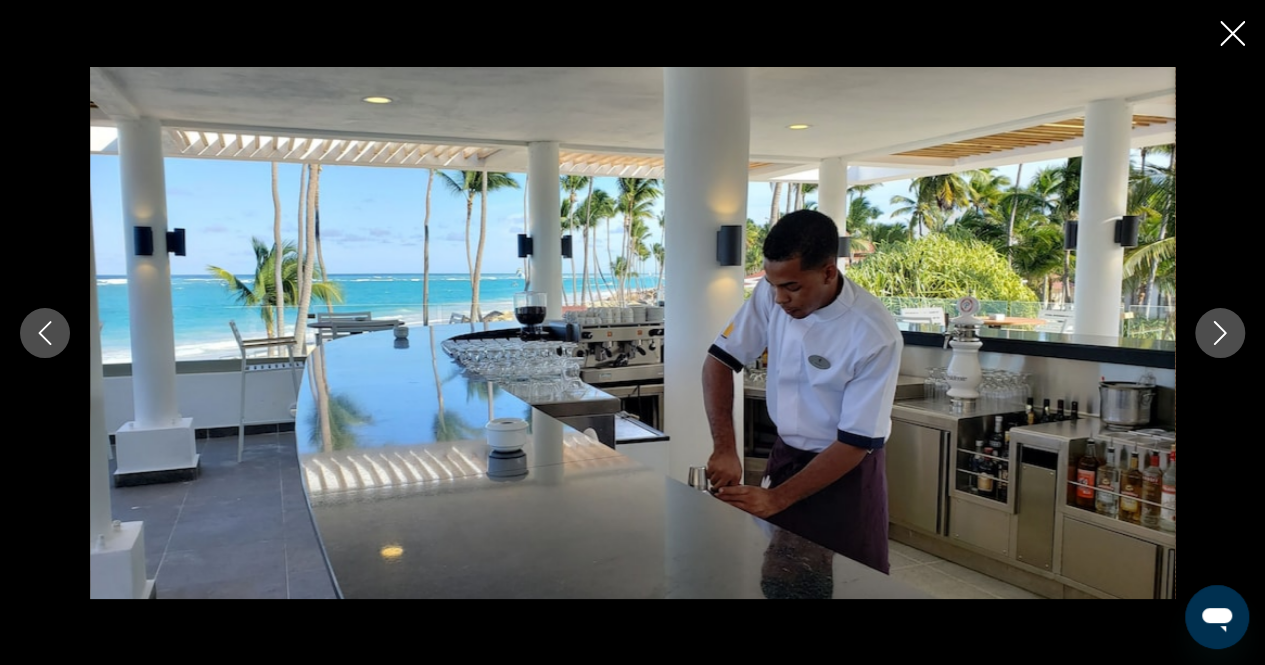 click 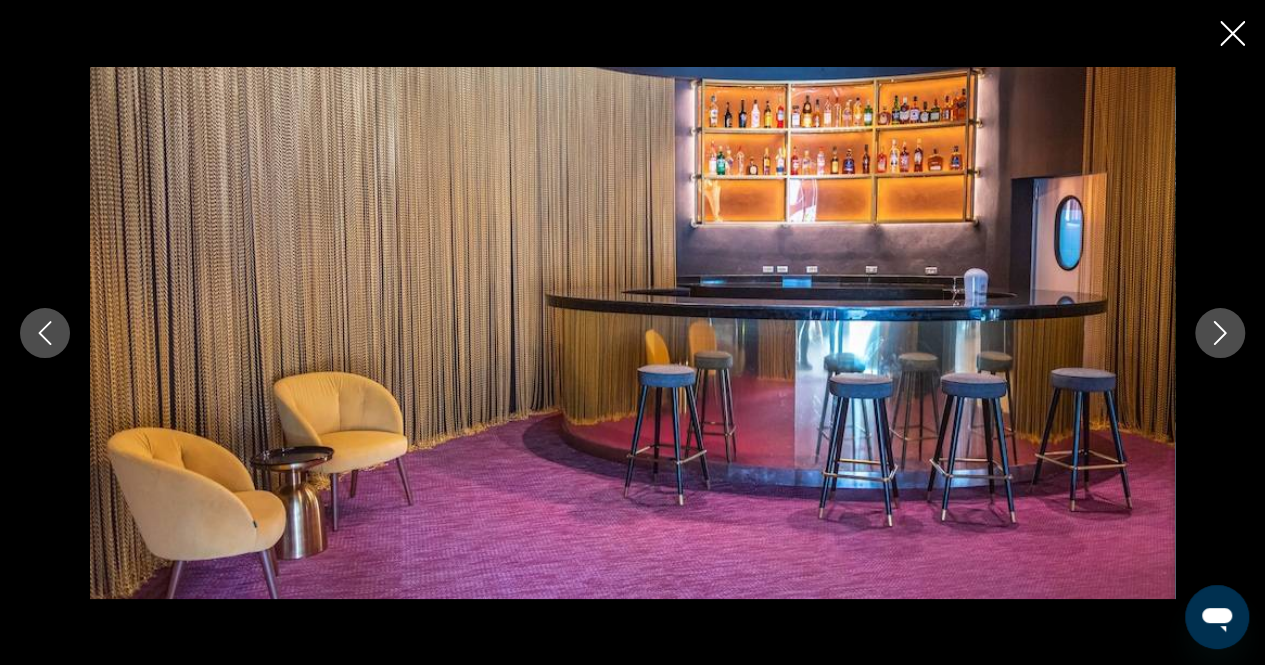 click 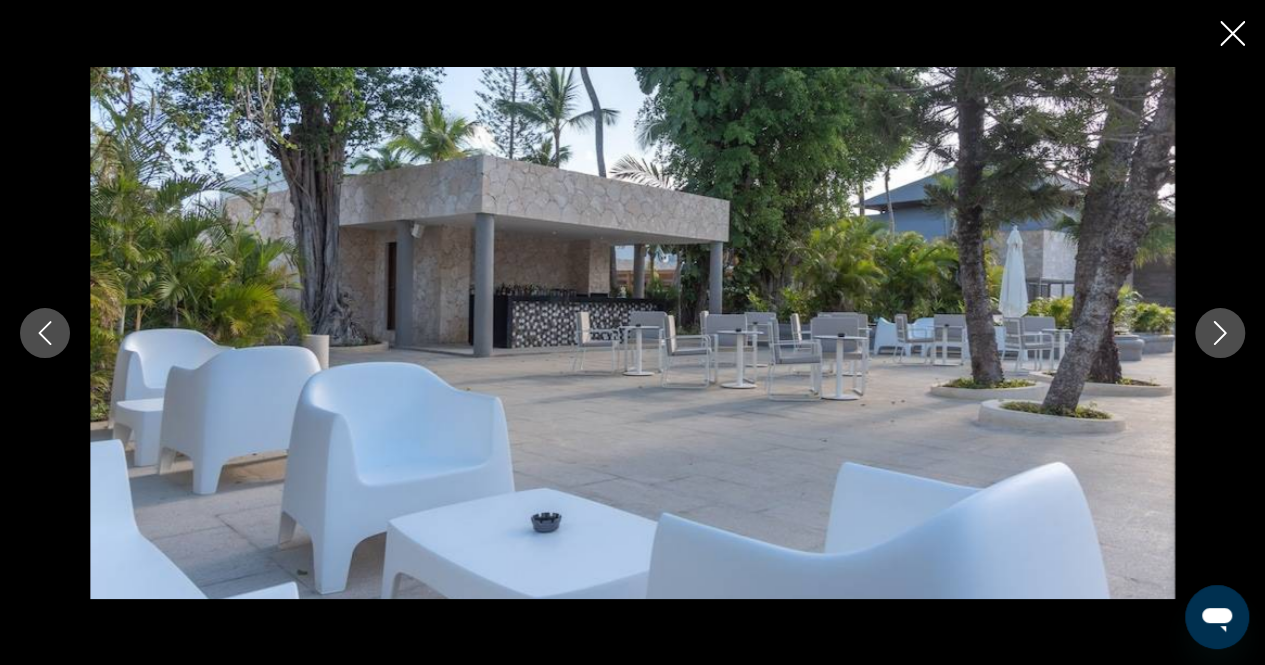 click 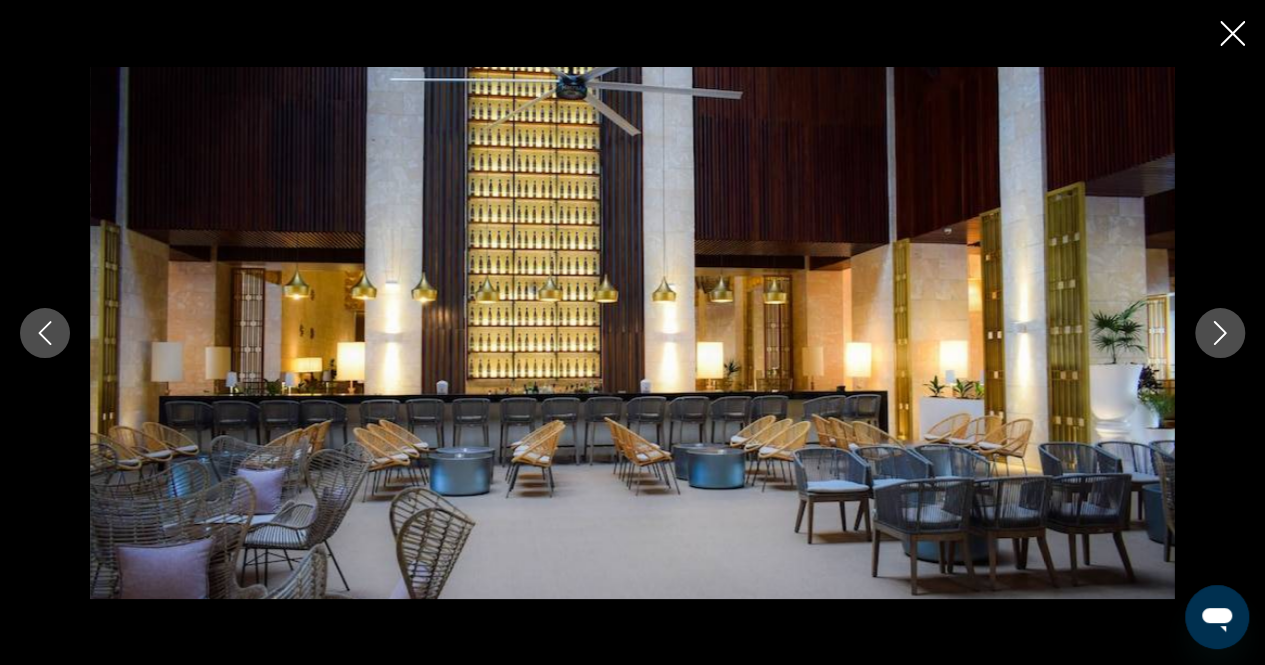 click 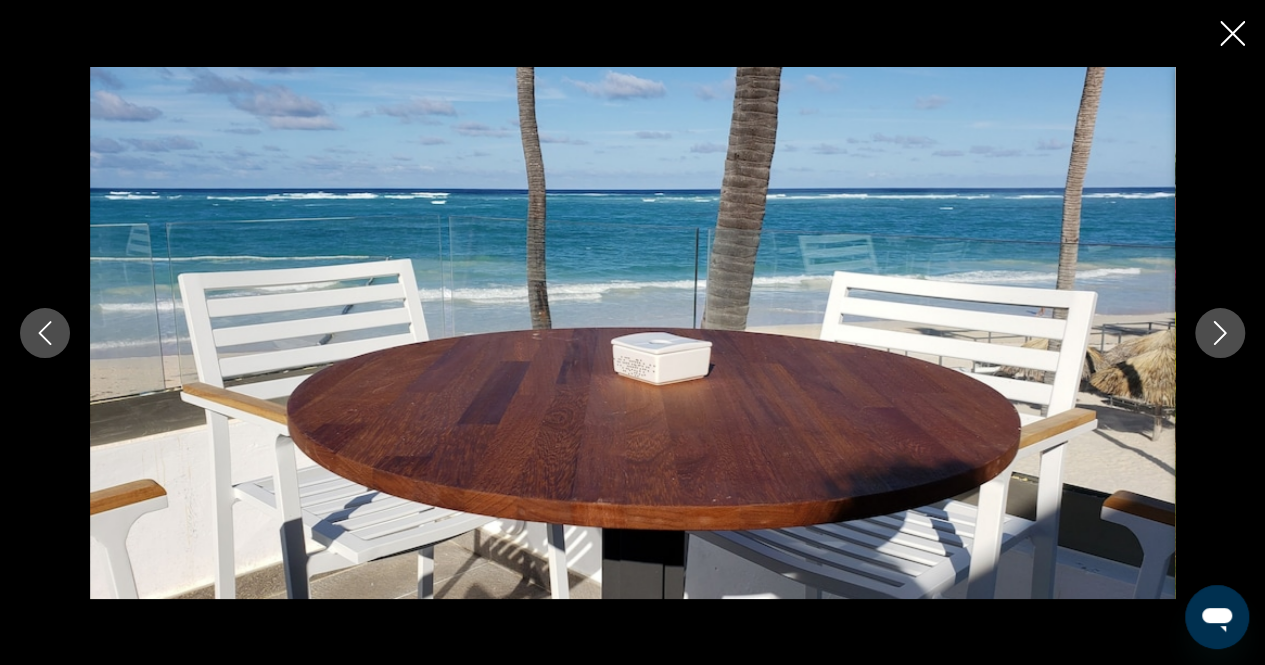 click 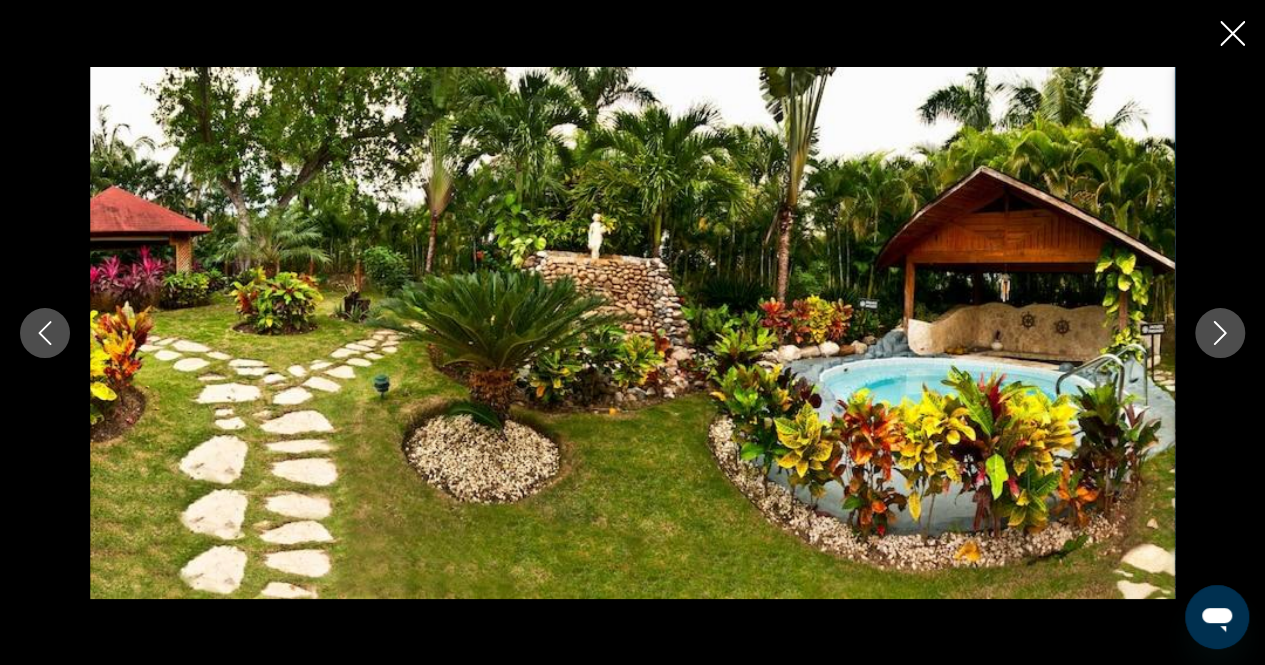 click 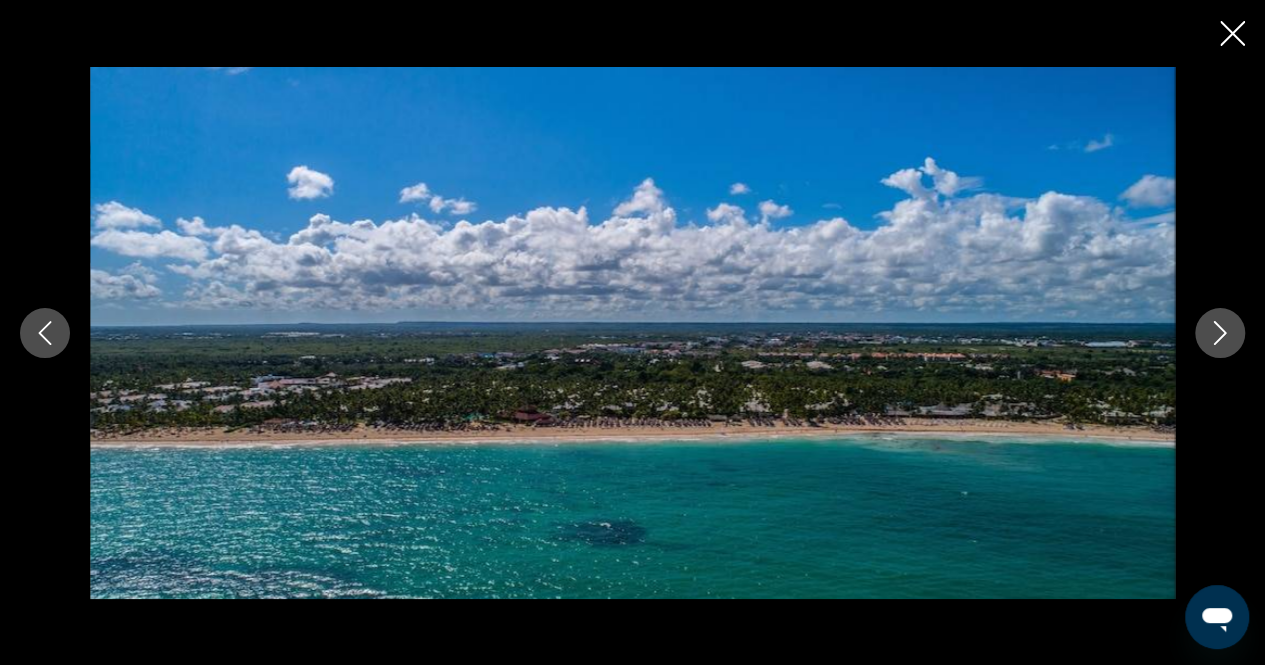 click 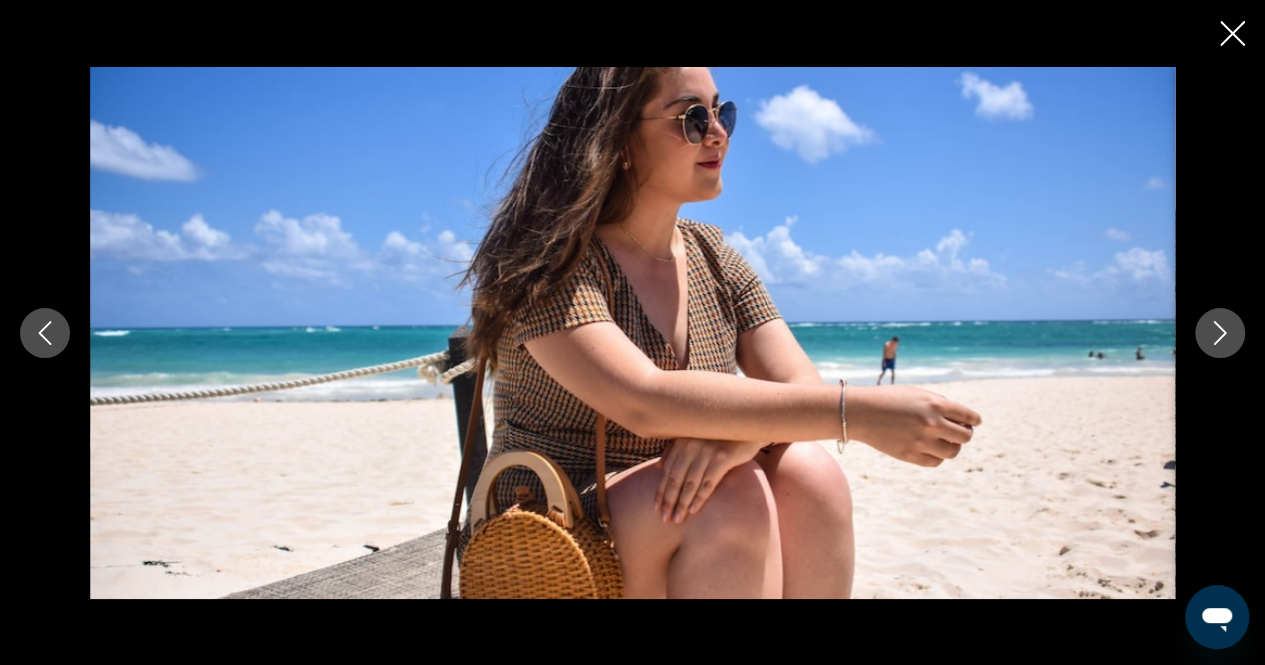 click at bounding box center (1232, 35) 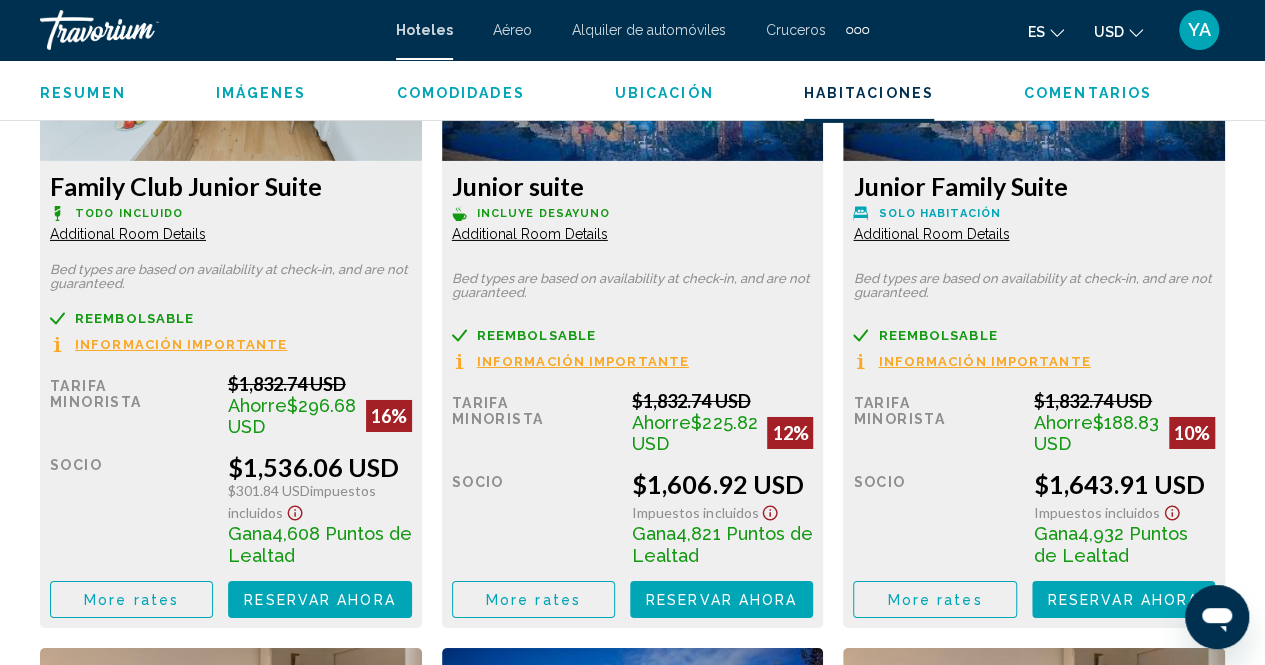 scroll, scrollTop: 3272, scrollLeft: 0, axis: vertical 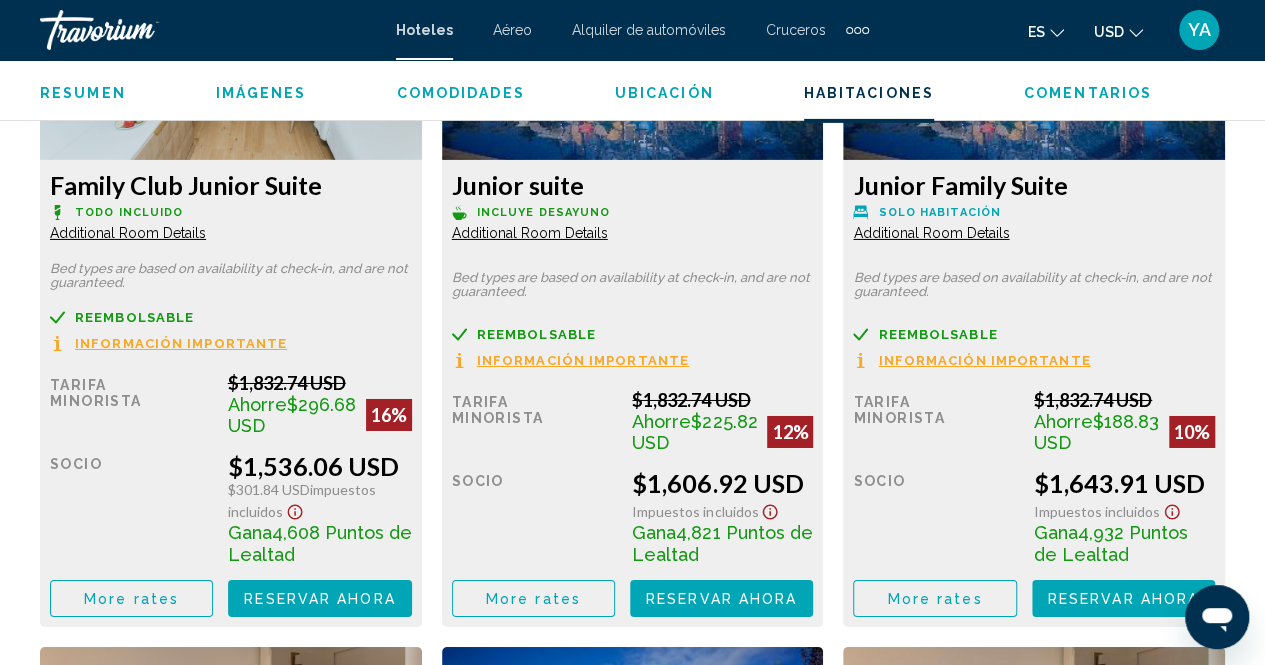 click on "Additional Room Details" at bounding box center (128, 233) 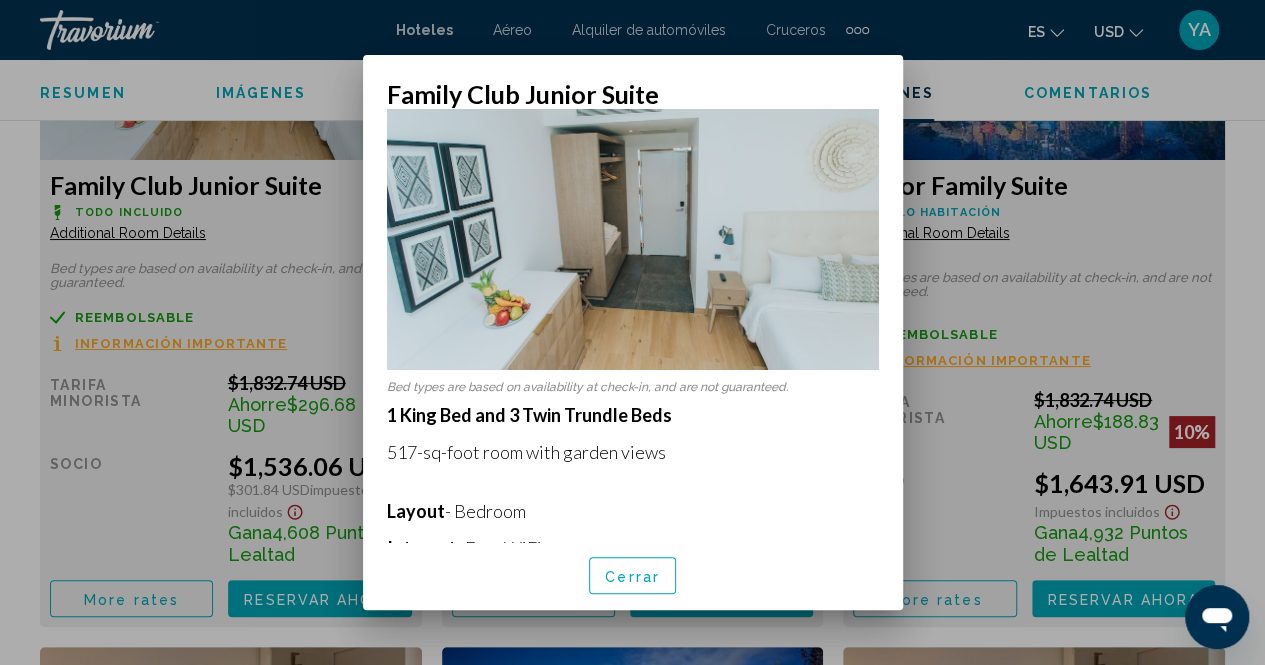 scroll, scrollTop: 77, scrollLeft: 0, axis: vertical 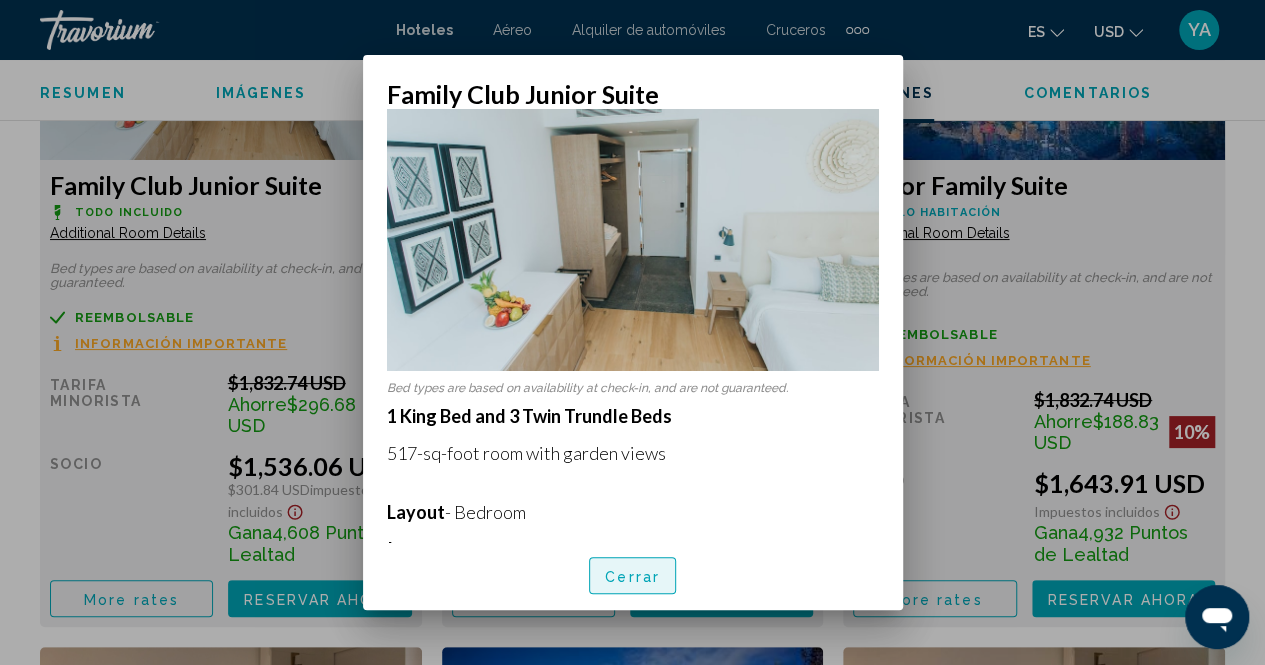 click on "Cerrar" at bounding box center [632, 575] 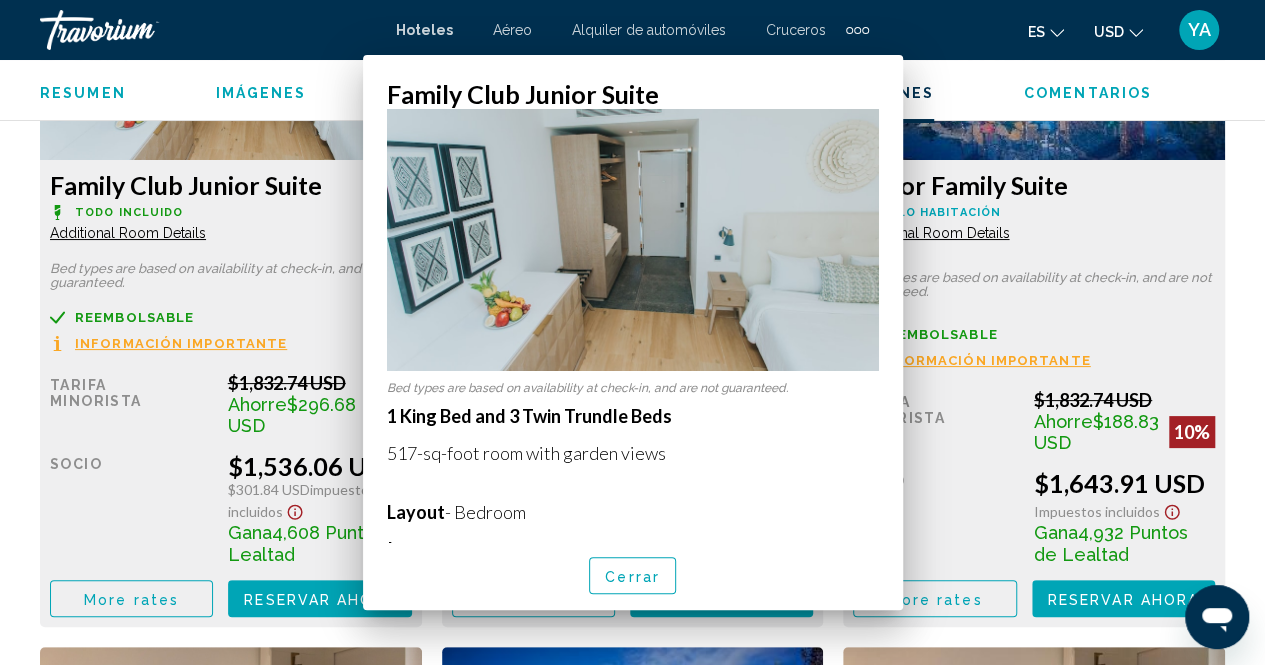 scroll, scrollTop: 3272, scrollLeft: 0, axis: vertical 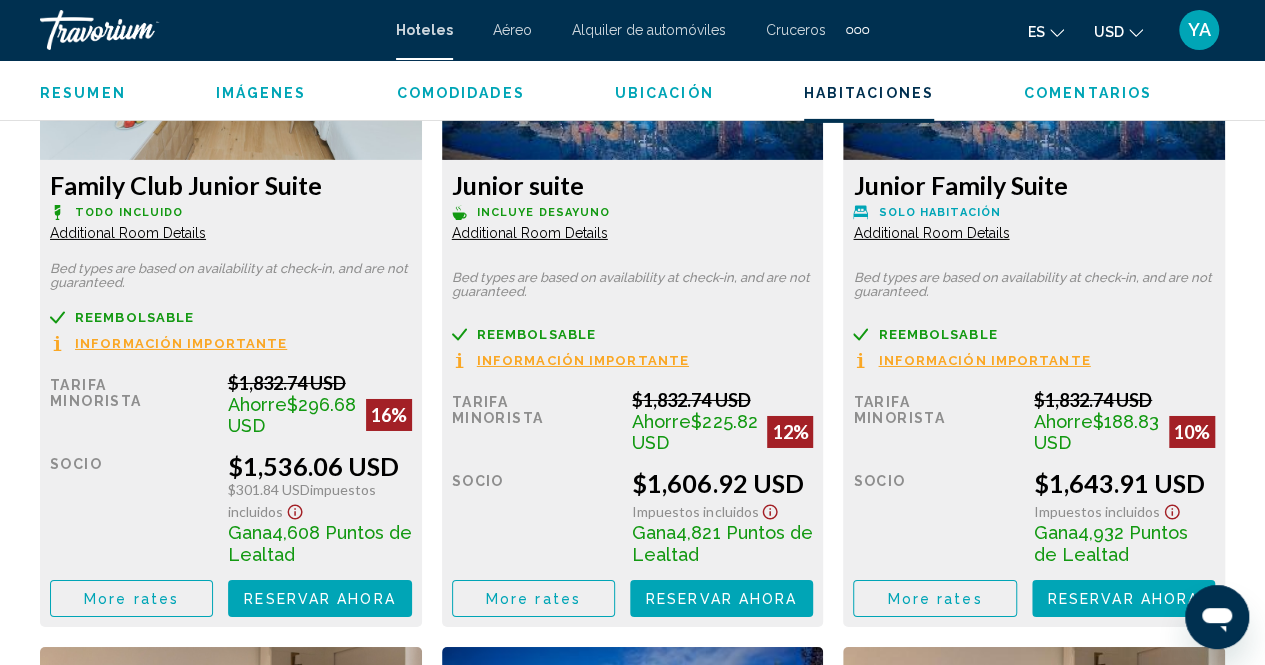 click on "Additional Room Details" at bounding box center [128, 233] 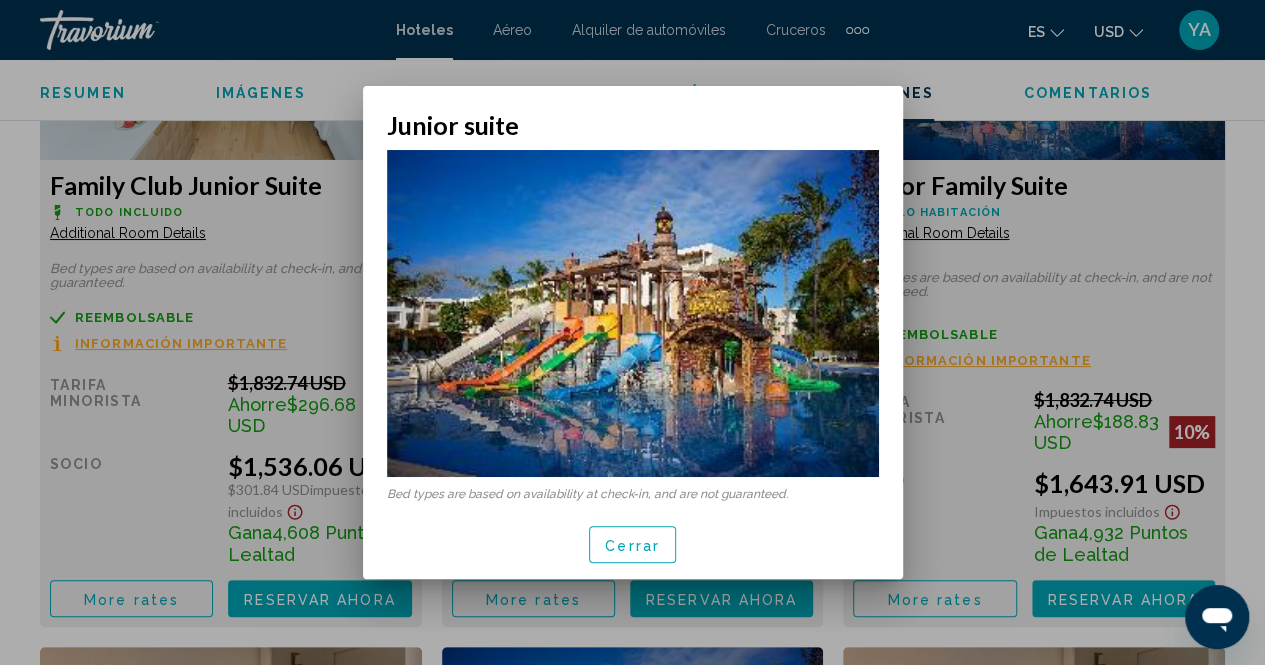 scroll, scrollTop: 0, scrollLeft: 0, axis: both 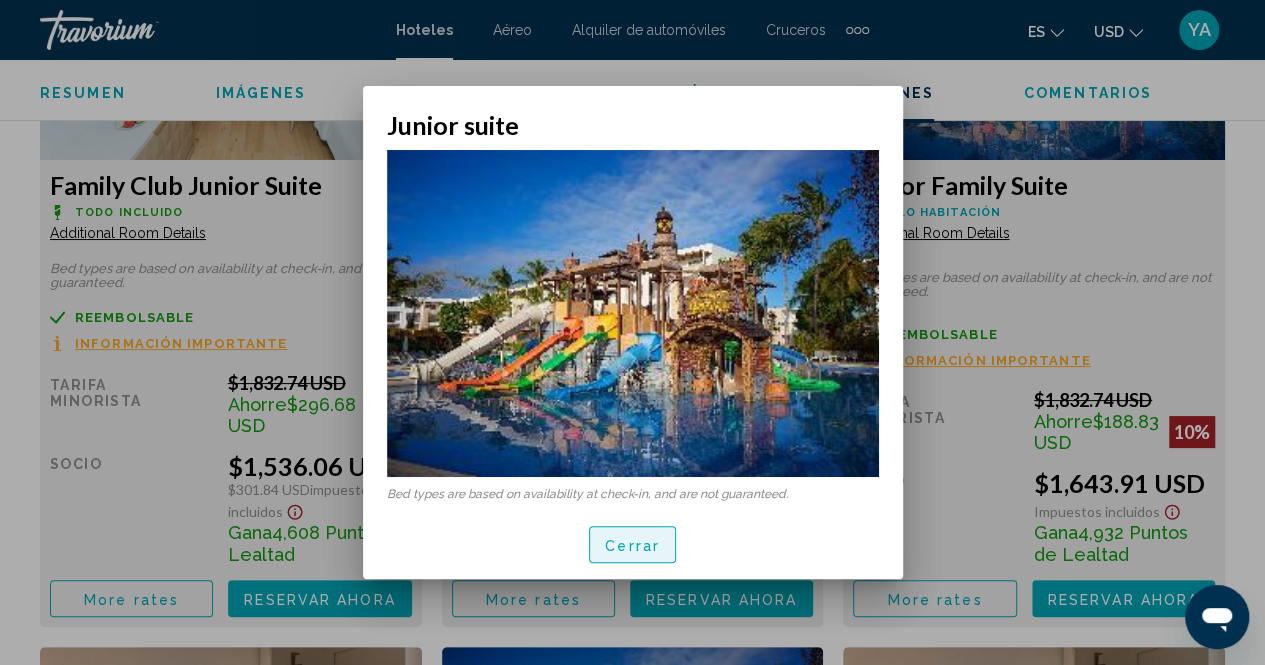 click on "Cerrar" at bounding box center (632, 545) 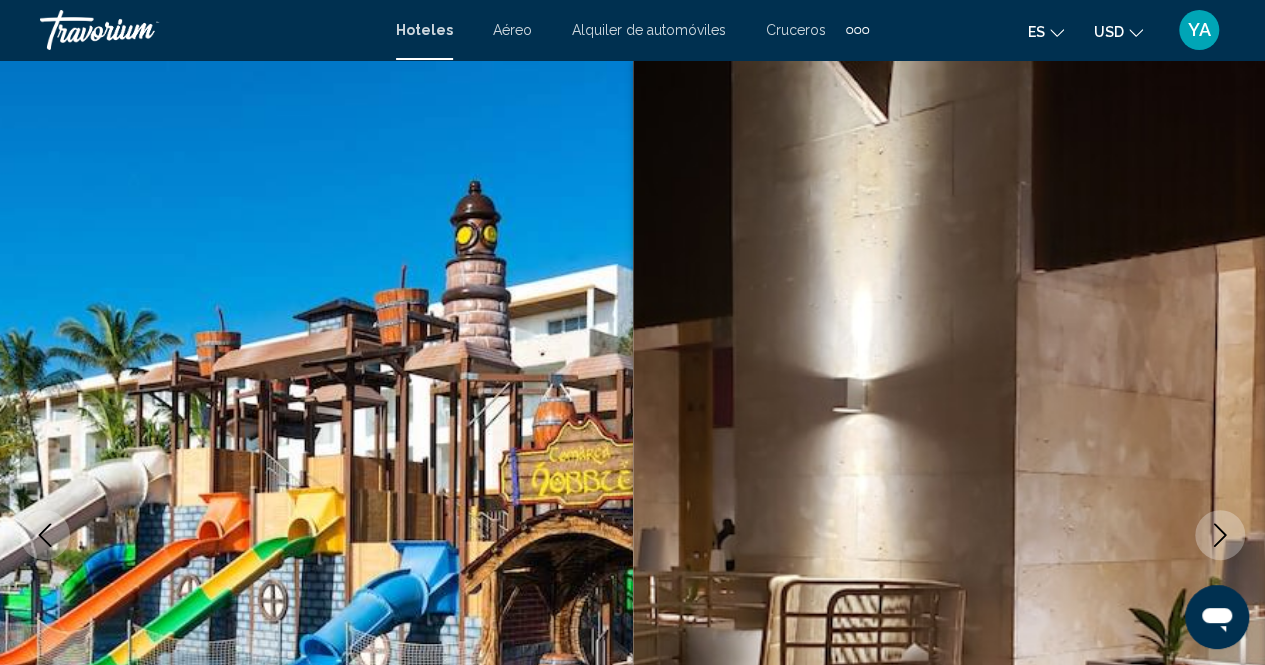 scroll, scrollTop: 3272, scrollLeft: 0, axis: vertical 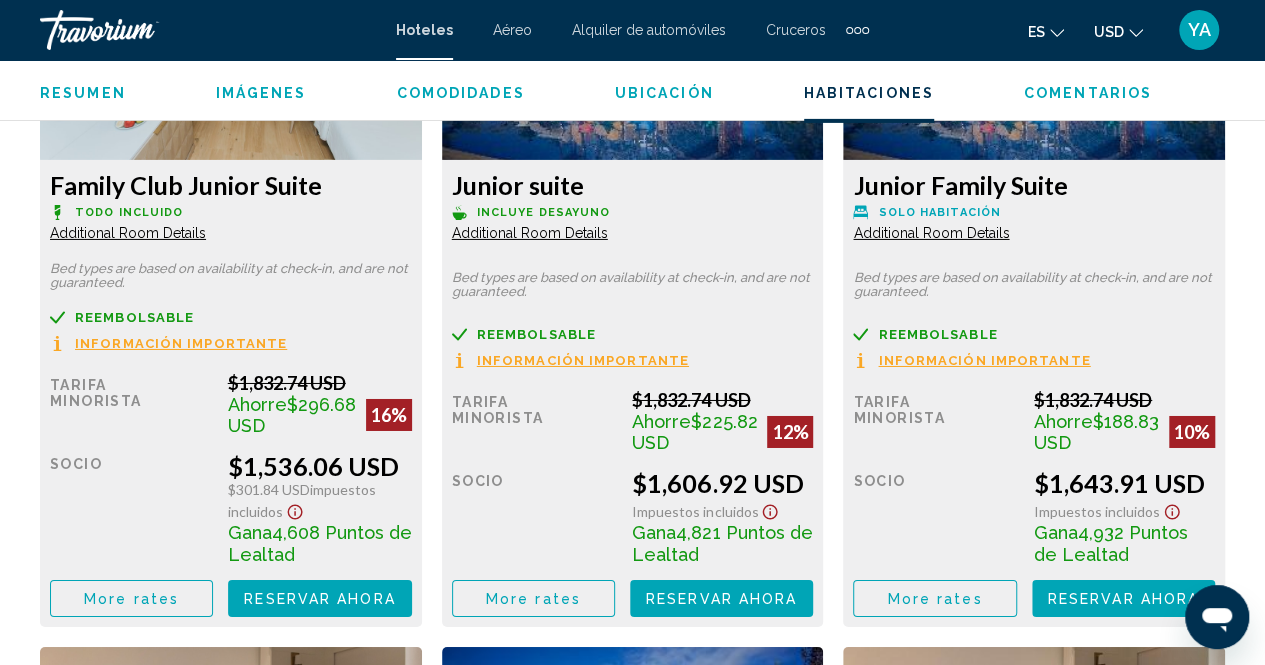 click on "Información importante" at bounding box center [181, 343] 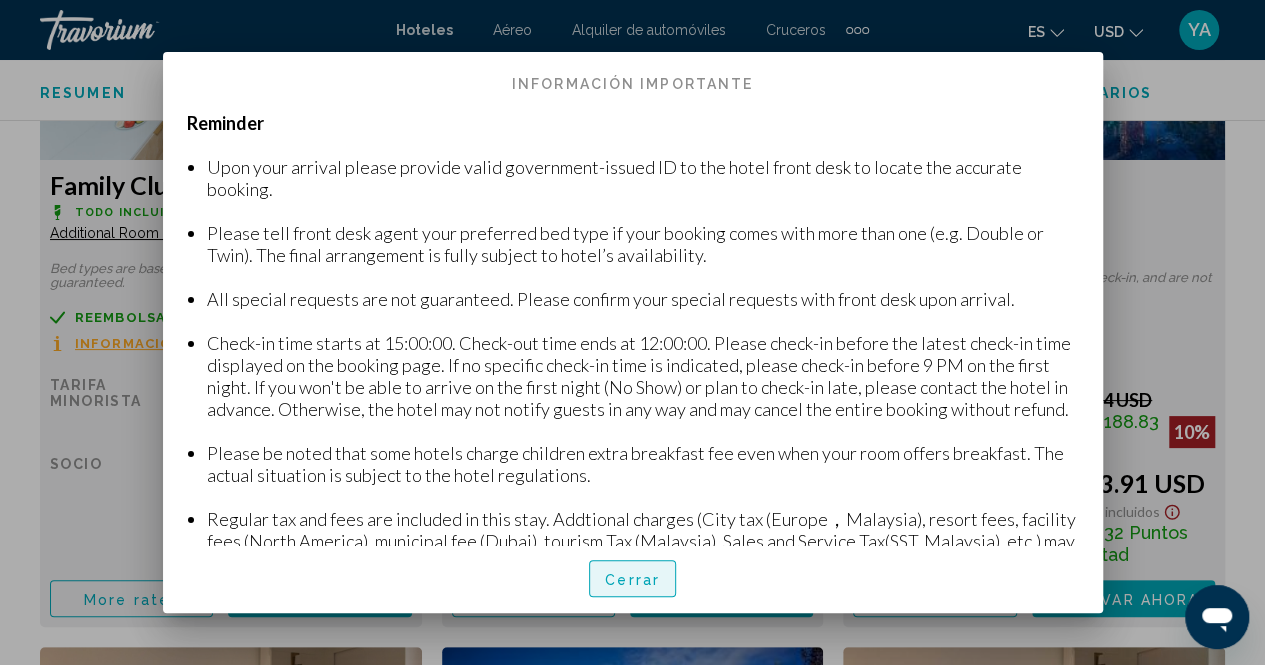 click on "Cerrar" at bounding box center (632, 579) 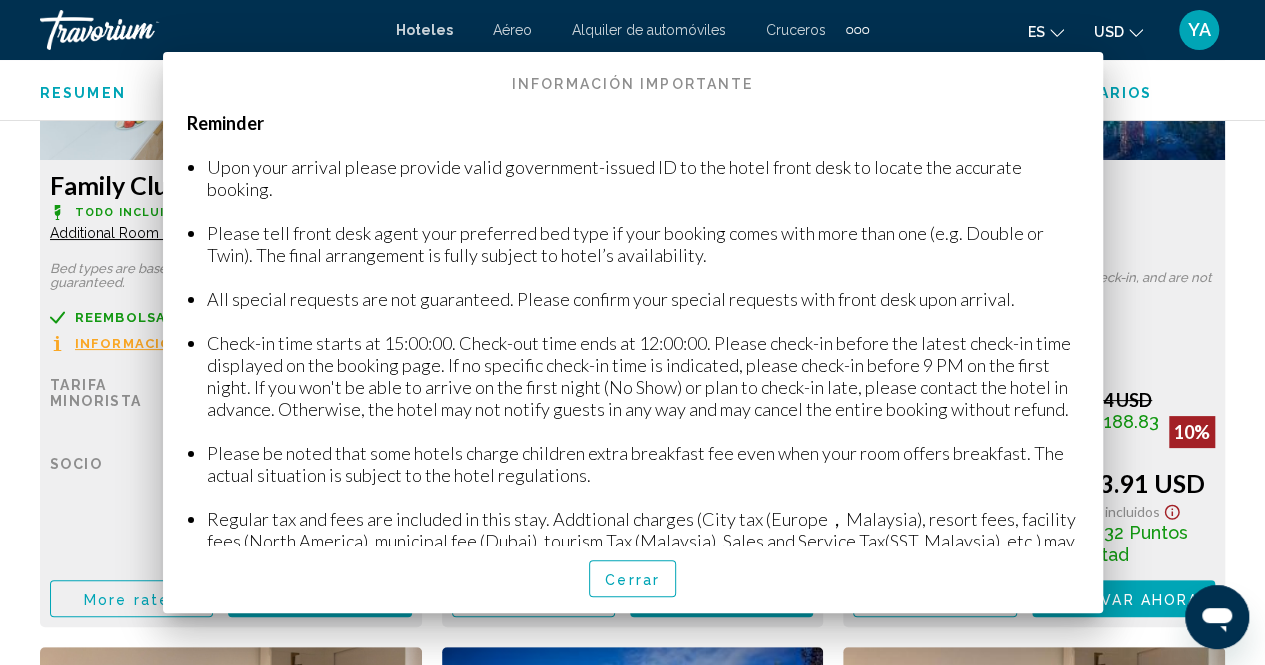 scroll, scrollTop: 3272, scrollLeft: 0, axis: vertical 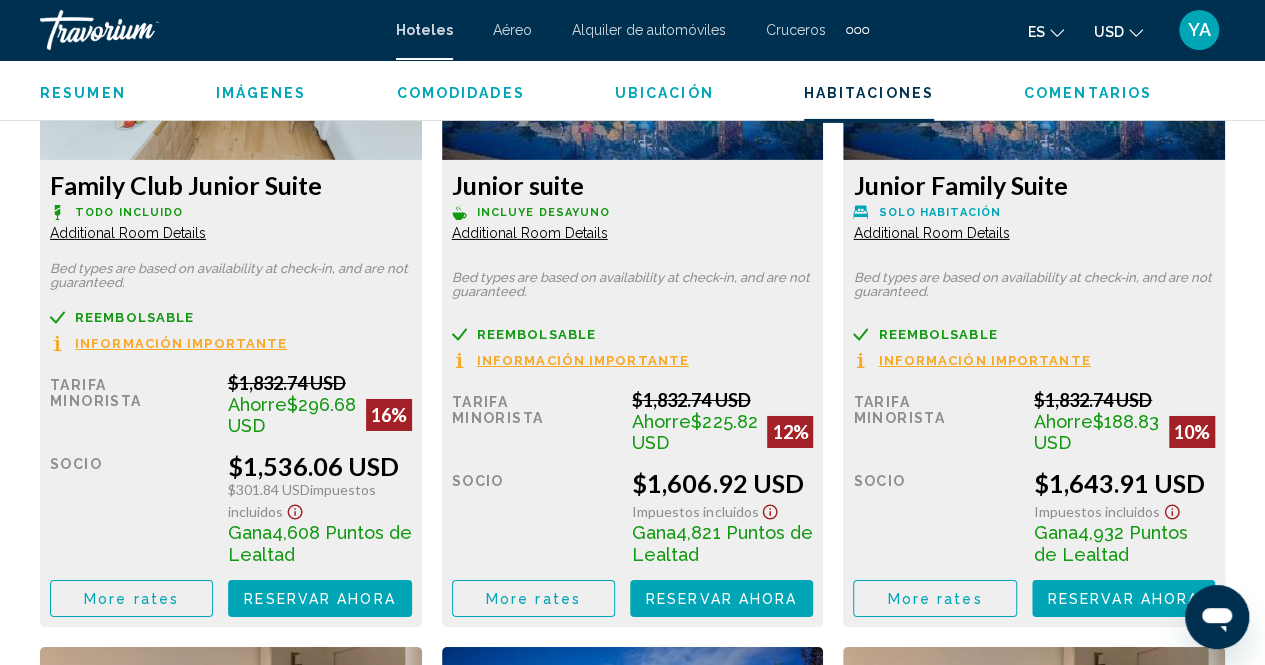 click on "Additional Room Details" at bounding box center (128, 233) 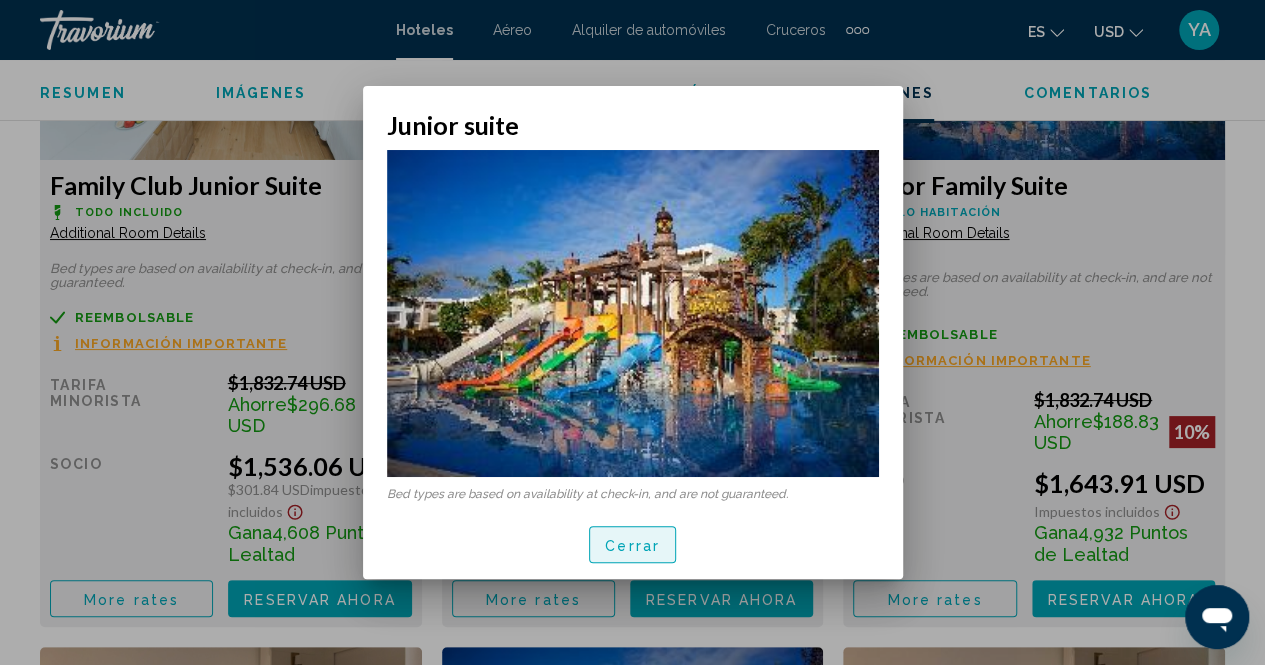 click on "Cerrar" at bounding box center (632, 545) 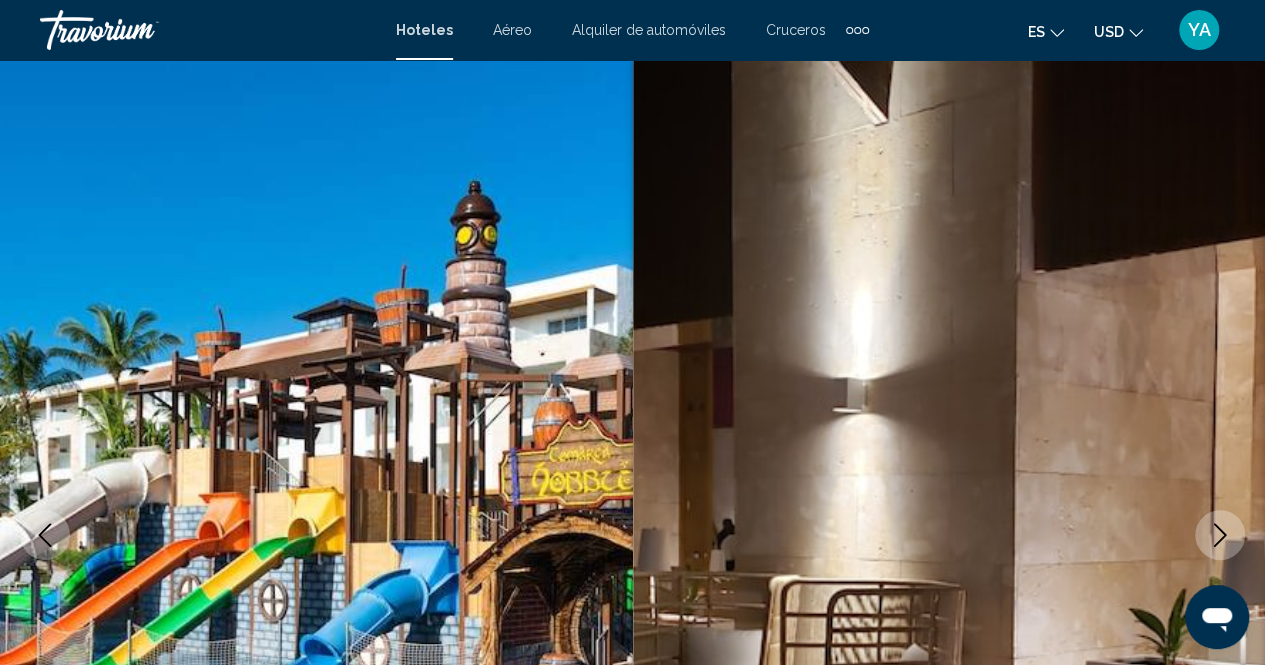 scroll, scrollTop: 3272, scrollLeft: 0, axis: vertical 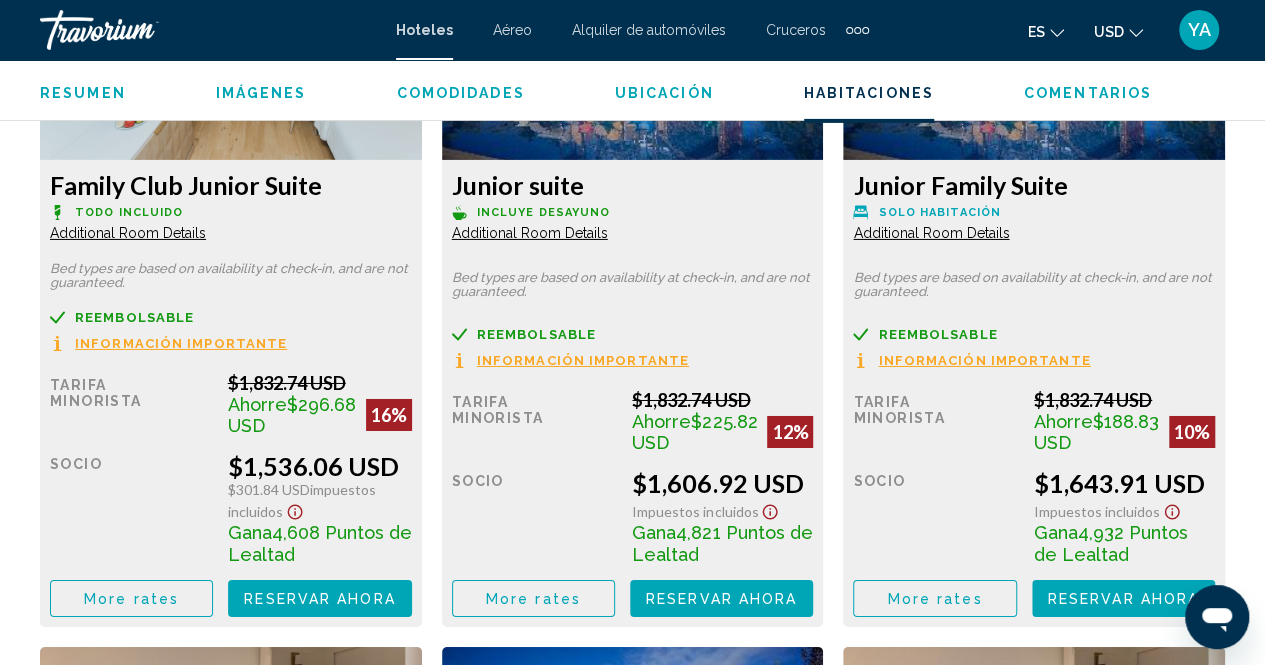 click on "Junior suite
Incluye desayuno Additional Room Details Bed types are based on availability at check-in, and are not guaranteed.
Reembolsable
No reembolsable
No reembolsable
Información importante Tarifa Minorista  $1,832.74 USD  Ahorre  $225.82 USD  12%  cuando canjeas    Socio  $1,606.92 USD  Impuestos incluidos
Gana  4,821 Puntos de Lealtad  More rates Reservar ahora Ya no está disponible" at bounding box center (231, 393) 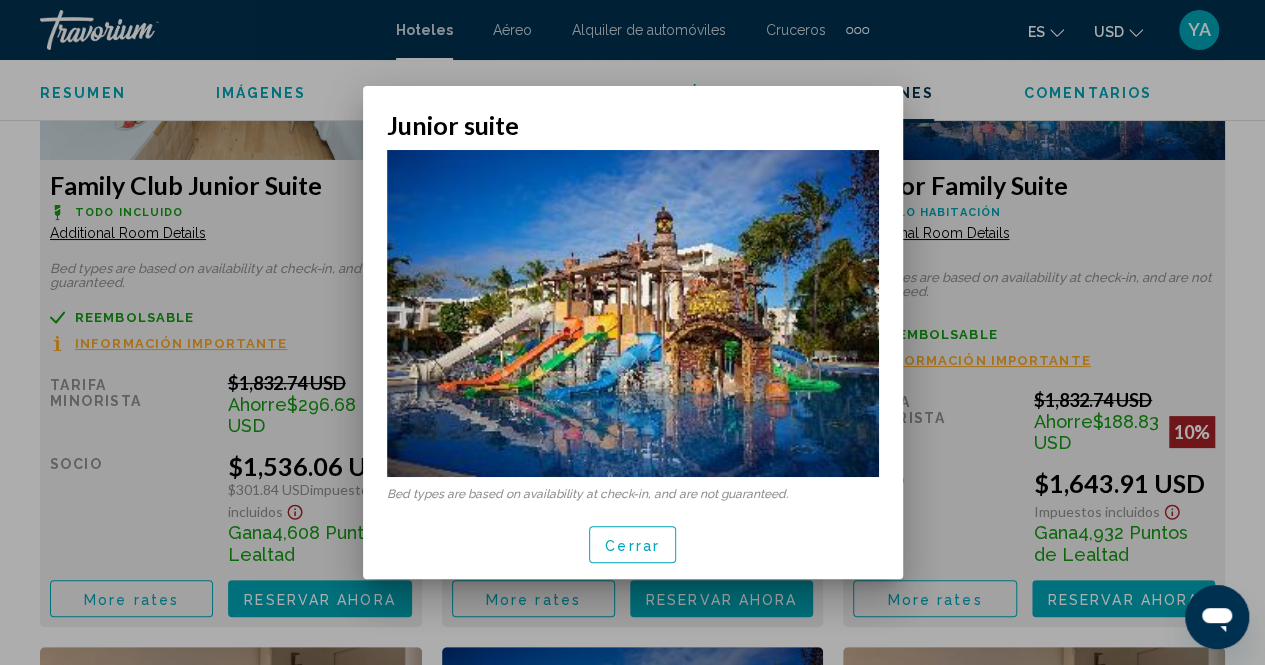 scroll, scrollTop: 0, scrollLeft: 0, axis: both 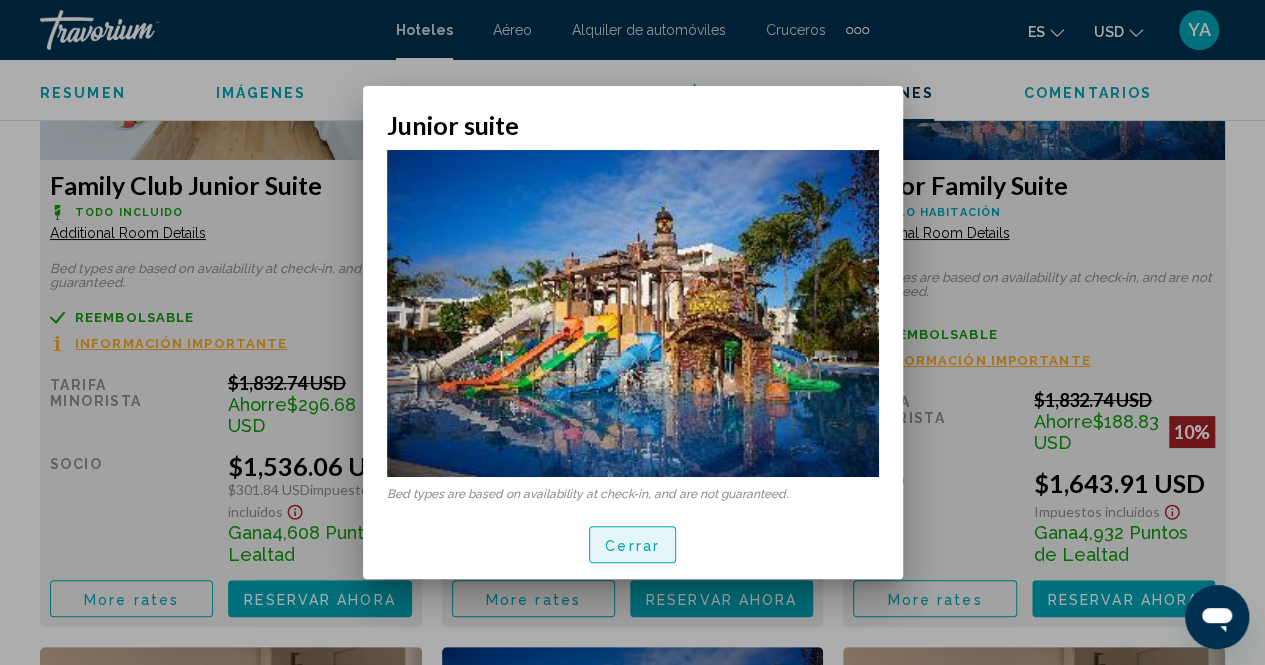 click on "Cerrar" at bounding box center (632, 544) 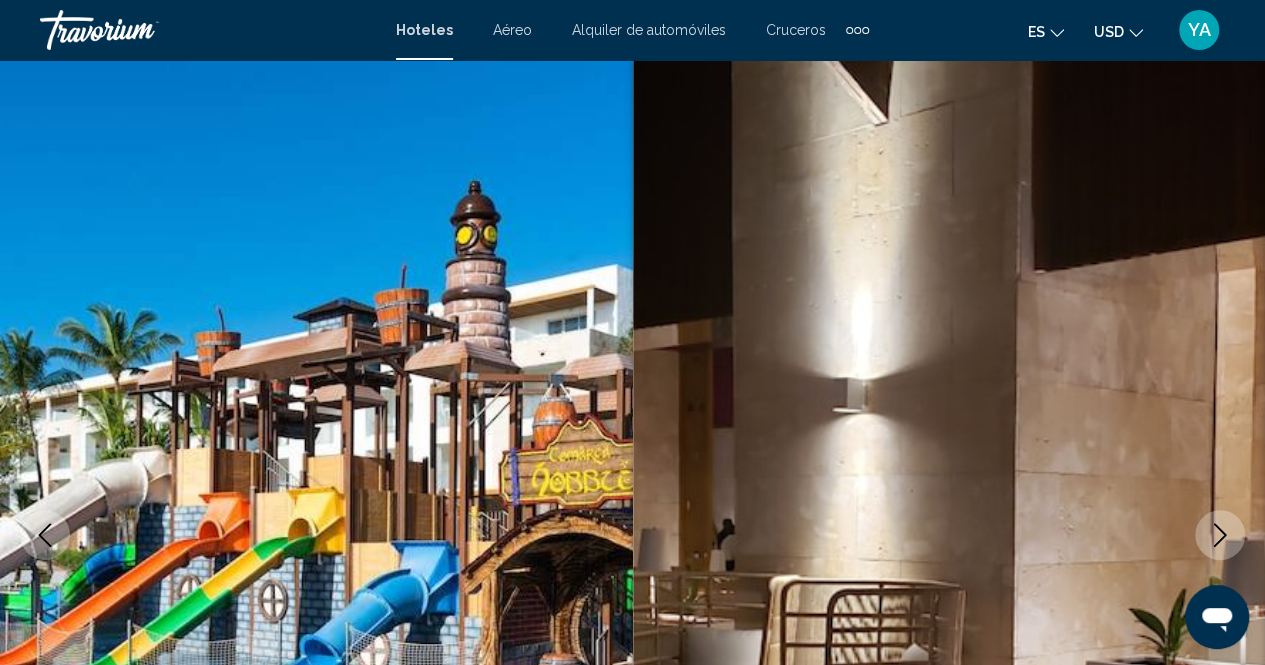 scroll, scrollTop: 3272, scrollLeft: 0, axis: vertical 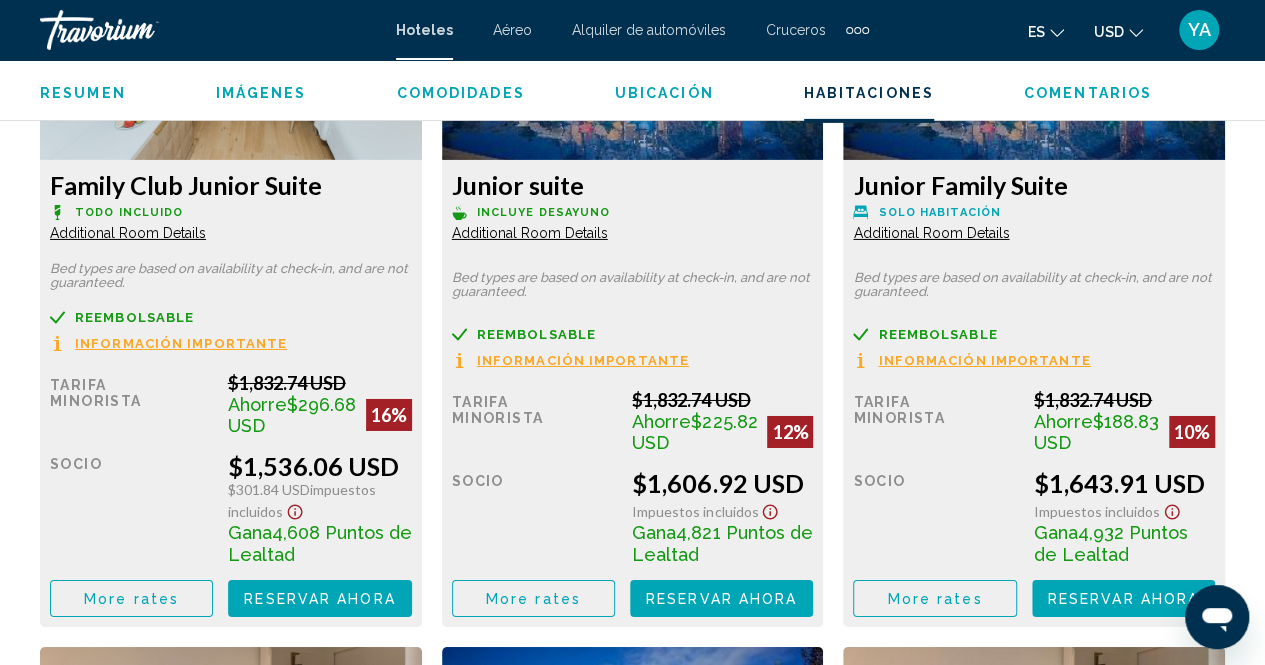 click on "Additional Room Details" at bounding box center [128, 233] 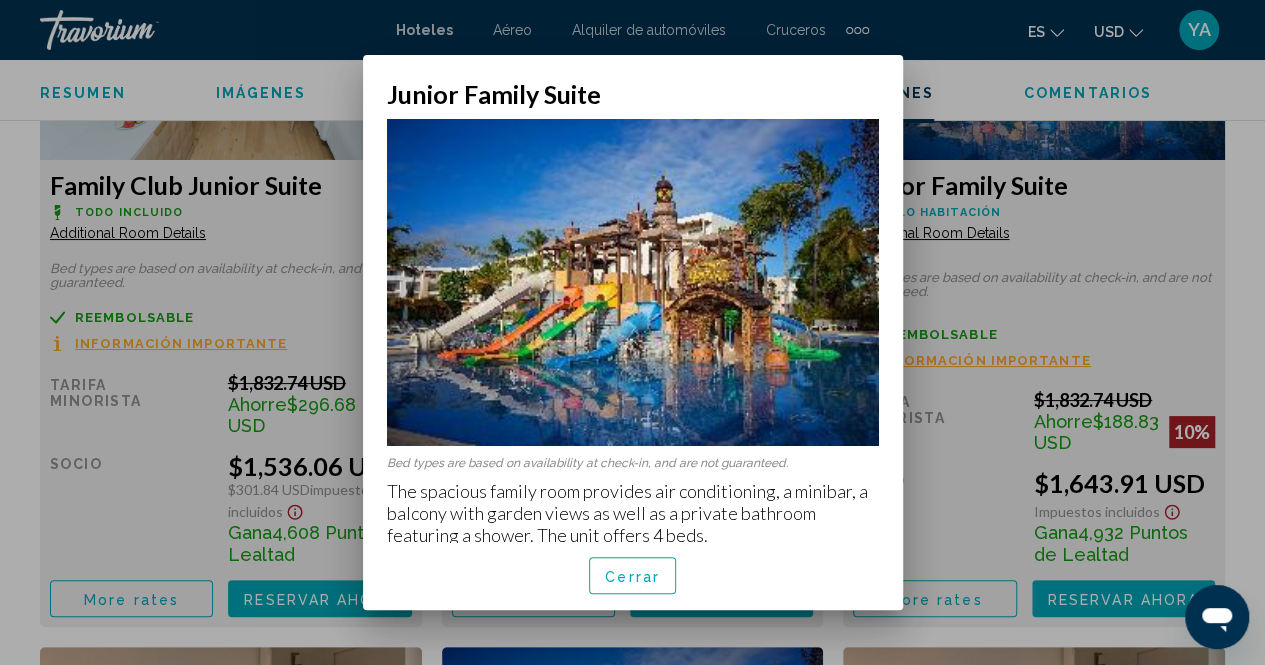 scroll, scrollTop: 0, scrollLeft: 0, axis: both 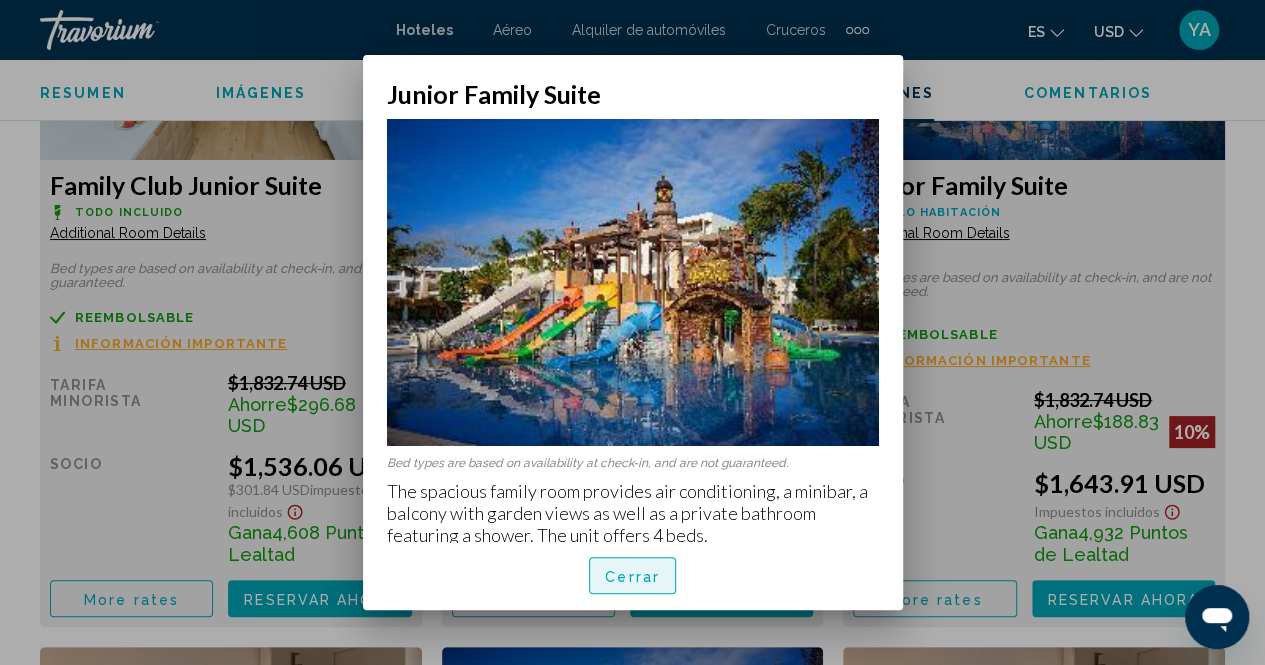 click on "Cerrar" at bounding box center [632, 575] 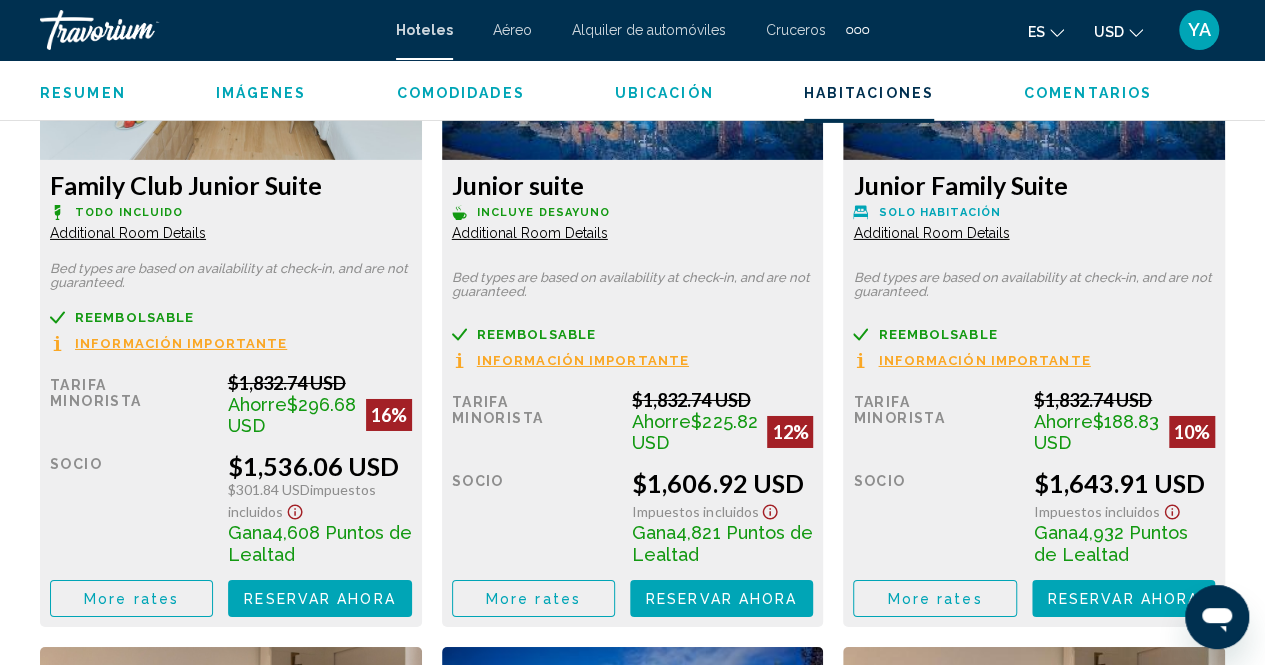 click on "Additional Room Details" at bounding box center (128, 233) 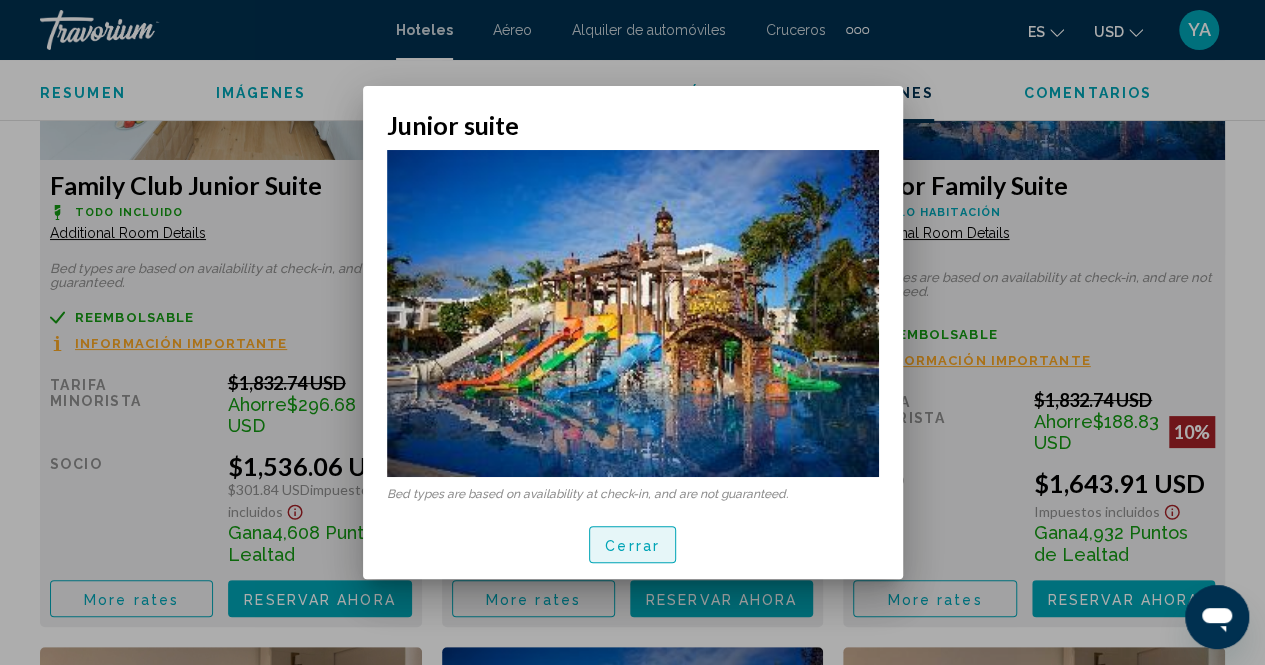 click on "Cerrar" at bounding box center (632, 544) 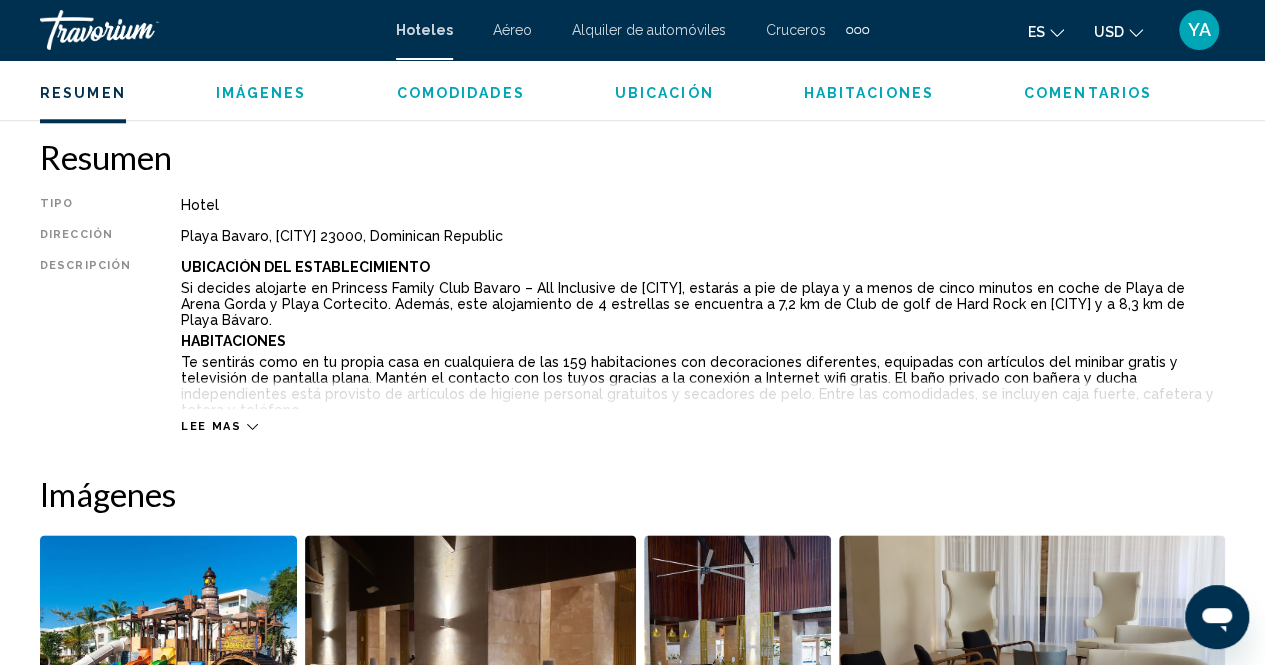 scroll, scrollTop: 810, scrollLeft: 0, axis: vertical 